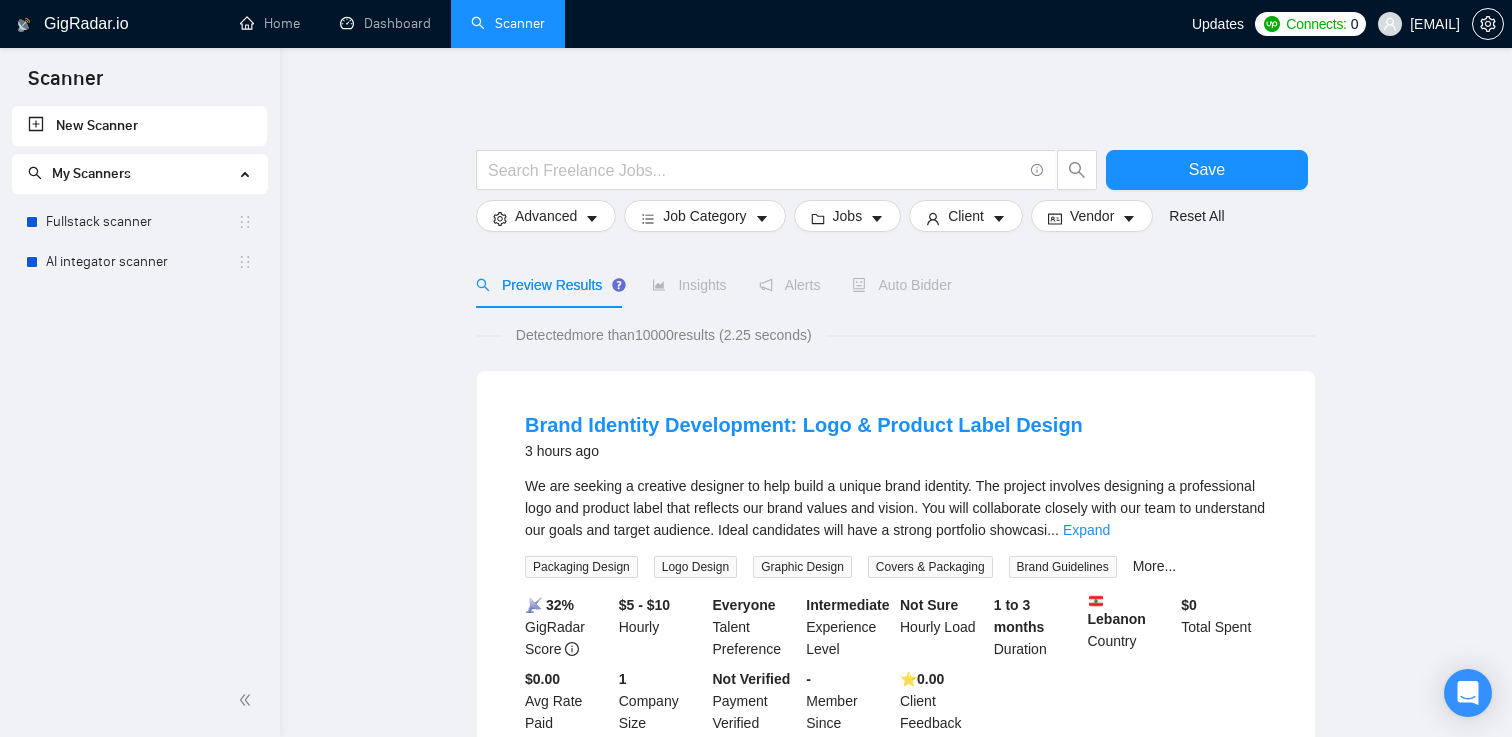 scroll, scrollTop: 0, scrollLeft: 0, axis: both 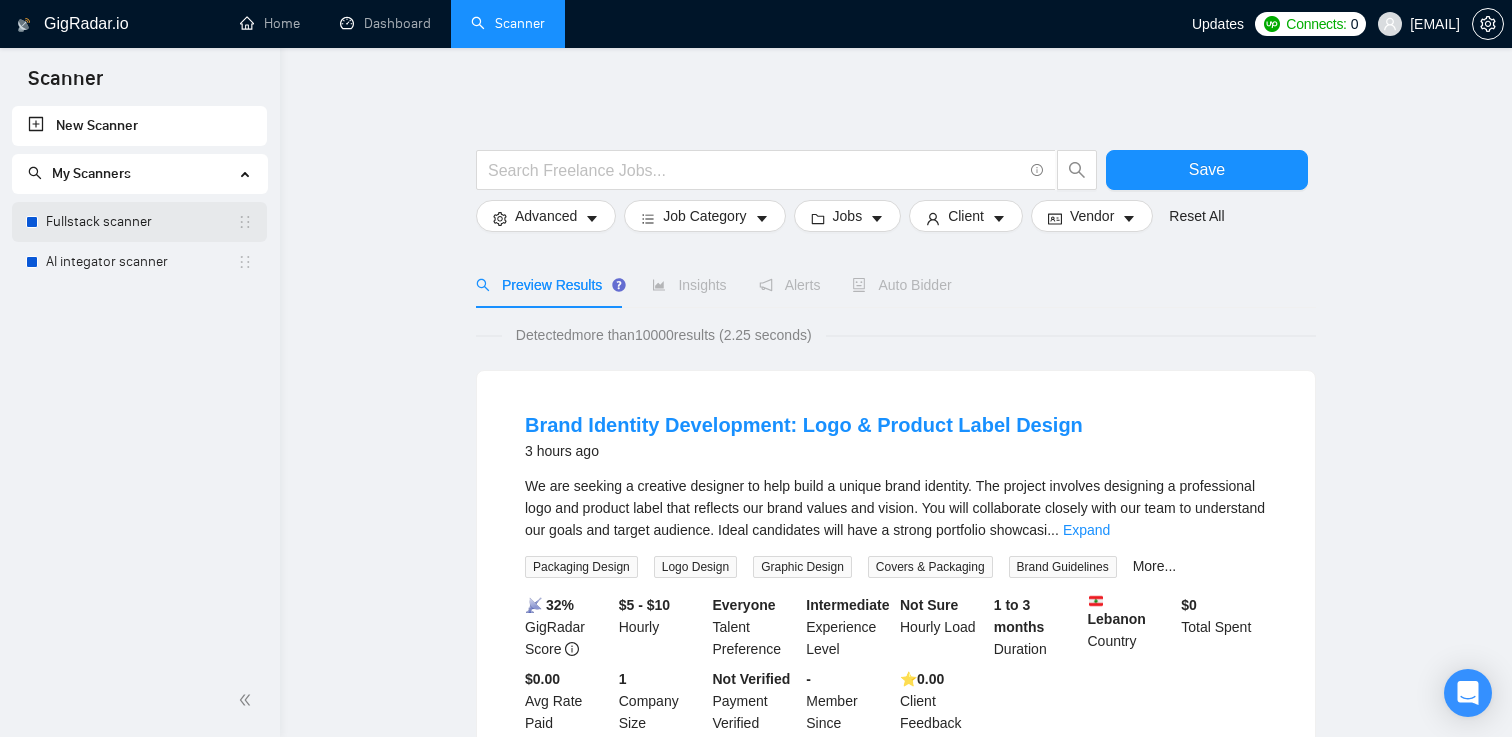 click on "Fullstack scanner" at bounding box center (141, 222) 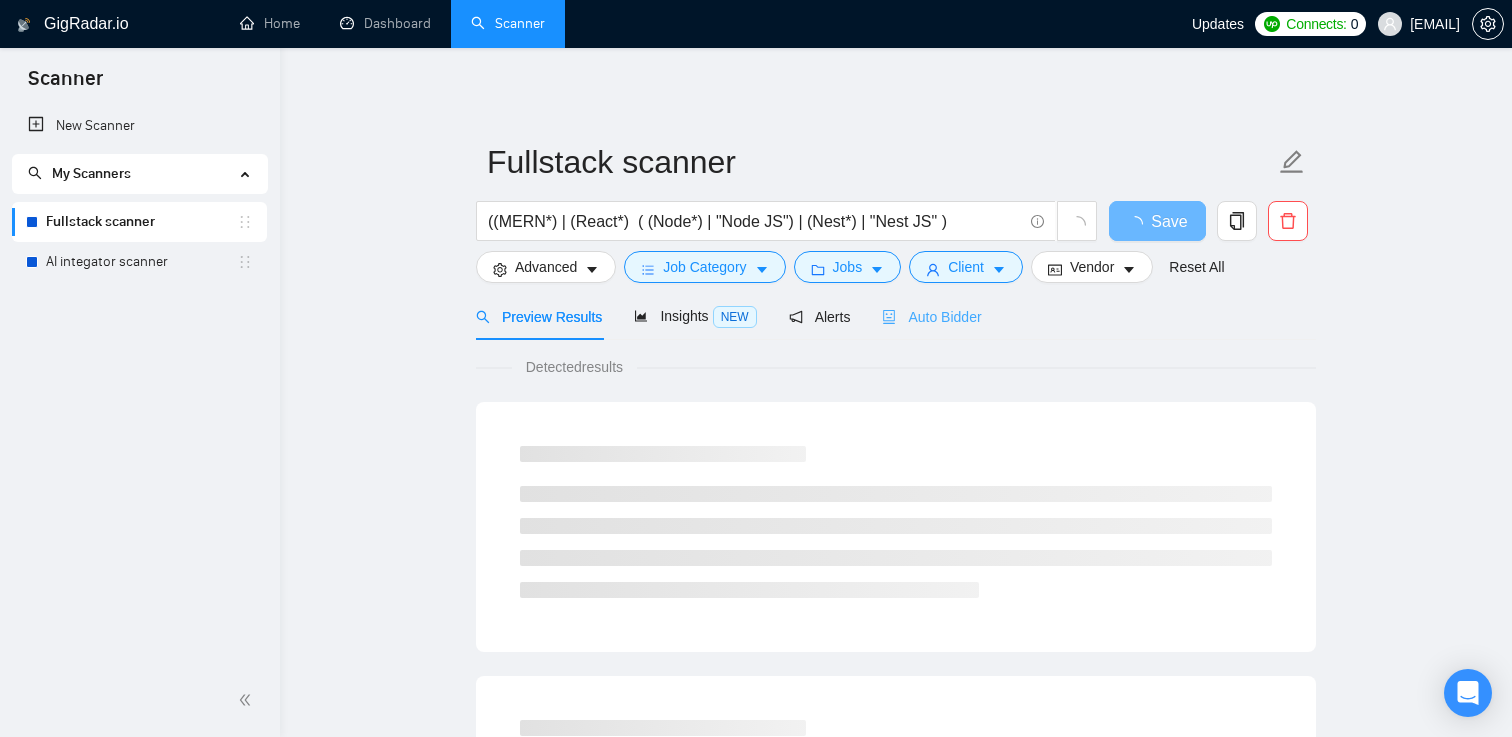 click on "Auto Bidder" at bounding box center (931, 316) 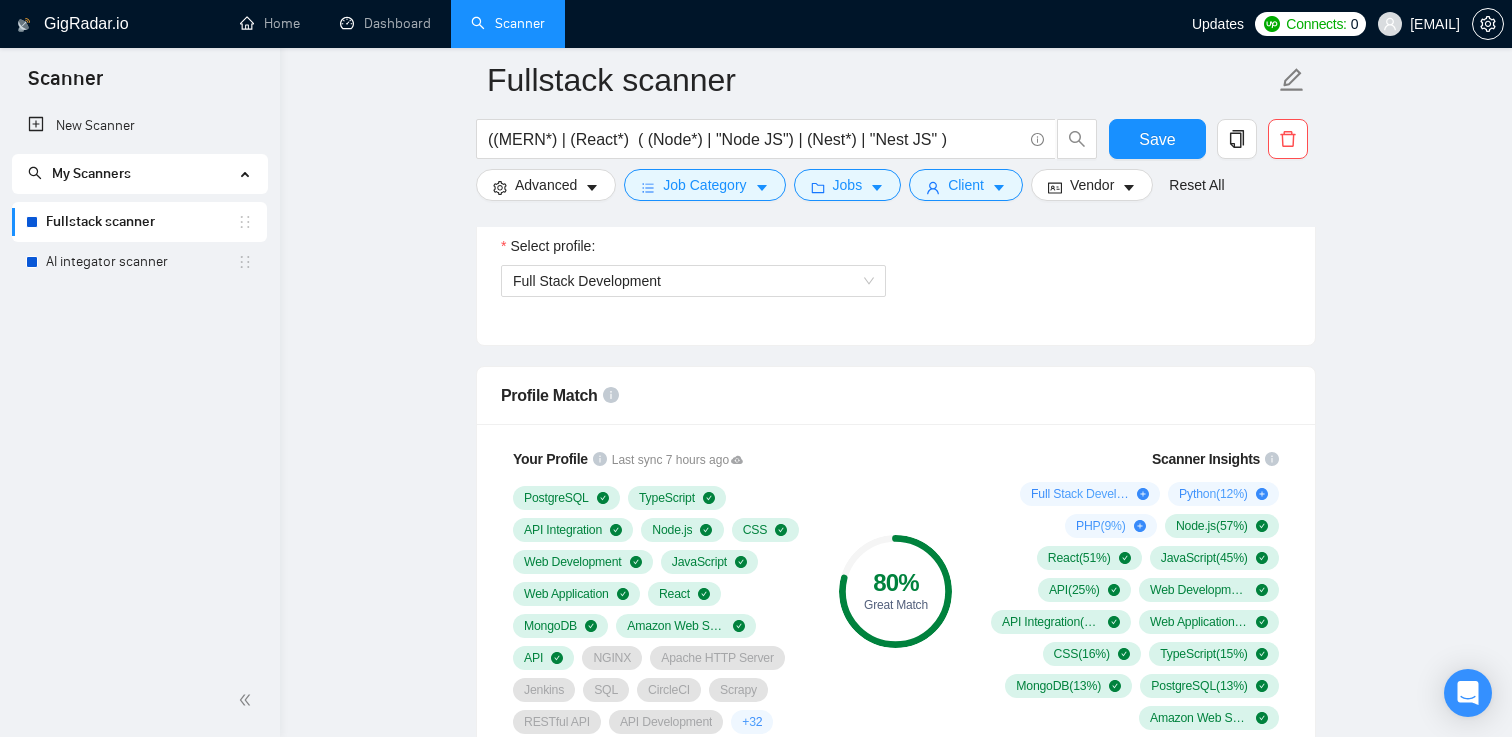 scroll, scrollTop: 1162, scrollLeft: 0, axis: vertical 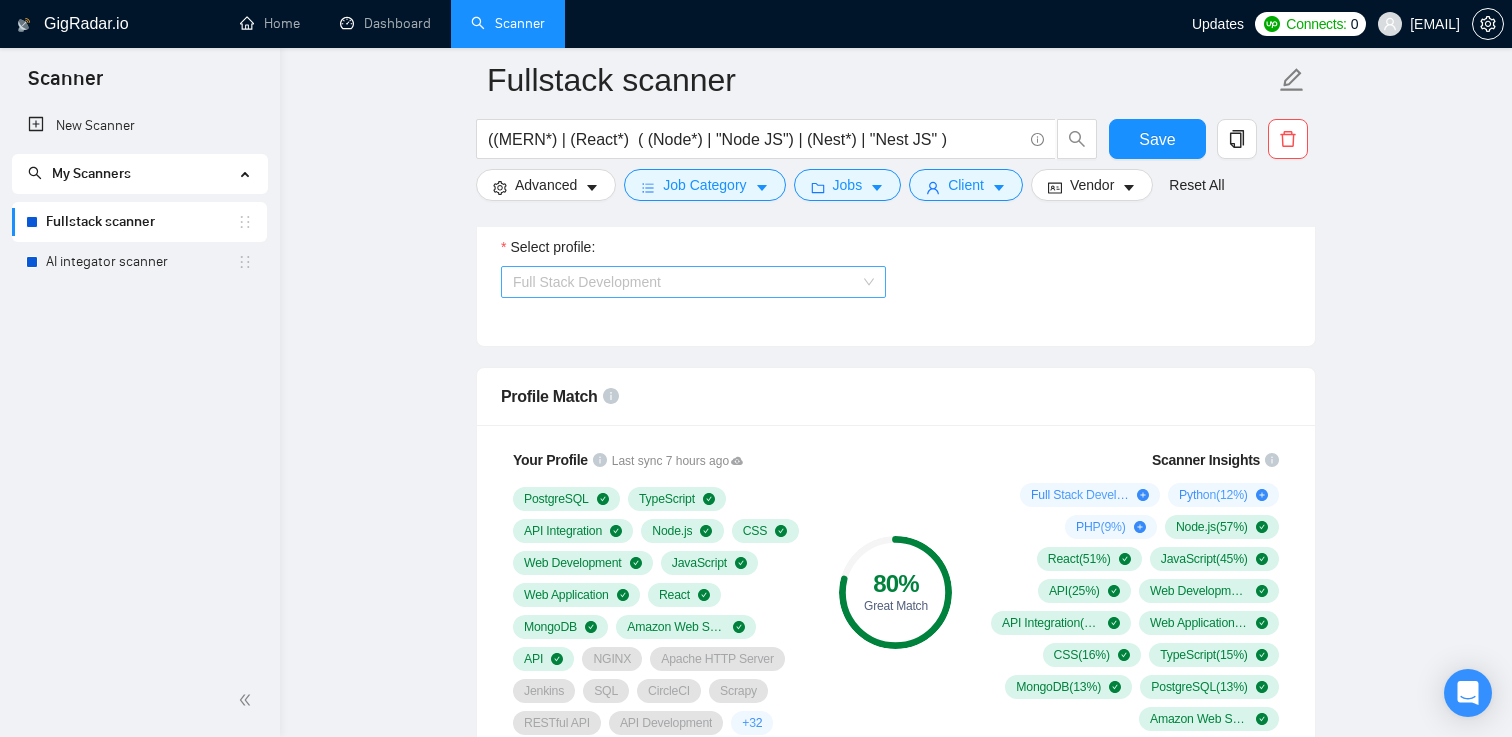 click on "Full Stack Development" at bounding box center (693, 282) 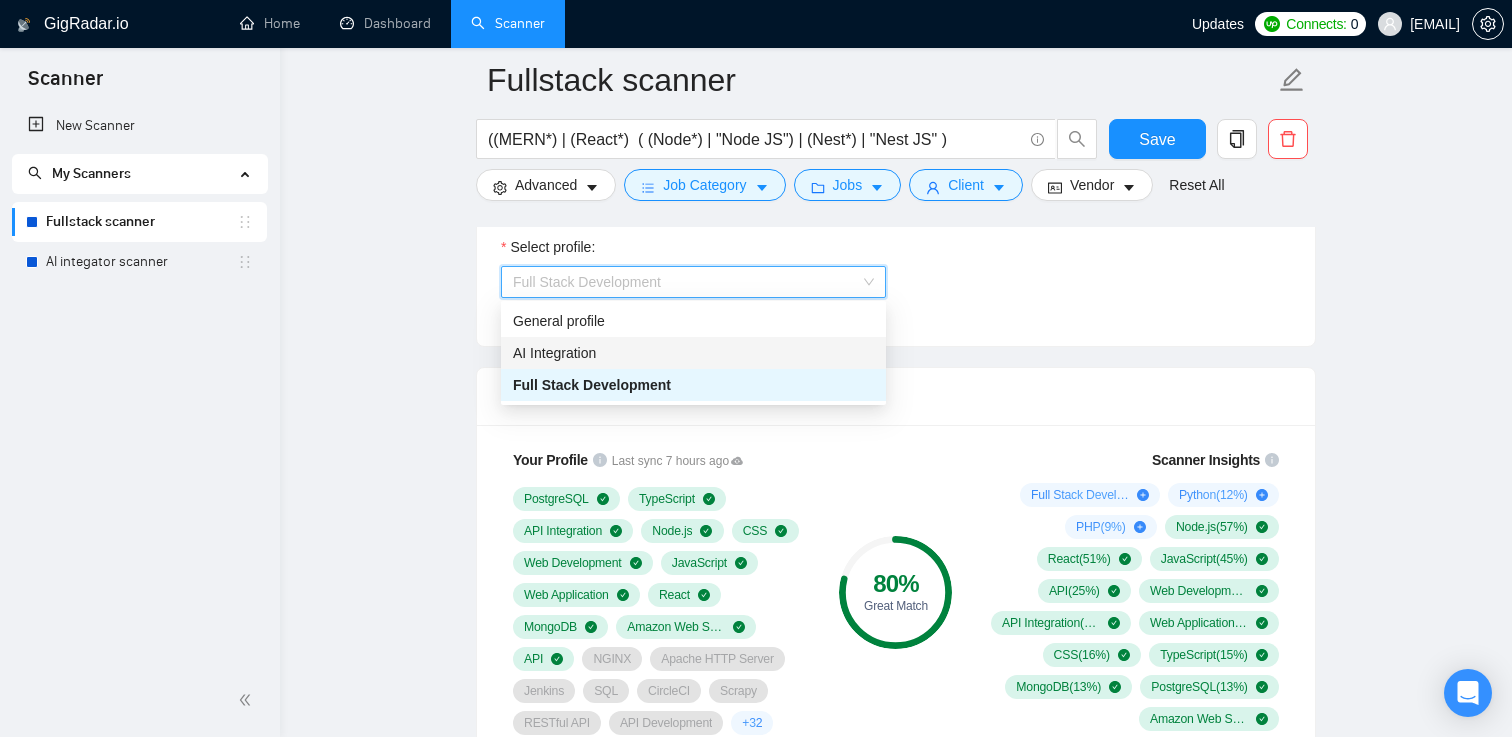 click on "AI Integration" at bounding box center (693, 353) 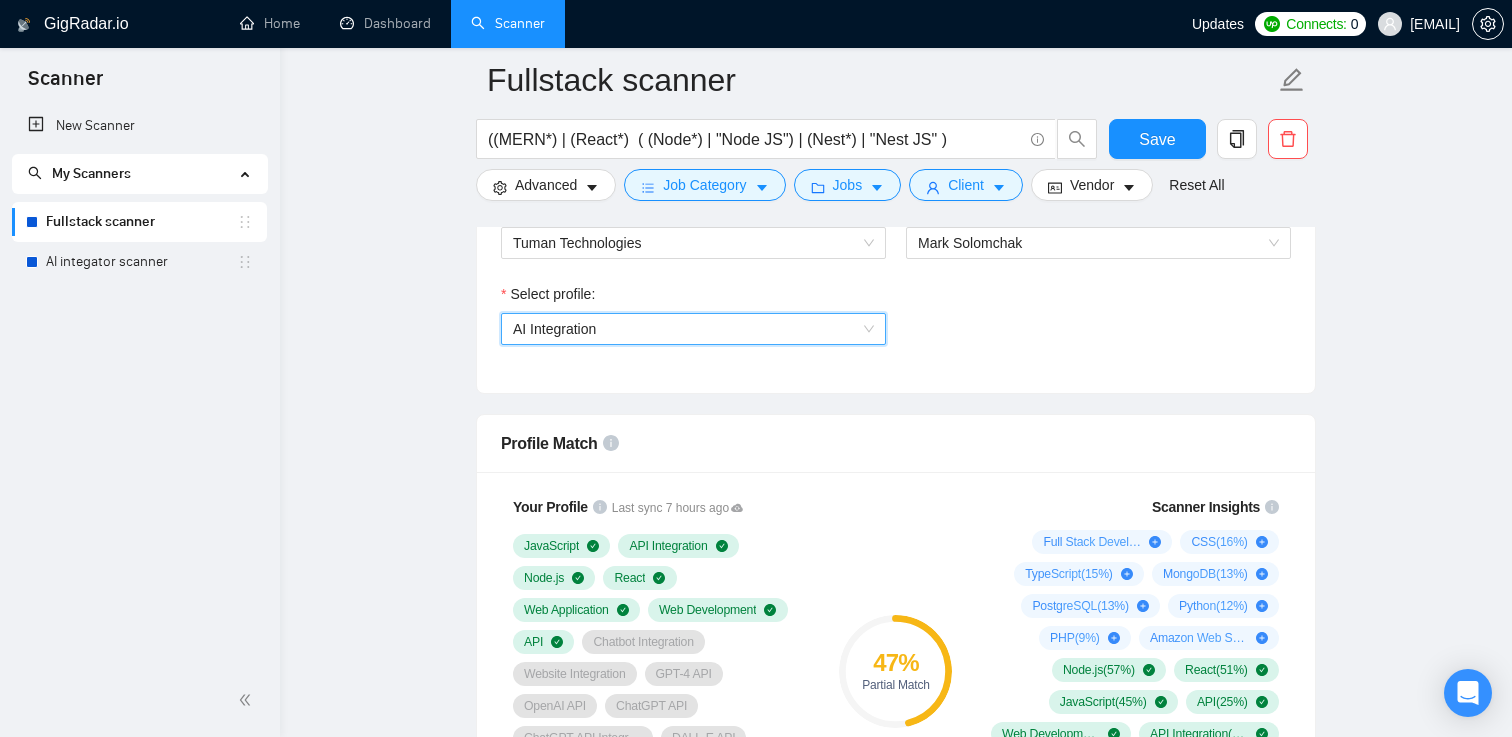 scroll, scrollTop: 1108, scrollLeft: 0, axis: vertical 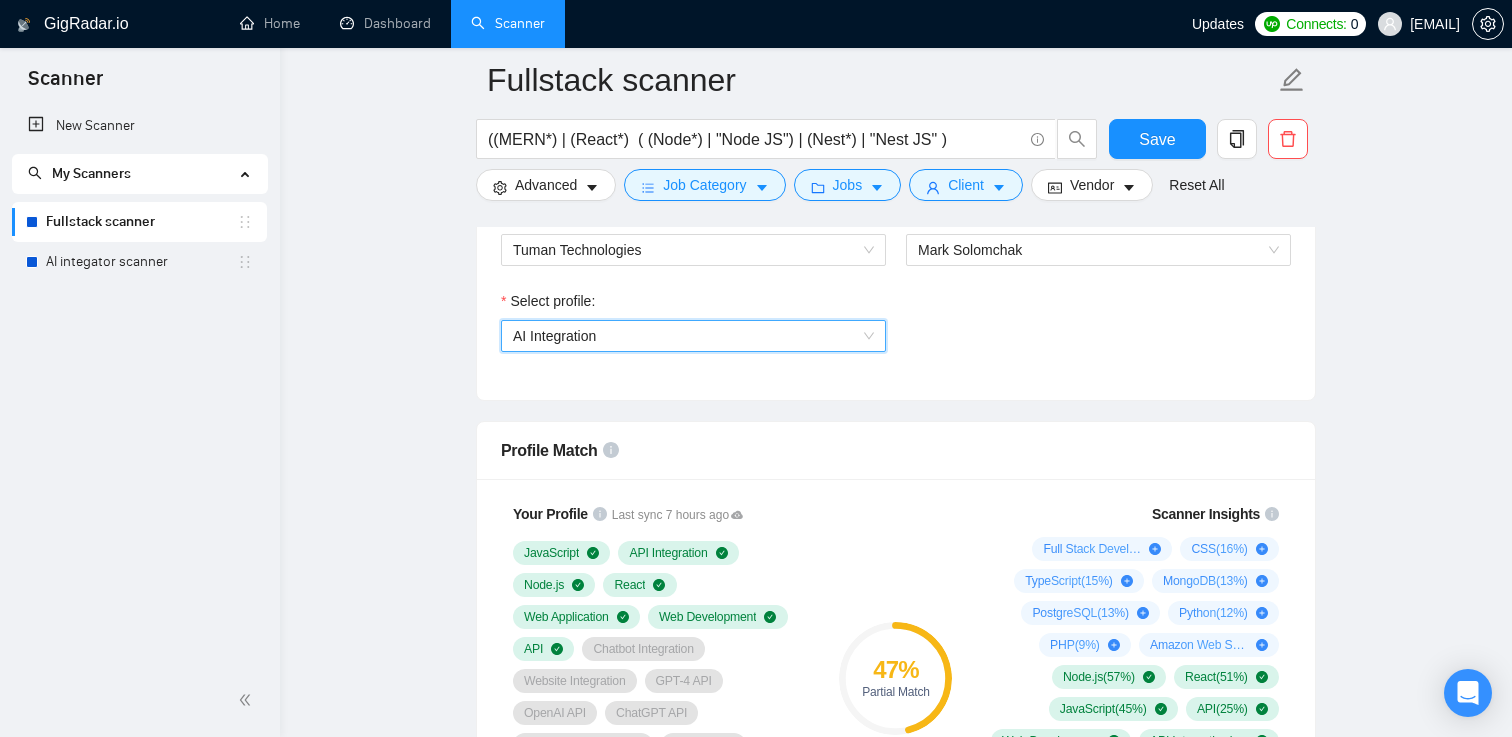 click on "AI Integration" at bounding box center (693, 336) 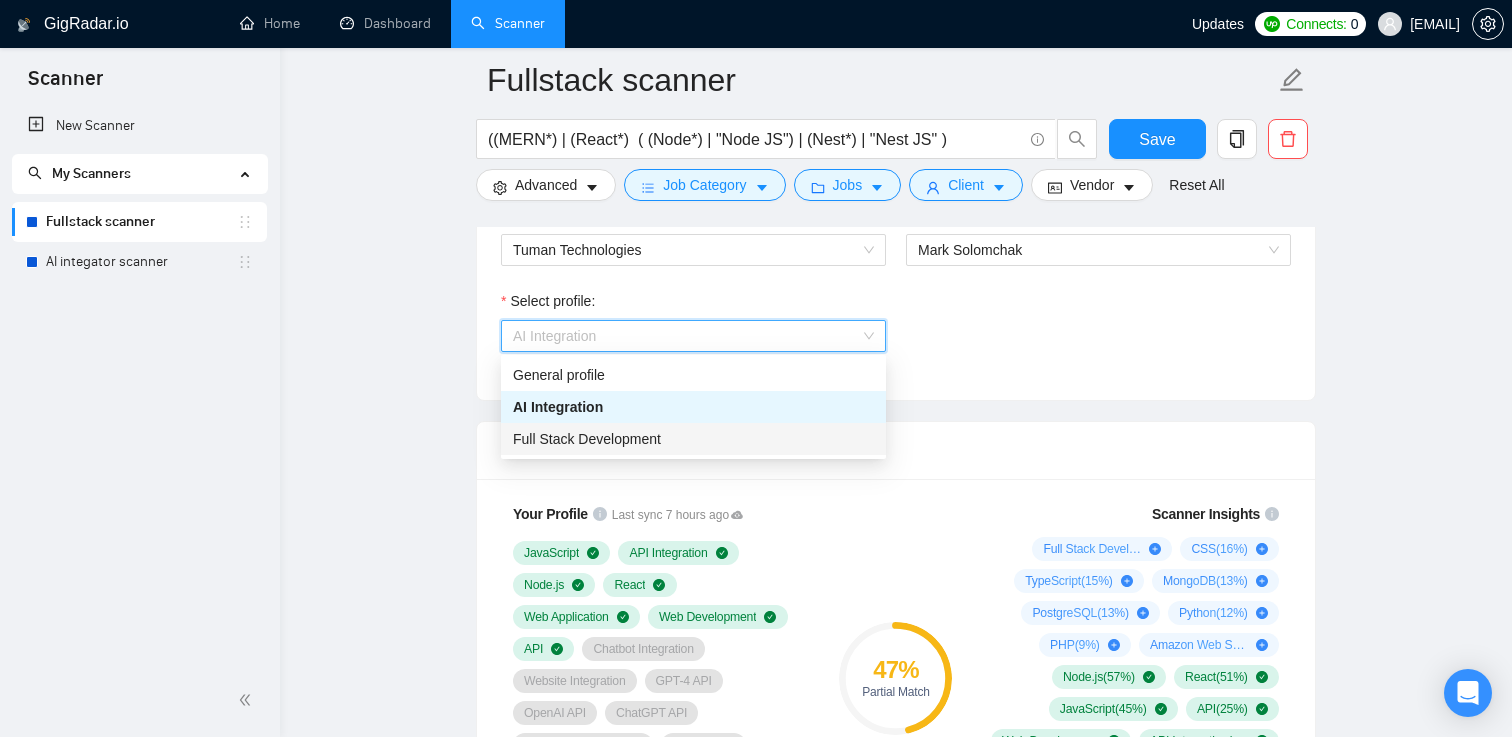 click on "Full Stack Development" at bounding box center (693, 439) 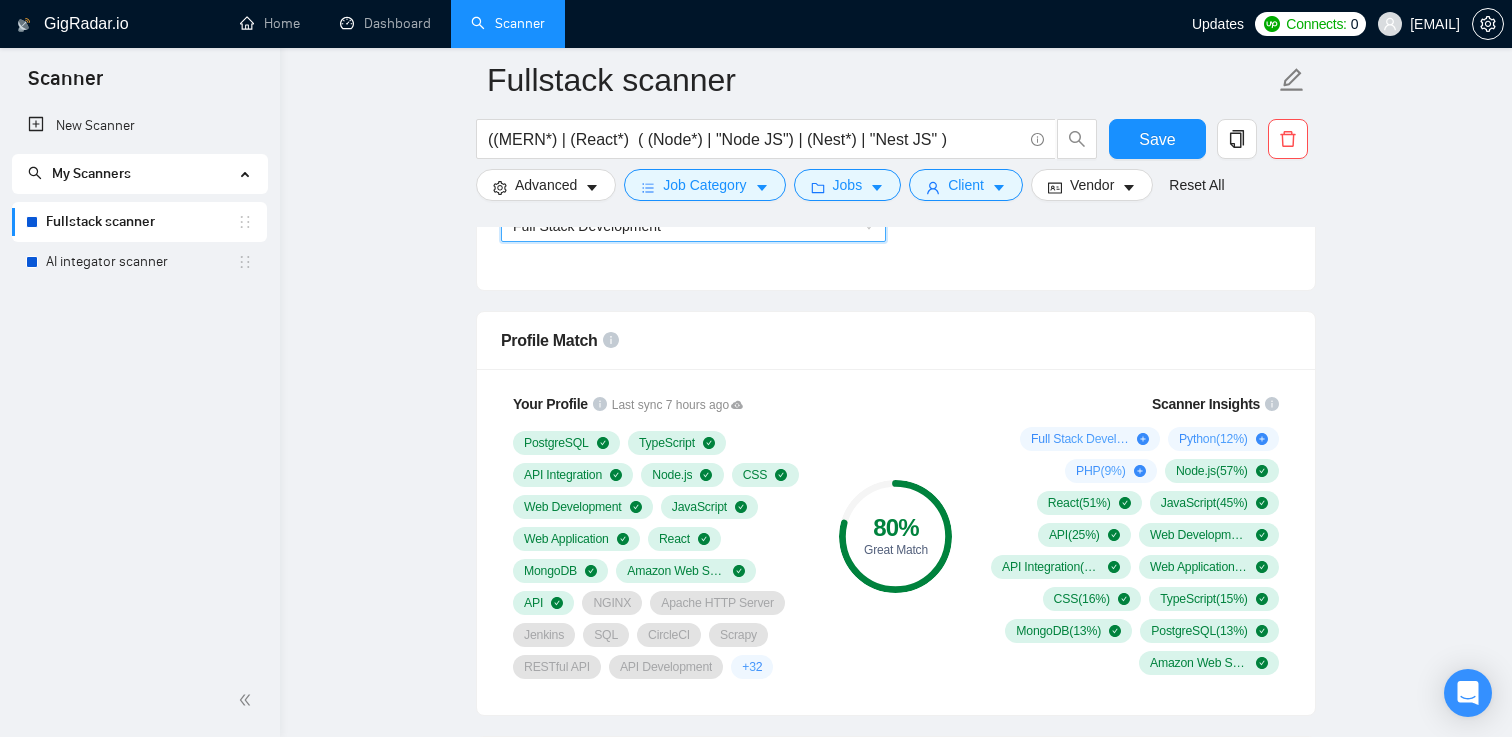 scroll, scrollTop: 1257, scrollLeft: 0, axis: vertical 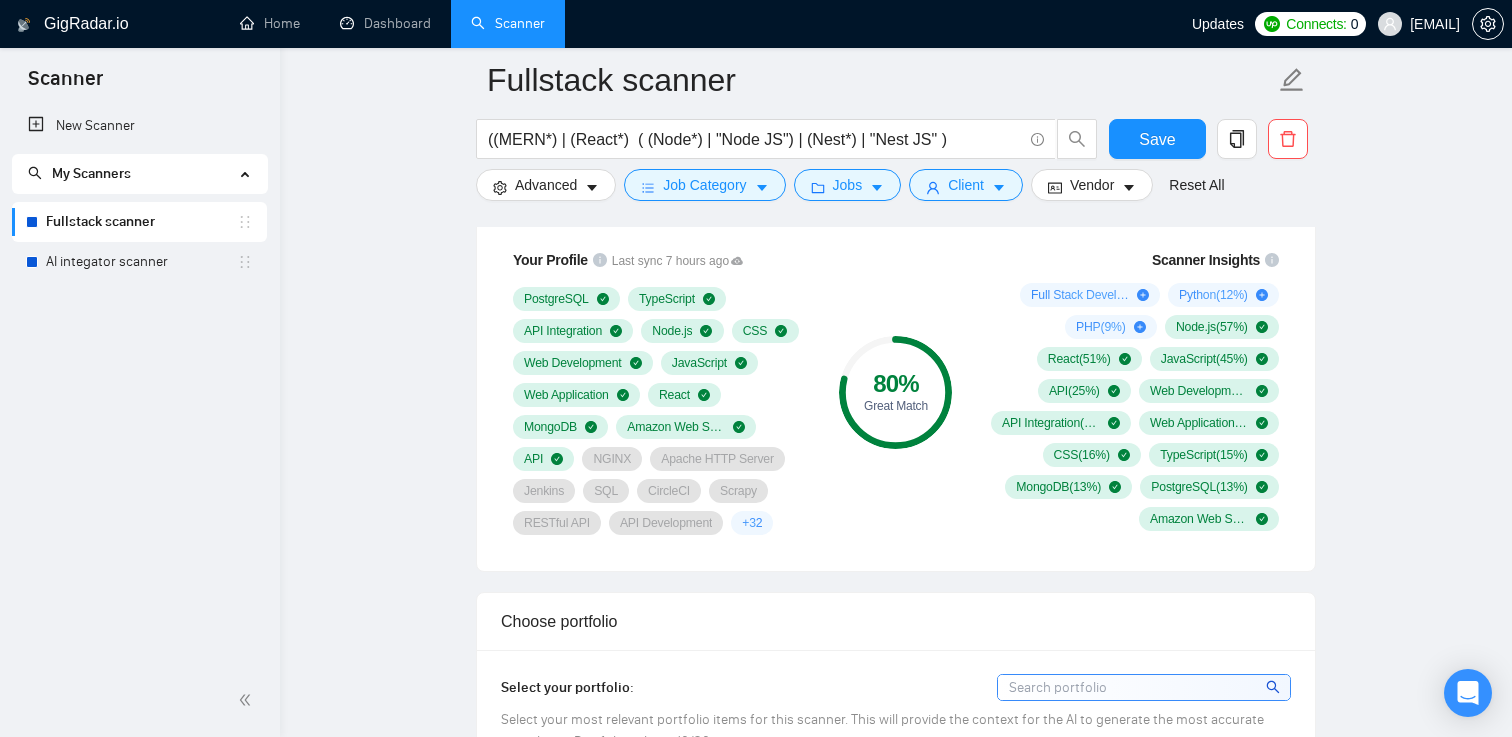 click at bounding box center [597, 260] 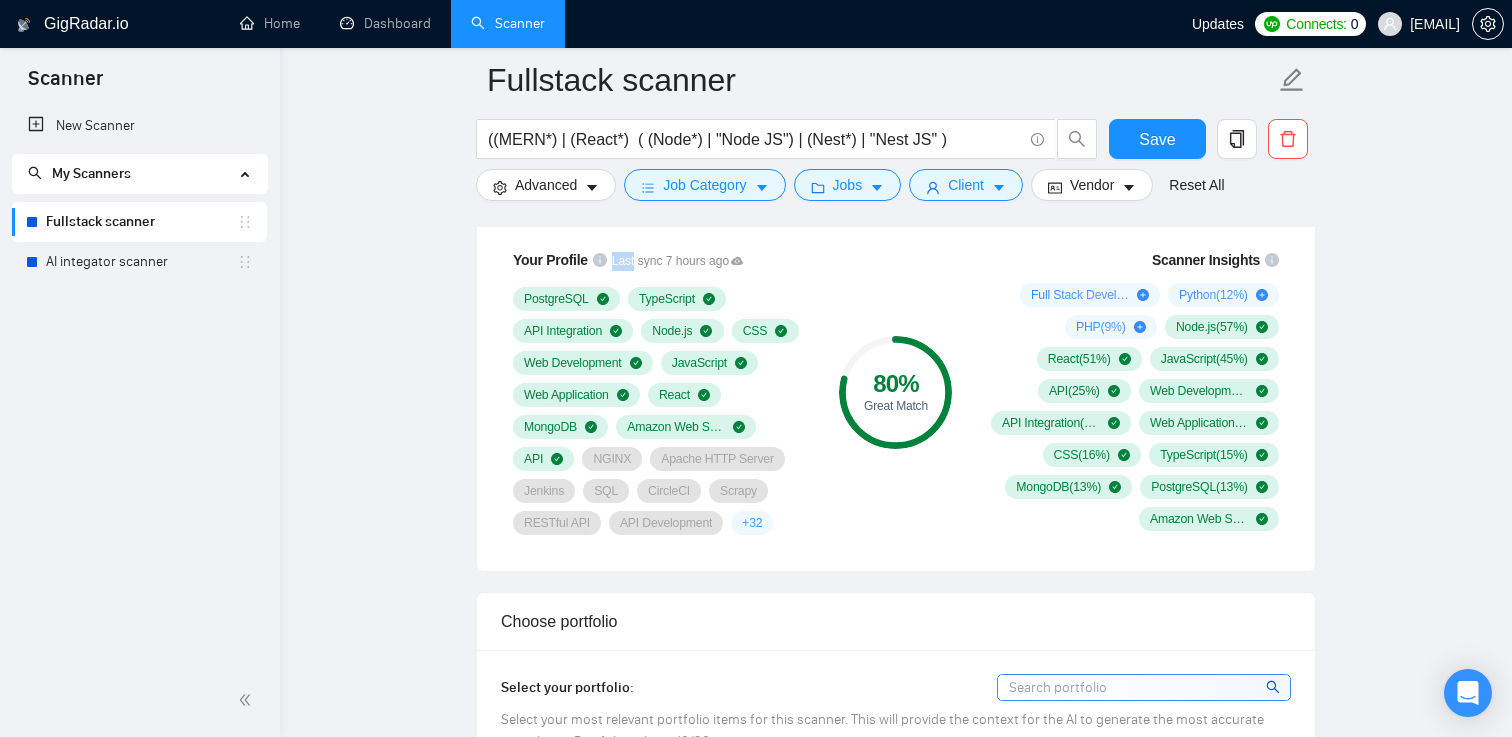 click at bounding box center (597, 260) 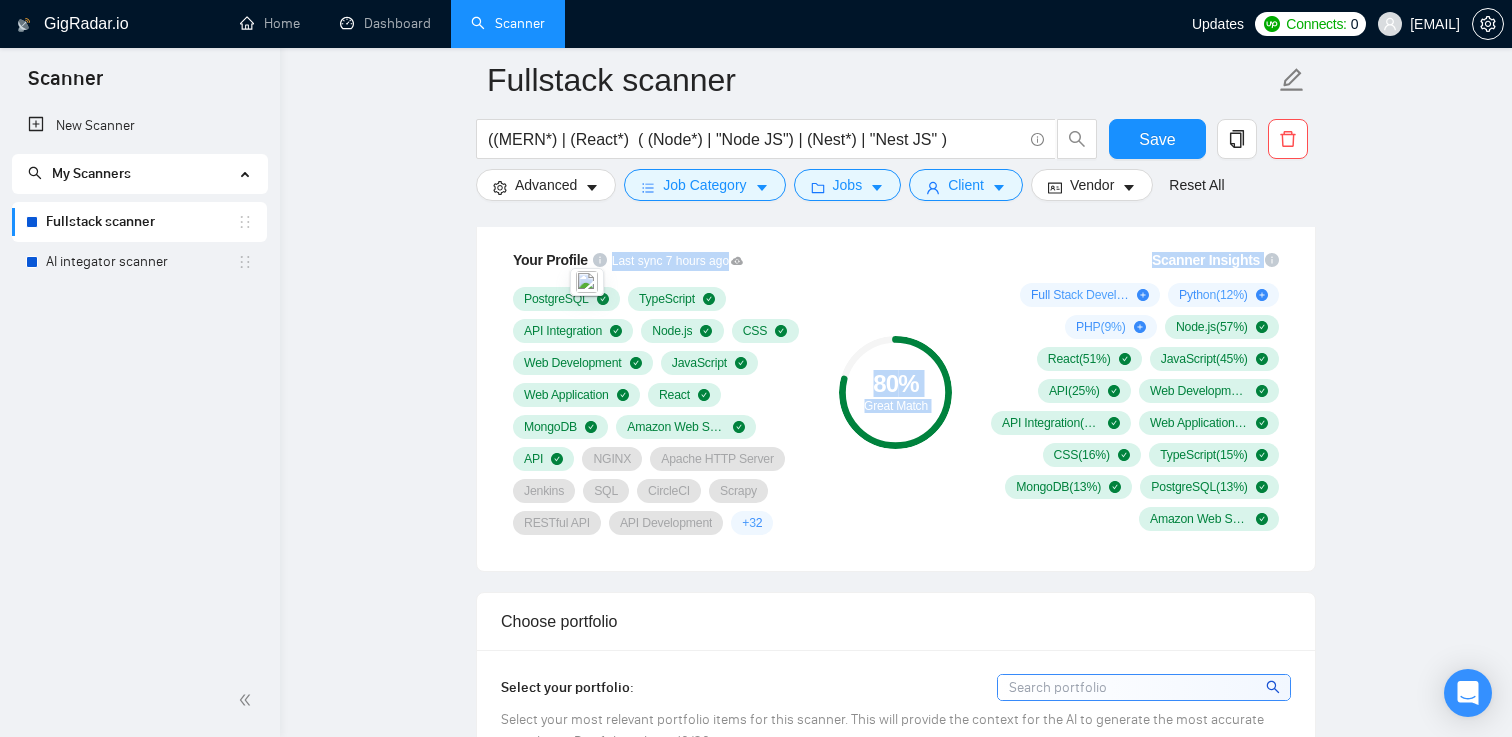 drag, startPoint x: 587, startPoint y: 249, endPoint x: 1068, endPoint y: 561, distance: 573.328 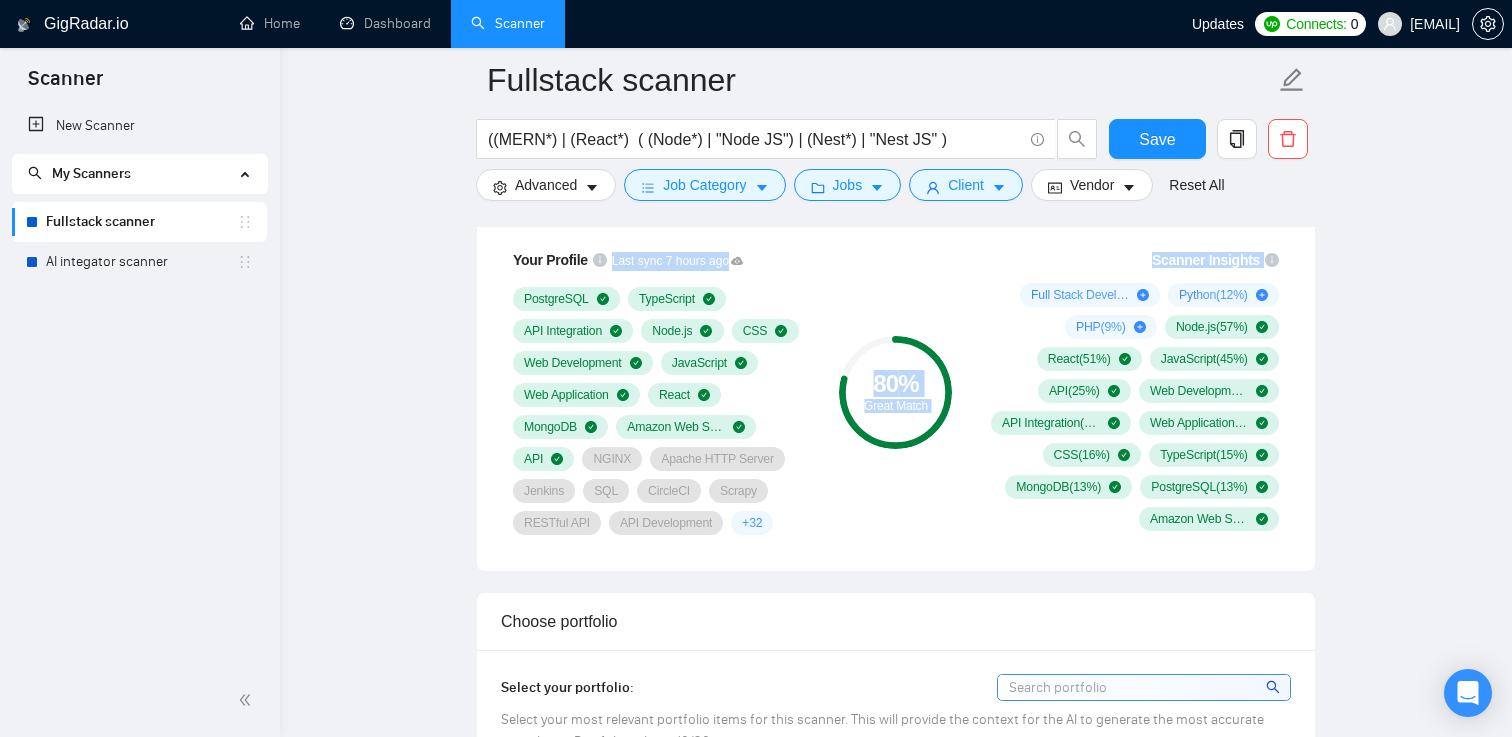 click on "Your Profile Last sync 7 hours ago  PostgreSQL TypeScript API Integration Node.js CSS Web Development JavaScript Web Application React MongoDB Amazon Web Services API NGINX Apache HTTP Server Jenkins SQL CircleCI Scrapy RESTful API API Development + 32 80 % Great Match Scanner Insights Full Stack Development  ( 72 %) Python  ( 12 %) PHP  ( 9 %) Node.js  ( 57 %) React  ( 51 %) JavaScript  ( 45 %) API  ( 25 %) Web Development  ( 21 %) API Integration  ( 21 %) Web Application  ( 18 %) CSS  ( 16 %) TypeScript  ( 15 %) MongoDB  ( 13 %) PostgreSQL  ( 13 %) Amazon Web Services  ( 9 %)" at bounding box center [896, 398] 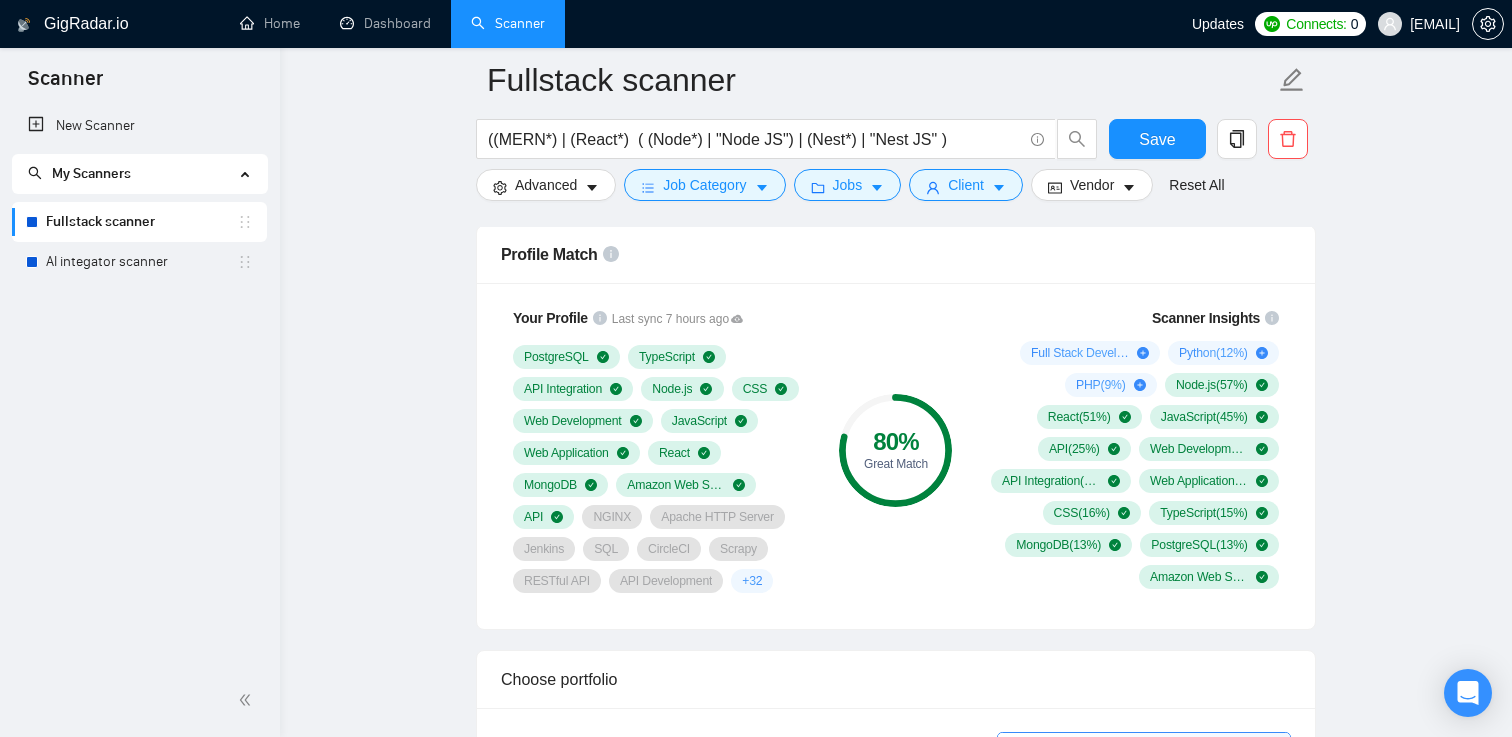 scroll, scrollTop: 1303, scrollLeft: 0, axis: vertical 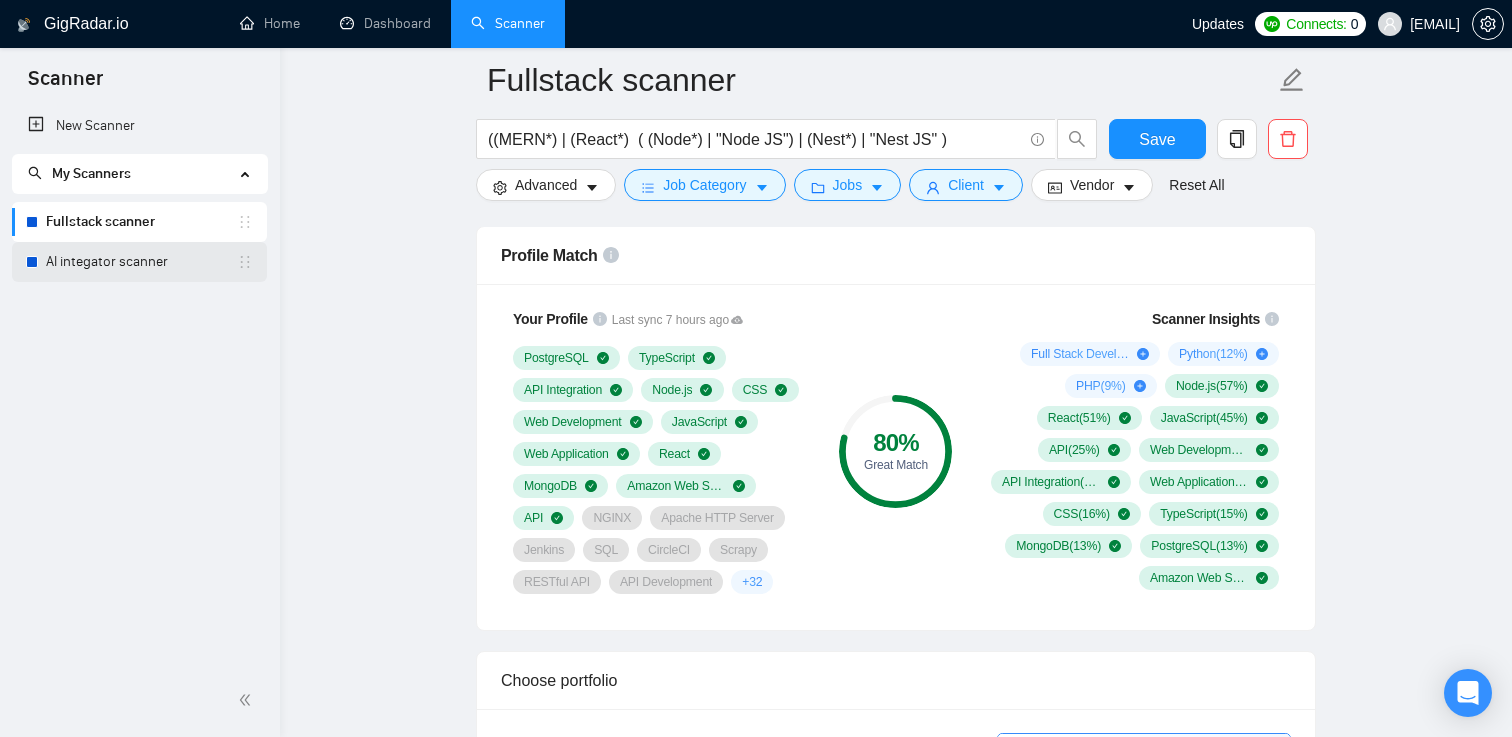 click on "AI integator scanner" at bounding box center (141, 262) 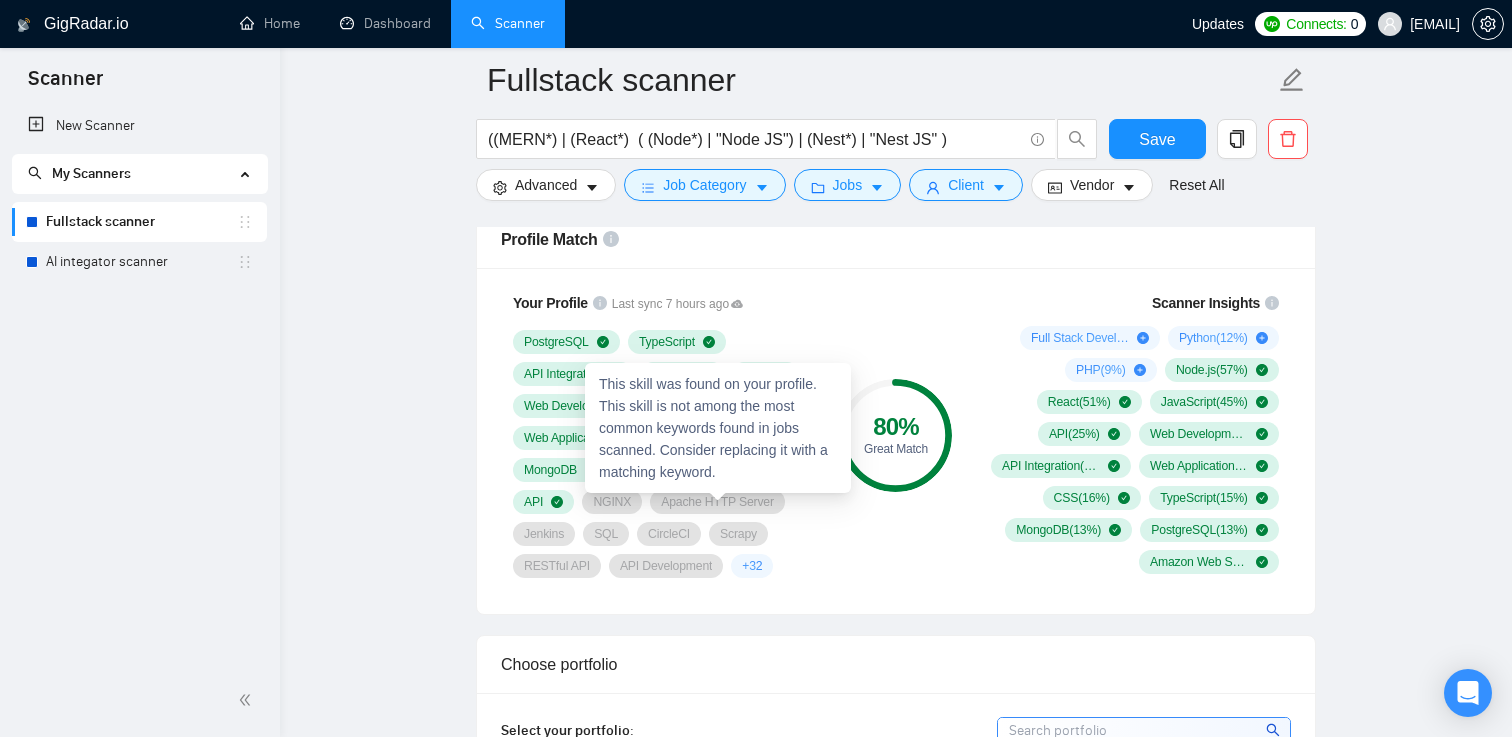 scroll, scrollTop: 1311, scrollLeft: 0, axis: vertical 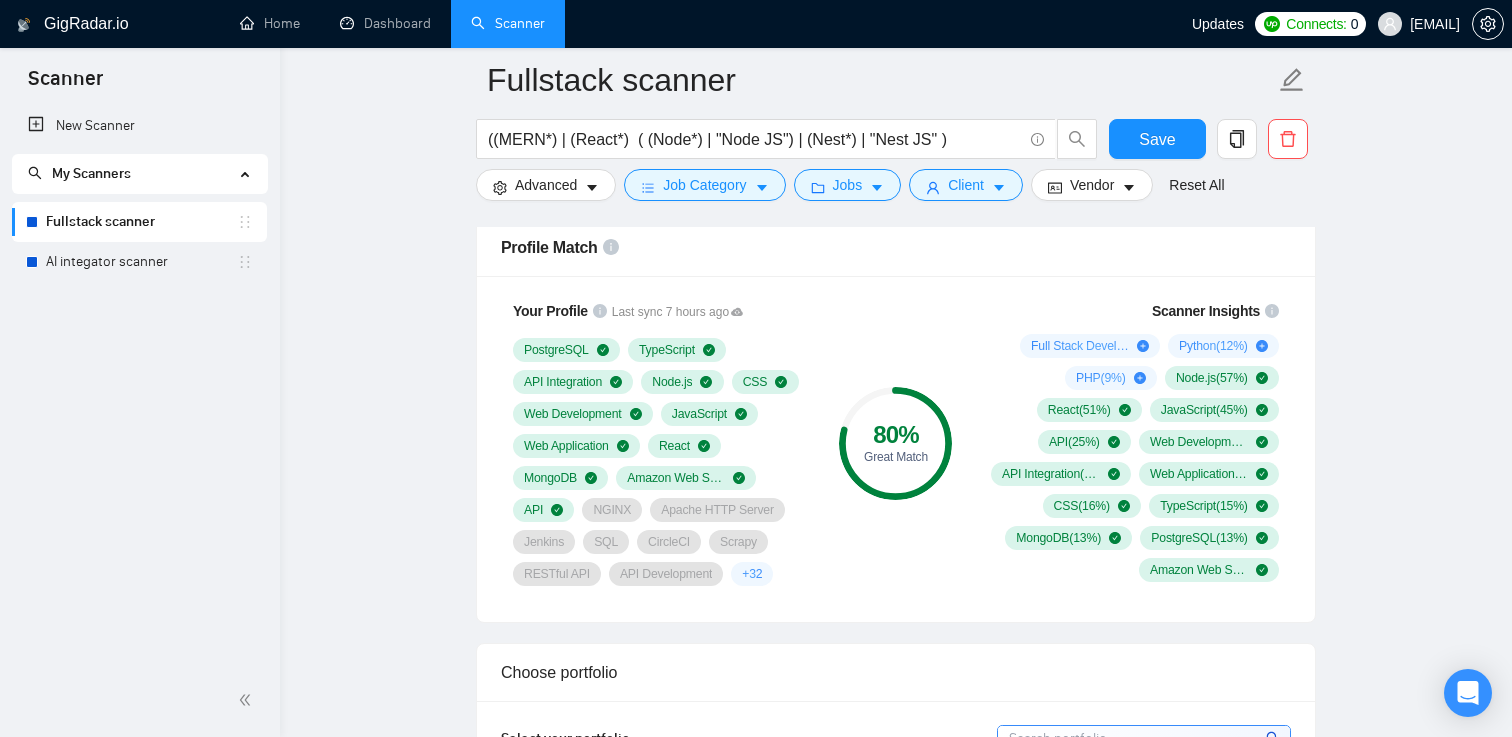 click on "Profile Match" at bounding box center (549, 247) 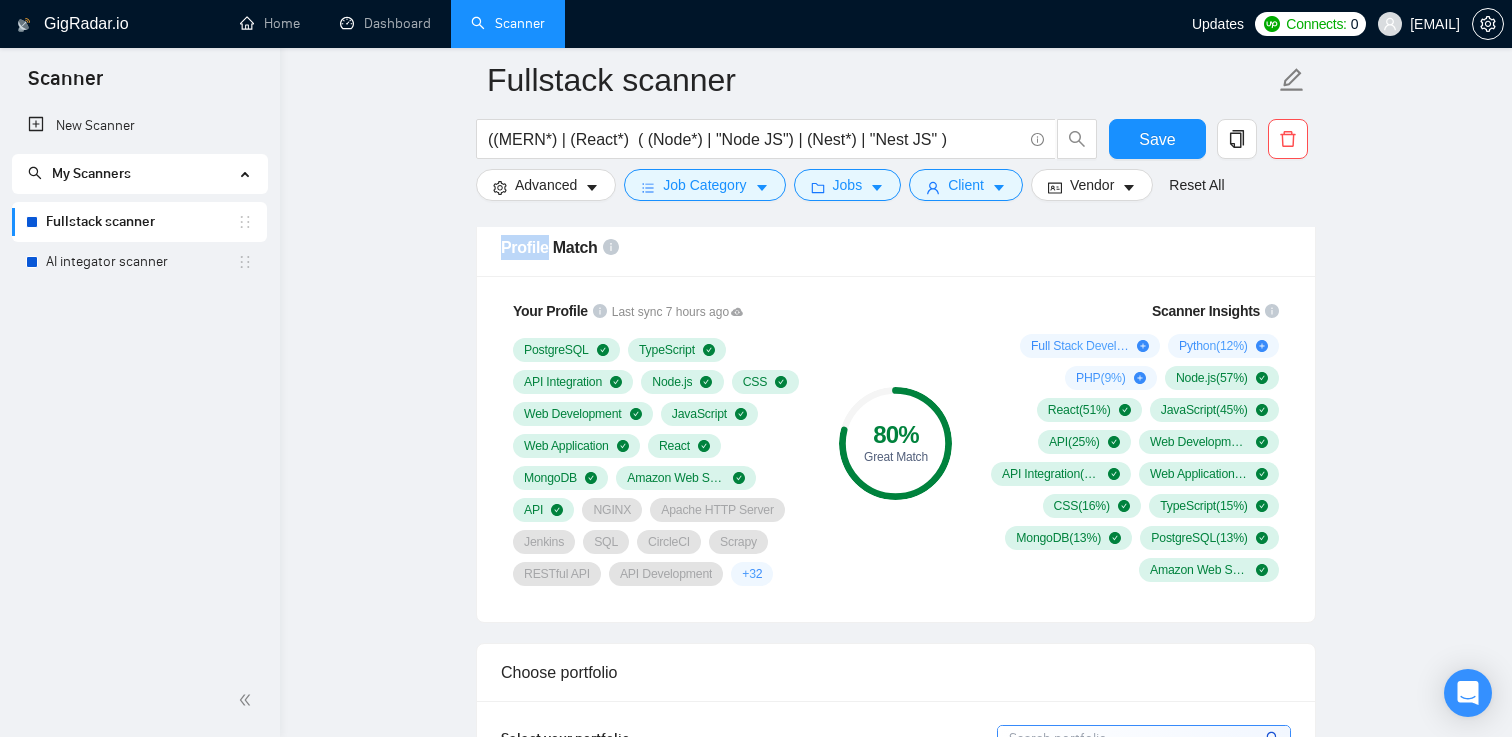 click on "Profile Match" at bounding box center [549, 247] 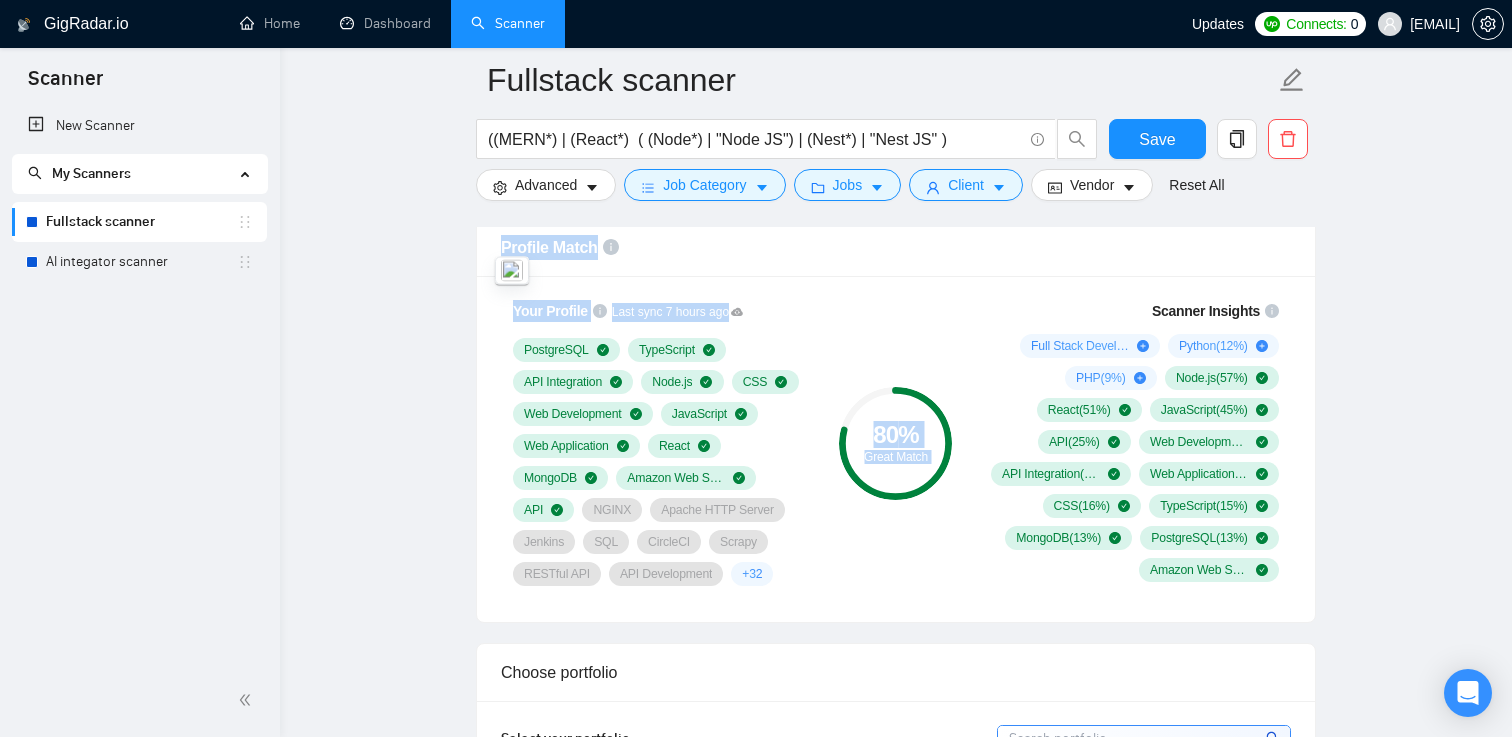 drag, startPoint x: 512, startPoint y: 241, endPoint x: 858, endPoint y: 564, distance: 473.33392 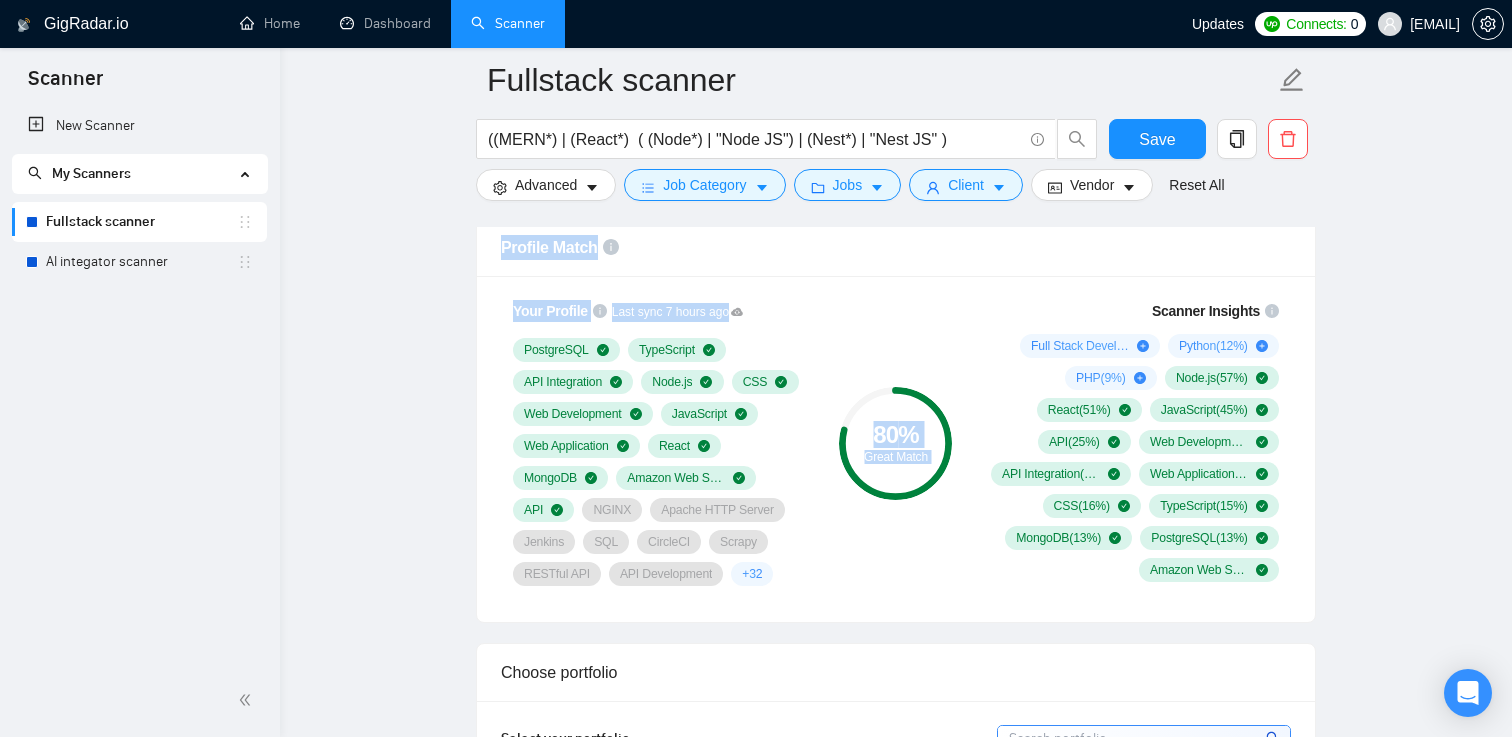 click on "Profile Match" at bounding box center [896, 247] 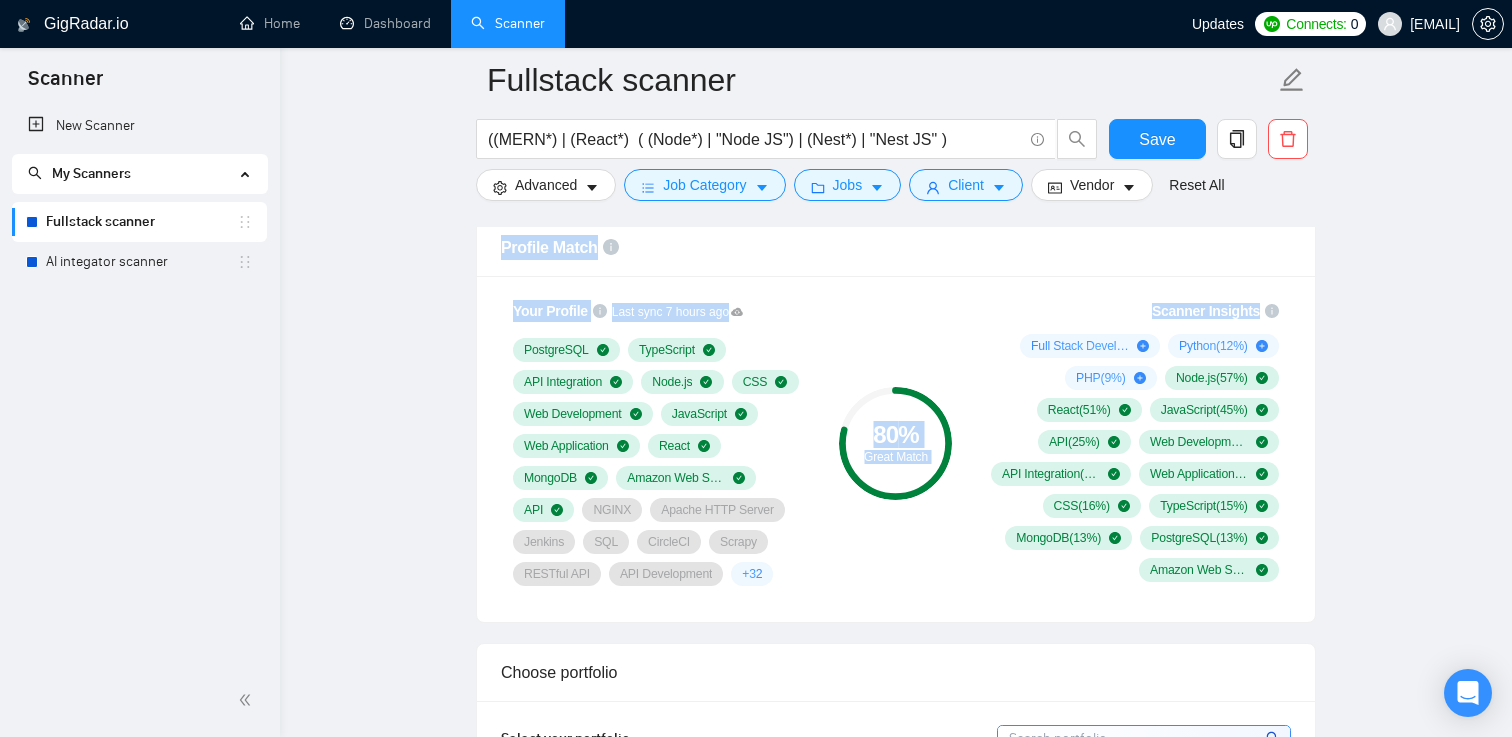 drag, startPoint x: 453, startPoint y: 230, endPoint x: 1187, endPoint y: 607, distance: 825.15753 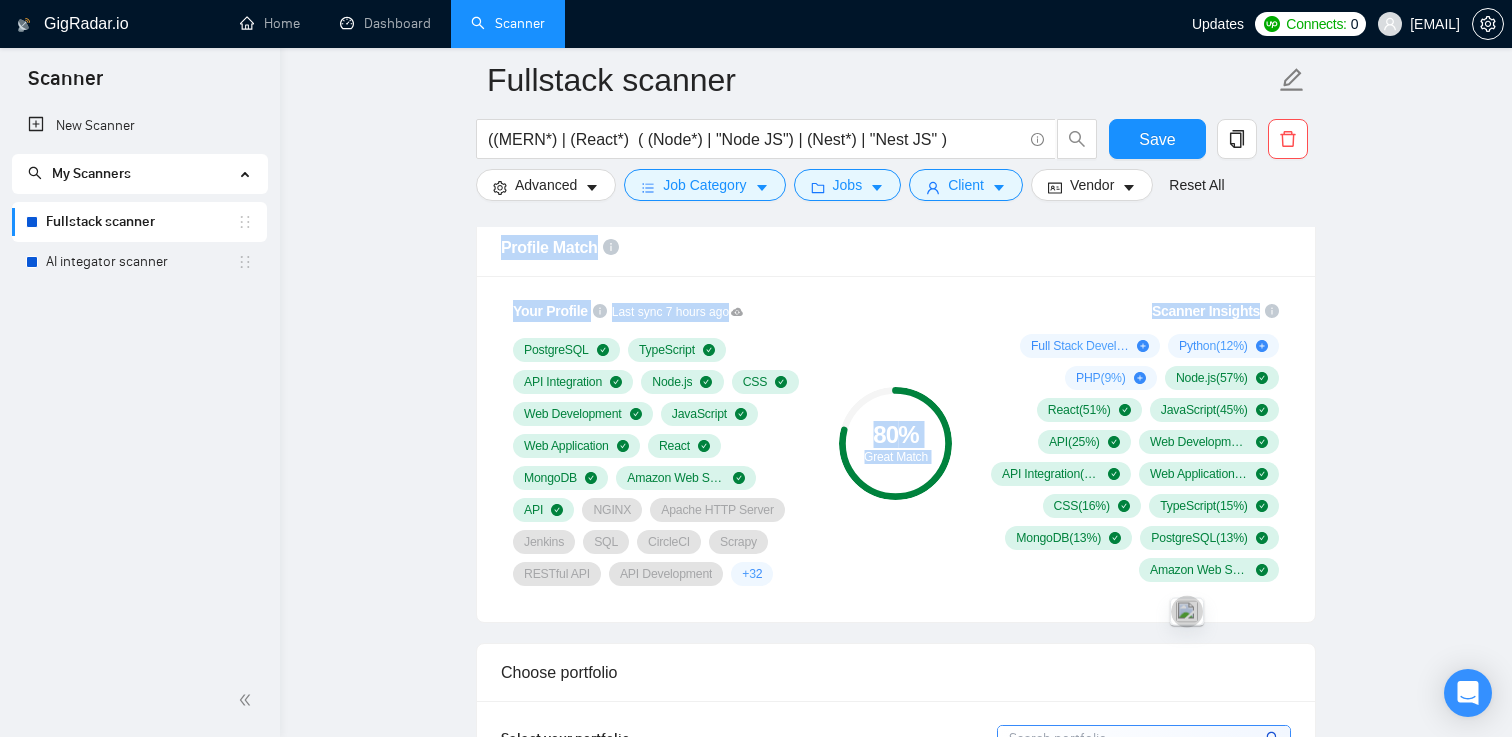 click at bounding box center (1187, 612) 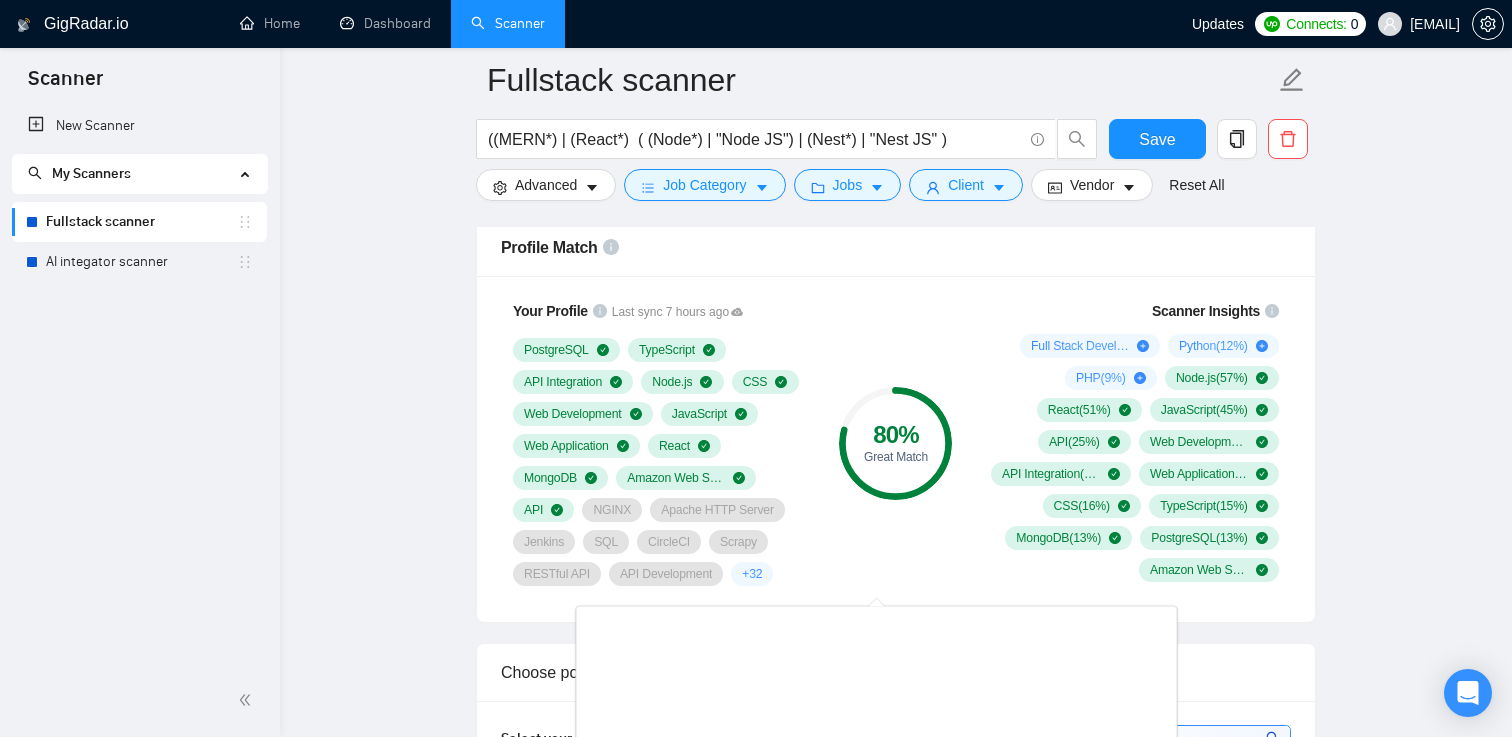 click on "Fullstack scanner ((MERN*) | (React*)  ( (Node*) | "Node JS") | (Nest*) | "Nest JS" ) Save Advanced   Job Category   Jobs   Client   Vendor   Reset All Preview Results Insights NEW Alerts Auto Bidder Auto Bidding Enabled Auto Bidding Enabled: OFF Auto Bidder Schedule Auto Bidding Type: Automated (recommended) Semi-automated Auto Bidding Schedule: 24/7 Custom Custom Auto Bidder Schedule Repeat every week on Monday Tuesday Wednesday Thursday Friday Saturday Sunday Active Hours ( Europe/Kiev ): From: To: ( 24  hours) Europe/Kiev Auto Bidding Type Select your bidding algorithm: Choose the algorithm for you bidding. The price per proposal does not include your connects expenditure. Template Bidder Works great for narrow segments and short cover letters that don't change. 0.50  credits / proposal Sardor AI 🤖 Personalise your cover letter with ai [placeholders] 1.00  credits / proposal Experimental Laziza AI  👑   NEW   Learn more 2.00  credits / proposal $138.32 savings Team & Freelancer Select team: Node.js +" at bounding box center (896, 1646) 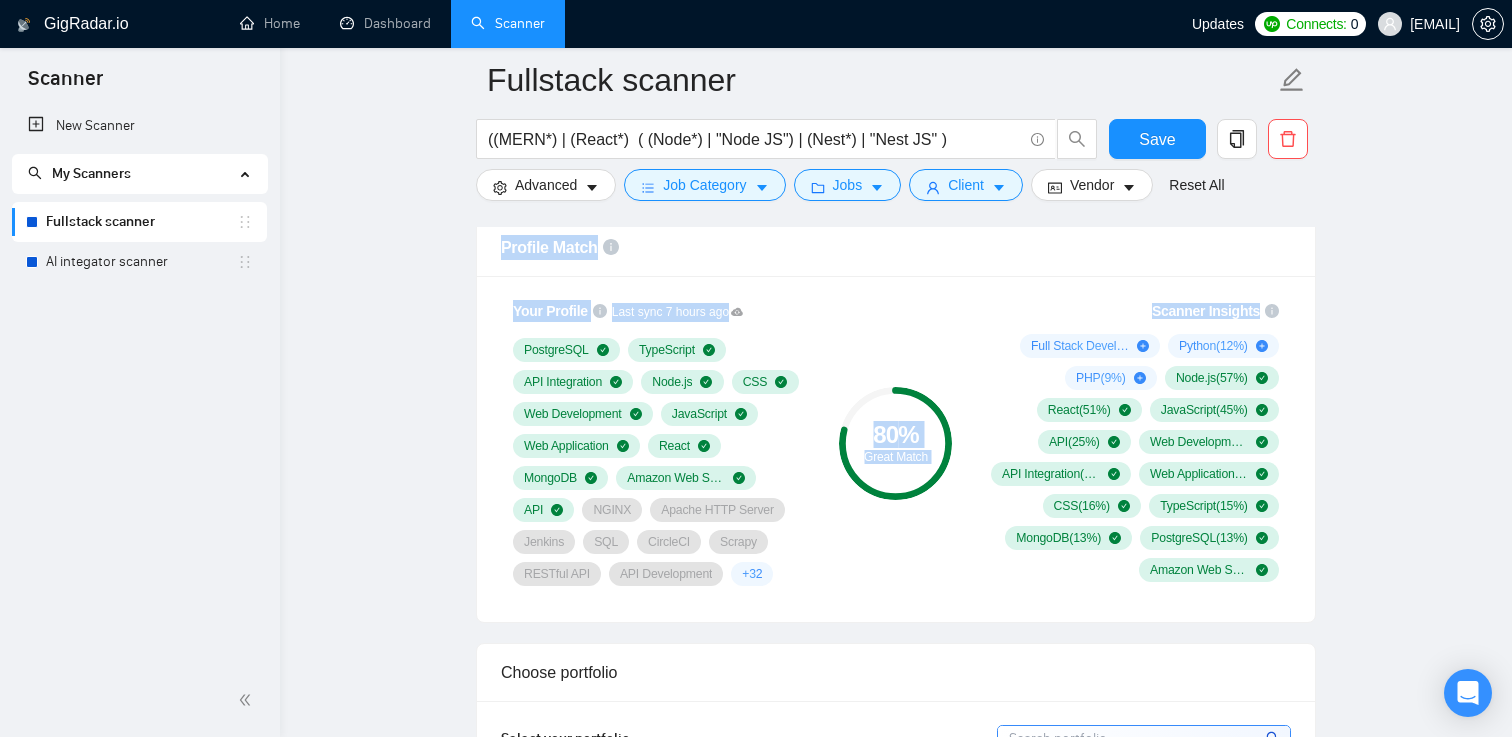 drag, startPoint x: 1324, startPoint y: 596, endPoint x: 493, endPoint y: 239, distance: 904.439 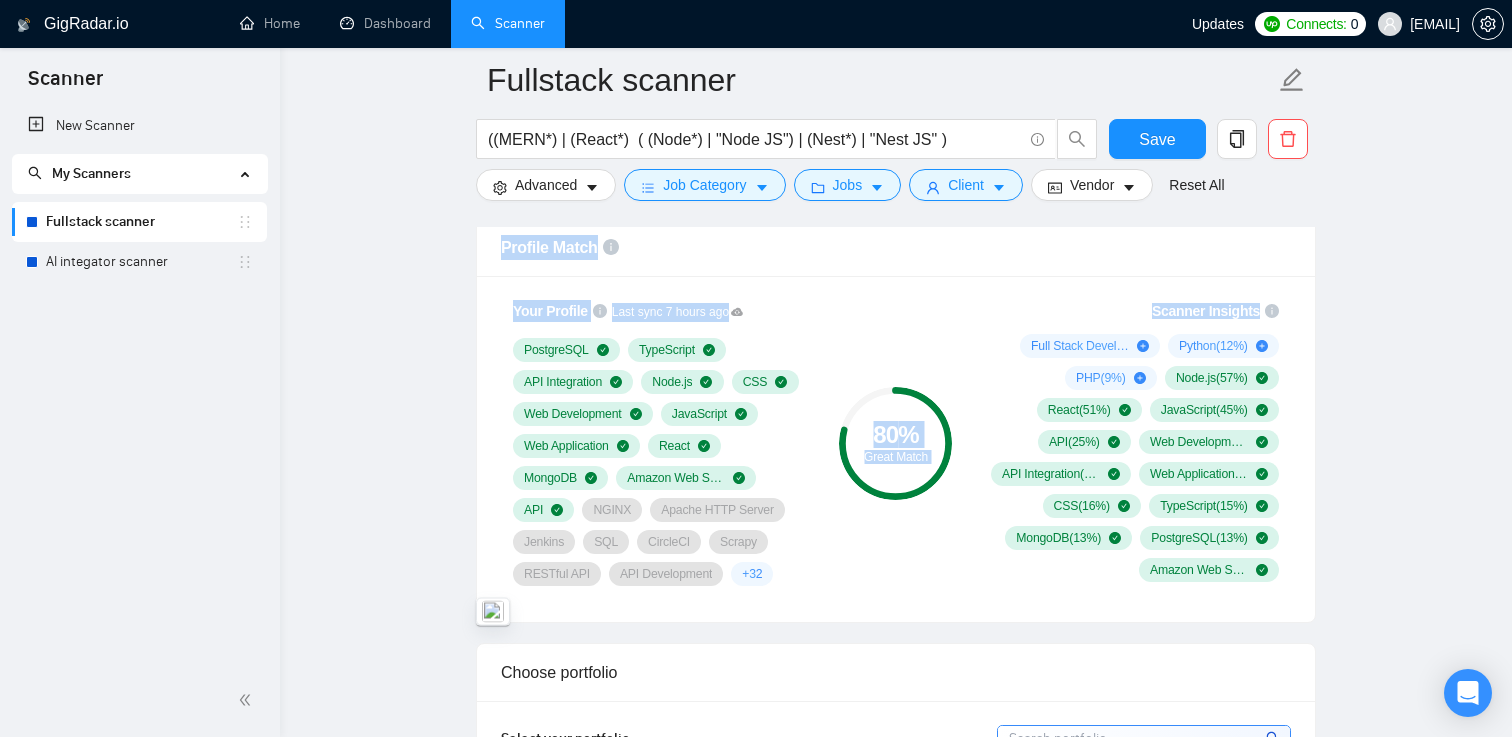 click on "Profile Match" at bounding box center [896, 248] 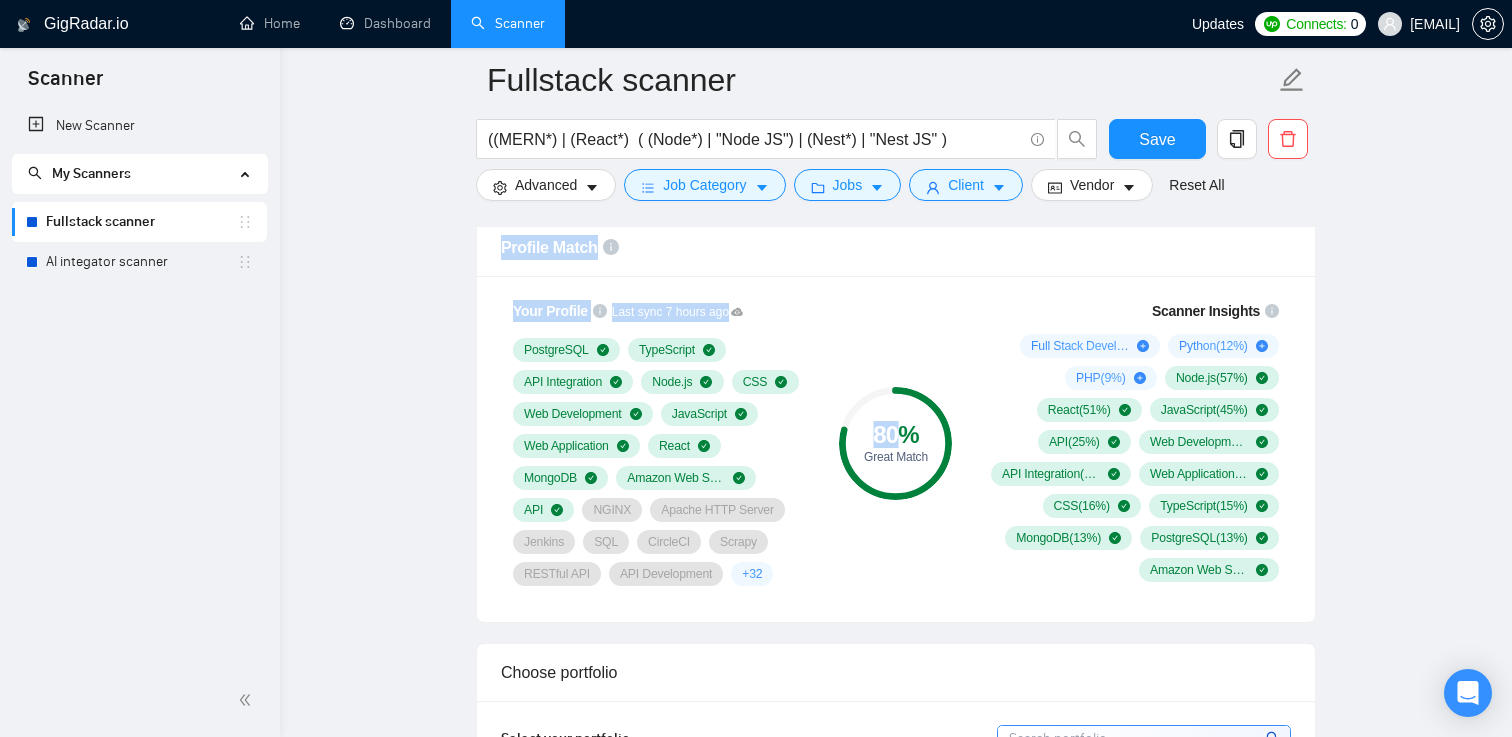 drag, startPoint x: 493, startPoint y: 239, endPoint x: 820, endPoint y: 570, distance: 465.28485 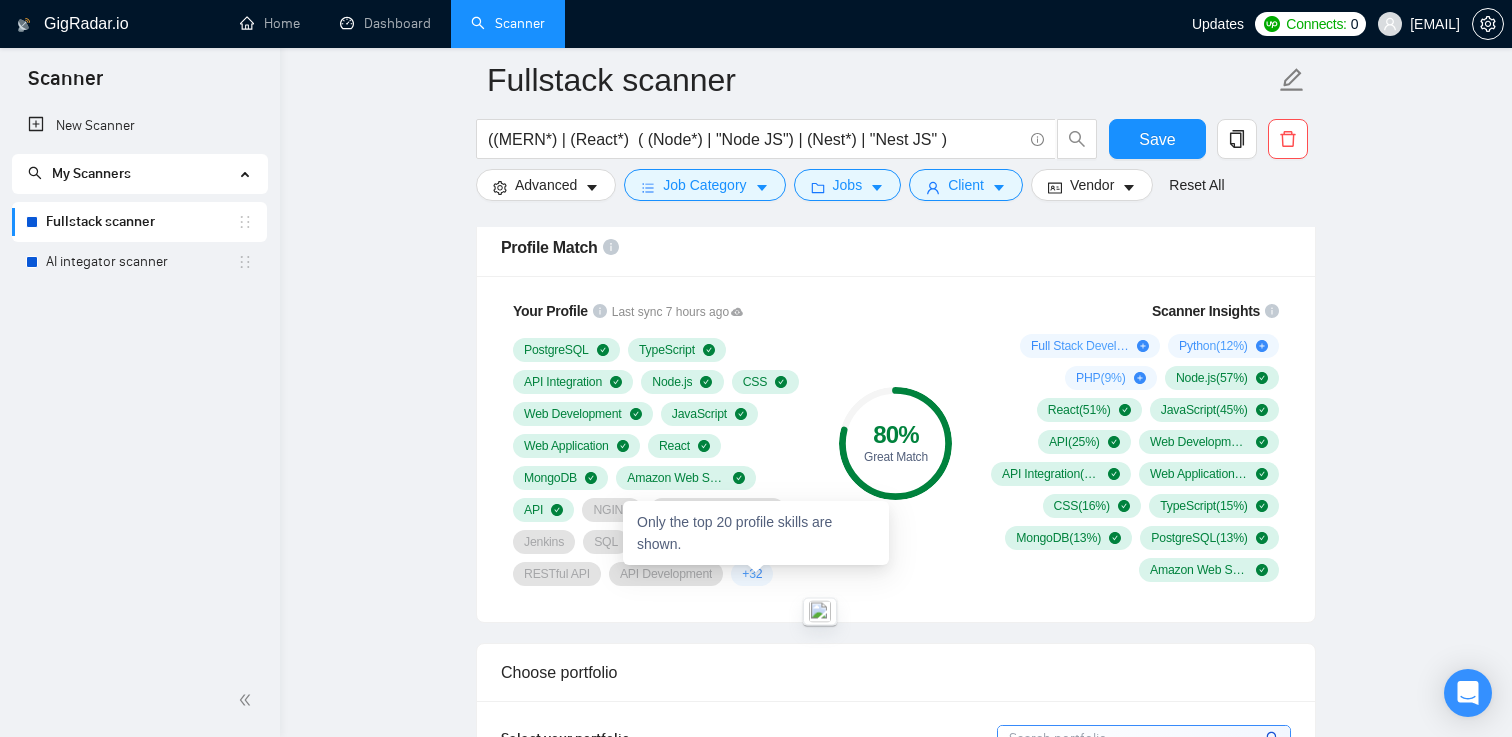 click on "Only the top 20 profile skills are shown." at bounding box center [756, 533] 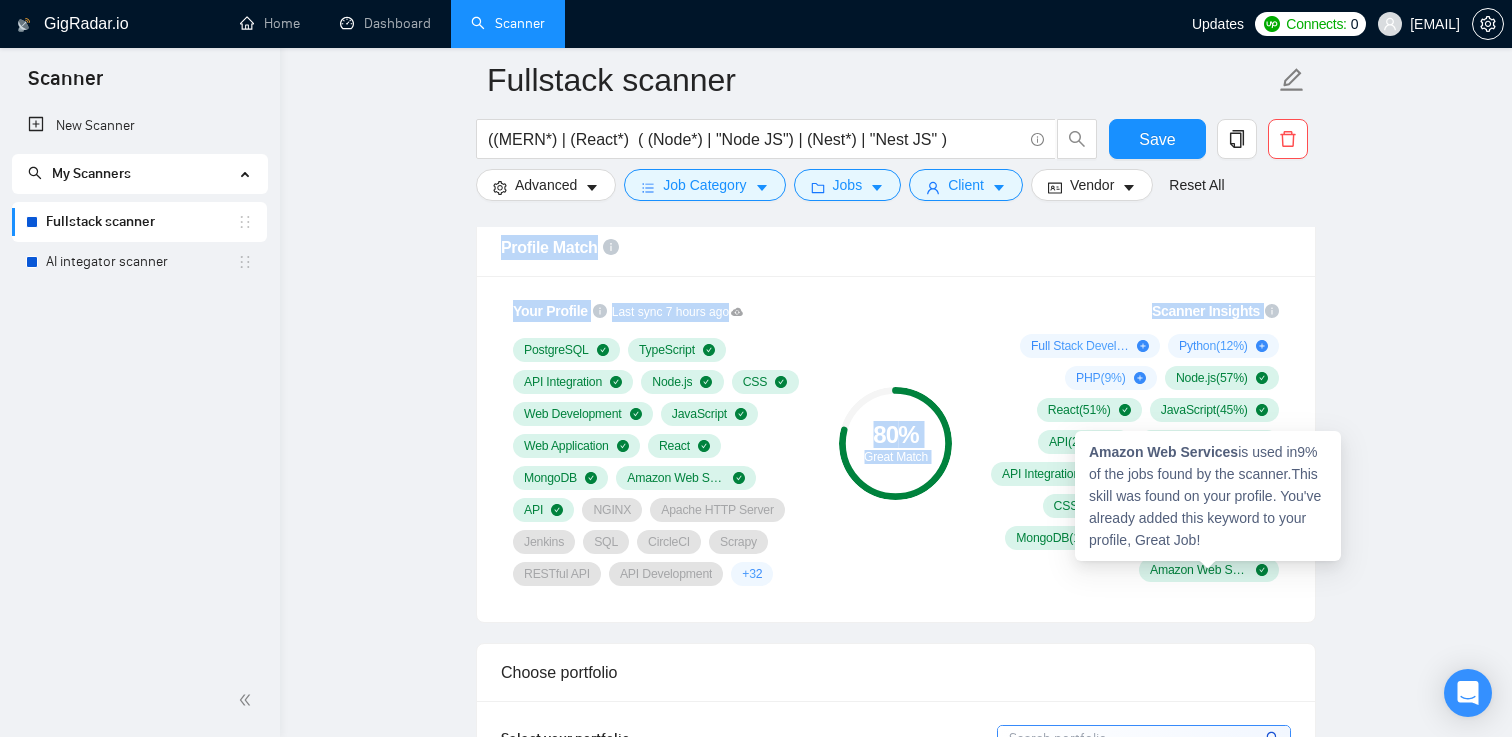 drag, startPoint x: 504, startPoint y: 251, endPoint x: 1250, endPoint y: 571, distance: 811.7364 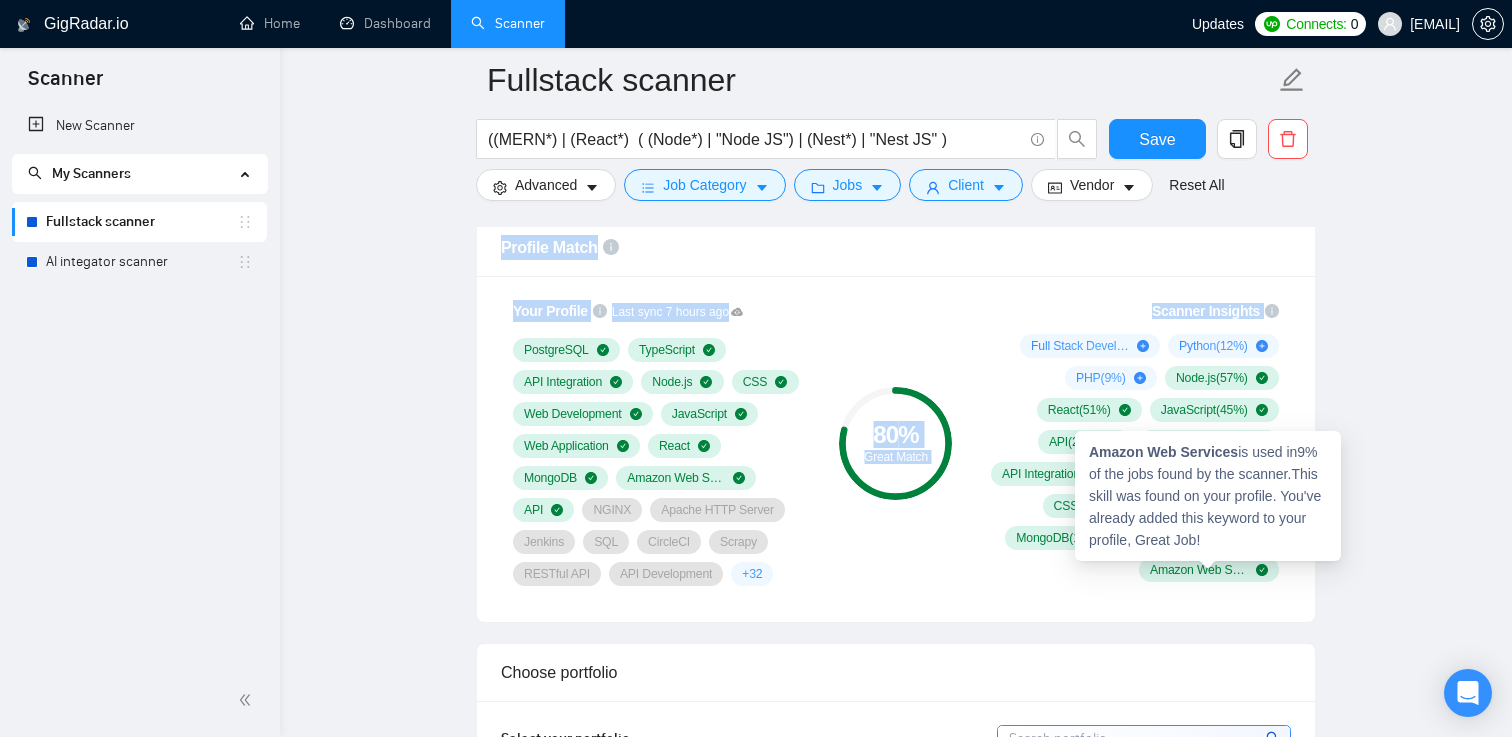 click on "Your Profile Last sync 7 hours ago  PostgreSQL TypeScript API Integration Node.js CSS Web Development JavaScript Web Application React MongoDB Amazon Web Services API NGINX Apache HTTP Server Jenkins SQL CircleCI Scrapy RESTful API API Development + 32 80 % Great Match Scanner Insights Full Stack Development  ( 72 %) Python  ( 12 %) PHP  ( 9 %) Node.js  ( 57 %) React  ( 51 %) JavaScript  ( 45 %) API  ( 25 %) Web Development  ( 21 %) API Integration  ( 21 %) Web Application  ( 18 %) CSS  ( 16 %) TypeScript  ( 15 %) MongoDB  ( 13 %) PostgreSQL  ( 13 %) Amazon Web Services  ( 9 %)" at bounding box center [896, 449] 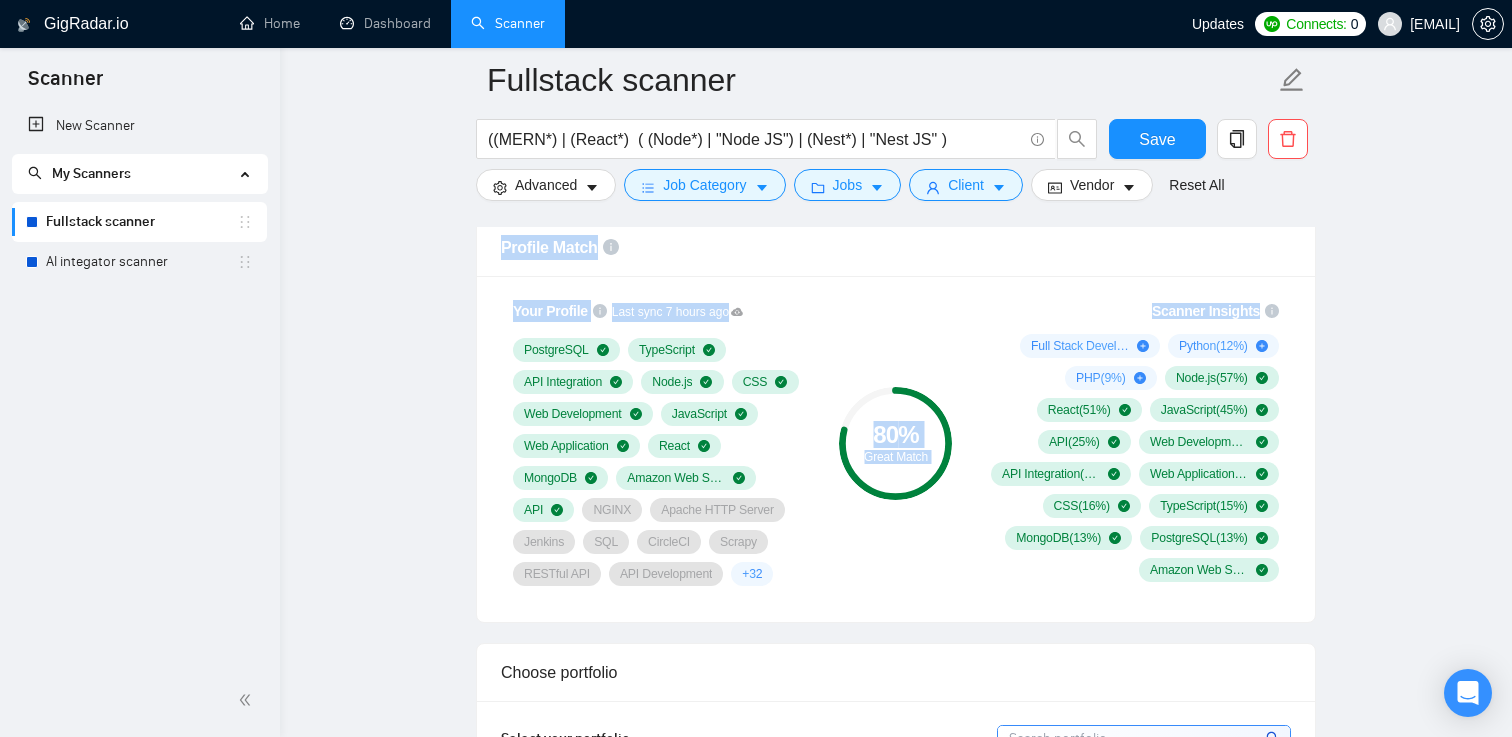 drag, startPoint x: 1303, startPoint y: 592, endPoint x: 496, endPoint y: 243, distance: 879.2326 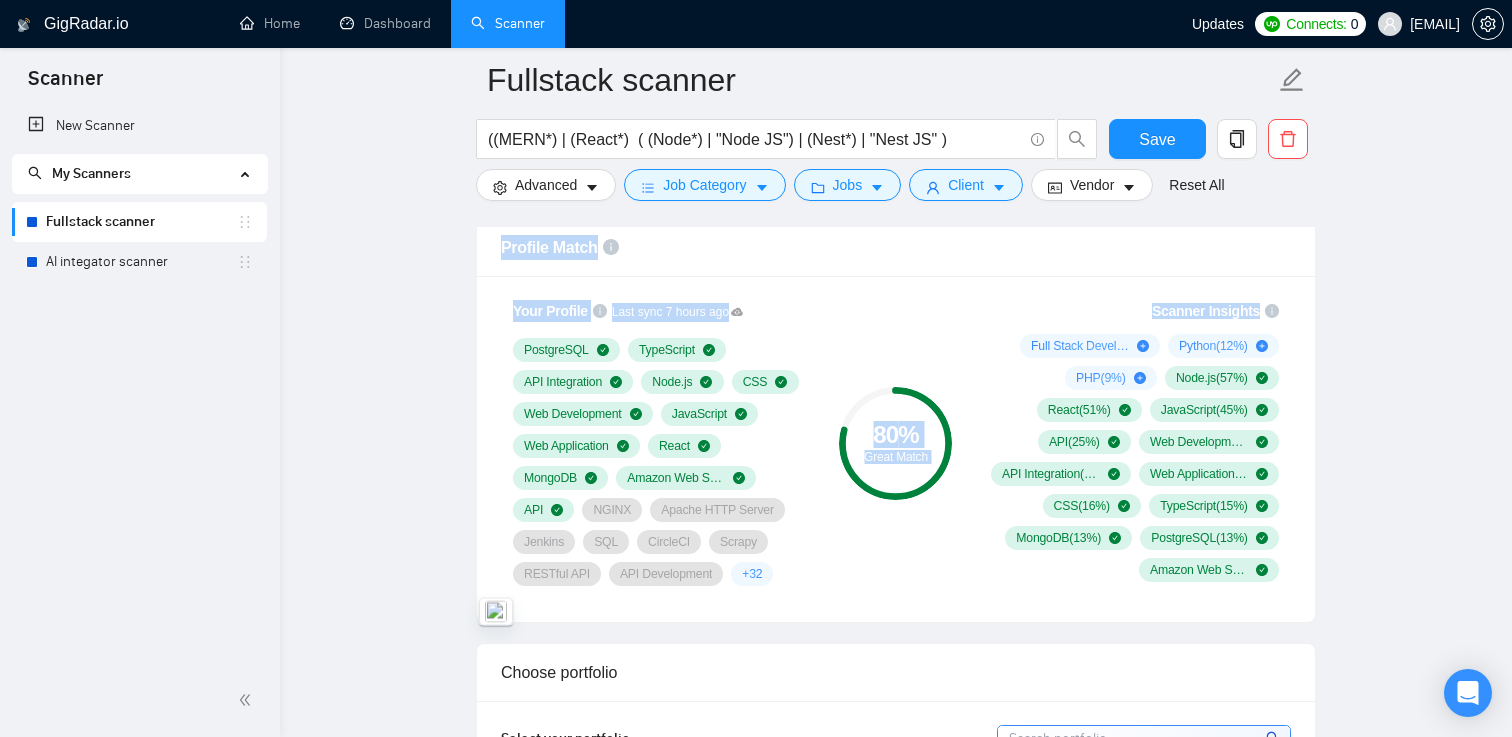 click on "Profile Match" at bounding box center (896, 248) 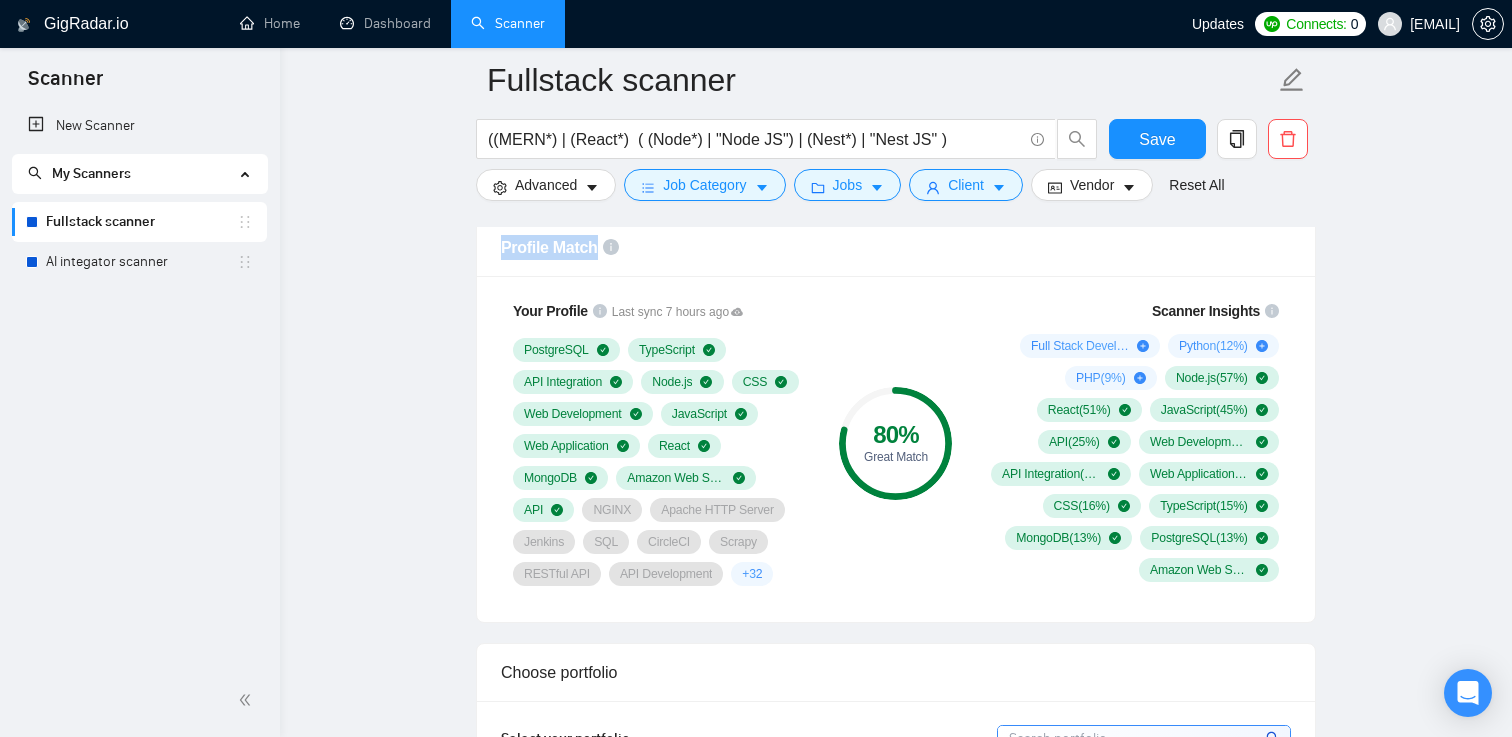 drag, startPoint x: 491, startPoint y: 239, endPoint x: 721, endPoint y: 244, distance: 230.05434 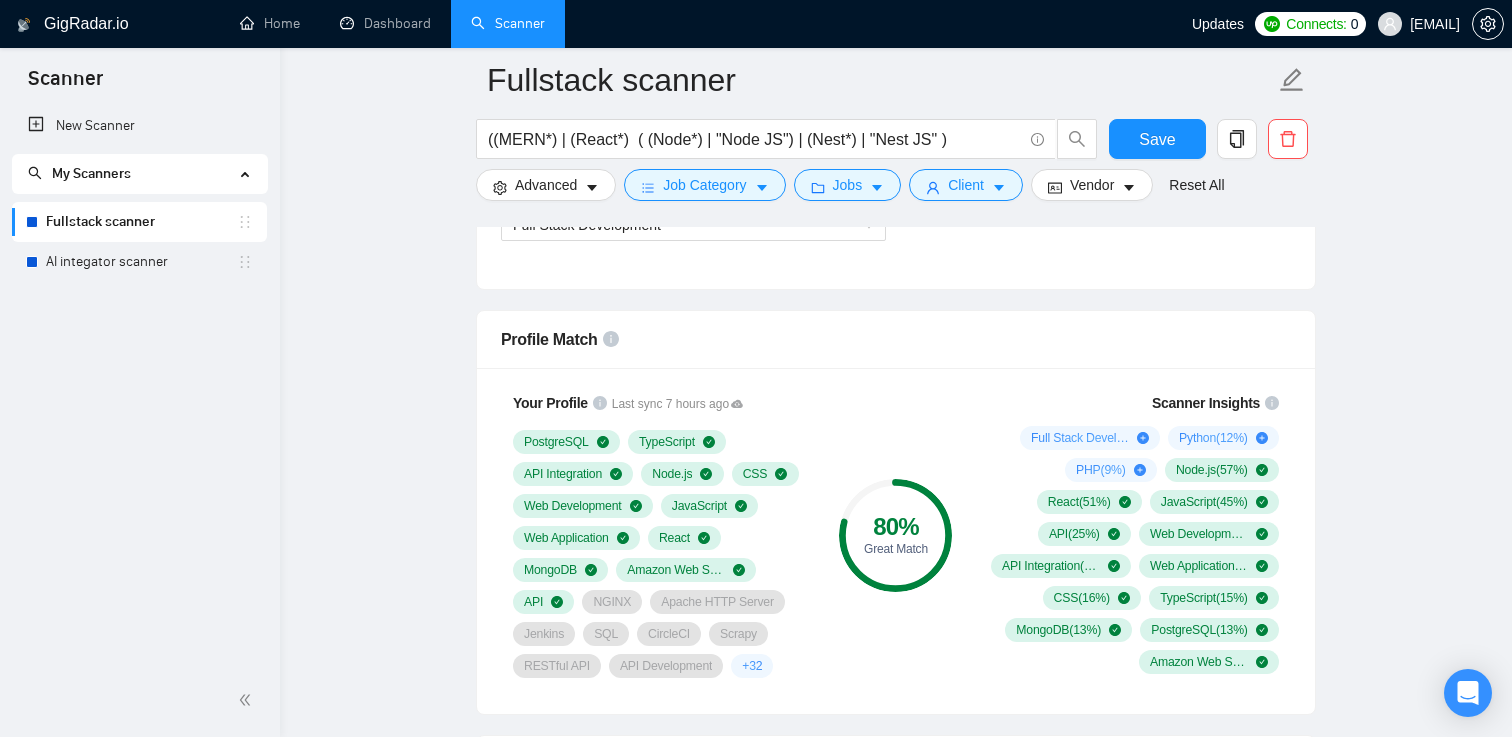 scroll, scrollTop: 1224, scrollLeft: 0, axis: vertical 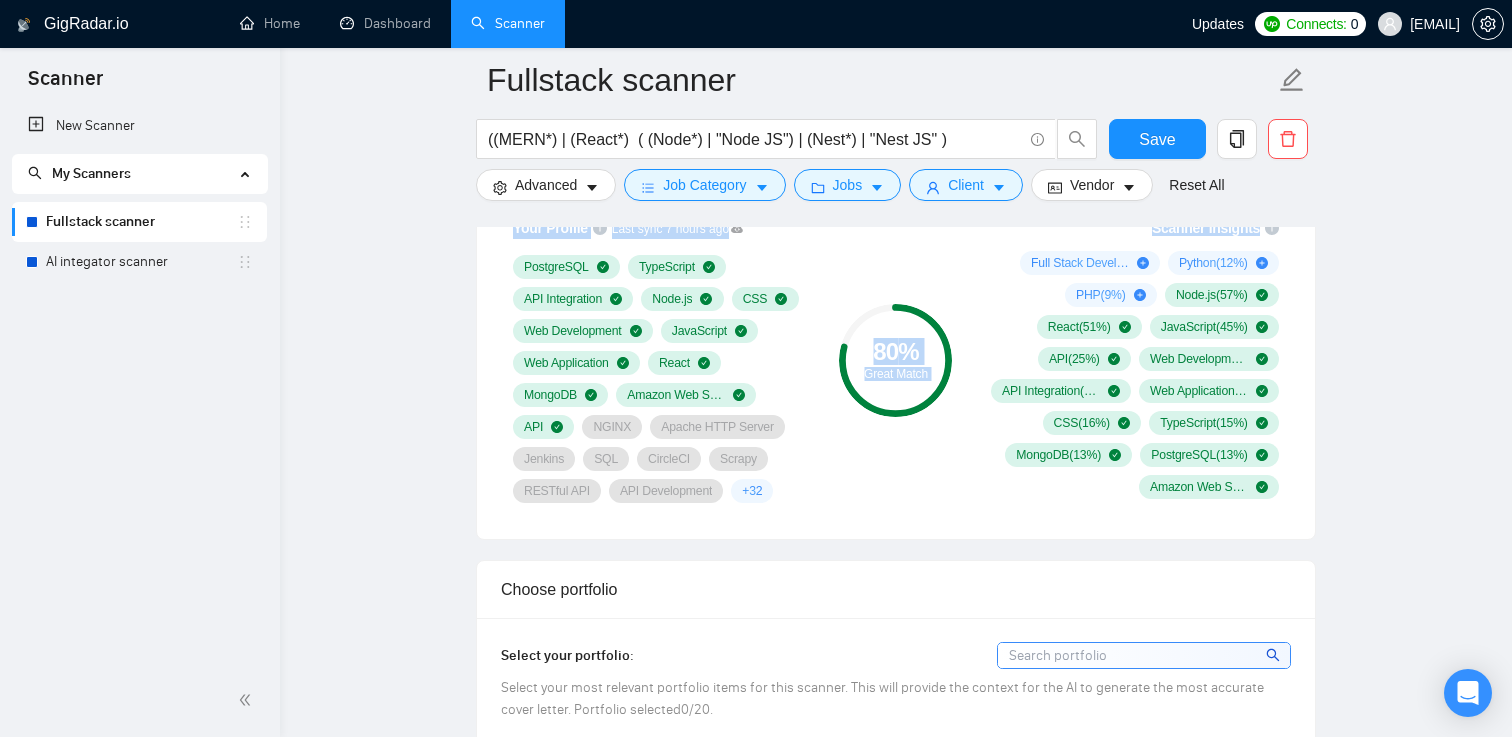 drag, startPoint x: 466, startPoint y: 324, endPoint x: 1038, endPoint y: 504, distance: 599.65326 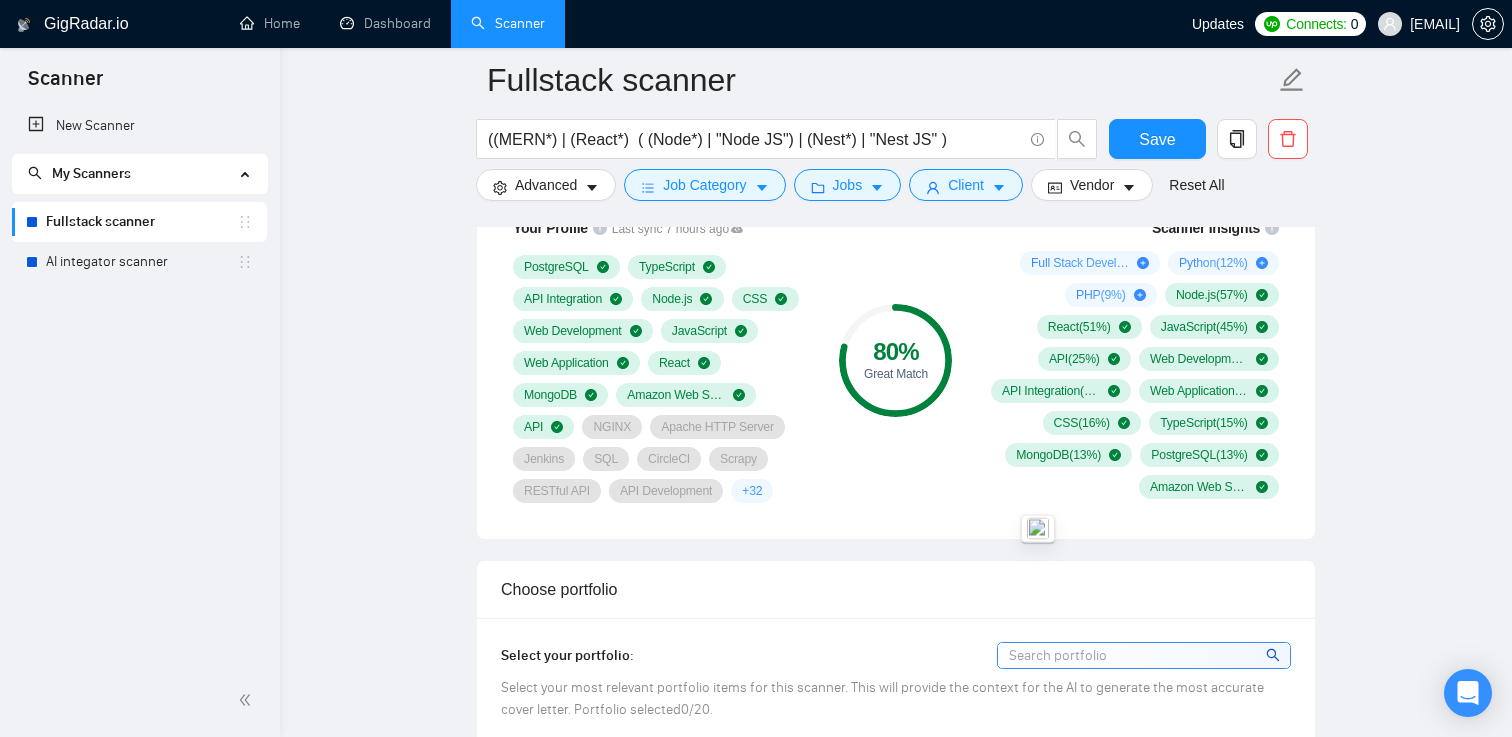 click on "Scanner Insights Full Stack Development  ( 72 %) Python  ( 12 %) PHP  ( 9 %) Node.js  ( 57 %) React  ( 51 %) JavaScript  ( 45 %) API  ( 25 %) Web Development  ( 21 %) API Integration  ( 21 %) Web Application  ( 18 %) CSS  ( 16 %) TypeScript  ( 15 %) MongoDB  ( 13 %) PostgreSQL  ( 13 %) Amazon Web Services  ( 9 %)" at bounding box center [1131, 358] 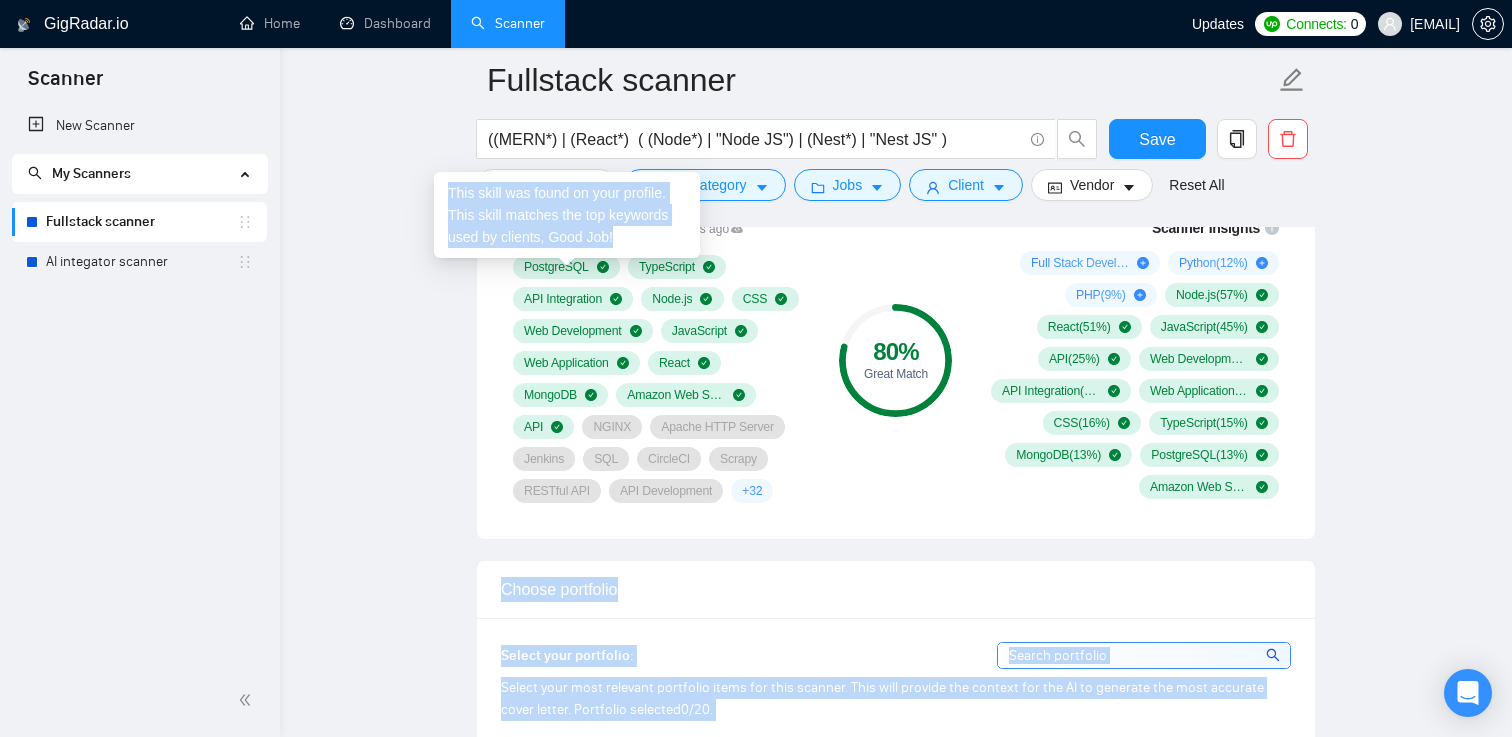 drag, startPoint x: 1035, startPoint y: 505, endPoint x: 497, endPoint y: 257, distance: 592.4086 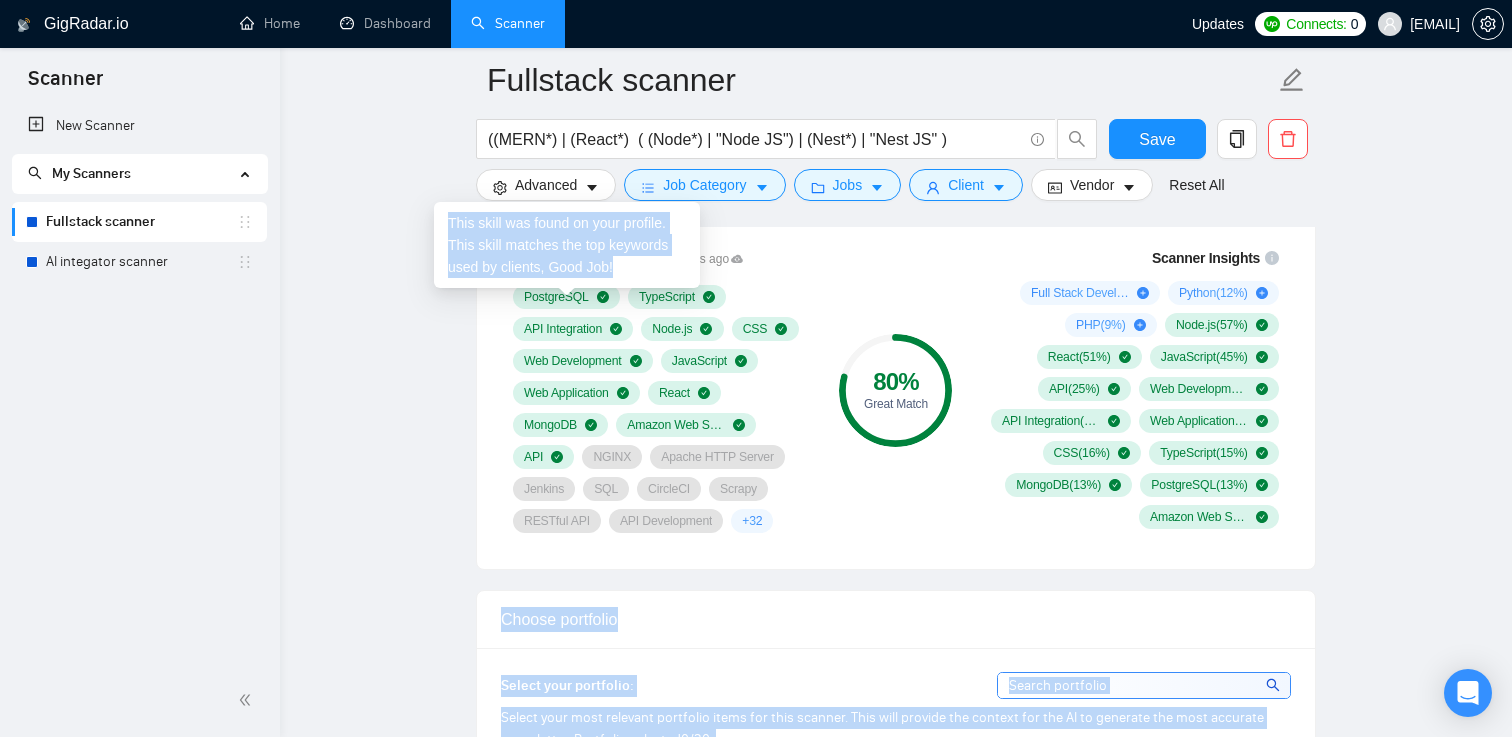 scroll, scrollTop: 1372, scrollLeft: 0, axis: vertical 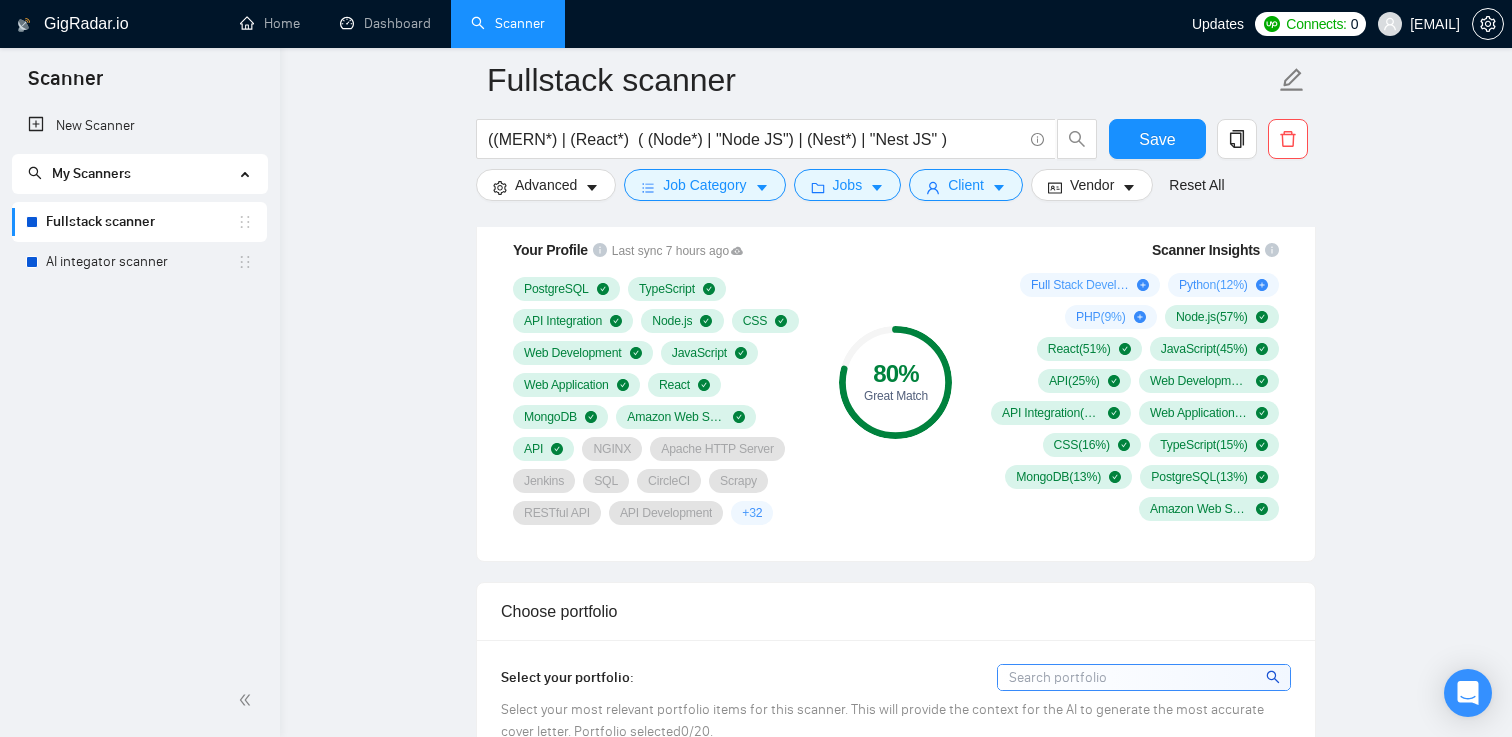 click on "Your Profile Last sync 7 hours ago  PostgreSQL TypeScript API Integration Node.js CSS Web Development JavaScript Web Application React MongoDB Amazon Web Services API NGINX Apache HTTP Server Jenkins SQL CircleCI Scrapy RESTful API API Development + 32 80 % Great Match Scanner Insights Full Stack Development  ( 72 %) Python  ( 12 %) PHP  ( 9 %) Node.js  ( 57 %) React  ( 51 %) JavaScript  ( 45 %) API  ( 25 %) Web Development  ( 21 %) API Integration  ( 21 %) Web Application  ( 18 %) CSS  ( 16 %) TypeScript  ( 15 %) MongoDB  ( 13 %) PostgreSQL  ( 13 %) Amazon Web Services  ( 9 %)" at bounding box center (896, 388) 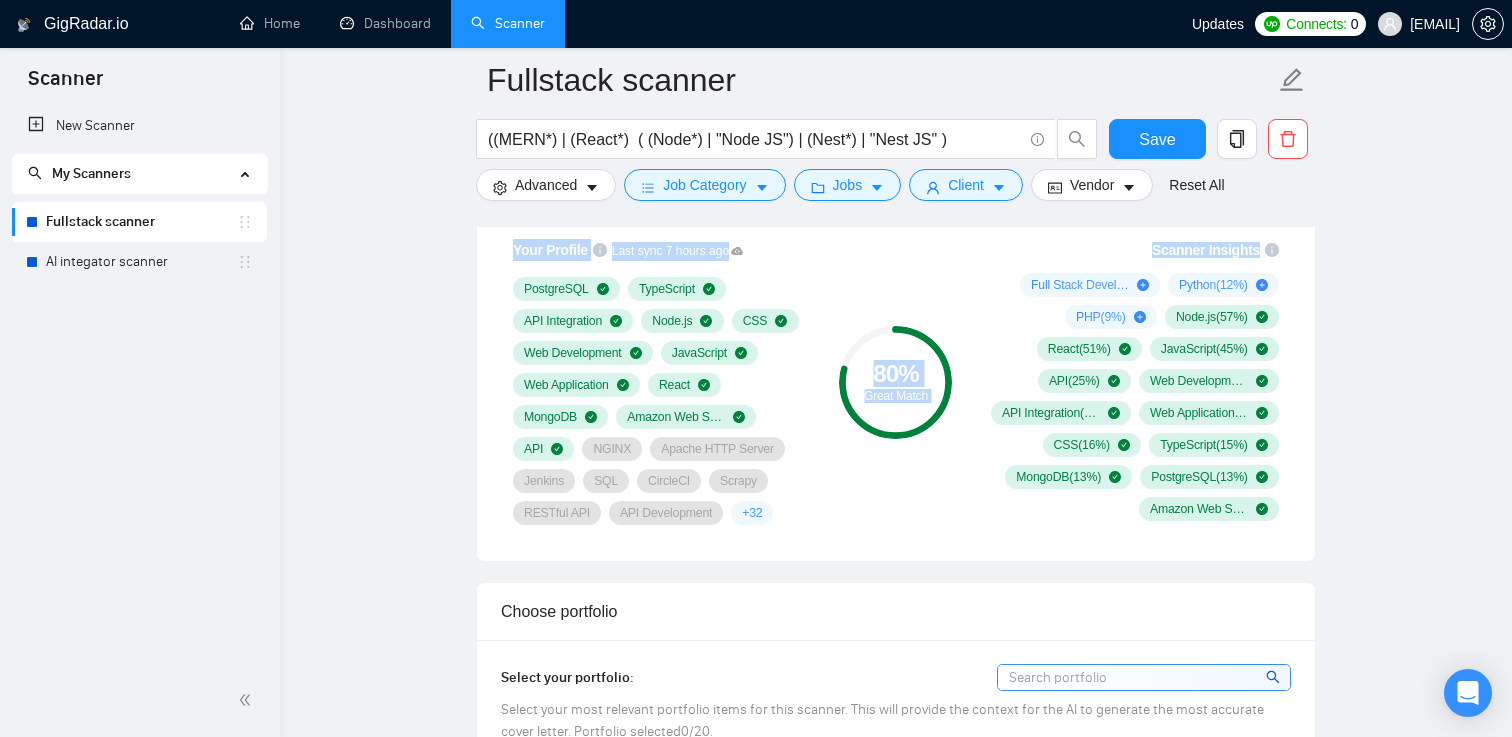 drag, startPoint x: 517, startPoint y: 236, endPoint x: 1150, endPoint y: 521, distance: 694.20026 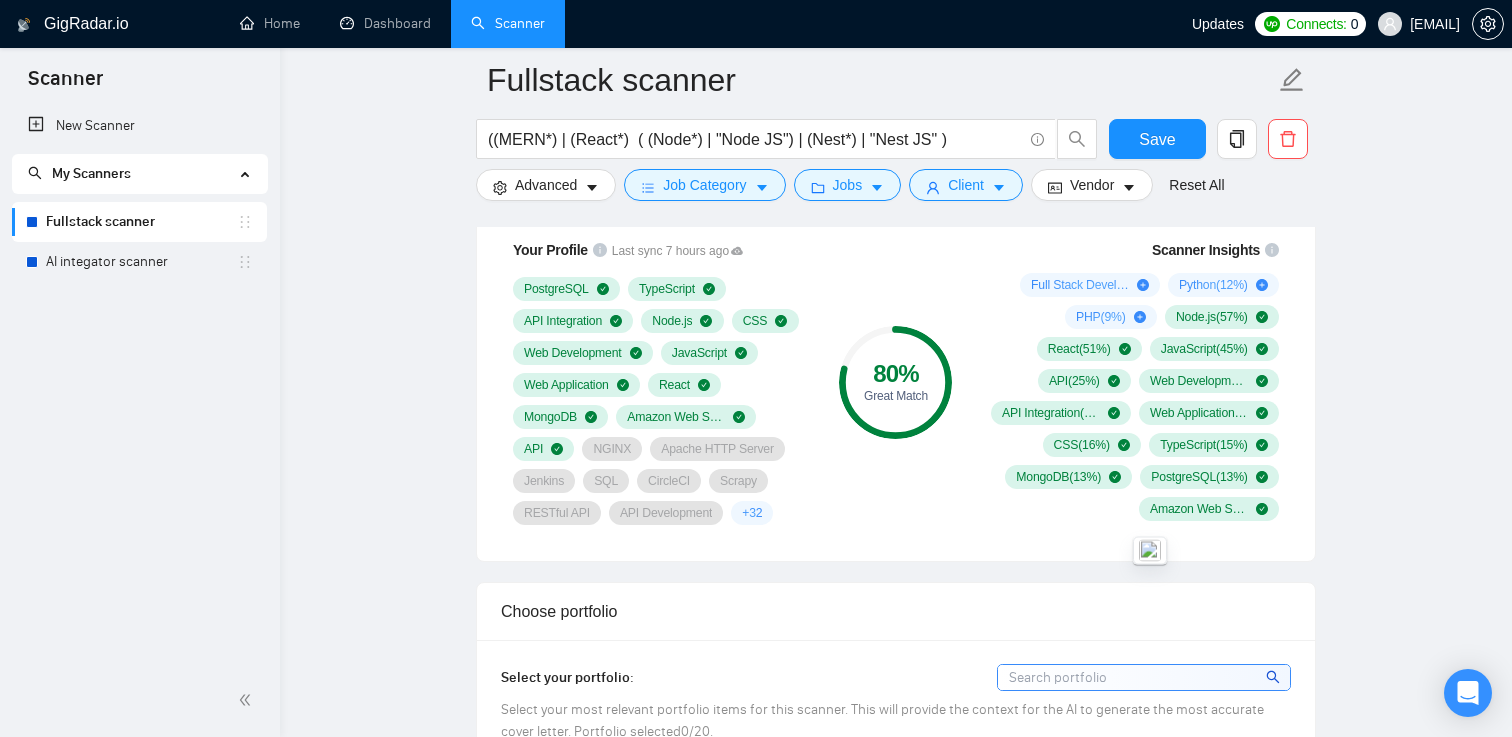 click on "Scanner Insights Full Stack Development  ( 72 %) Python  ( 12 %) PHP  ( 9 %) Node.js  ( 57 %) React  ( 51 %) JavaScript  ( 45 %) API  ( 25 %) Web Development  ( 21 %) API Integration  ( 21 %) Web Application  ( 18 %) CSS  ( 16 %) TypeScript  ( 15 %) MongoDB  ( 13 %) PostgreSQL  ( 13 %) Amazon Web Services  ( 9 %)" at bounding box center [1131, 380] 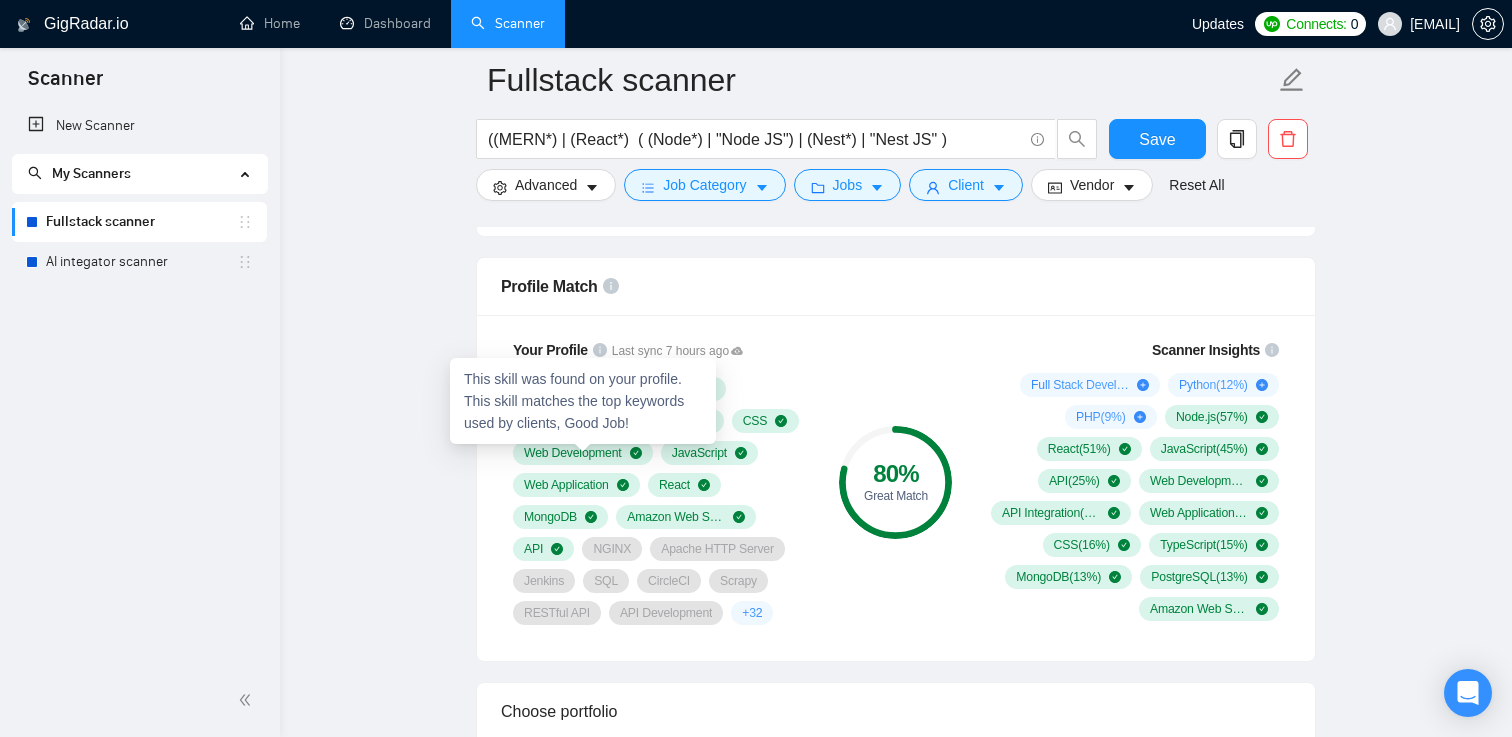 scroll, scrollTop: 1280, scrollLeft: 0, axis: vertical 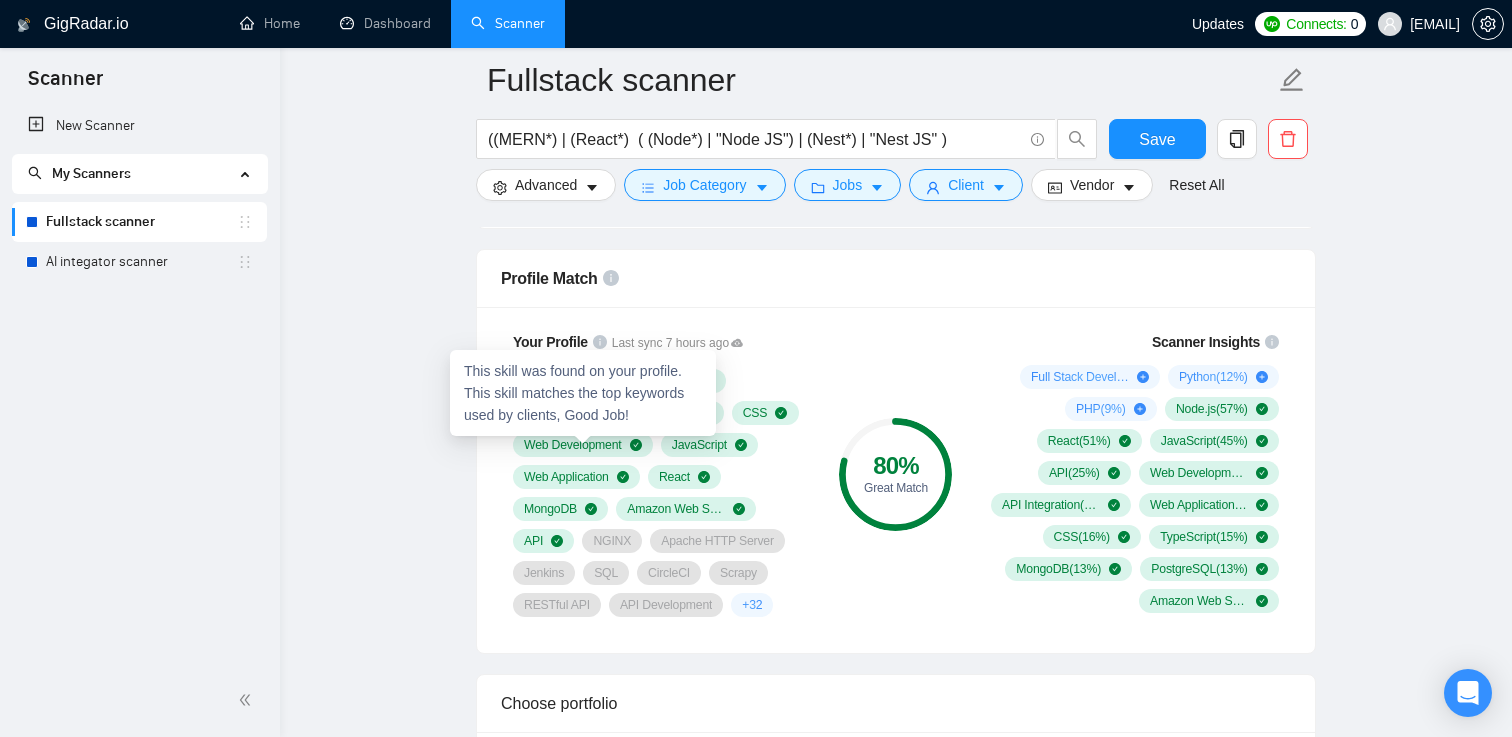 click on "Profile Match" at bounding box center (549, 278) 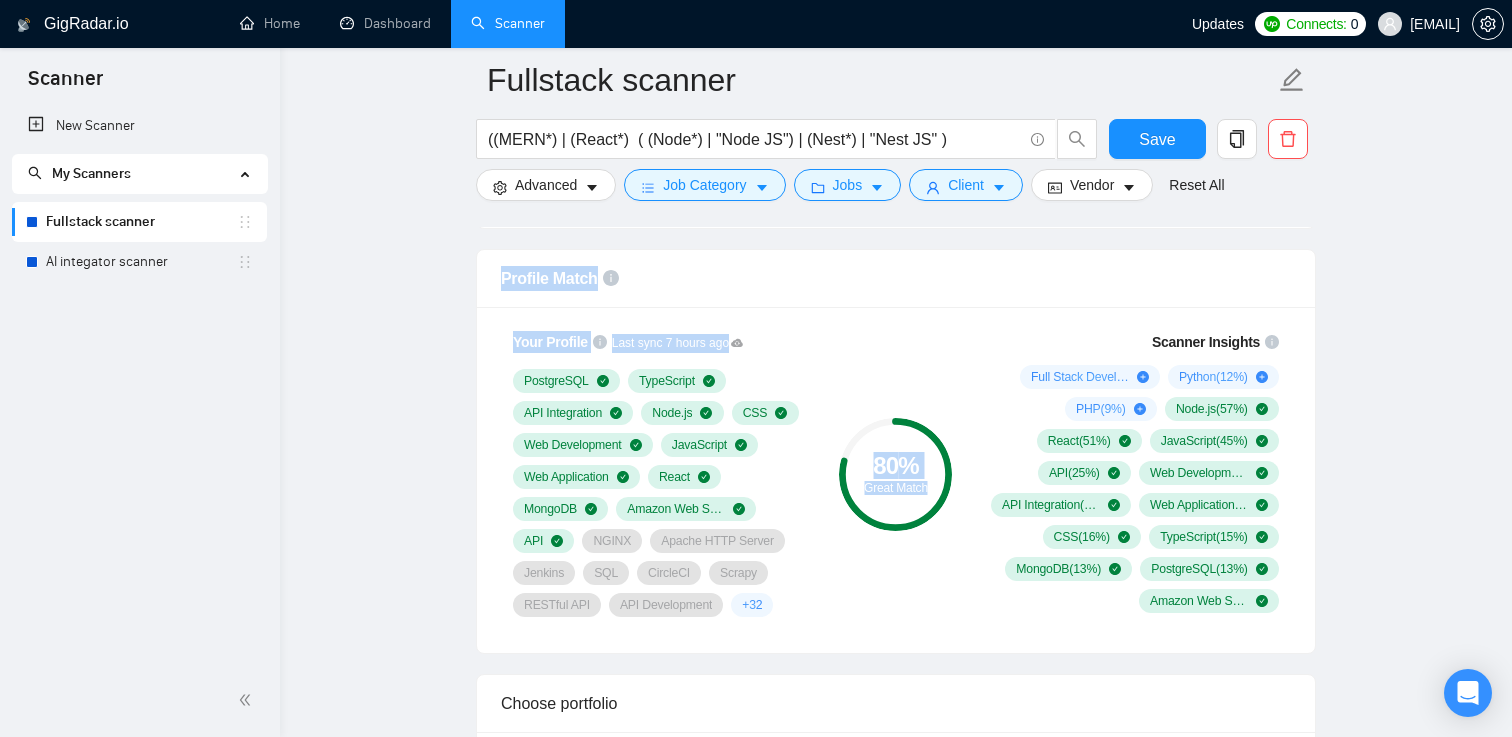 drag, startPoint x: 517, startPoint y: 268, endPoint x: 924, endPoint y: 482, distance: 459.83148 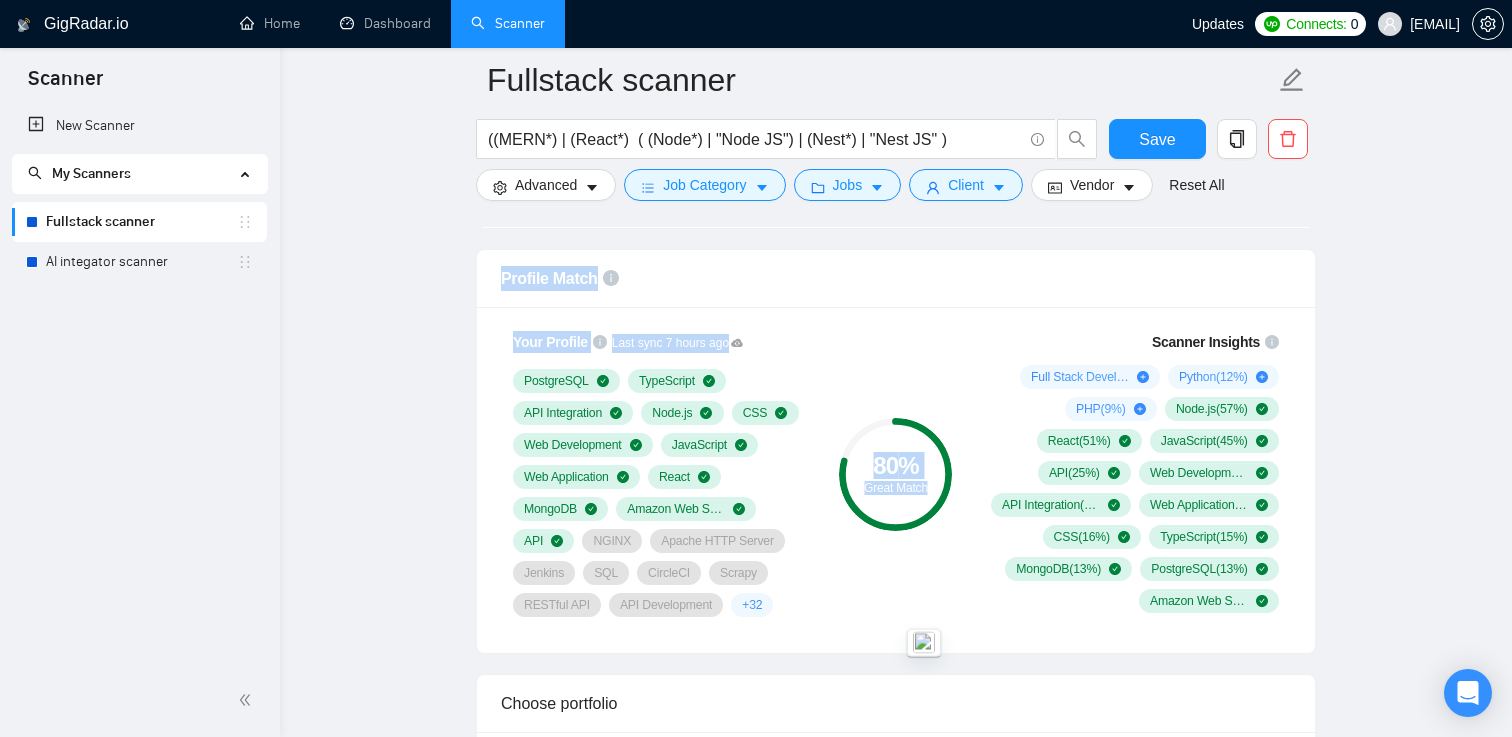 click on "Profile Match" at bounding box center [549, 278] 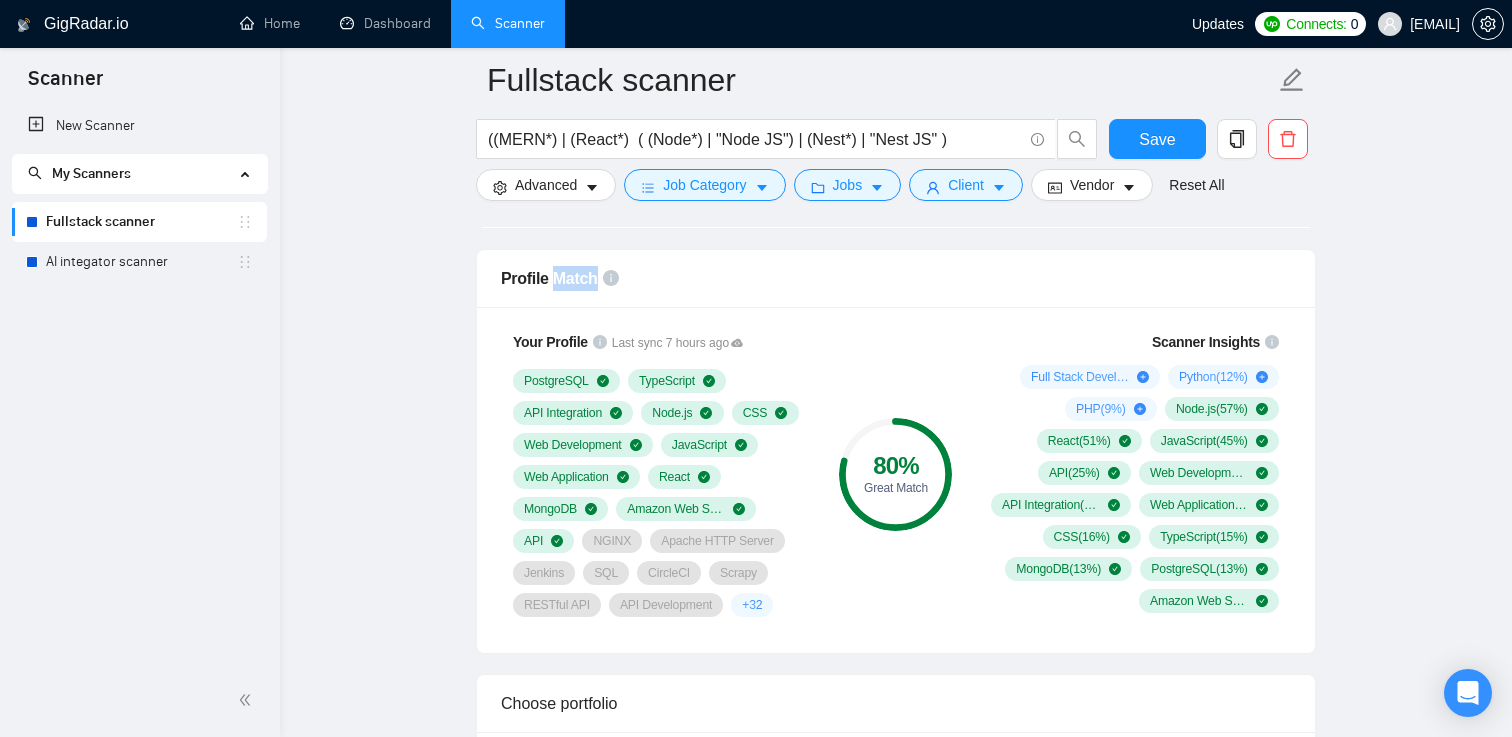 click on "Profile Match" at bounding box center [549, 278] 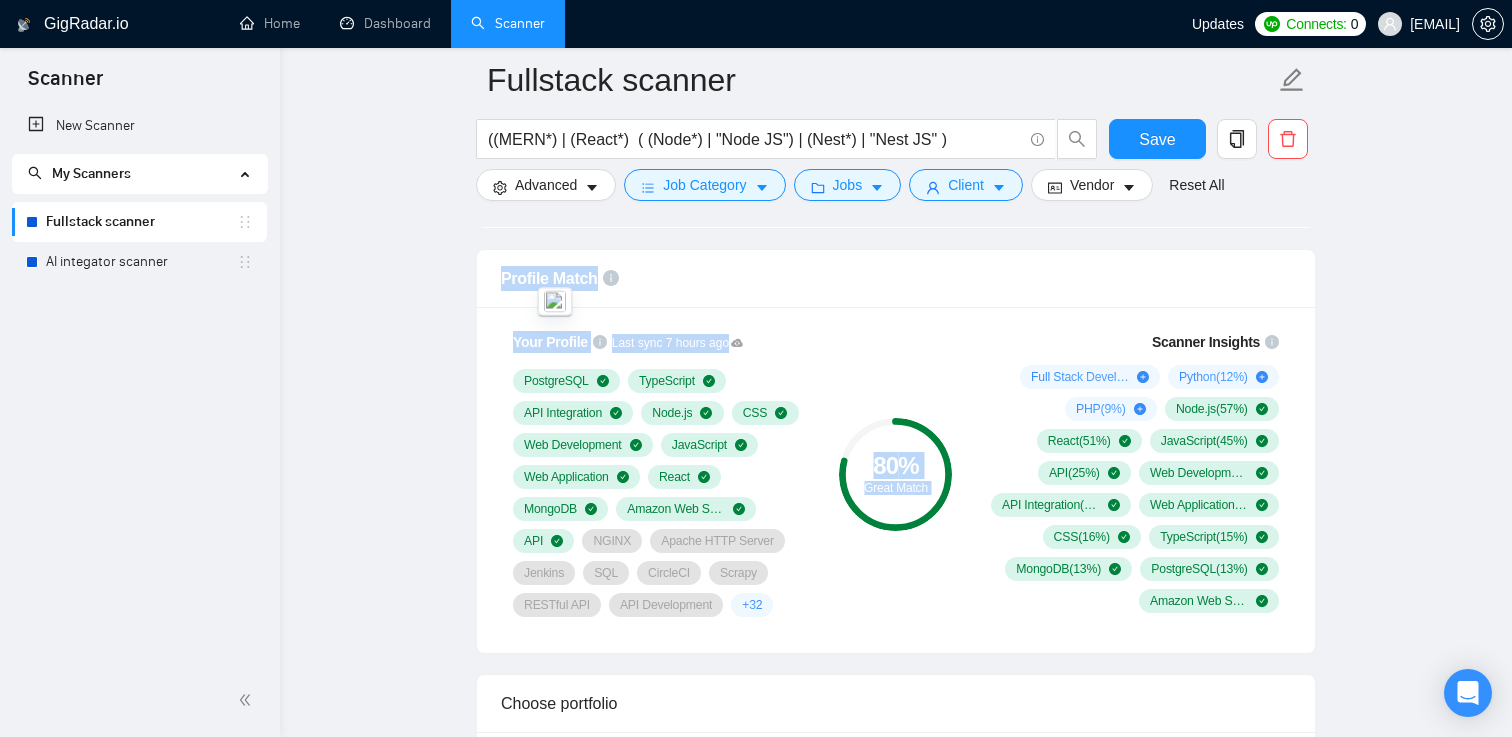 drag, startPoint x: 555, startPoint y: 273, endPoint x: 934, endPoint y: 492, distance: 437.72366 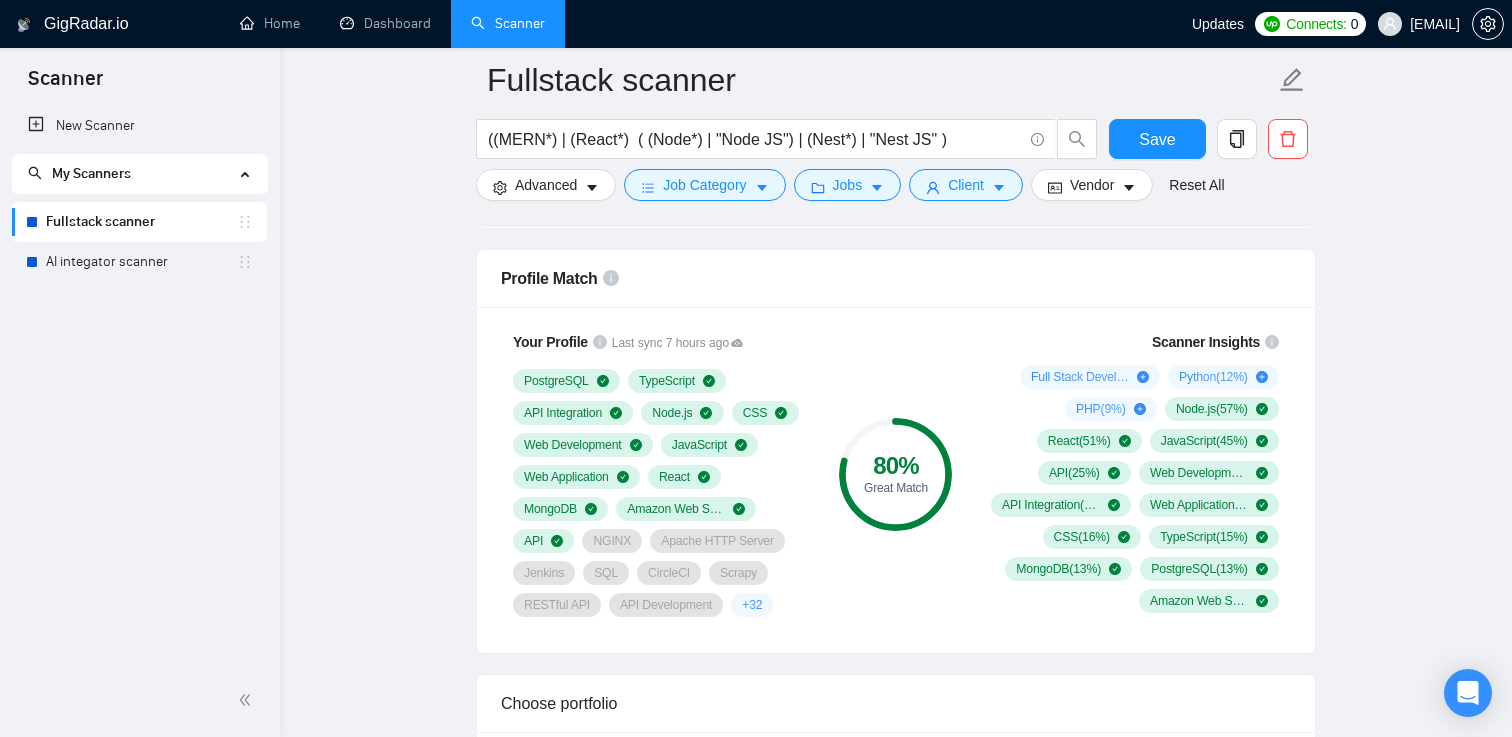 click on "80 % Great Match" at bounding box center (896, 474) 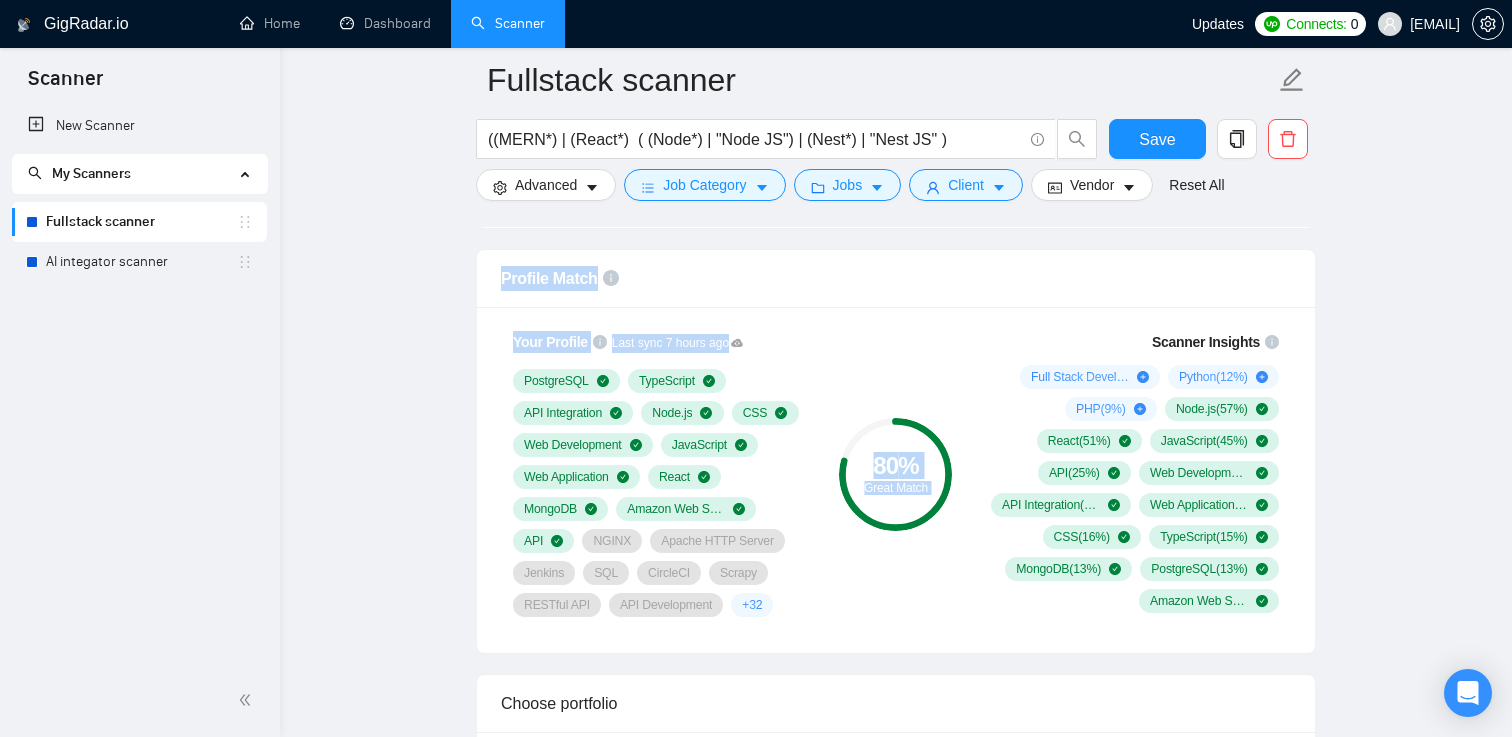 drag, startPoint x: 961, startPoint y: 505, endPoint x: 565, endPoint y: 284, distance: 453.4942 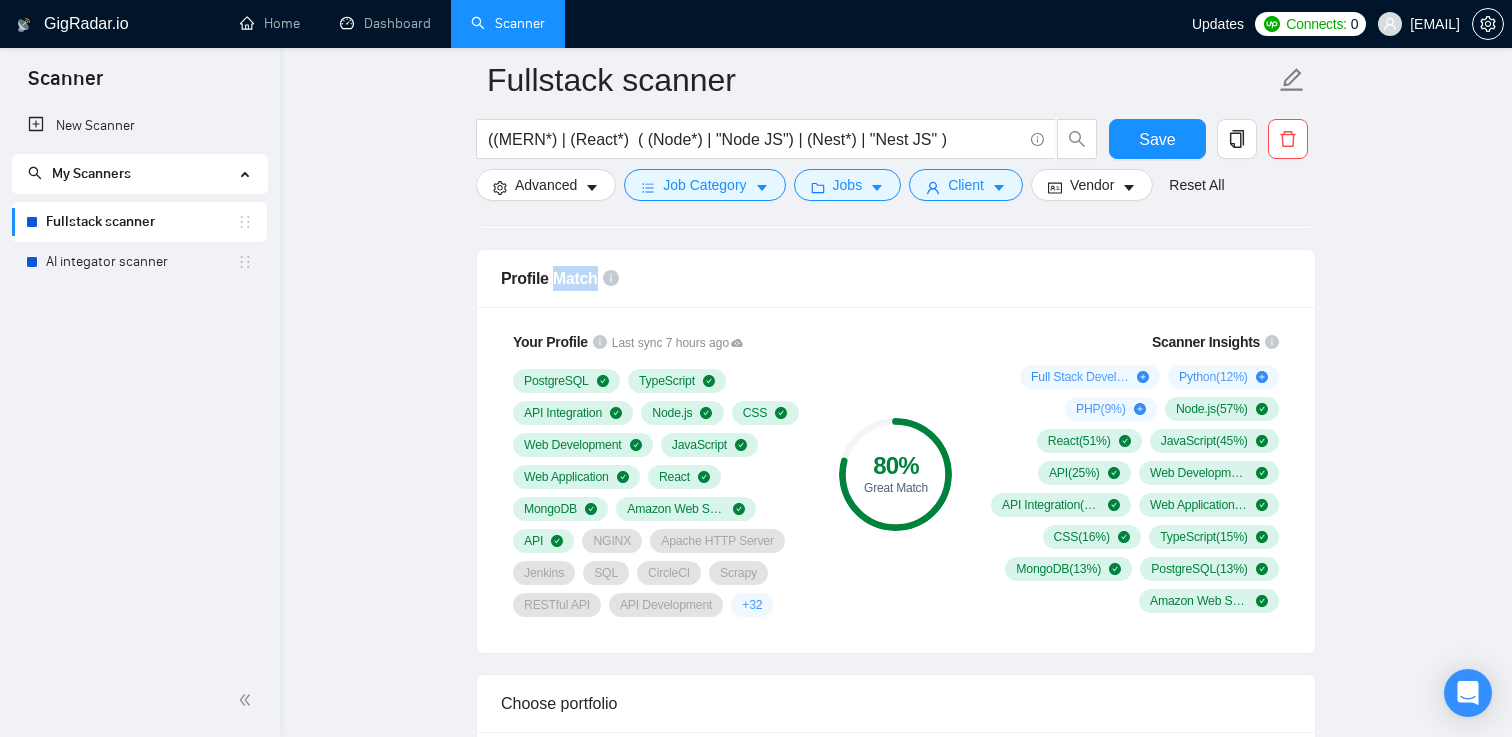 click on "Profile Match" at bounding box center (549, 278) 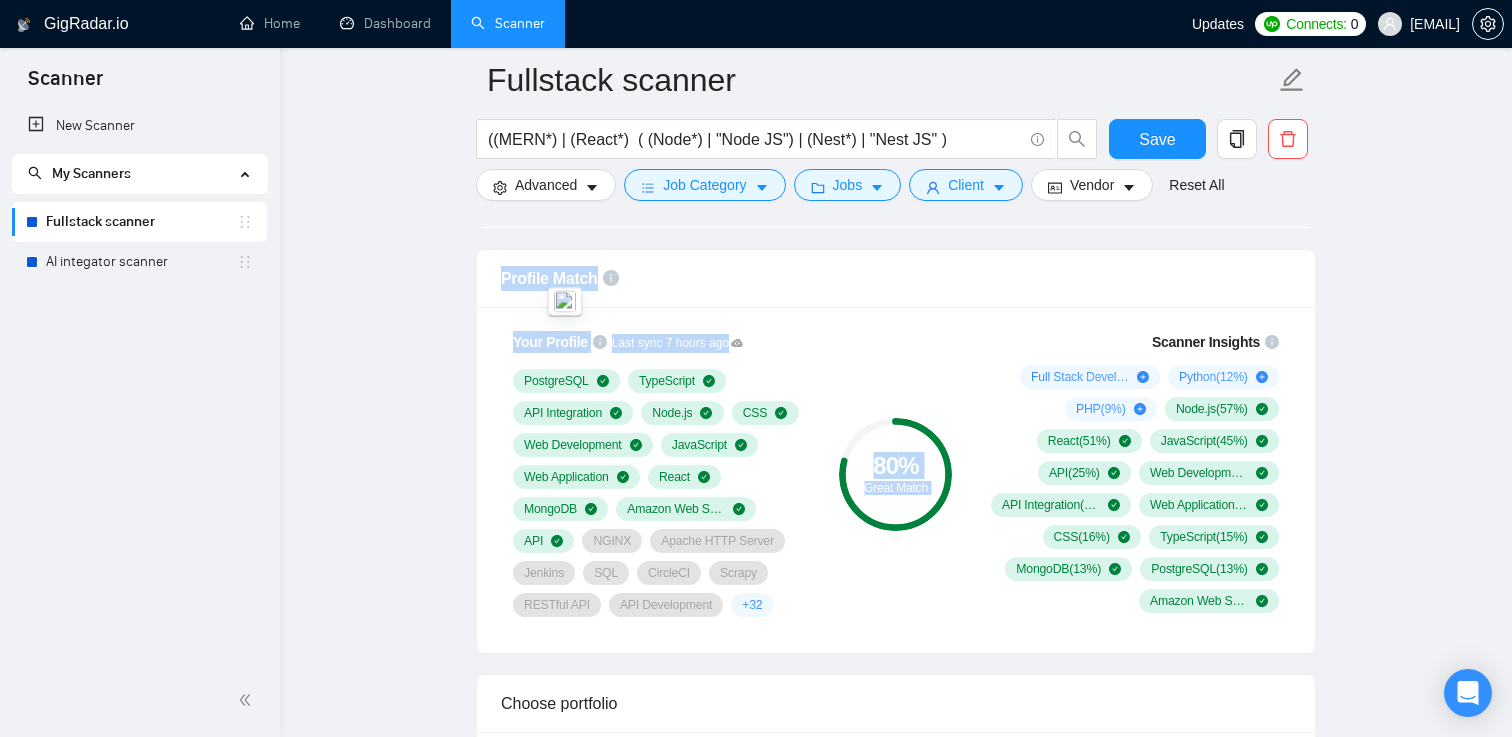 drag, startPoint x: 565, startPoint y: 284, endPoint x: 958, endPoint y: 473, distance: 436.08487 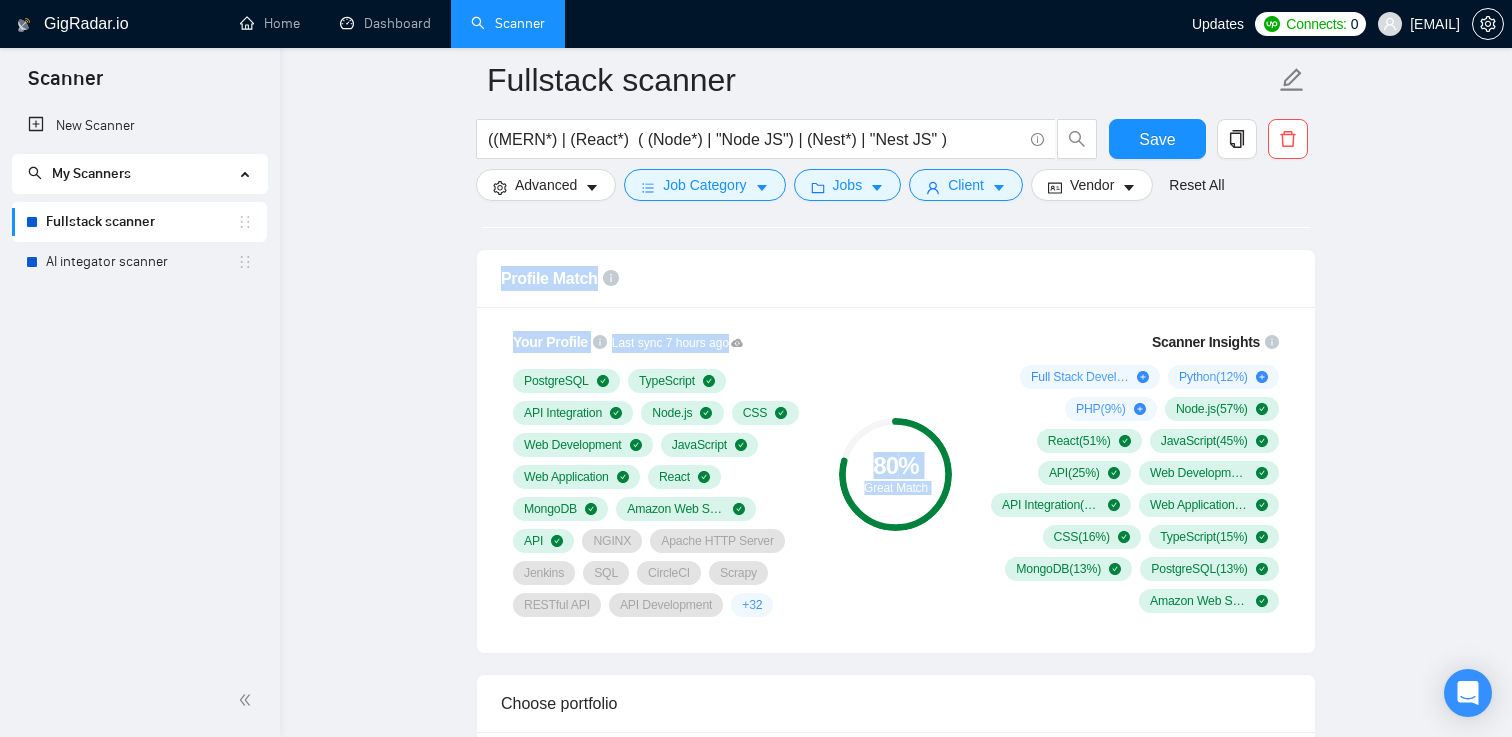 click on "80 % Great Match" at bounding box center (896, 474) 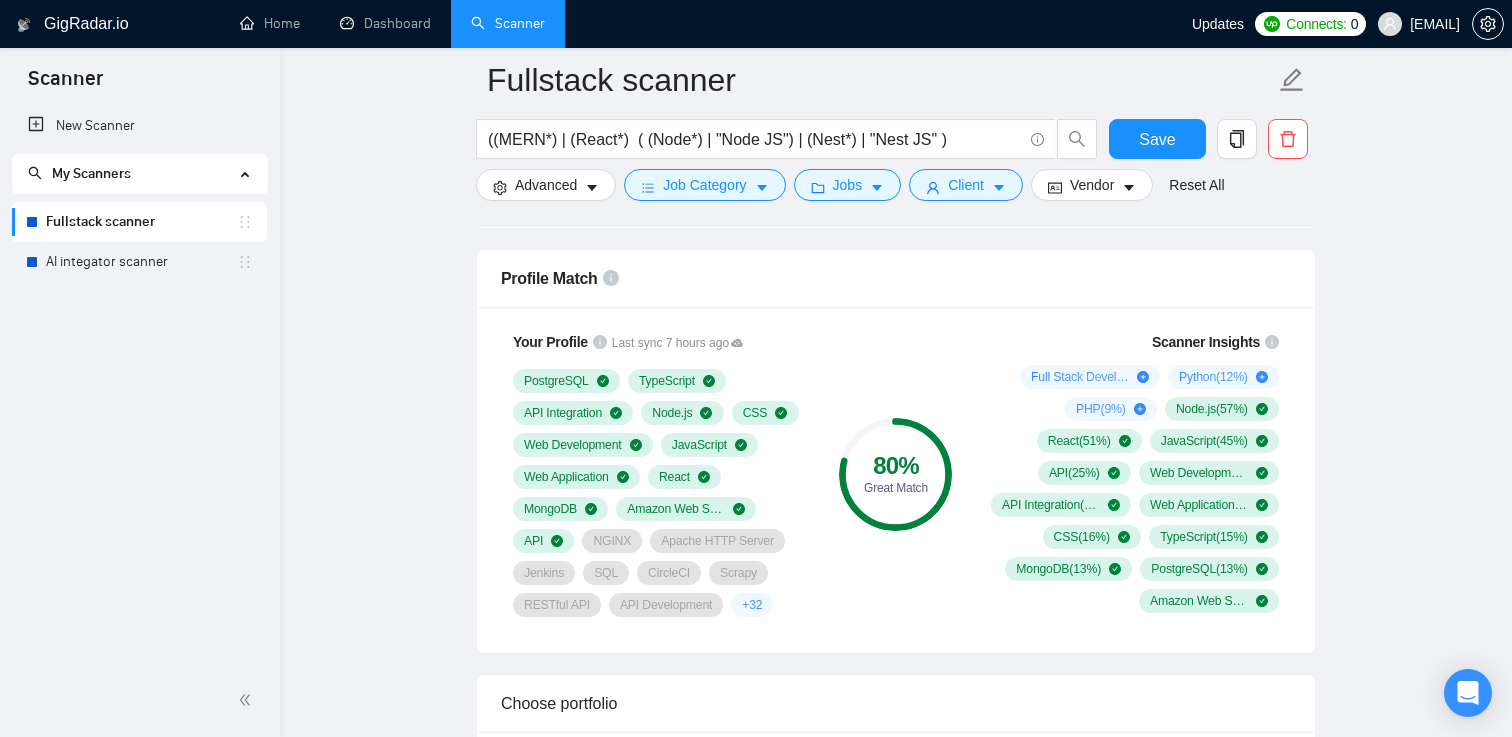 click on "80 % Great Match" at bounding box center (896, 474) 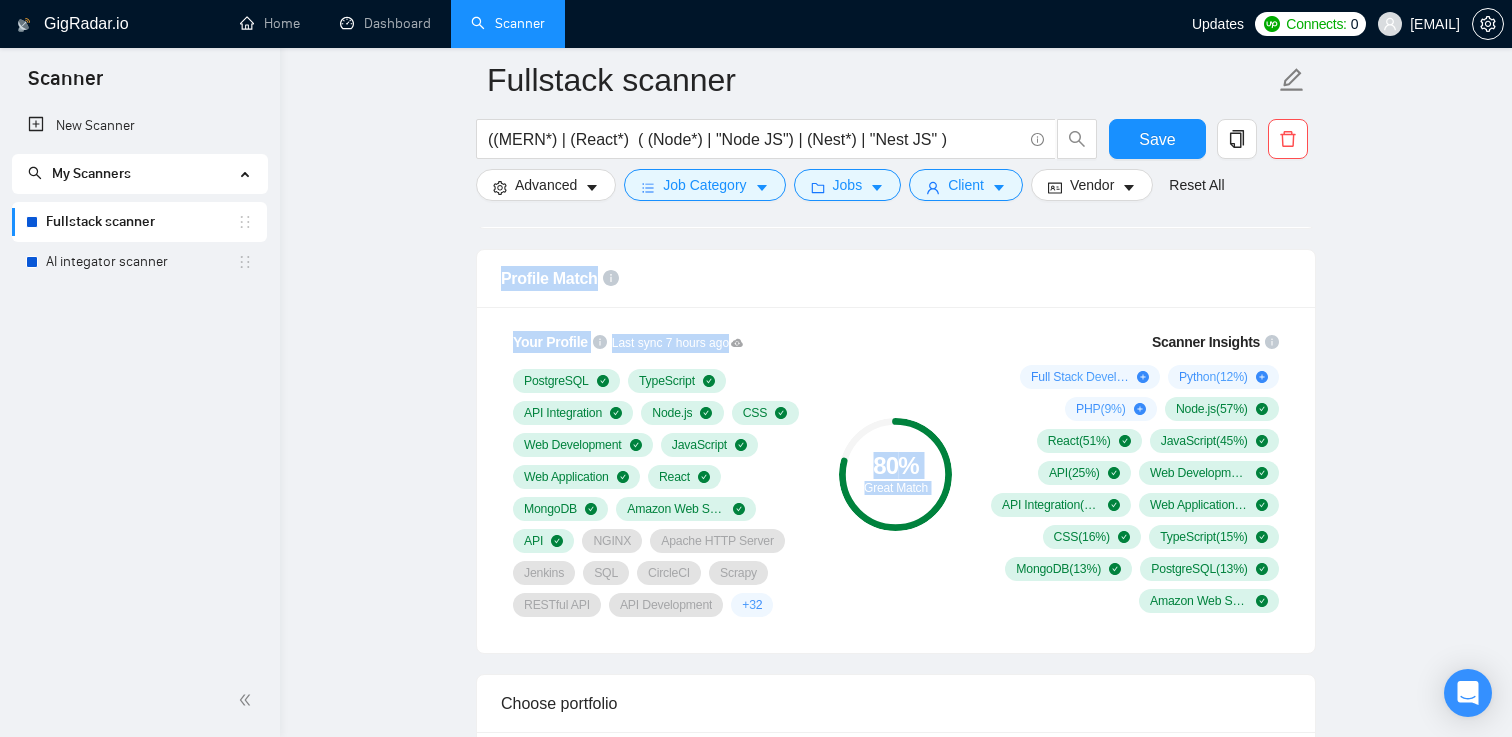 drag, startPoint x: 958, startPoint y: 474, endPoint x: 634, endPoint y: 262, distance: 387.19504 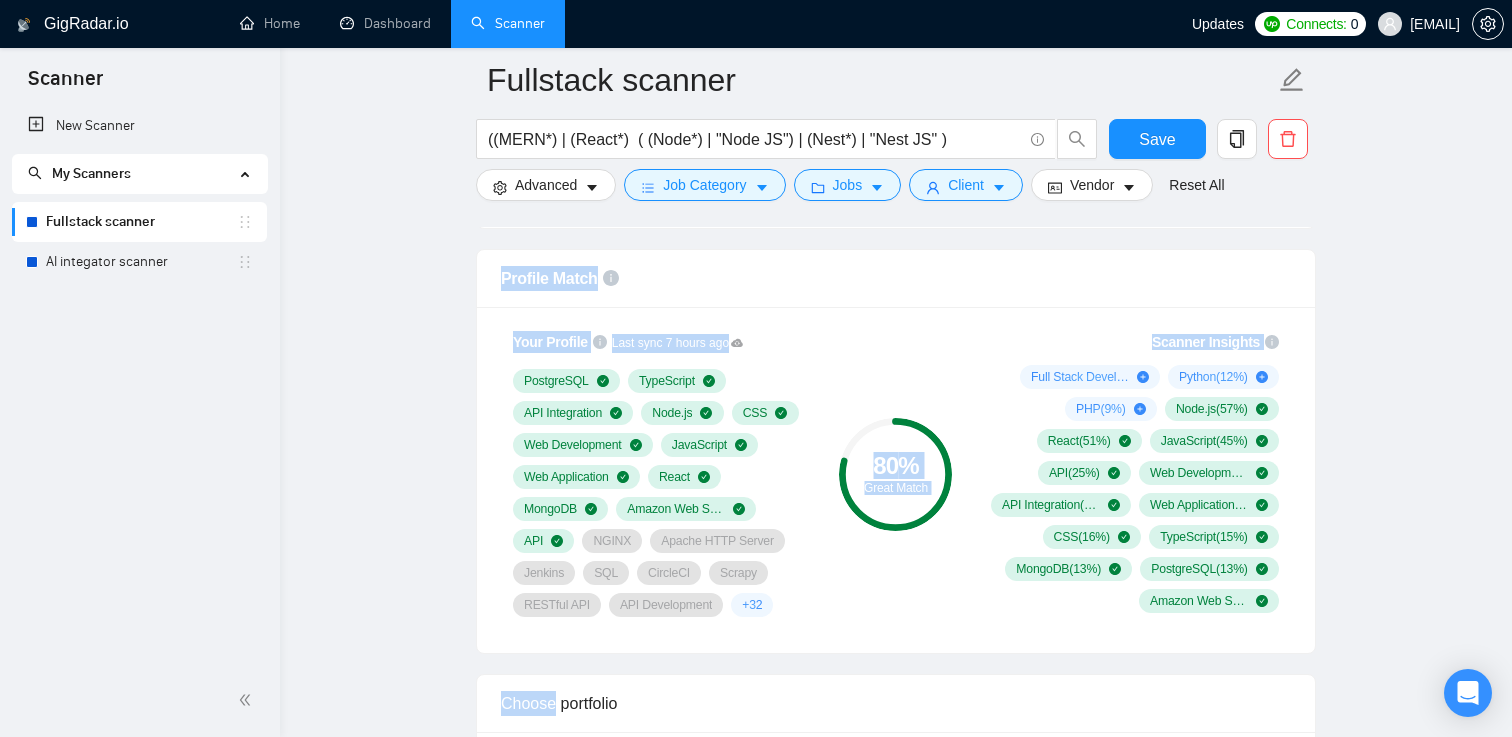 drag, startPoint x: 634, startPoint y: 262, endPoint x: 963, endPoint y: 556, distance: 441.22217 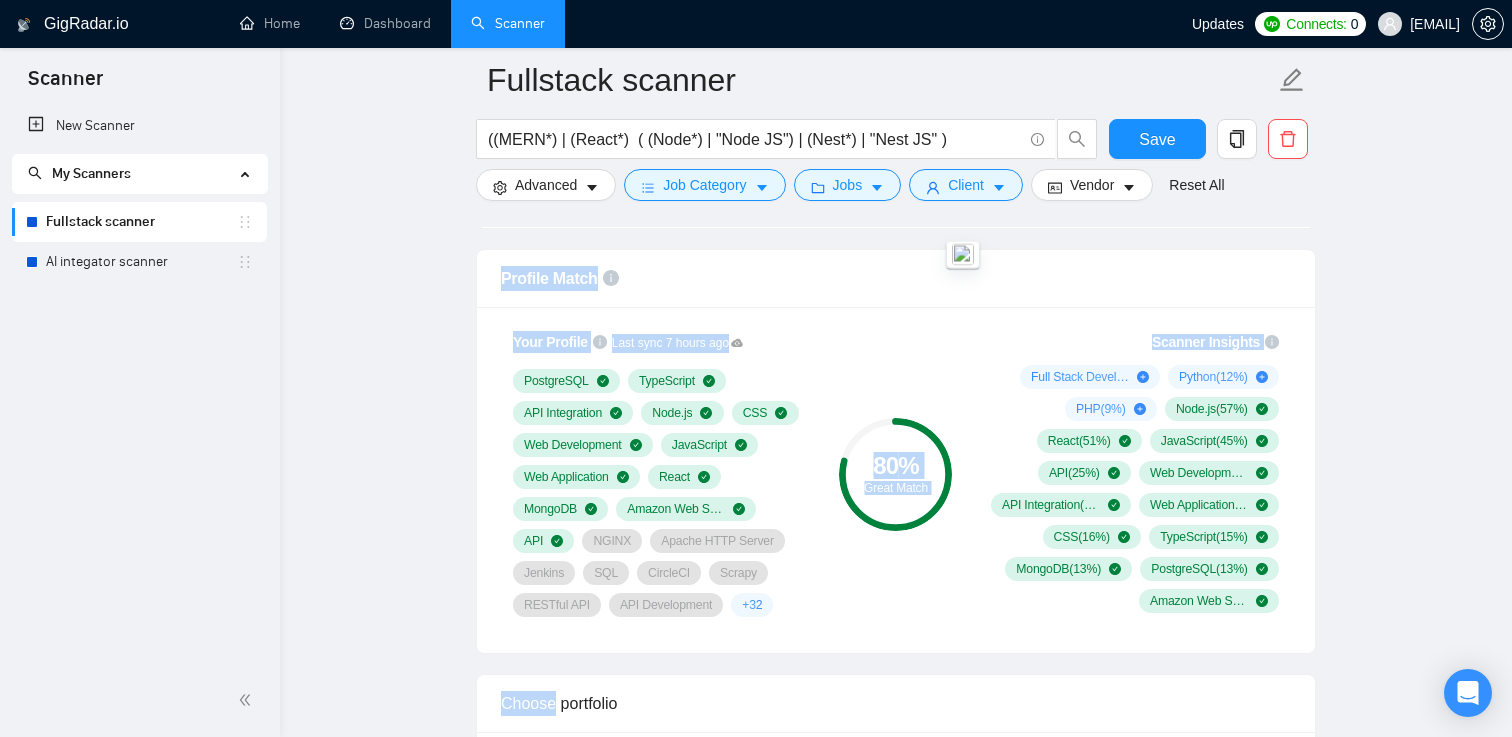 click on "Scanner Insights Full Stack Development  ( 72 %) Python  ( 12 %) PHP  ( 9 %) Node.js  ( 57 %) React  ( 51 %) JavaScript  ( 45 %) API  ( 25 %) Web Development  ( 21 %) API Integration  ( 21 %) Web Application  ( 18 %) CSS  ( 16 %) TypeScript  ( 15 %) MongoDB  ( 13 %) PostgreSQL  ( 13 %) Amazon Web Services  ( 9 %)" at bounding box center [1131, 474] 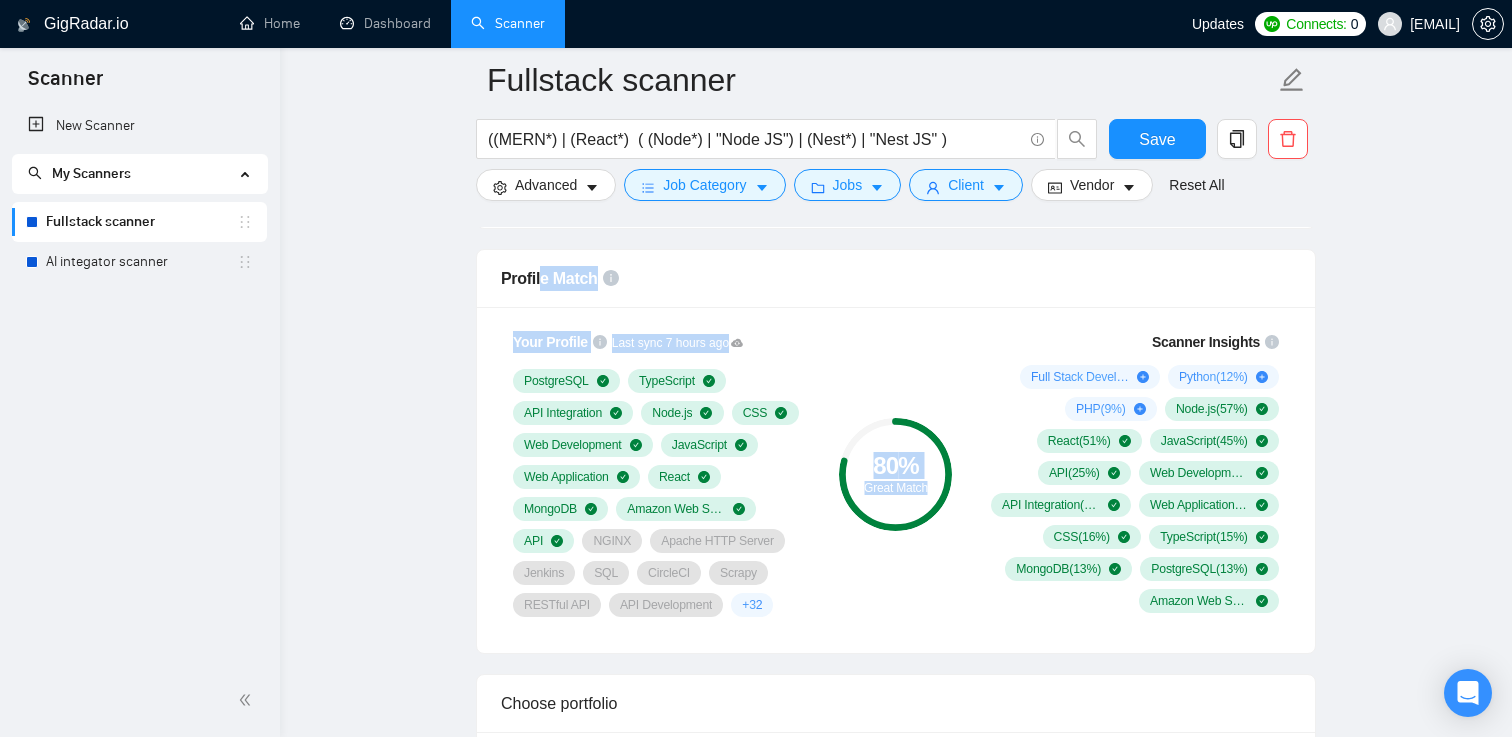 drag, startPoint x: 931, startPoint y: 533, endPoint x: 535, endPoint y: 266, distance: 477.6034 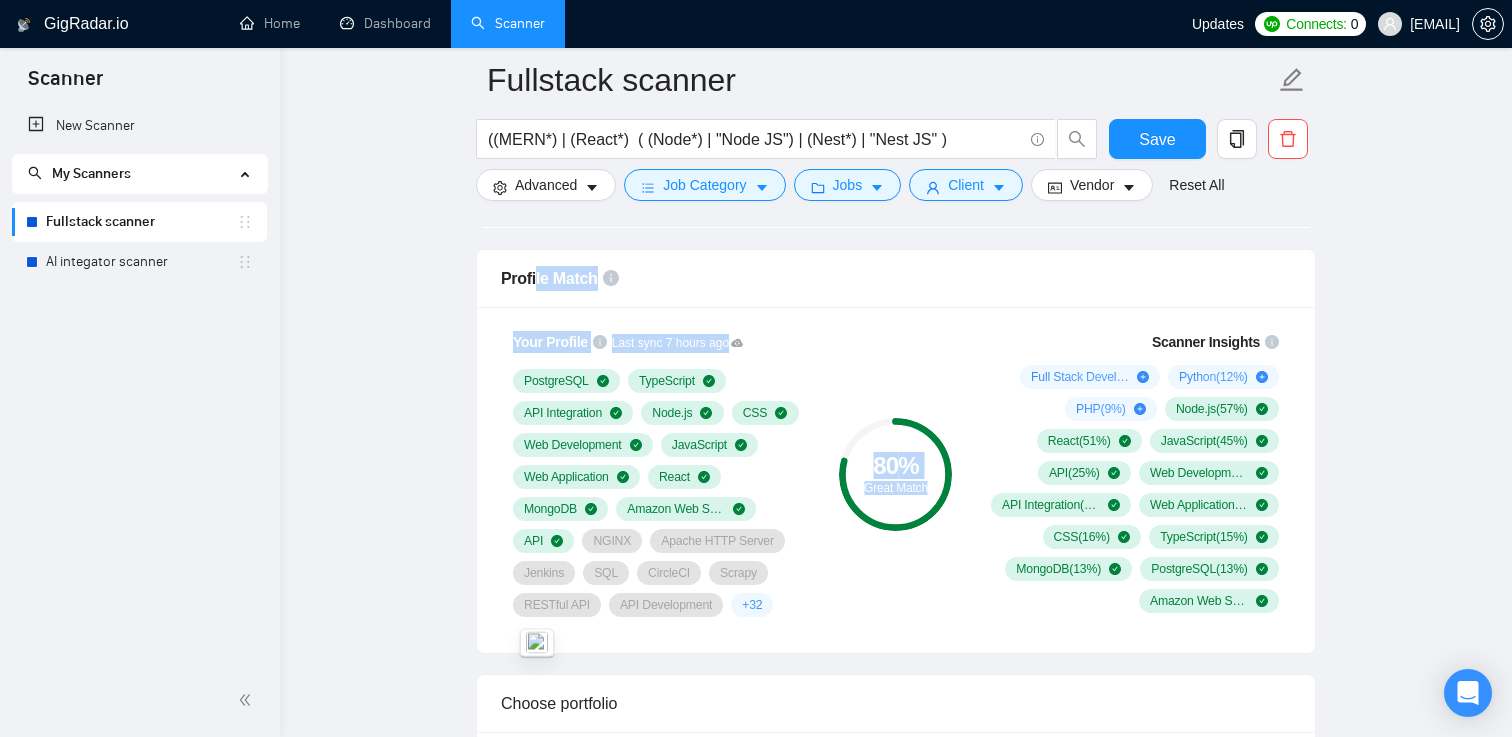 click on "Profile Match" at bounding box center (896, 278) 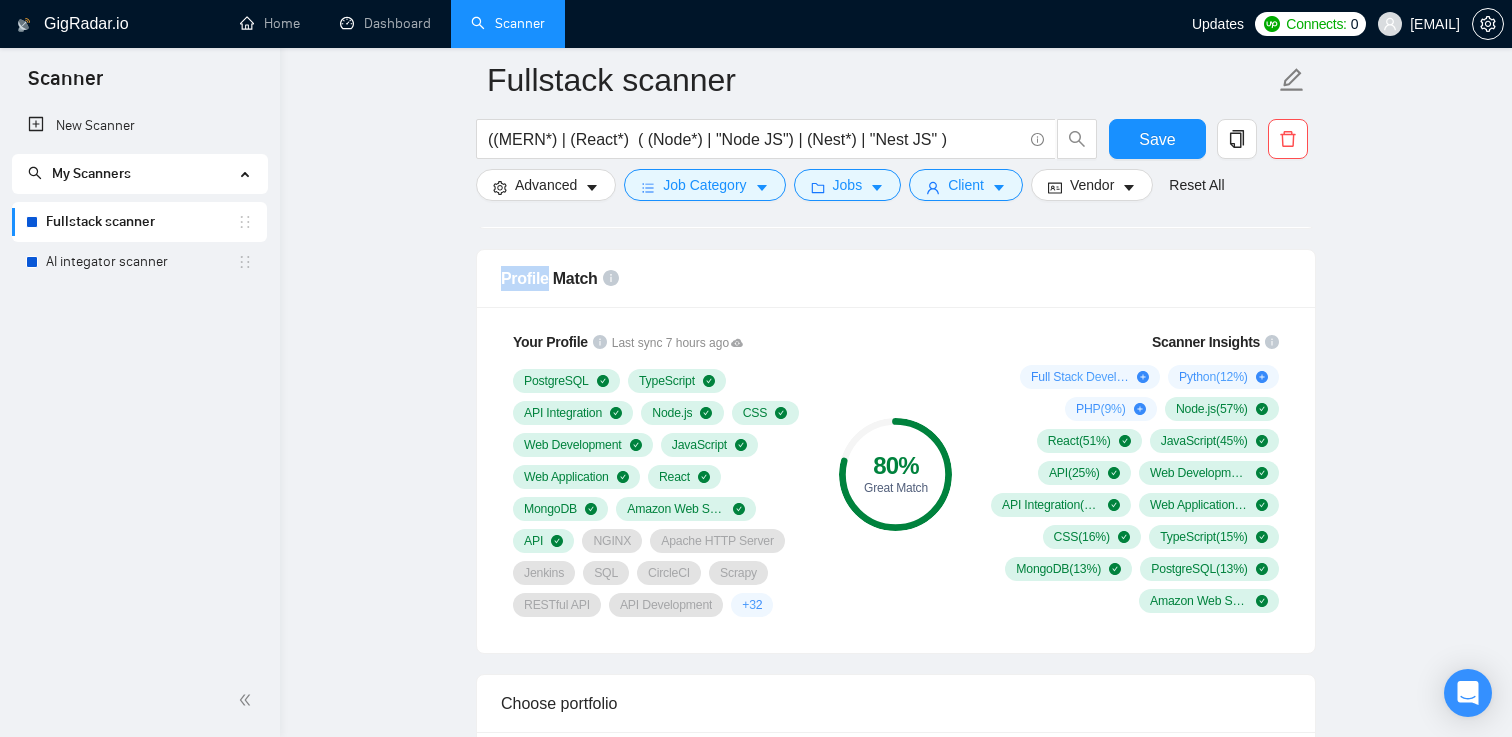 click on "Profile Match" at bounding box center [896, 278] 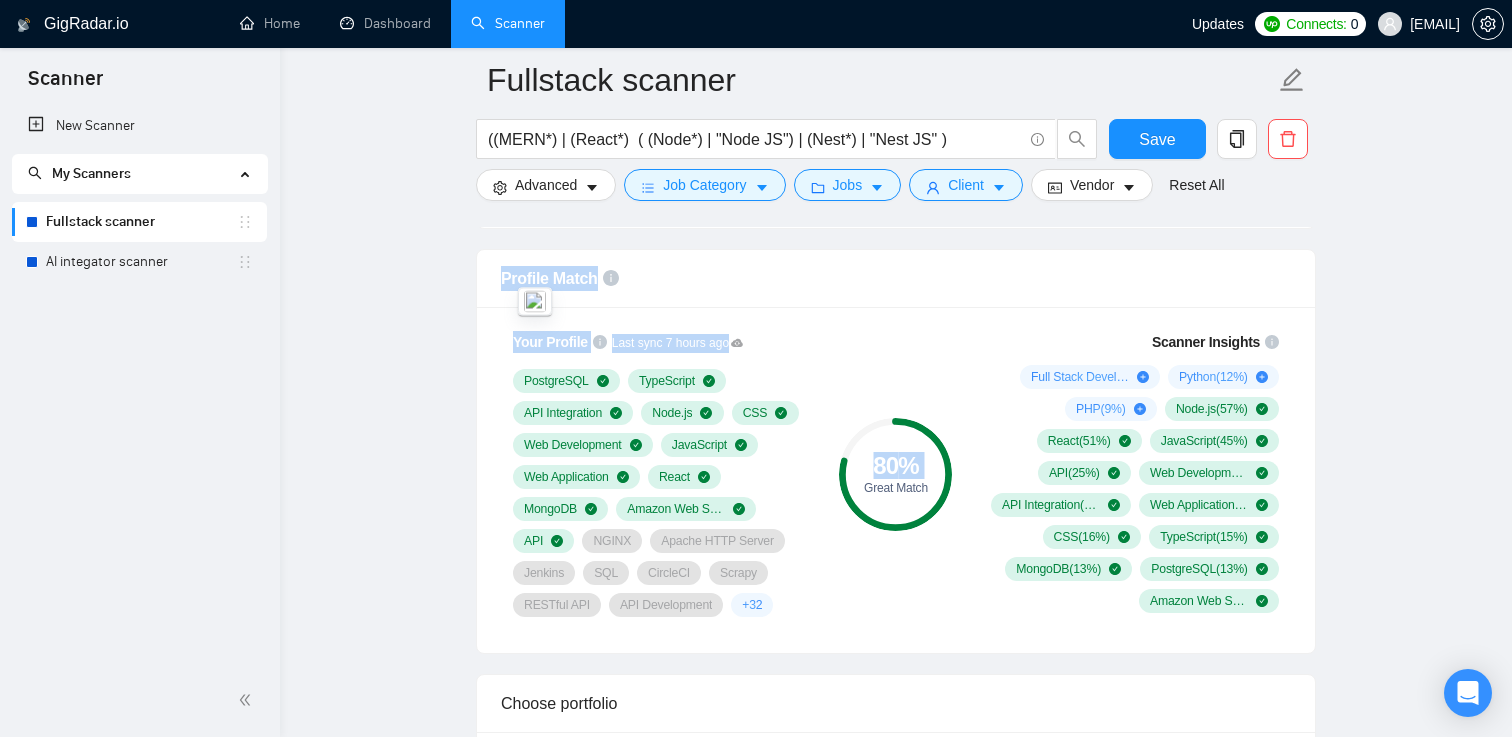 drag, startPoint x: 535, startPoint y: 266, endPoint x: 900, endPoint y: 501, distance: 434.10828 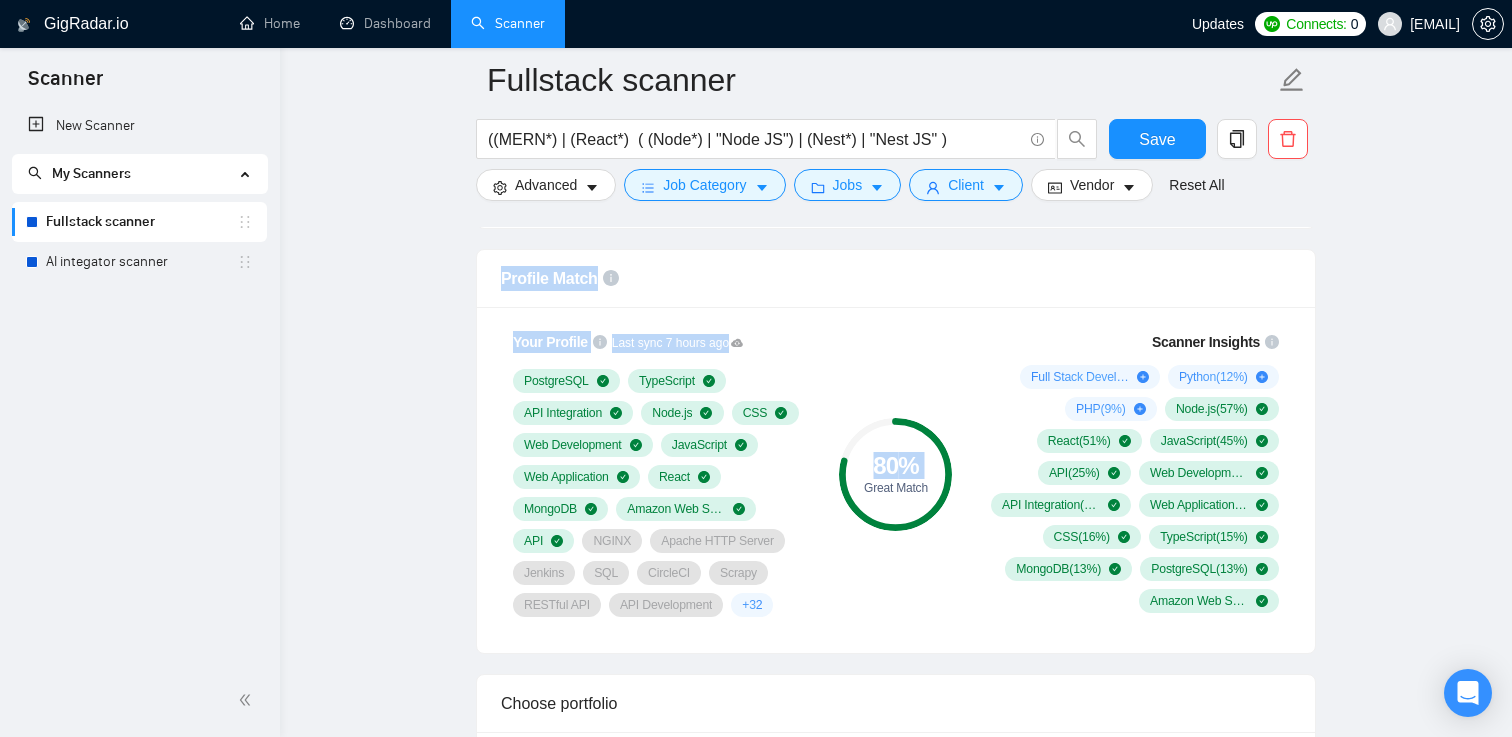 click 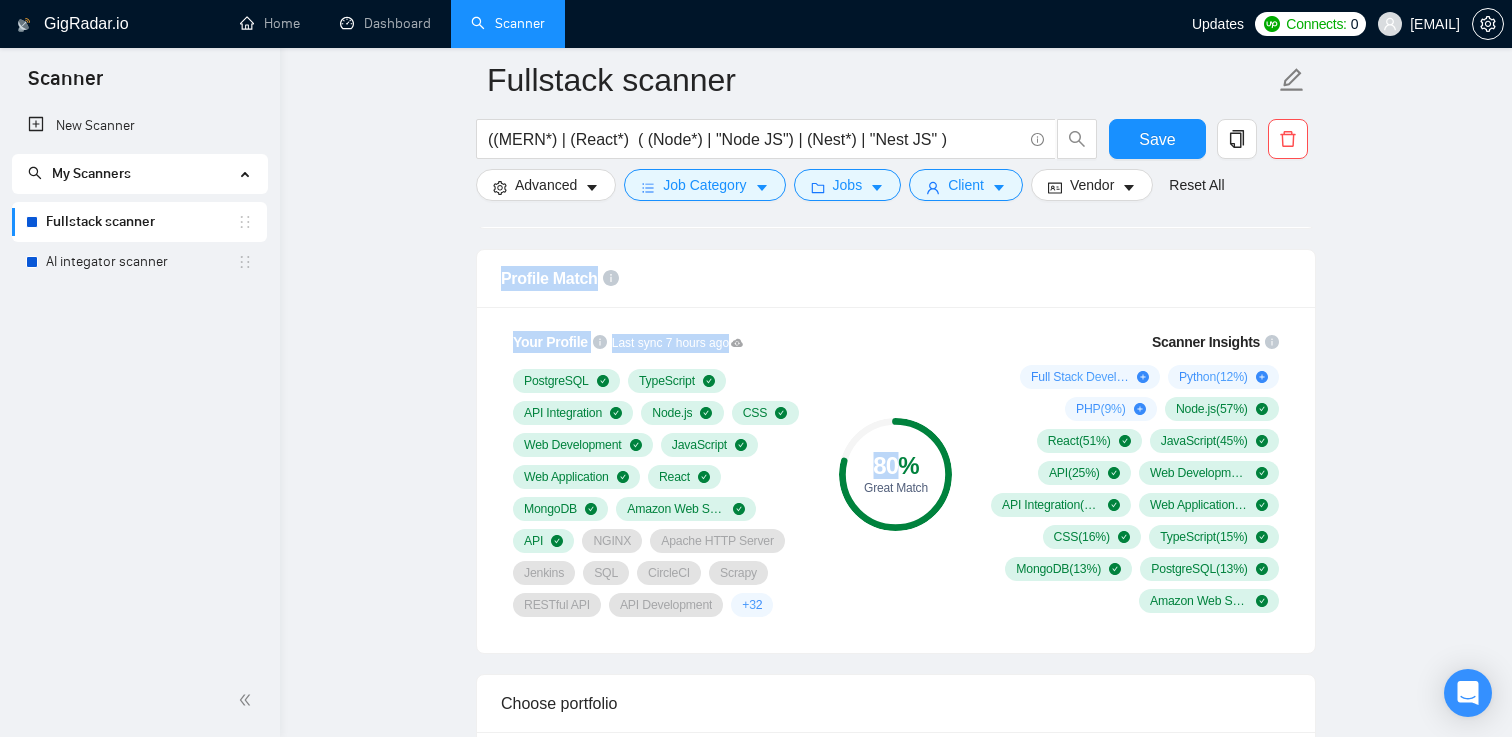 drag, startPoint x: 900, startPoint y: 501, endPoint x: 517, endPoint y: 267, distance: 448.82623 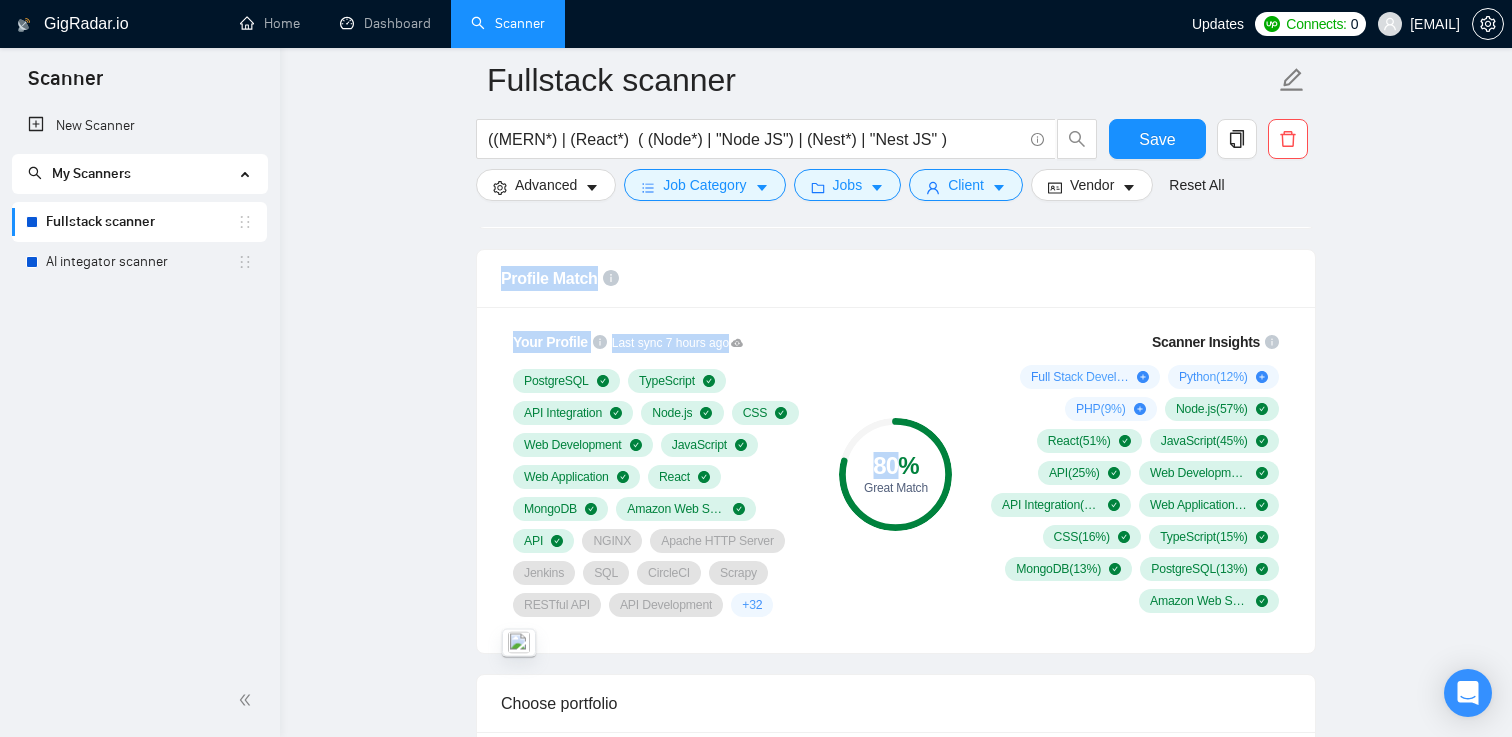 click on "Profile Match" at bounding box center (896, 278) 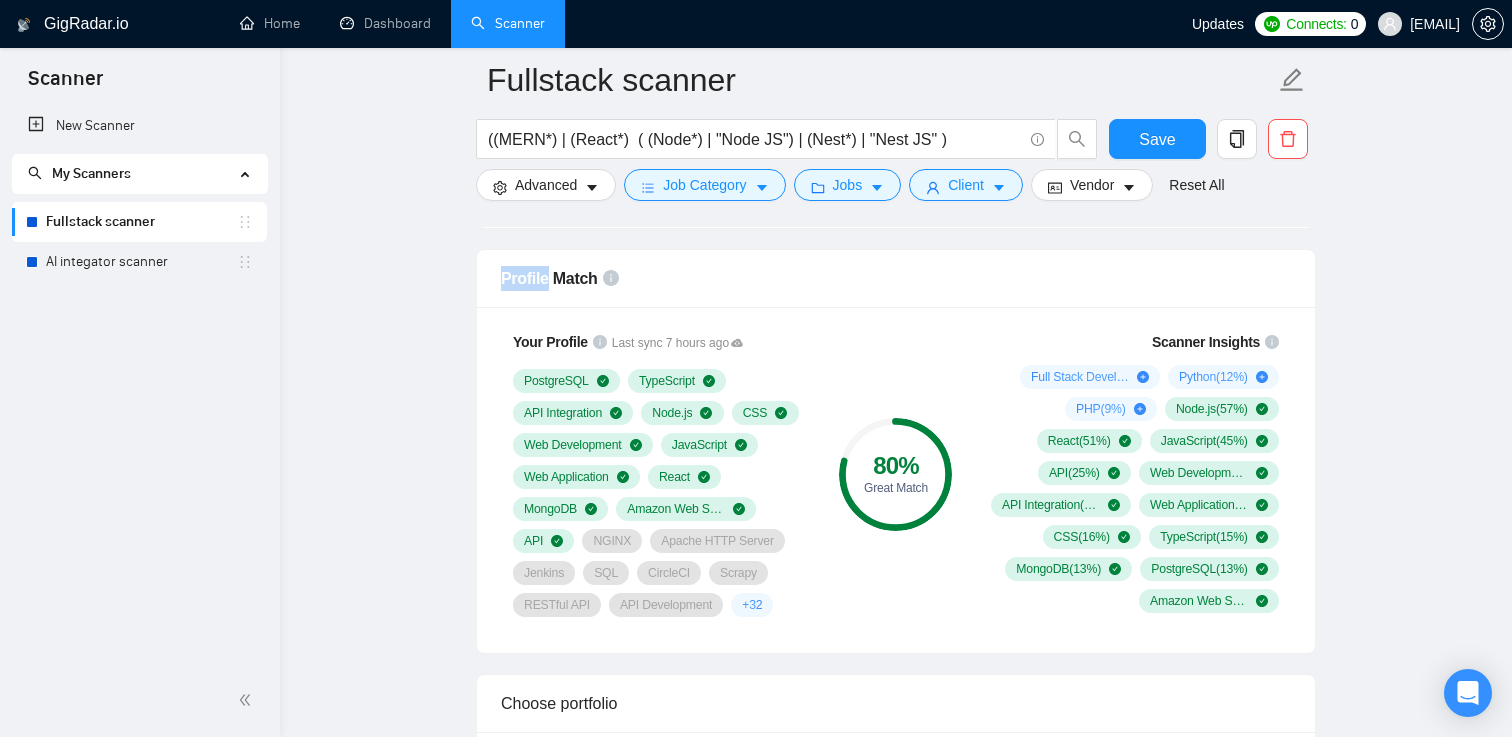 click on "Profile Match" at bounding box center (896, 278) 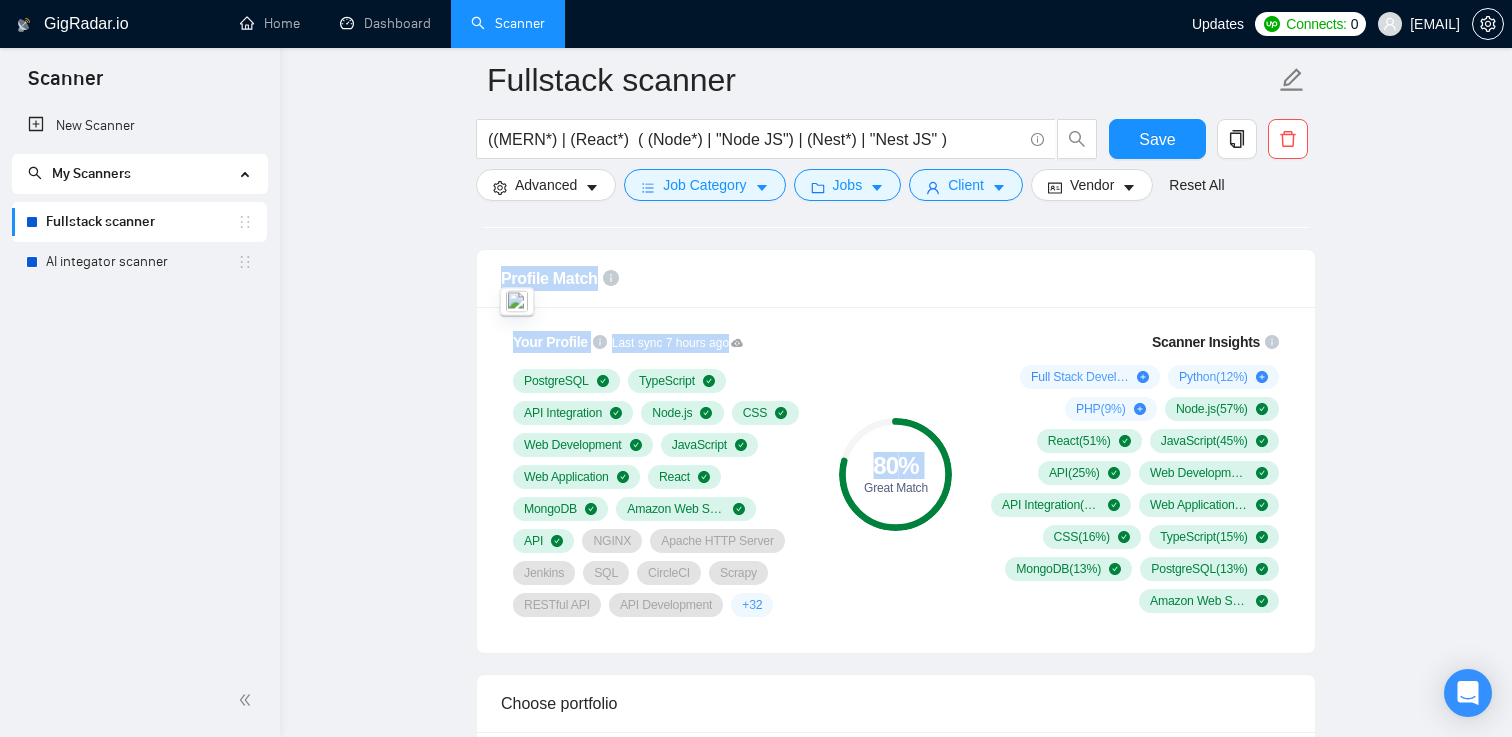 drag, startPoint x: 517, startPoint y: 267, endPoint x: 902, endPoint y: 496, distance: 447.95758 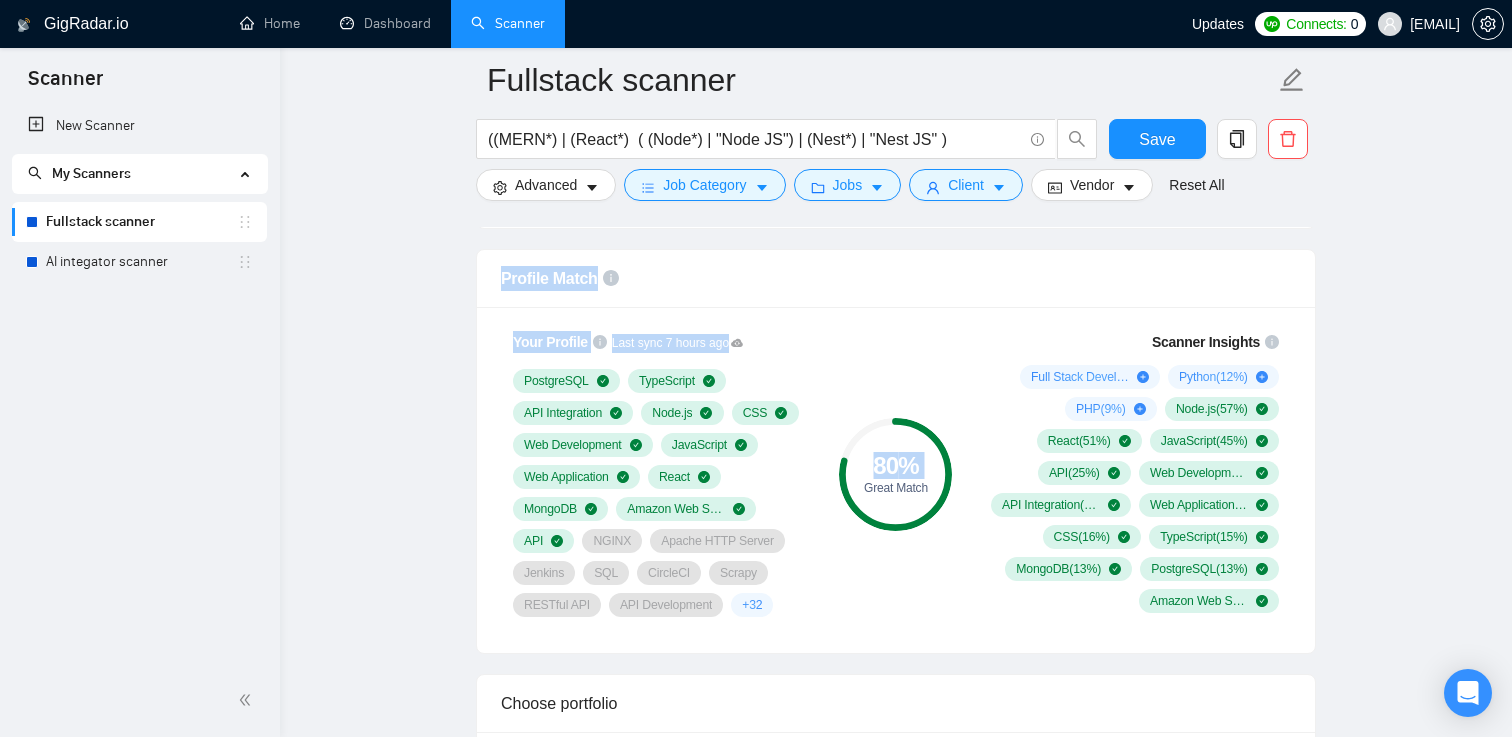 click 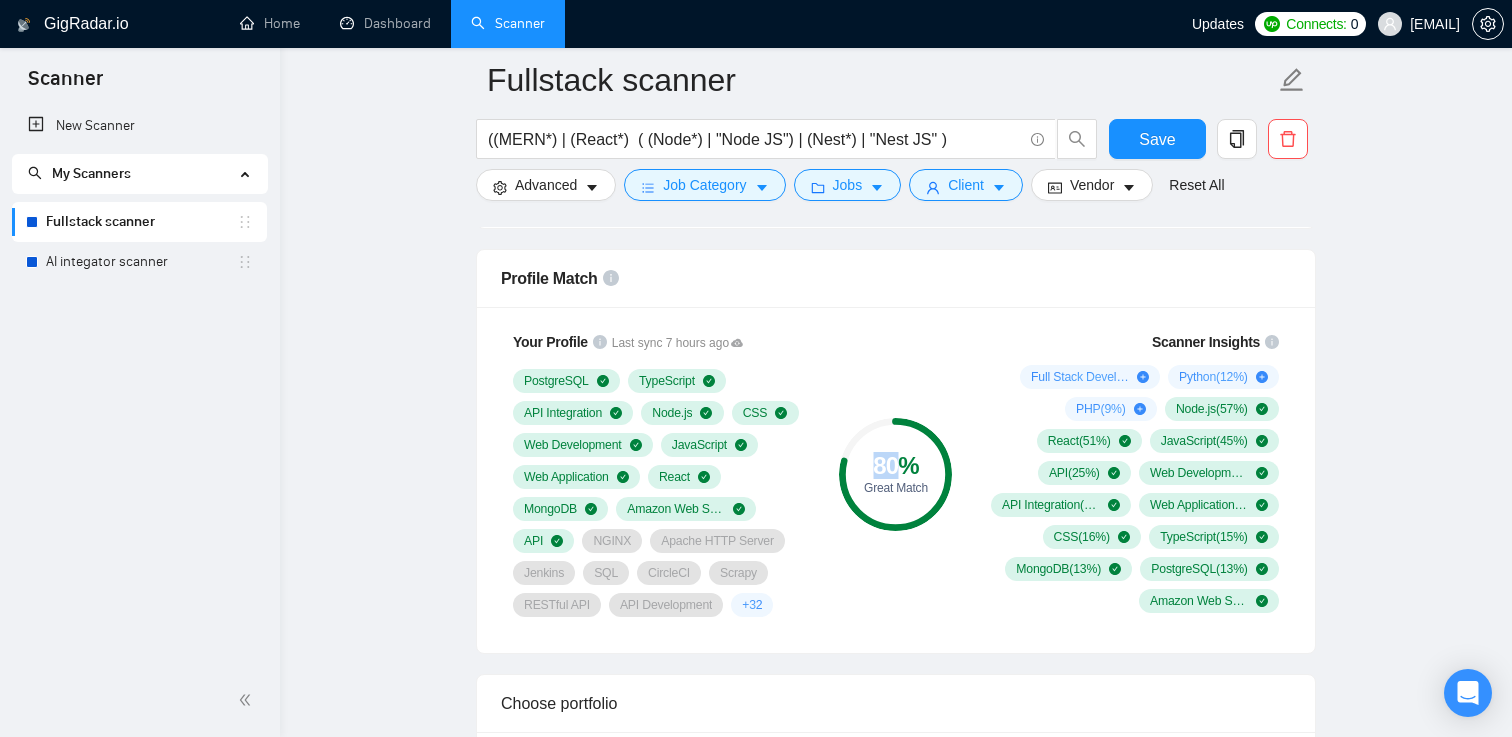 click 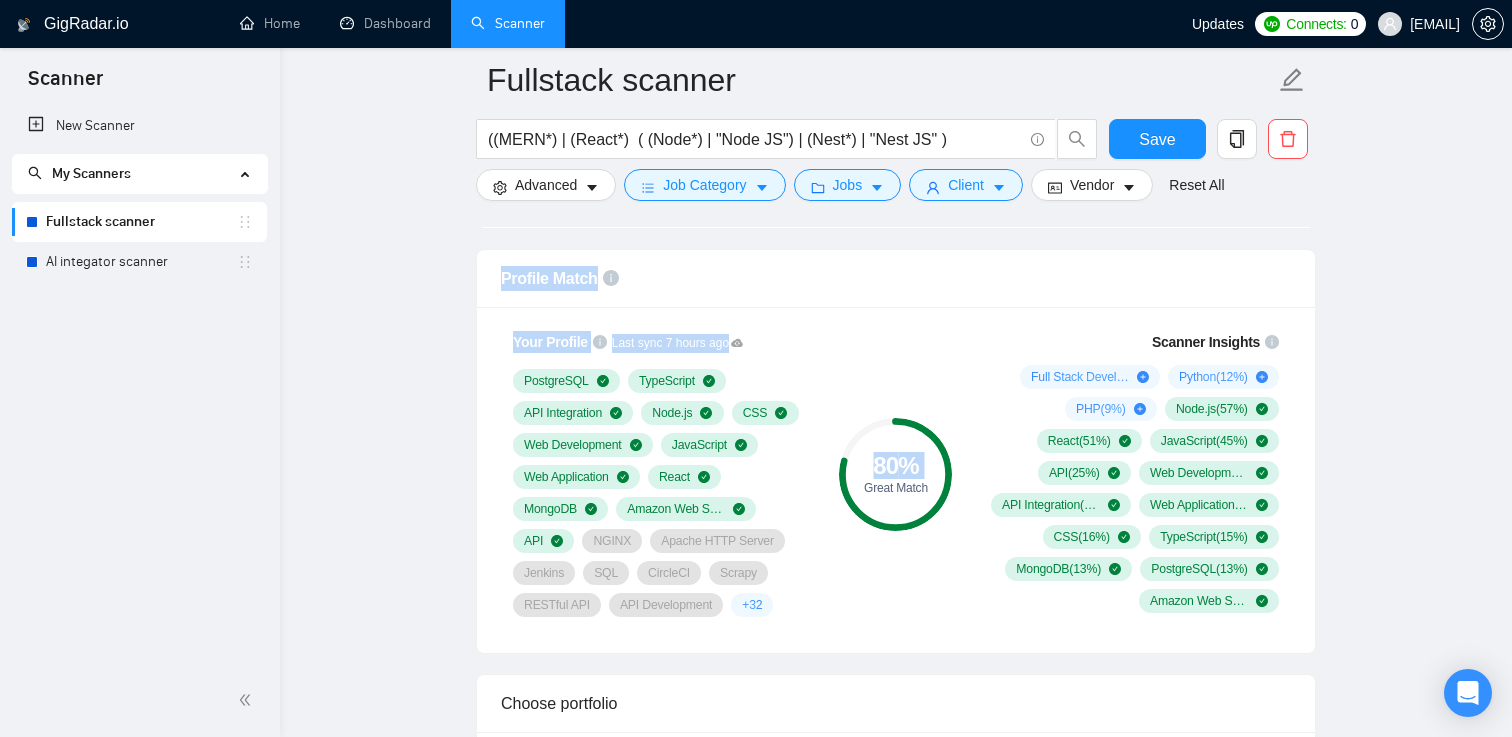 drag, startPoint x: 902, startPoint y: 496, endPoint x: 574, endPoint y: 274, distance: 396.06564 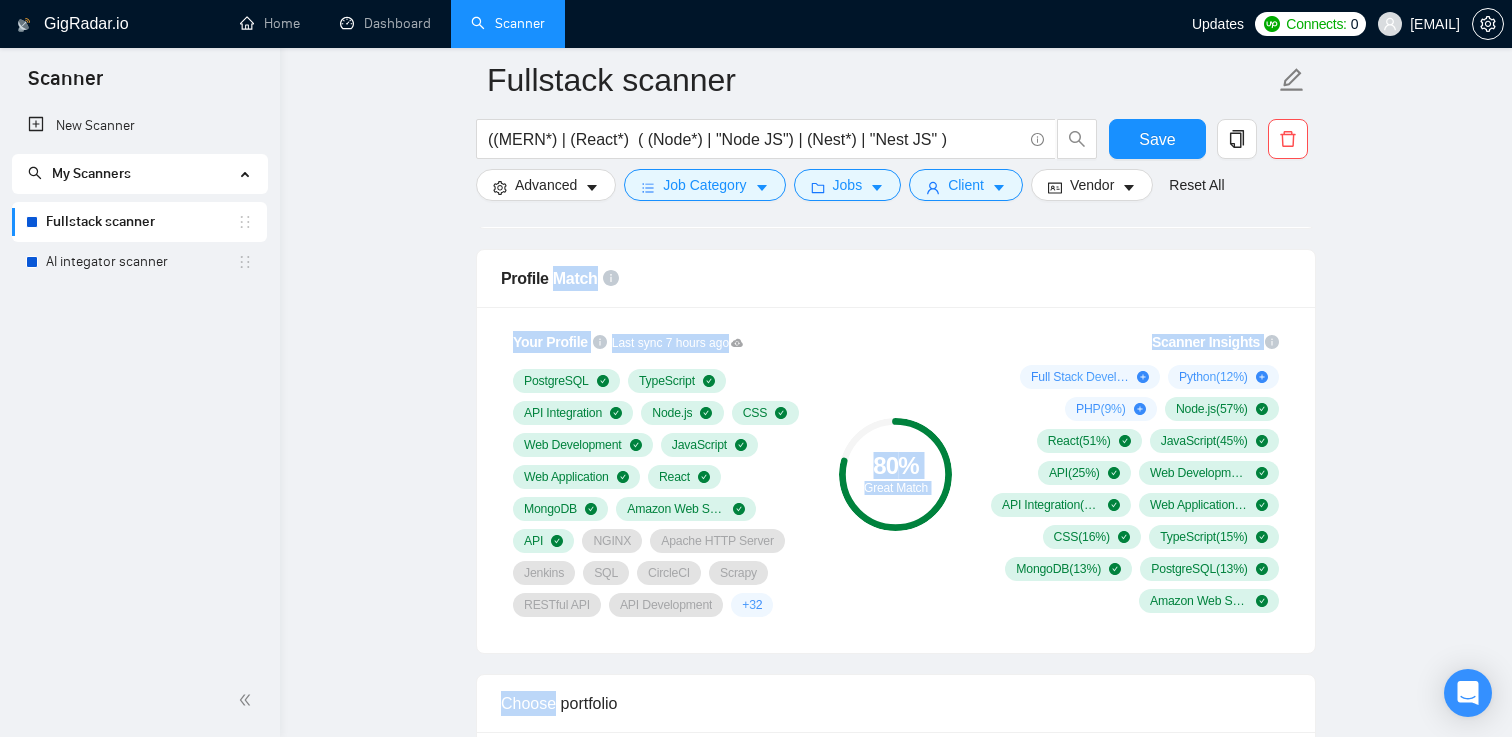 drag, startPoint x: 574, startPoint y: 274, endPoint x: 981, endPoint y: 509, distance: 469.97235 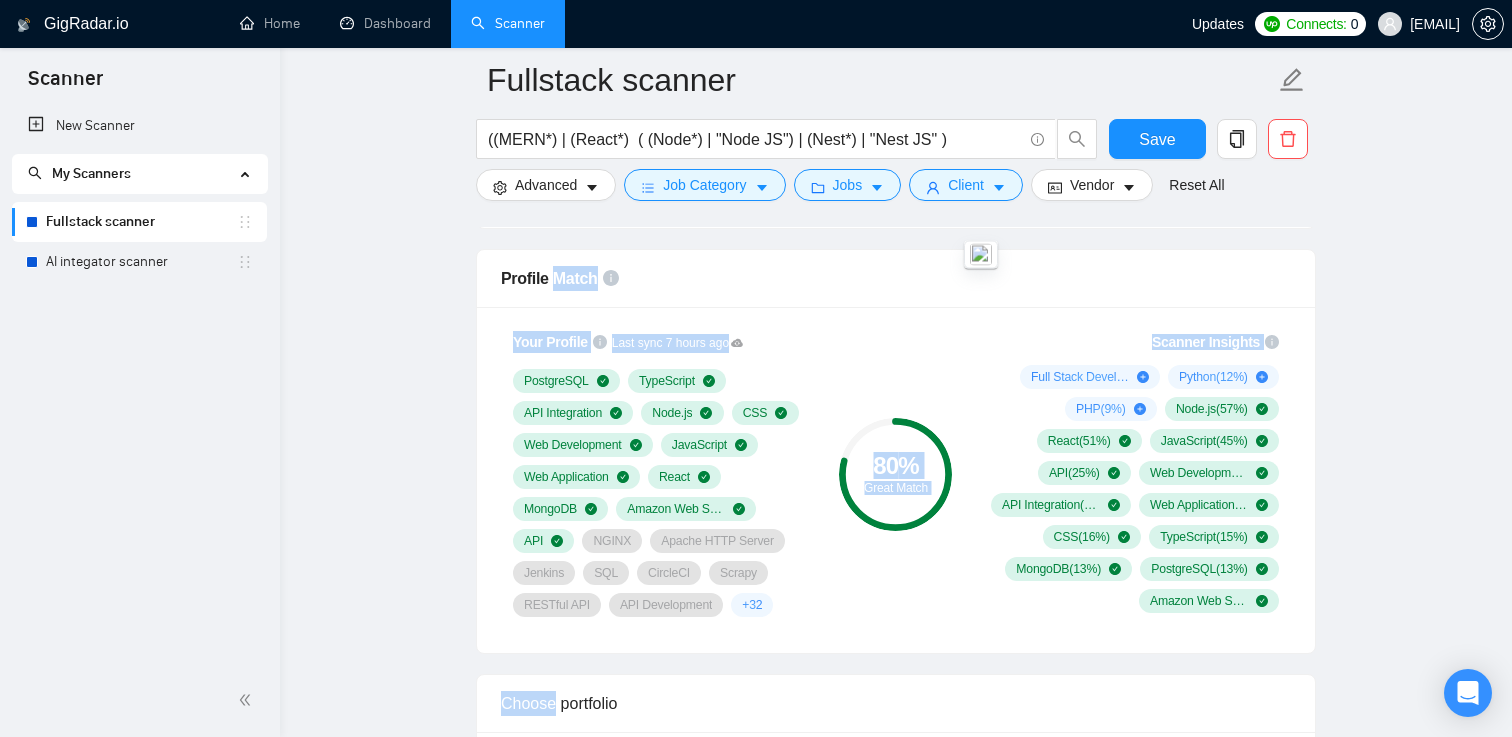click on "Scanner Insights Full Stack Development  ( 72 %) Python  ( 12 %) PHP  ( 9 %) Node.js  ( 57 %) React  ( 51 %) JavaScript  ( 45 %) API  ( 25 %) Web Development  ( 21 %) API Integration  ( 21 %) Web Application  ( 18 %) CSS  ( 16 %) TypeScript  ( 15 %) MongoDB  ( 13 %) PostgreSQL  ( 13 %) Amazon Web Services  ( 9 %)" at bounding box center (1131, 472) 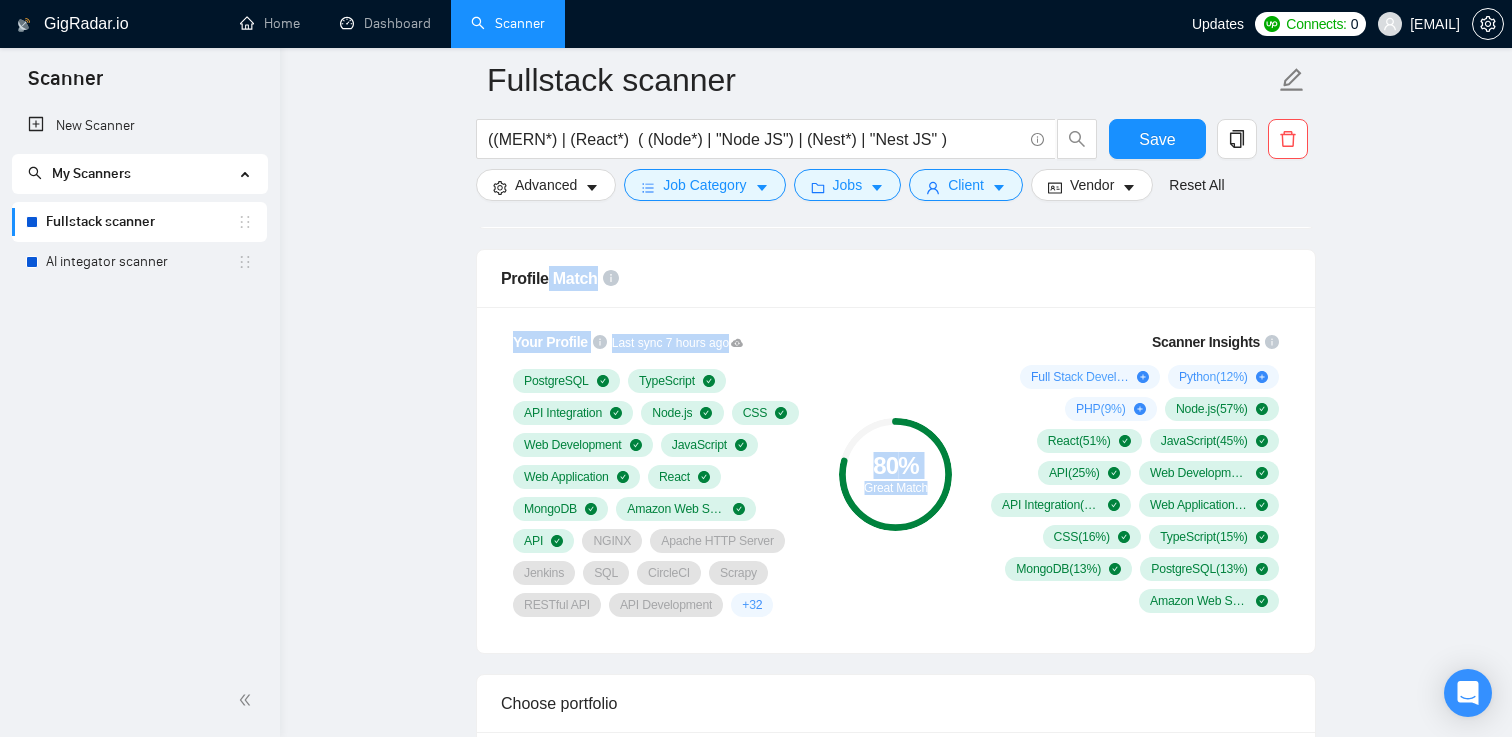 drag, startPoint x: 940, startPoint y: 539, endPoint x: 544, endPoint y: 276, distance: 475.37878 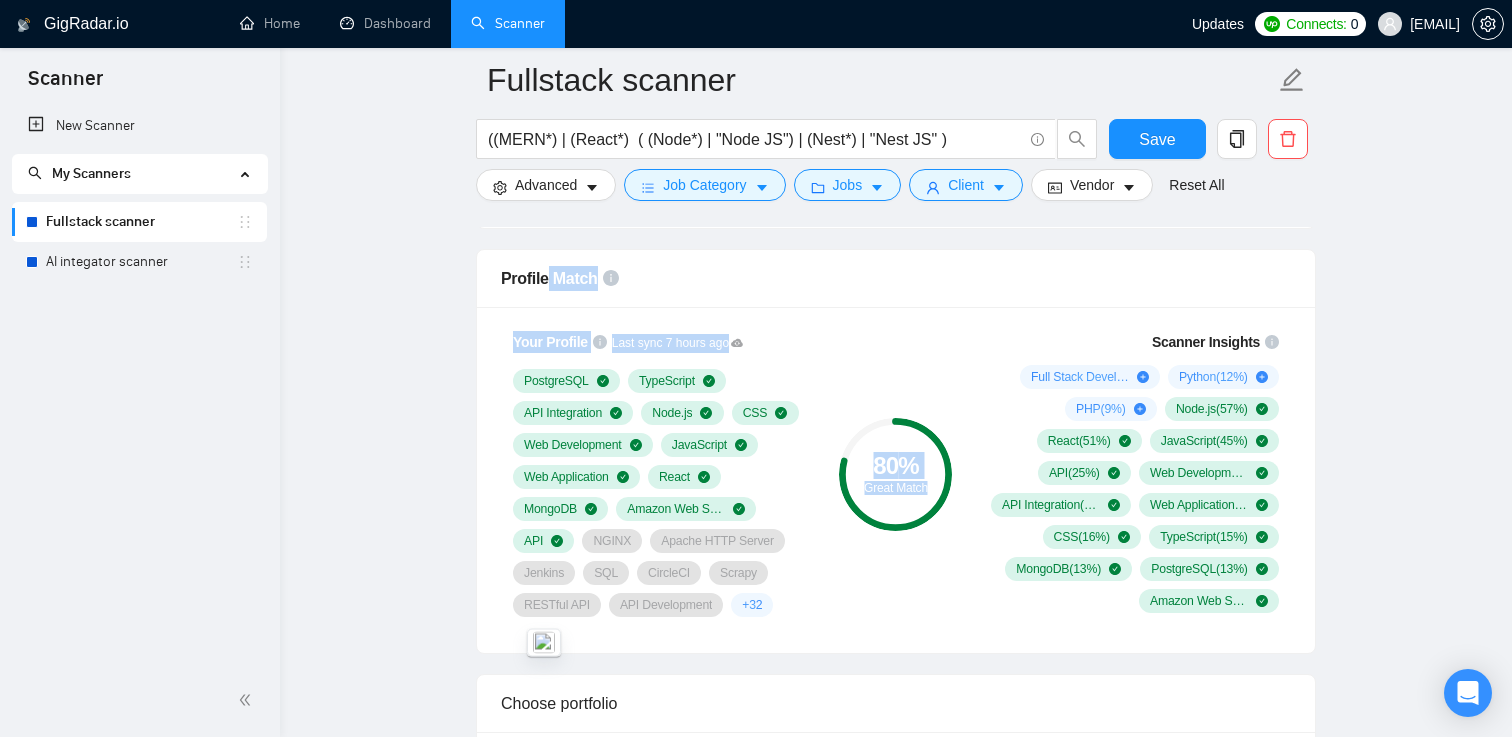 click on "Profile Match" at bounding box center [549, 278] 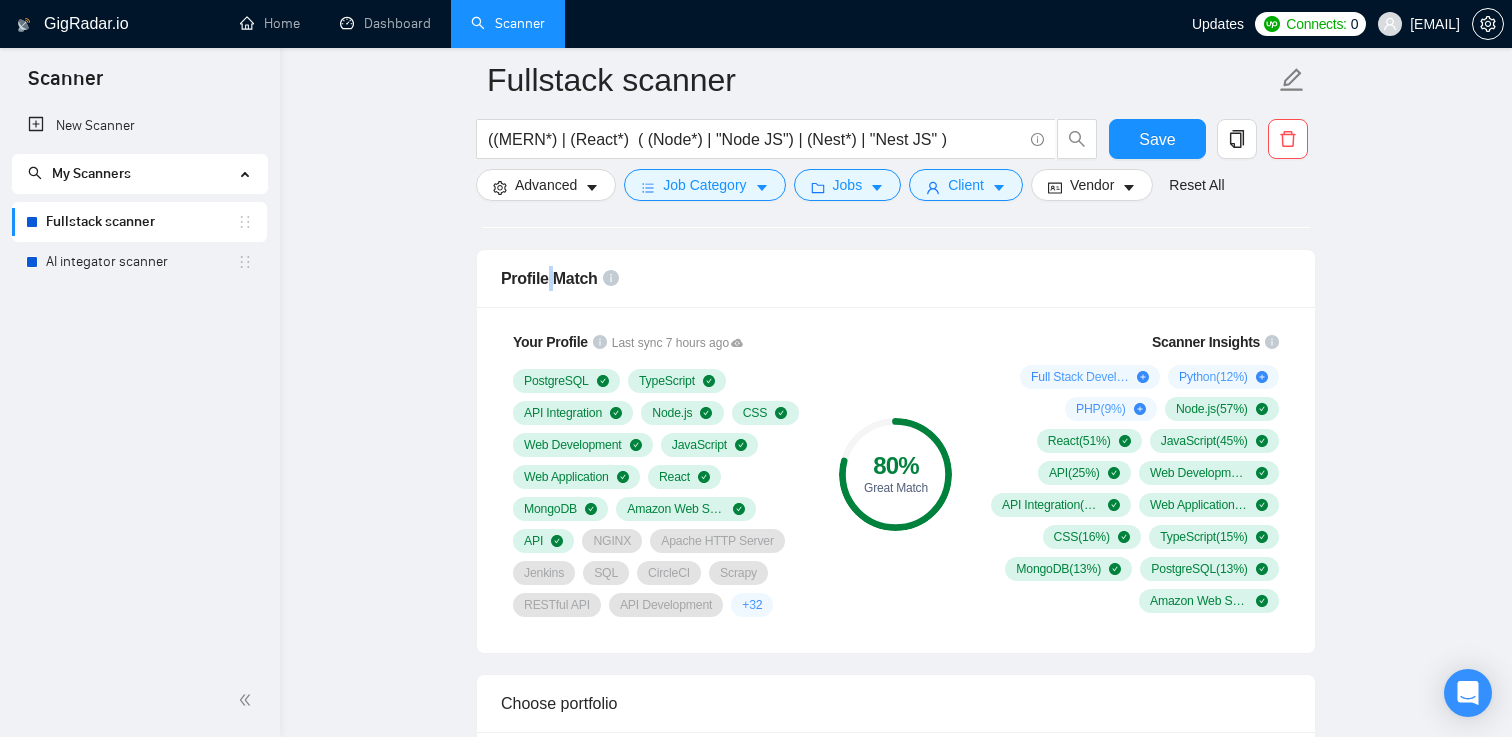 click on "Profile Match" at bounding box center [549, 278] 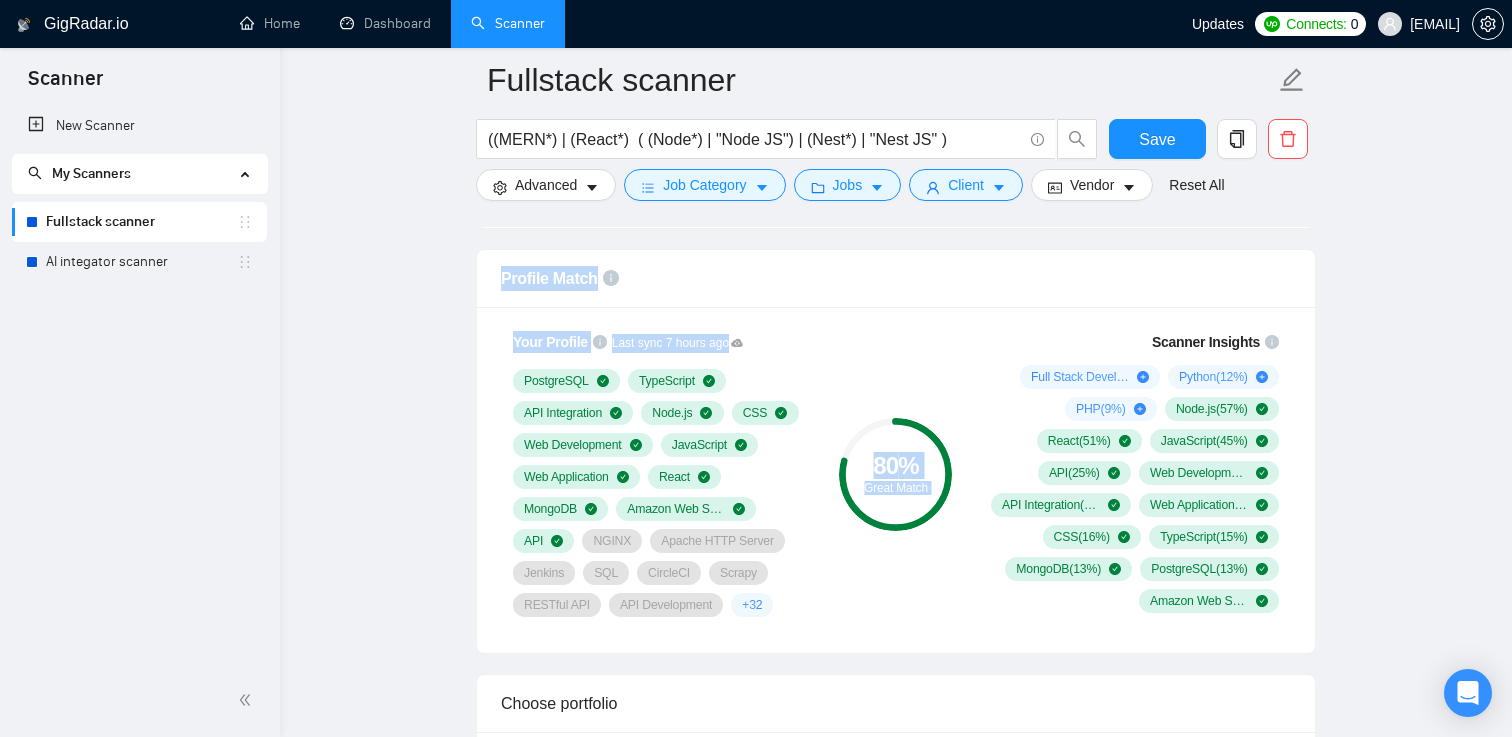 drag, startPoint x: 544, startPoint y: 276, endPoint x: 844, endPoint y: 535, distance: 396.33444 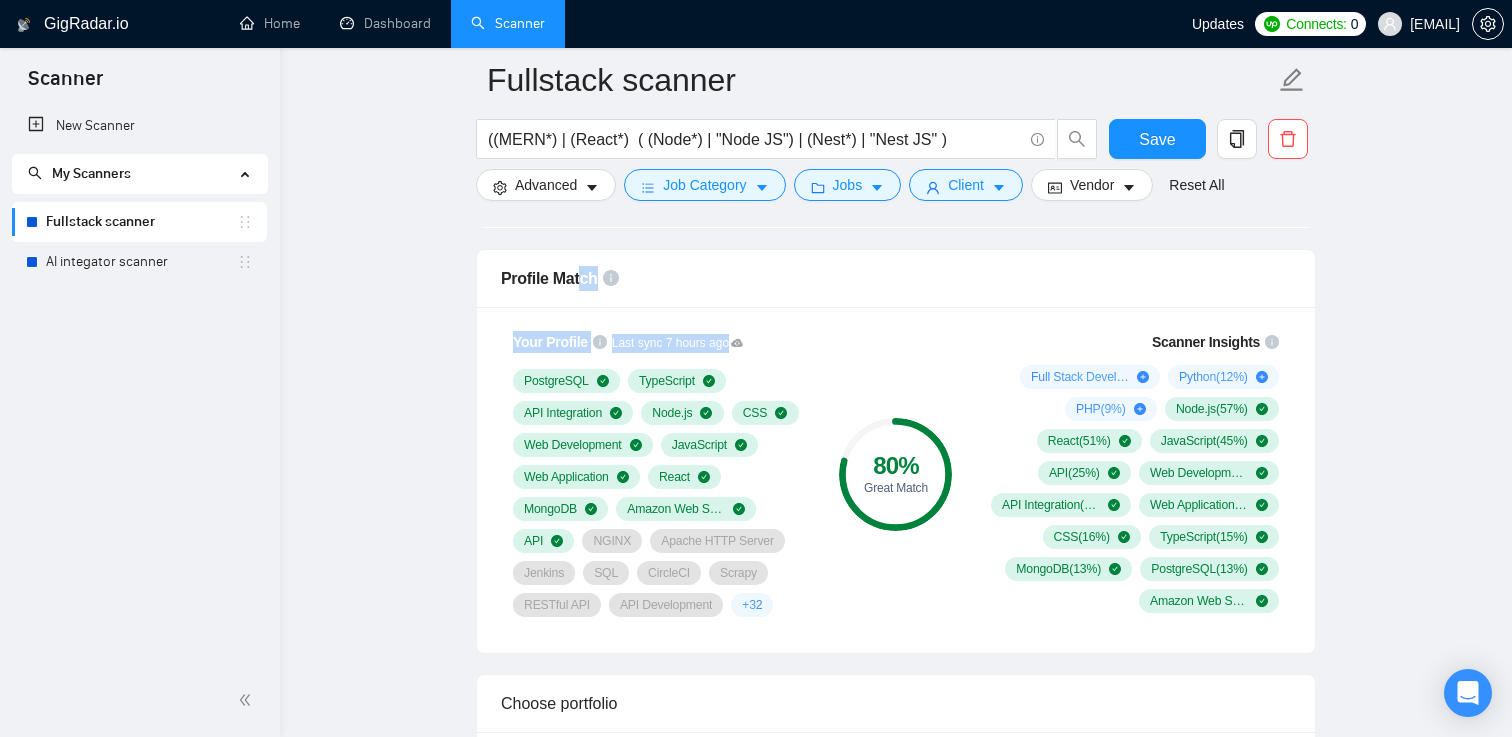 drag, startPoint x: 790, startPoint y: 602, endPoint x: 575, endPoint y: 270, distance: 395.53635 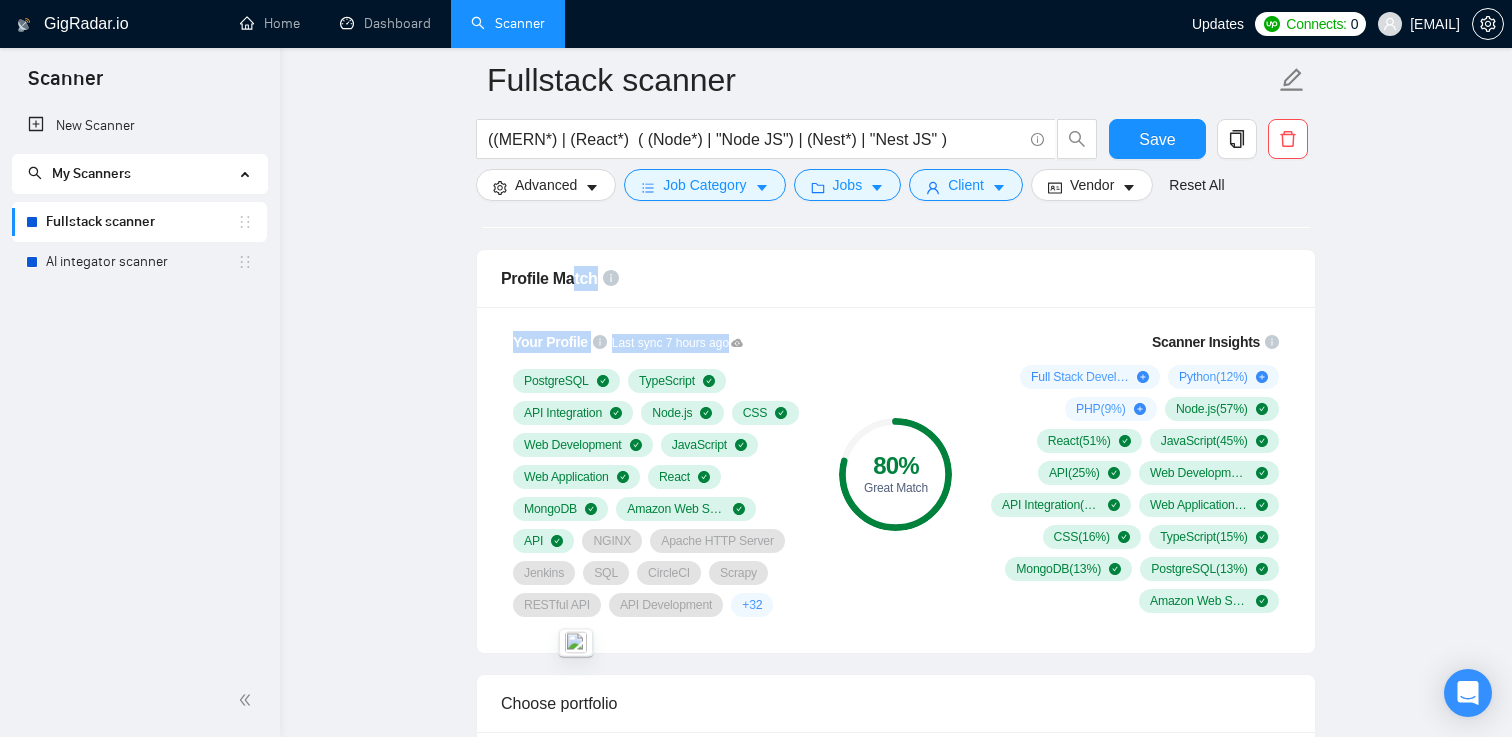 click on "Profile Match" at bounding box center (549, 278) 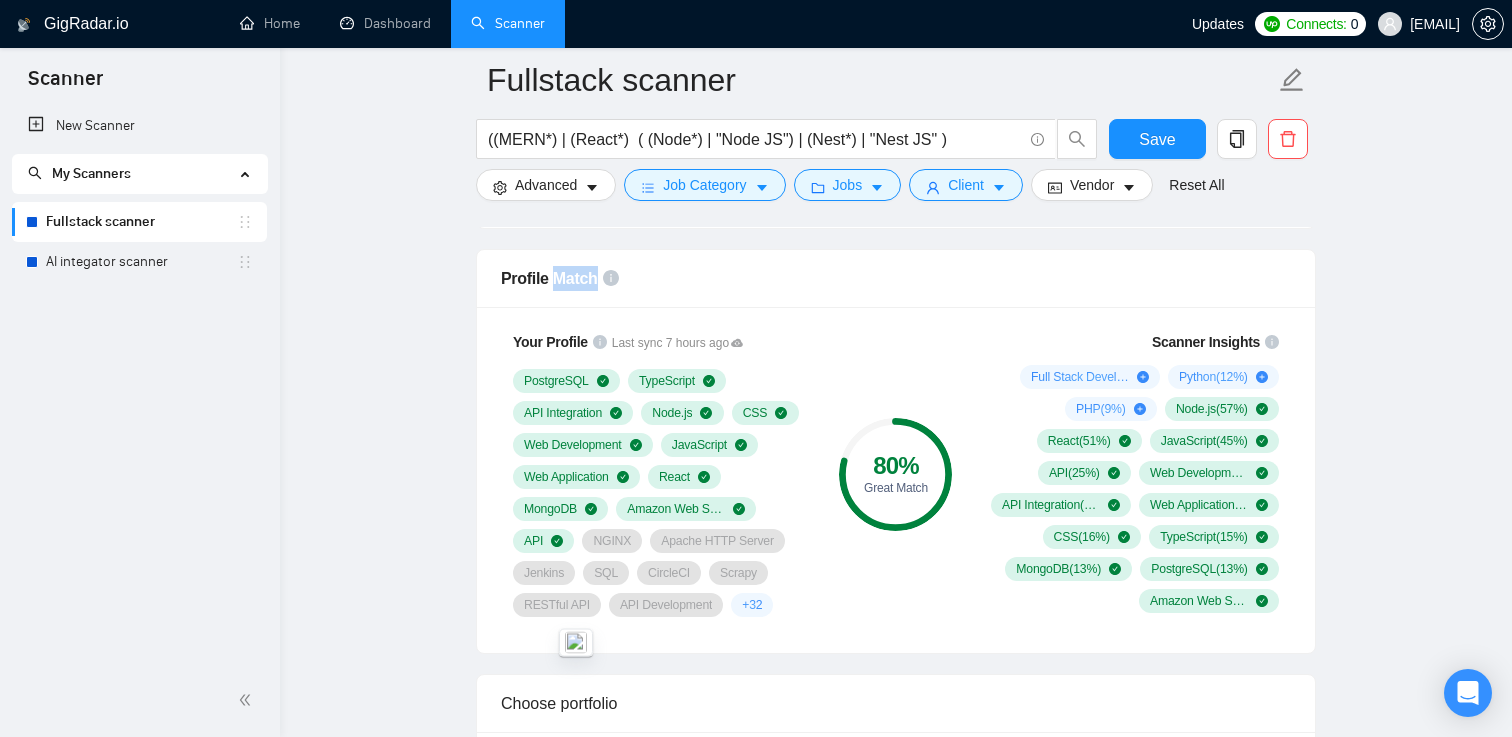 click on "Profile Match" at bounding box center [549, 278] 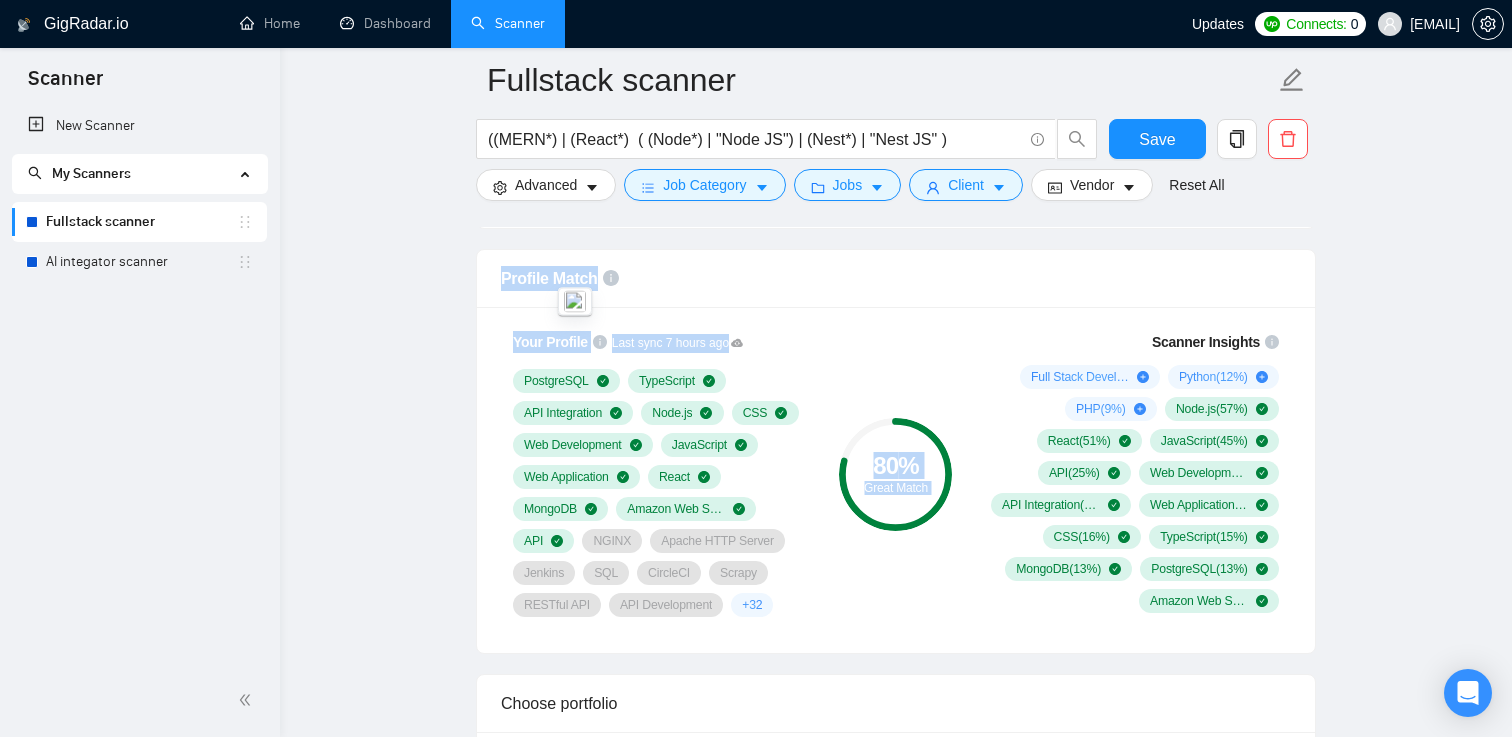 drag, startPoint x: 575, startPoint y: 270, endPoint x: 940, endPoint y: 484, distance: 423.10873 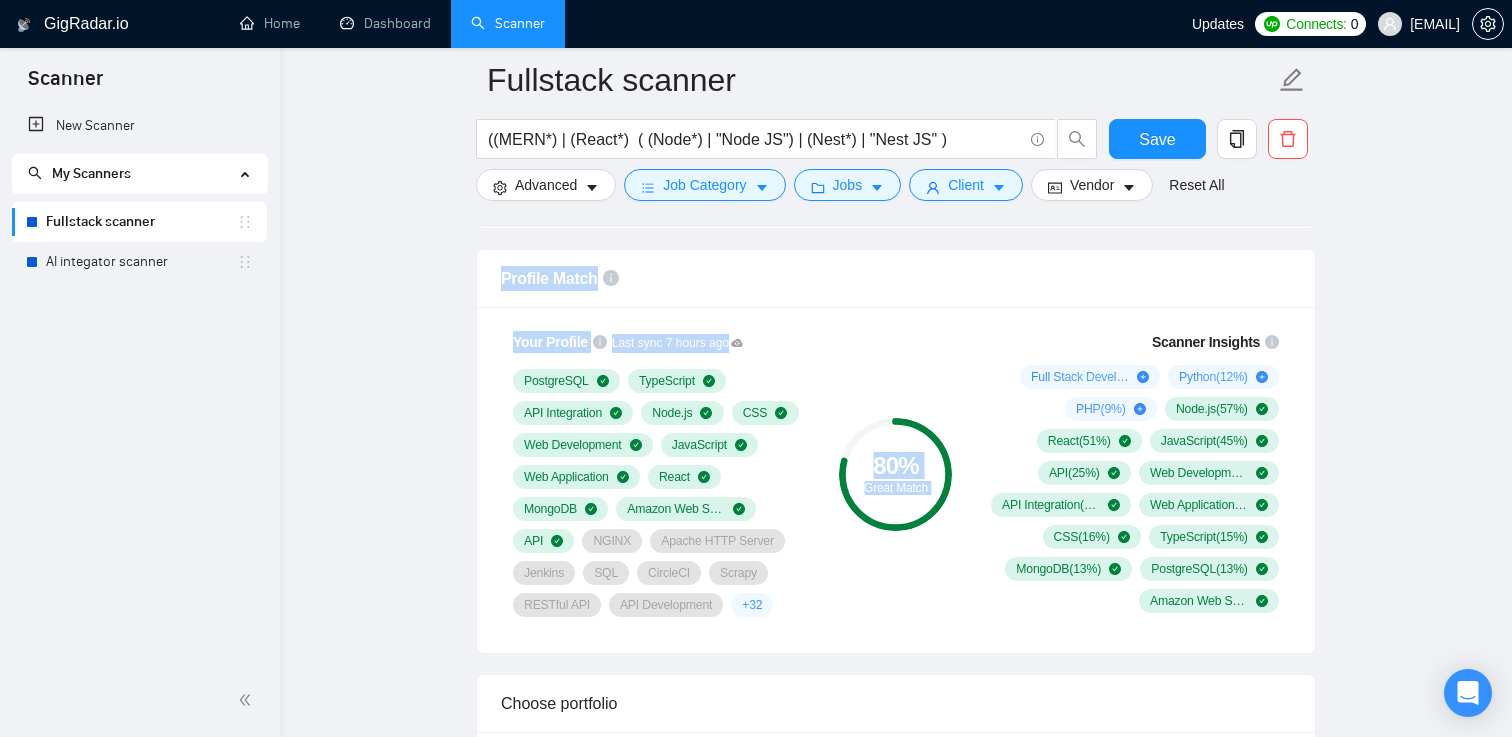 click on "Great Match" at bounding box center [895, 488] 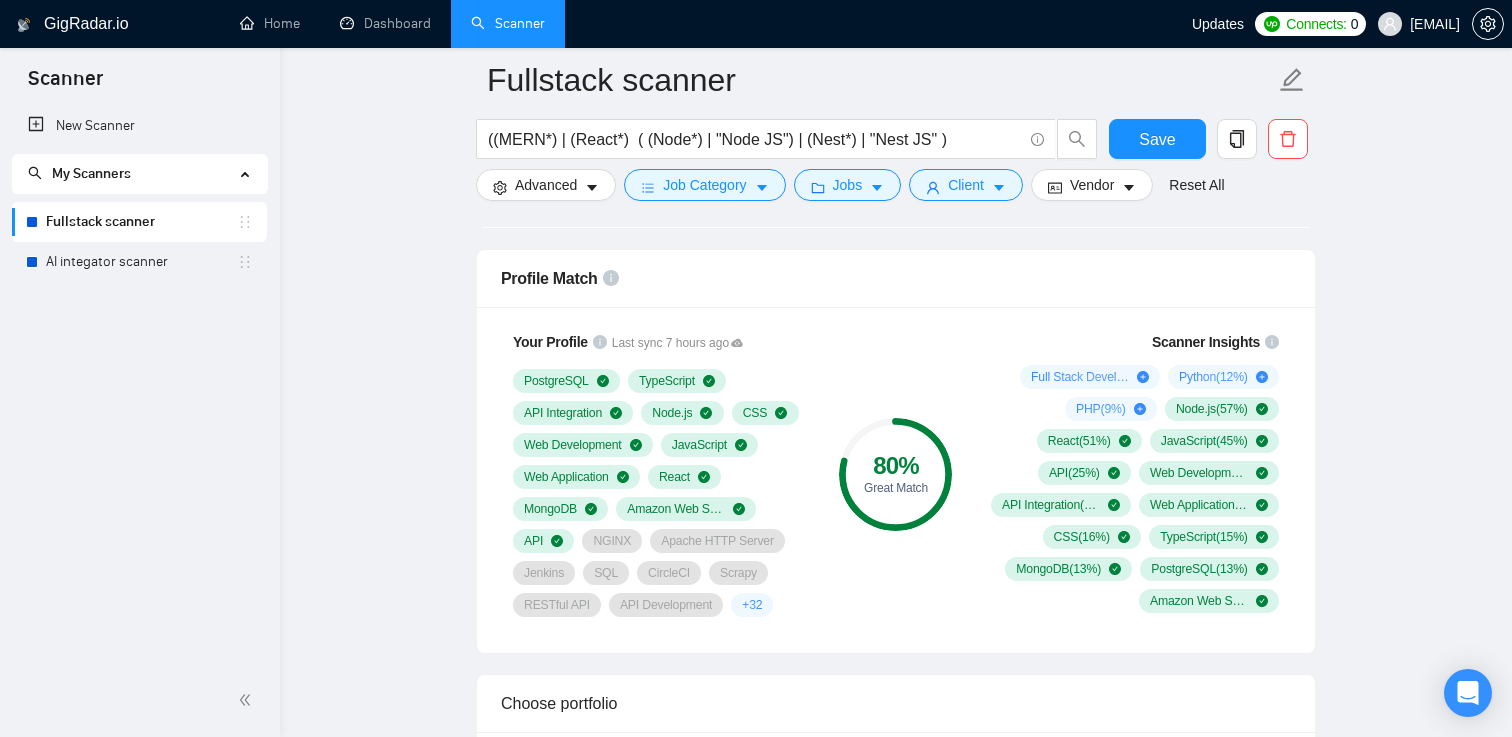 click on "Great Match" at bounding box center [895, 488] 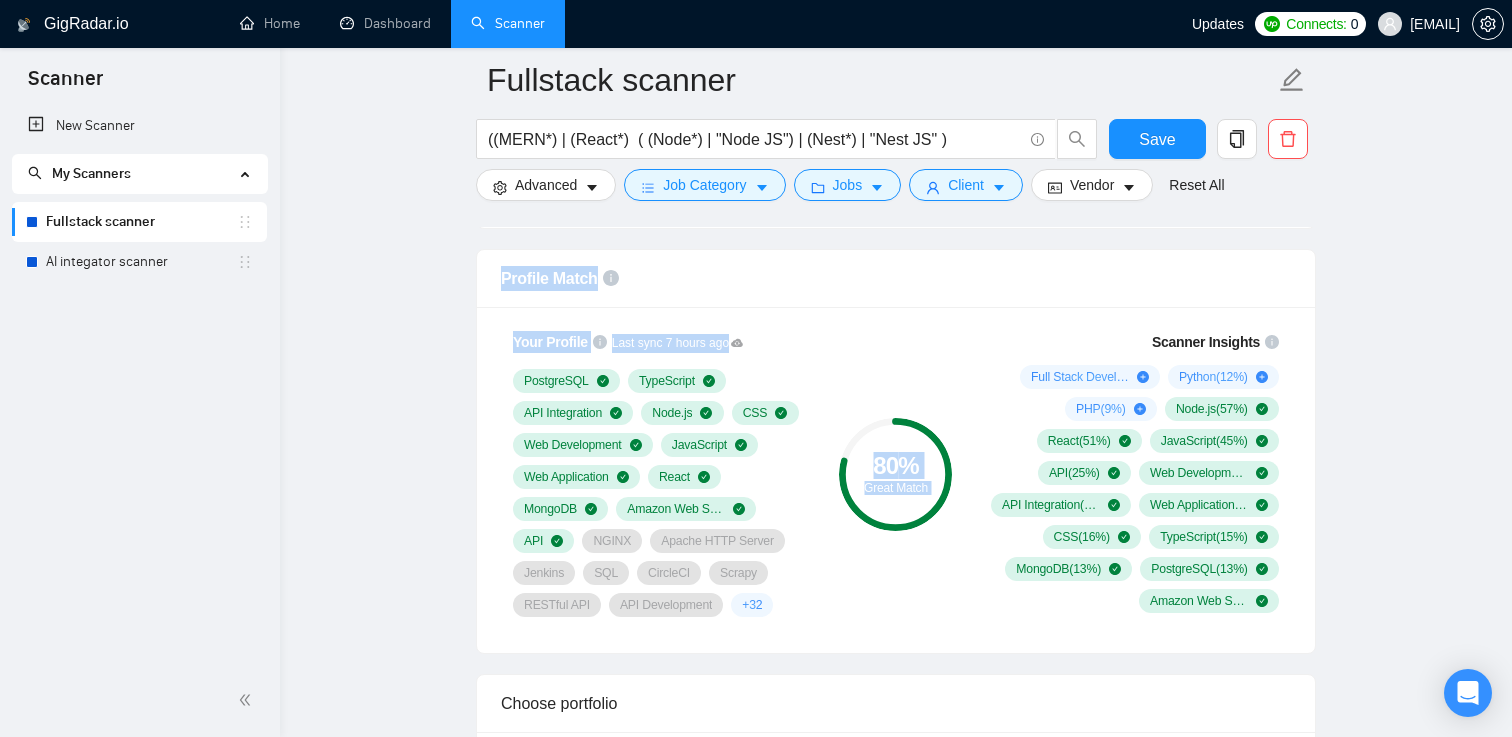 drag, startPoint x: 940, startPoint y: 484, endPoint x: 596, endPoint y: 265, distance: 407.7953 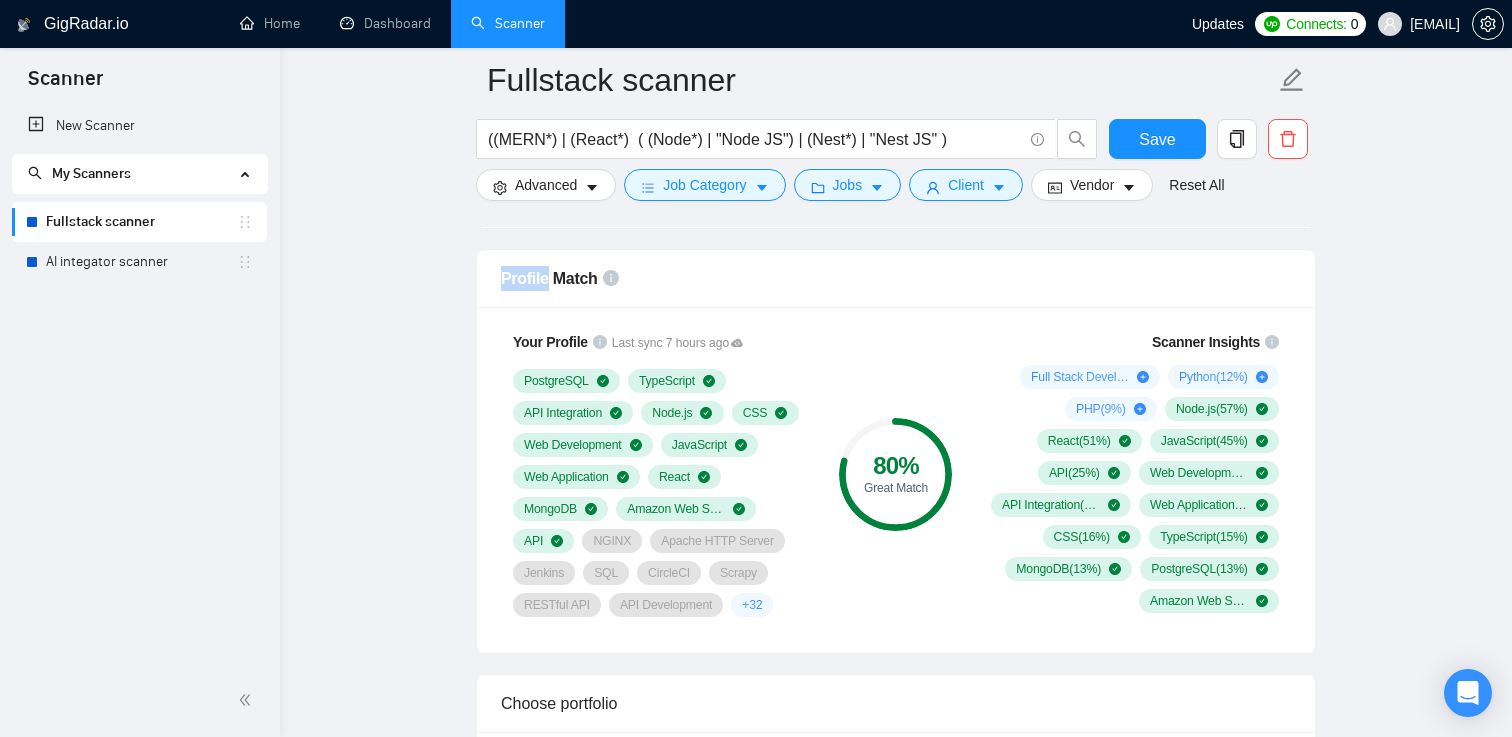 click on "Profile Match" at bounding box center [896, 278] 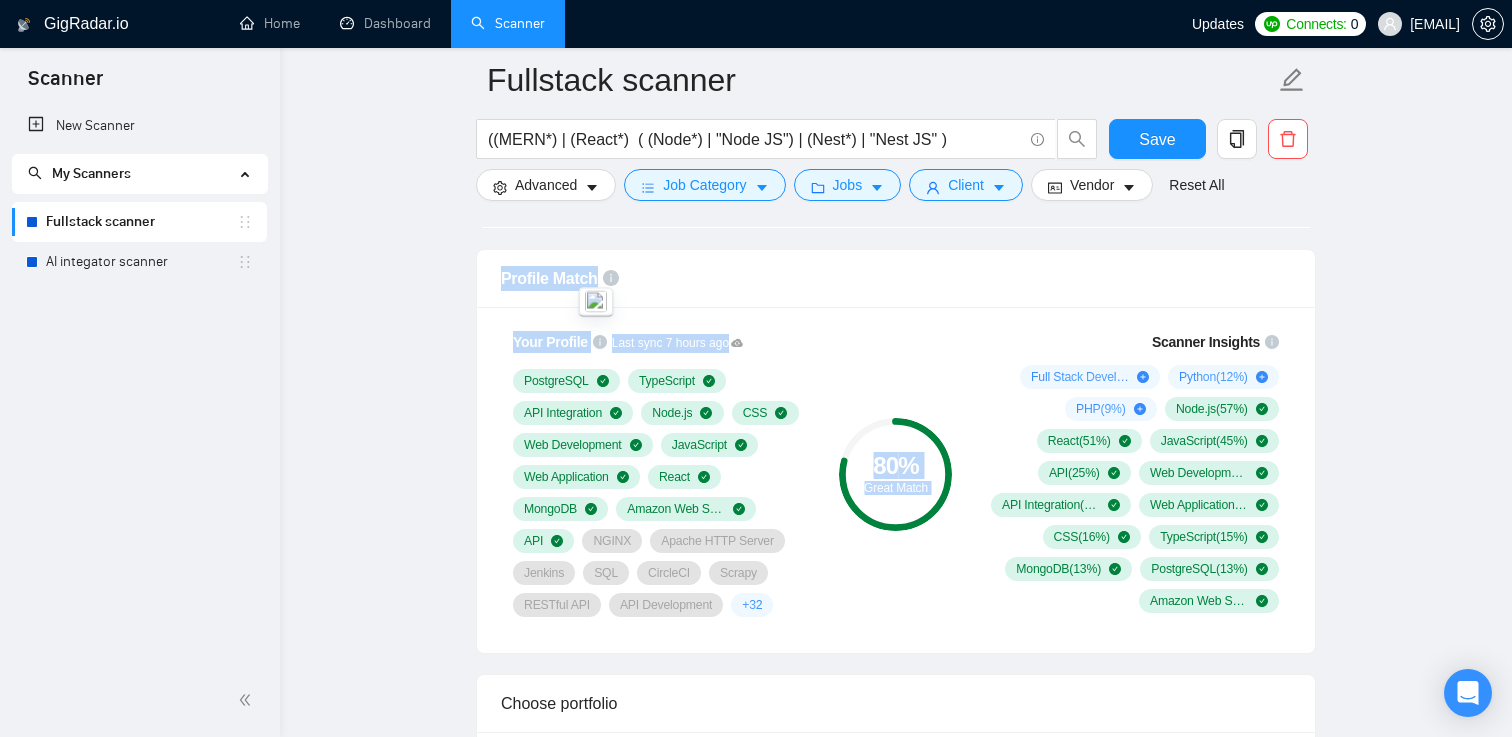 drag, startPoint x: 596, startPoint y: 265, endPoint x: 945, endPoint y: 483, distance: 411.49118 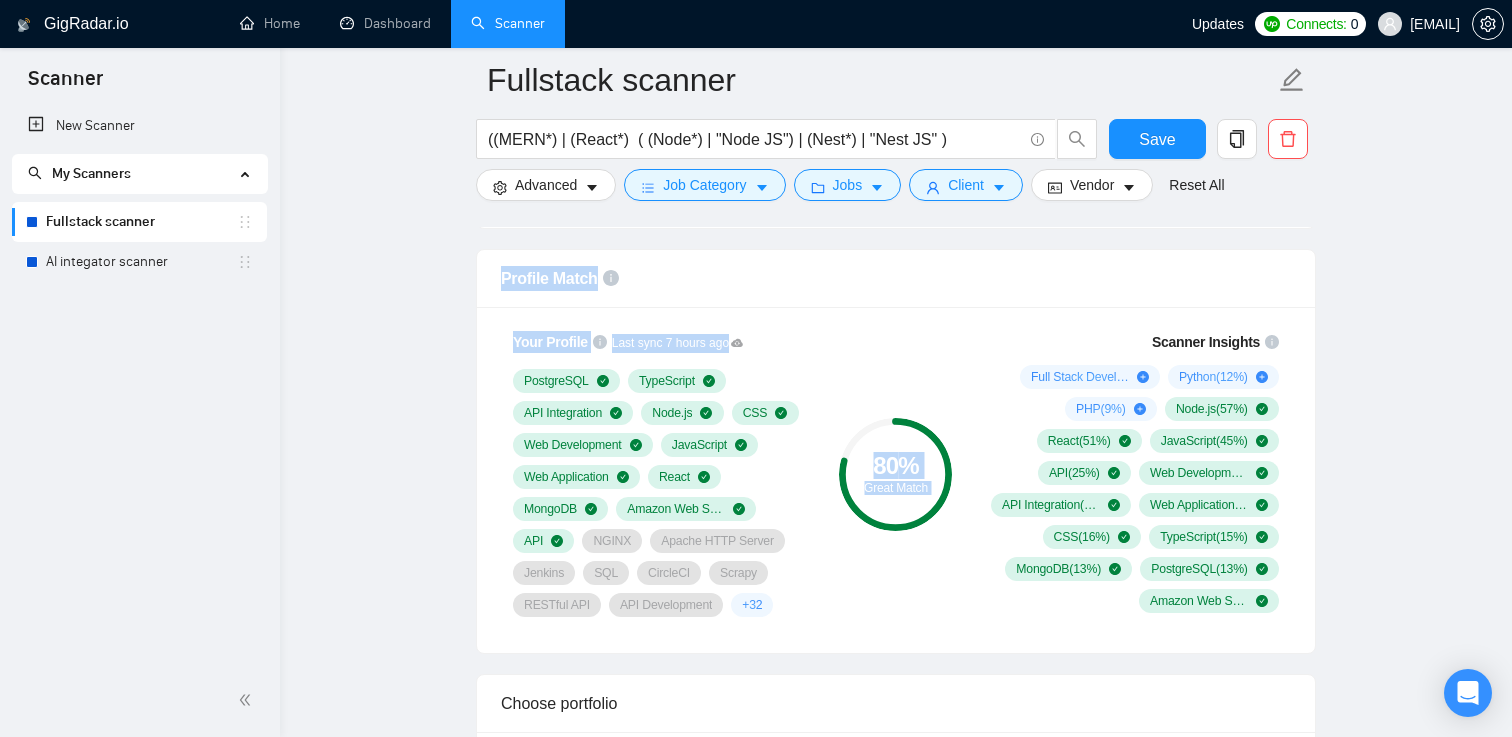 click on "Great Match" at bounding box center [895, 488] 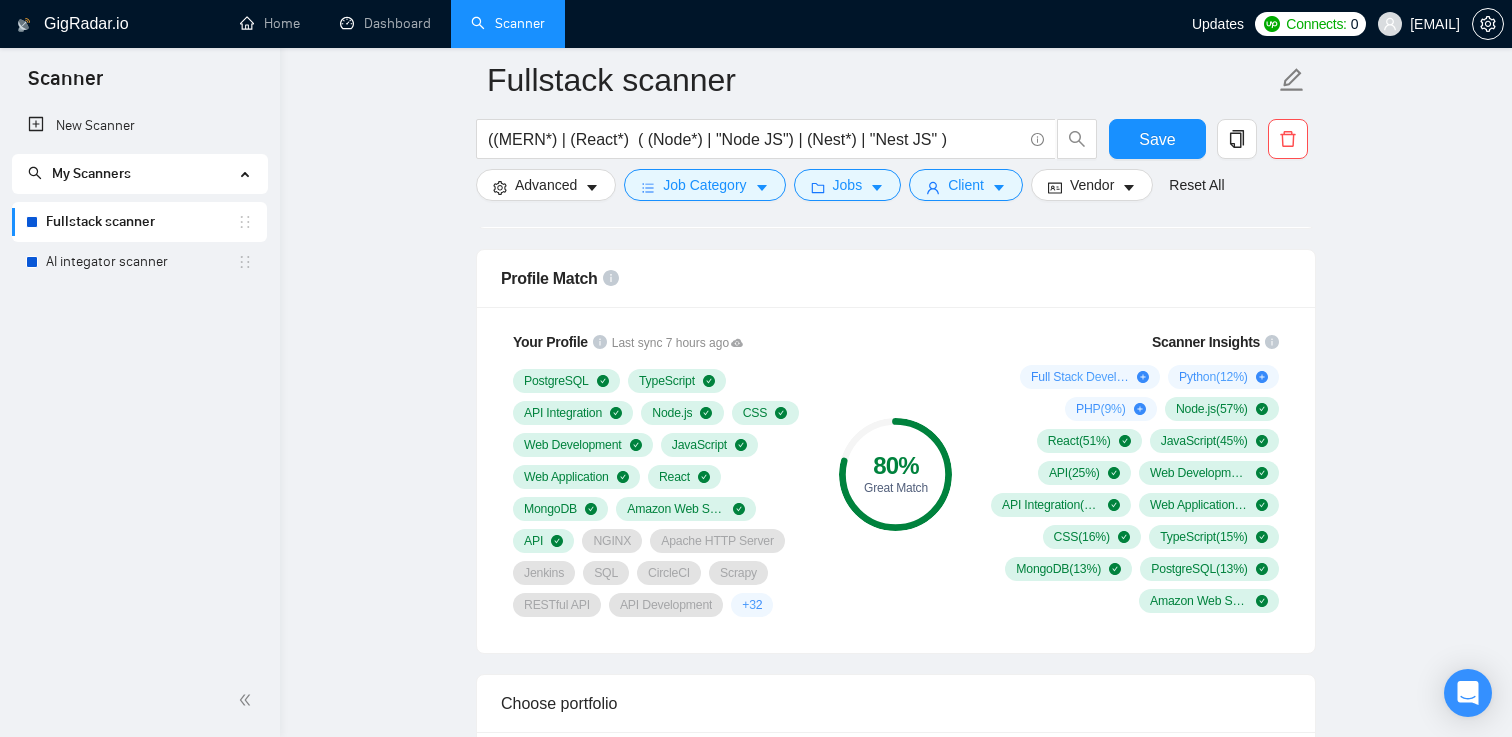 click on "Great Match" at bounding box center [895, 488] 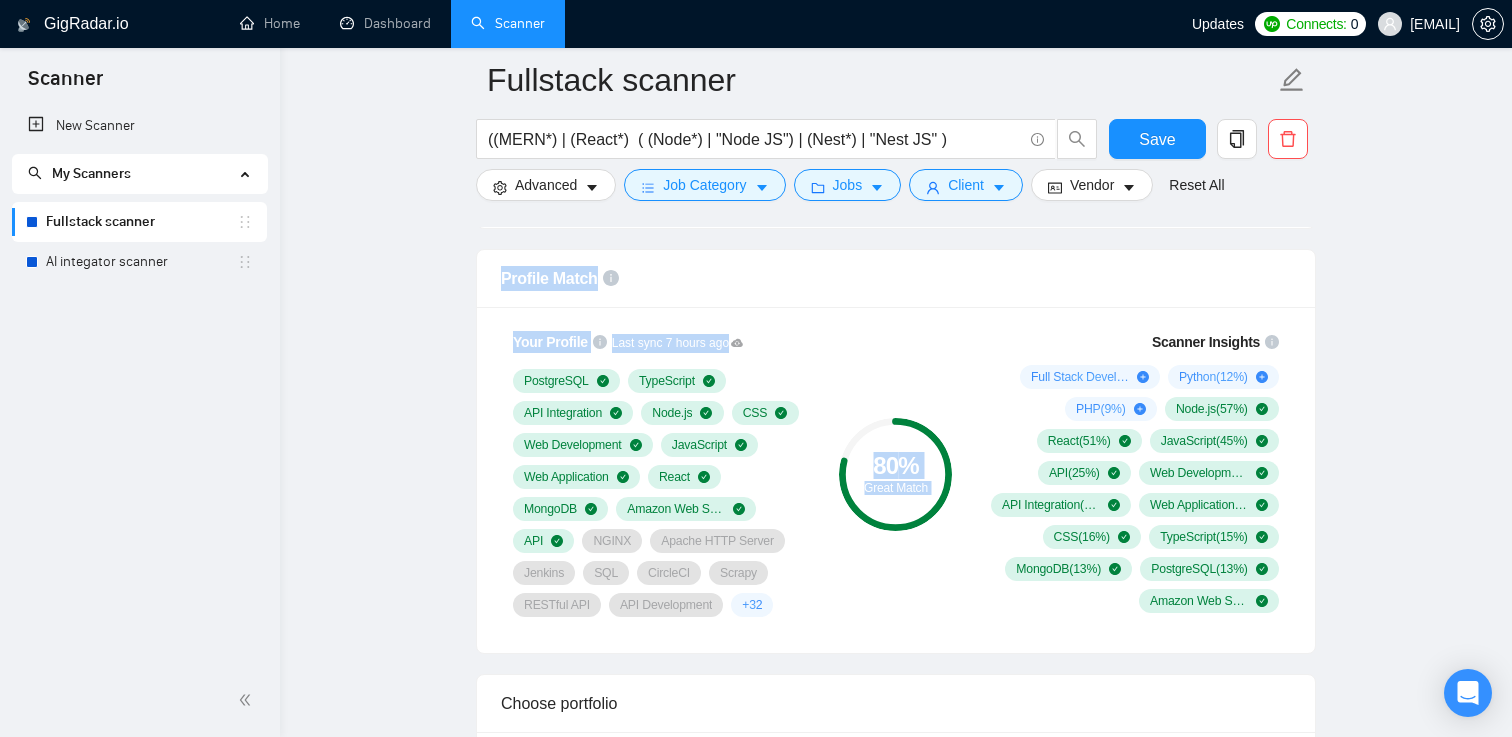 drag, startPoint x: 945, startPoint y: 484, endPoint x: 629, endPoint y: 228, distance: 406.68414 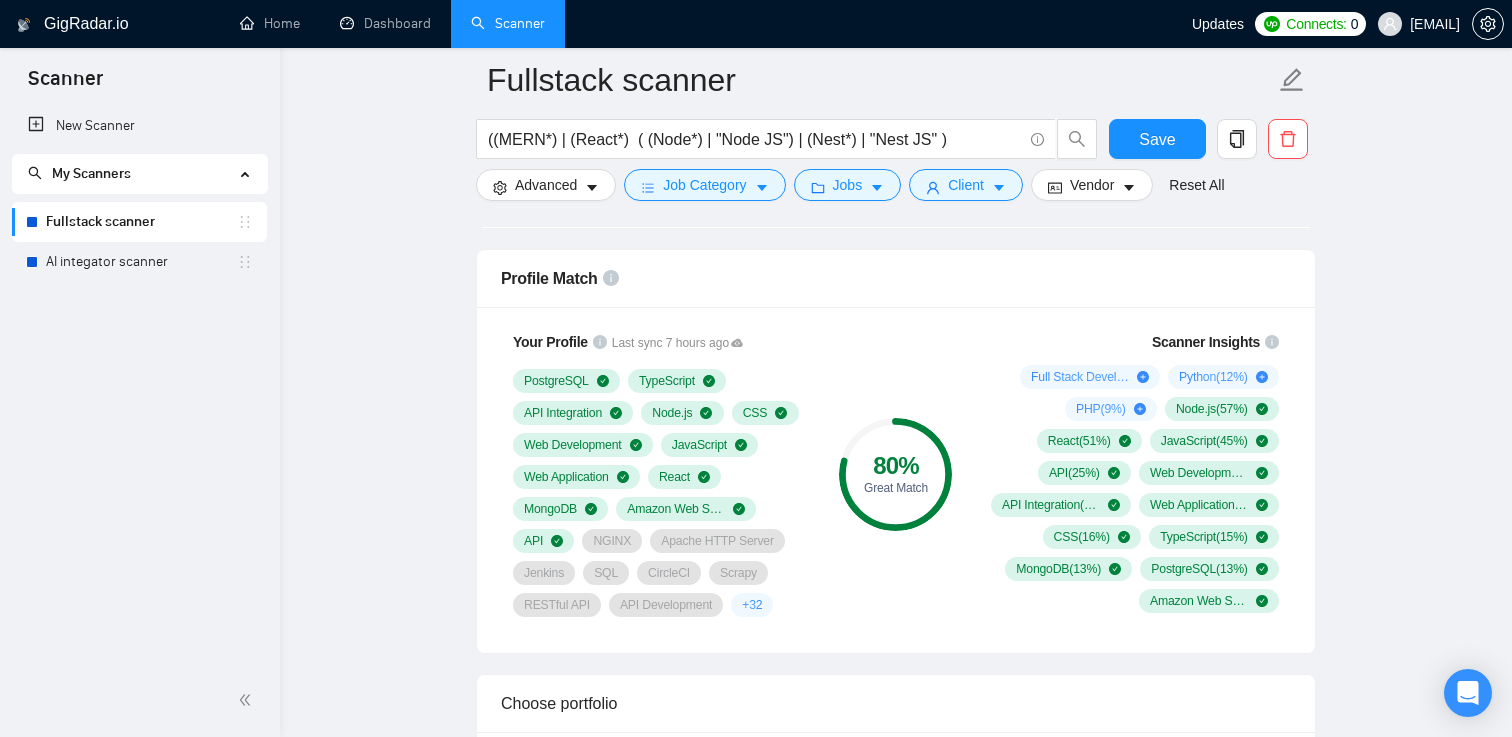 click on "Team  & Freelancer Select team: Tuman Technologies Select freelancer: Mark Solomchak Select profile: Full Stack Development" at bounding box center (896, 89) 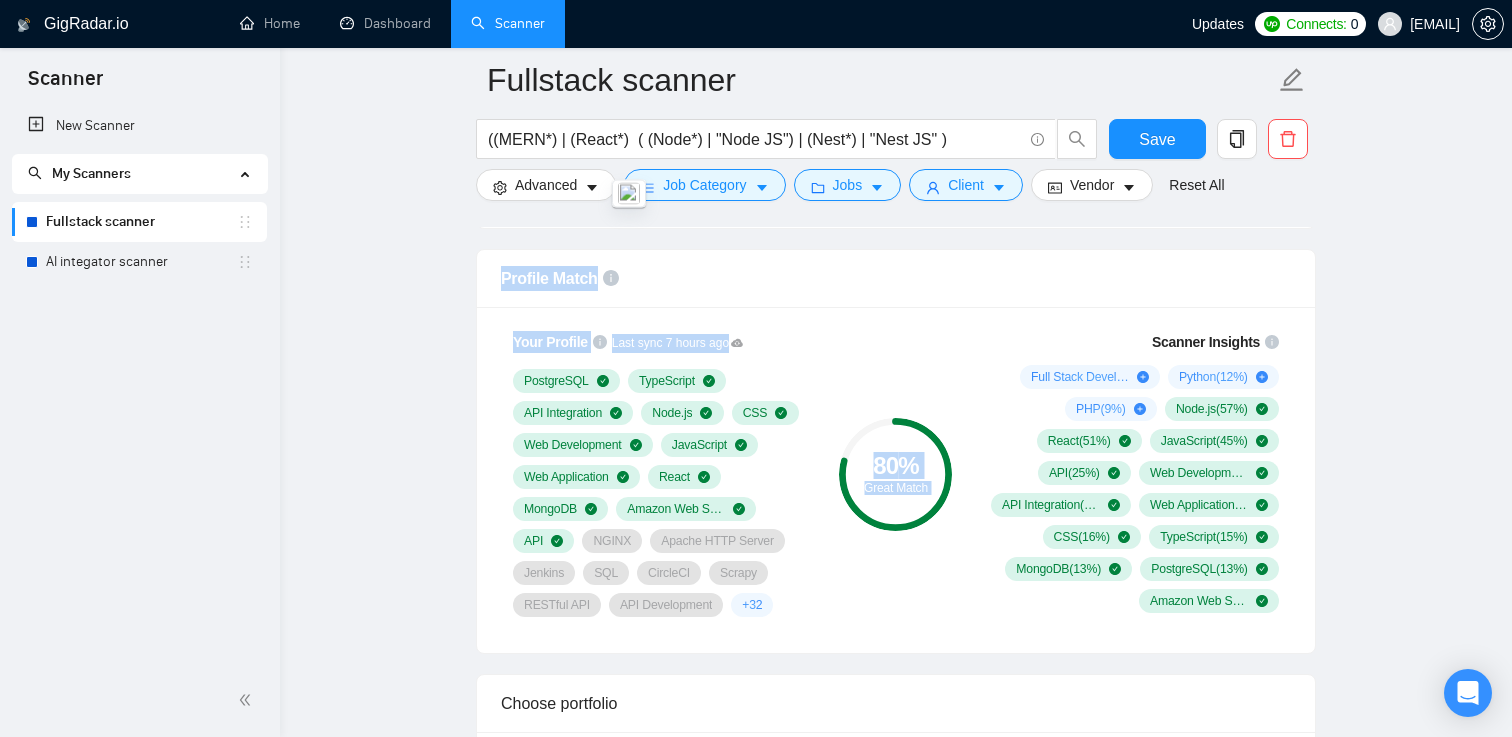 drag, startPoint x: 629, startPoint y: 228, endPoint x: 940, endPoint y: 492, distance: 407.94238 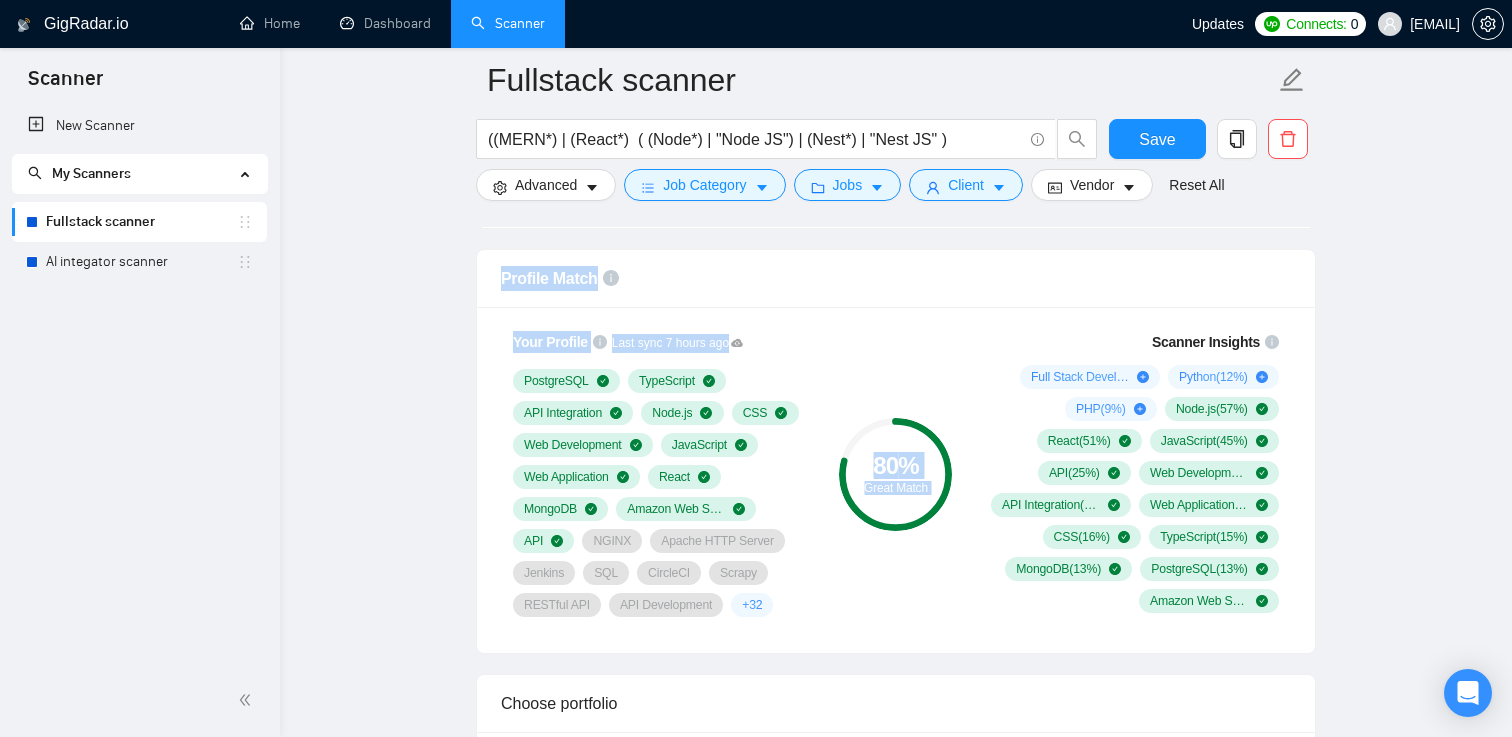 click on "Great Match" at bounding box center [895, 488] 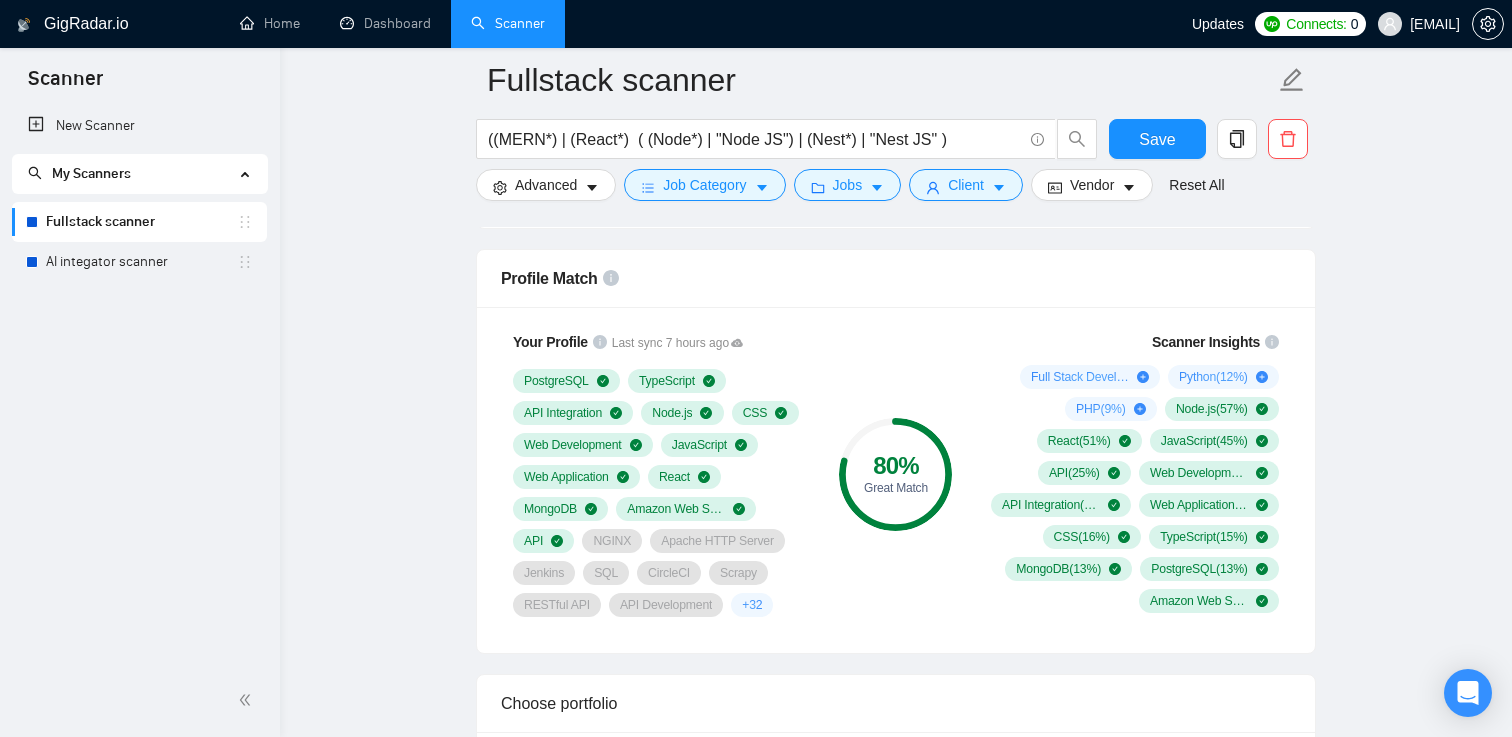 click on "Great Match" at bounding box center [895, 488] 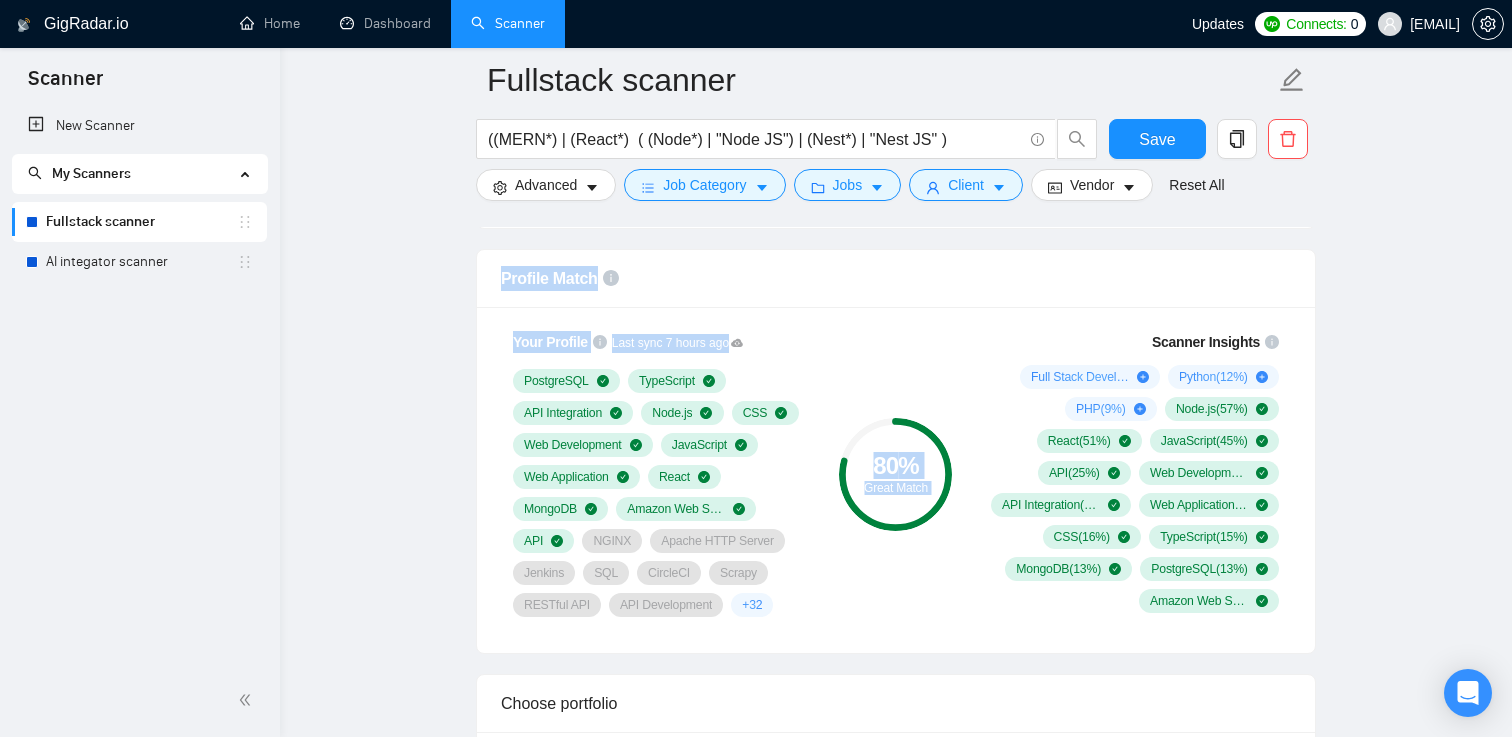 drag, startPoint x: 940, startPoint y: 492, endPoint x: 554, endPoint y: 267, distance: 446.78967 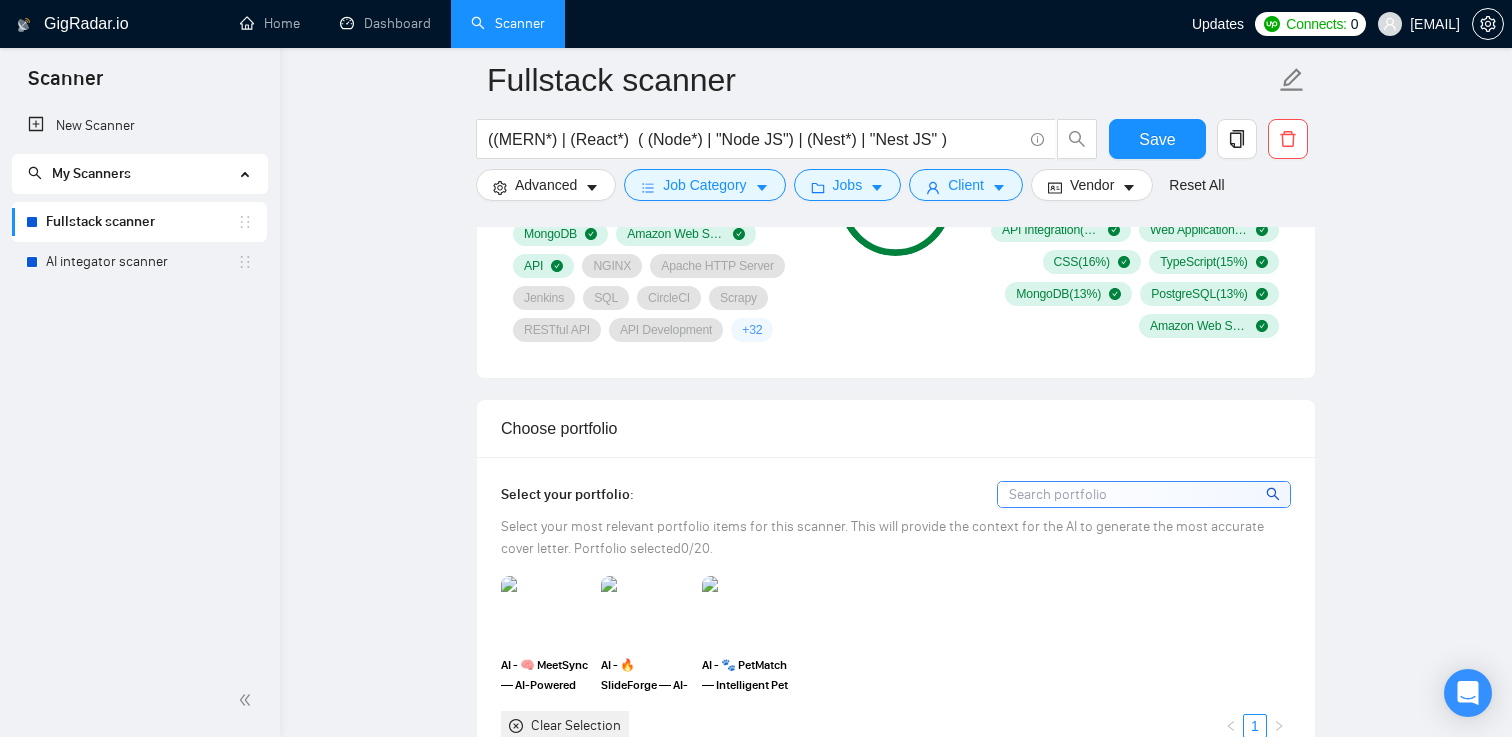 scroll, scrollTop: 1559, scrollLeft: 0, axis: vertical 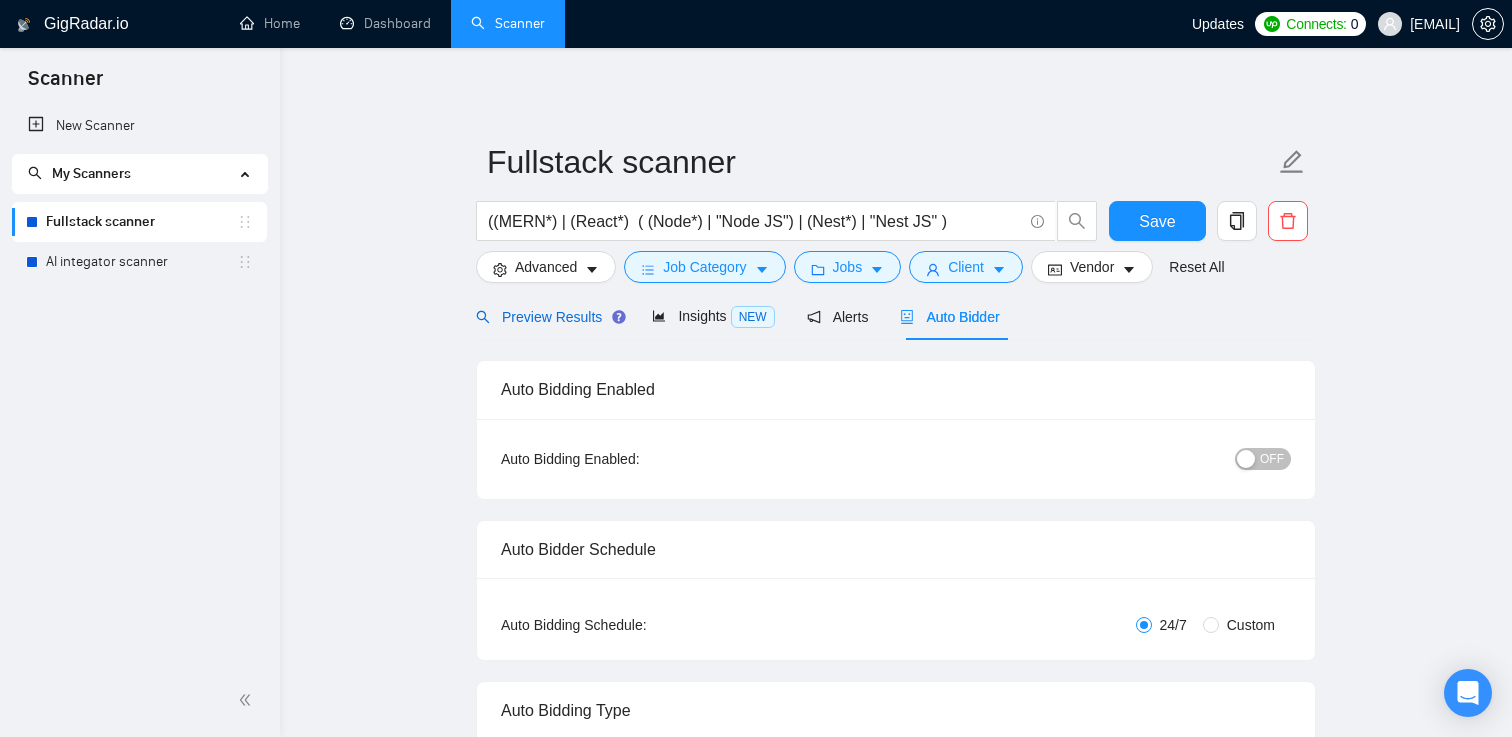 click on "Preview Results" at bounding box center (548, 317) 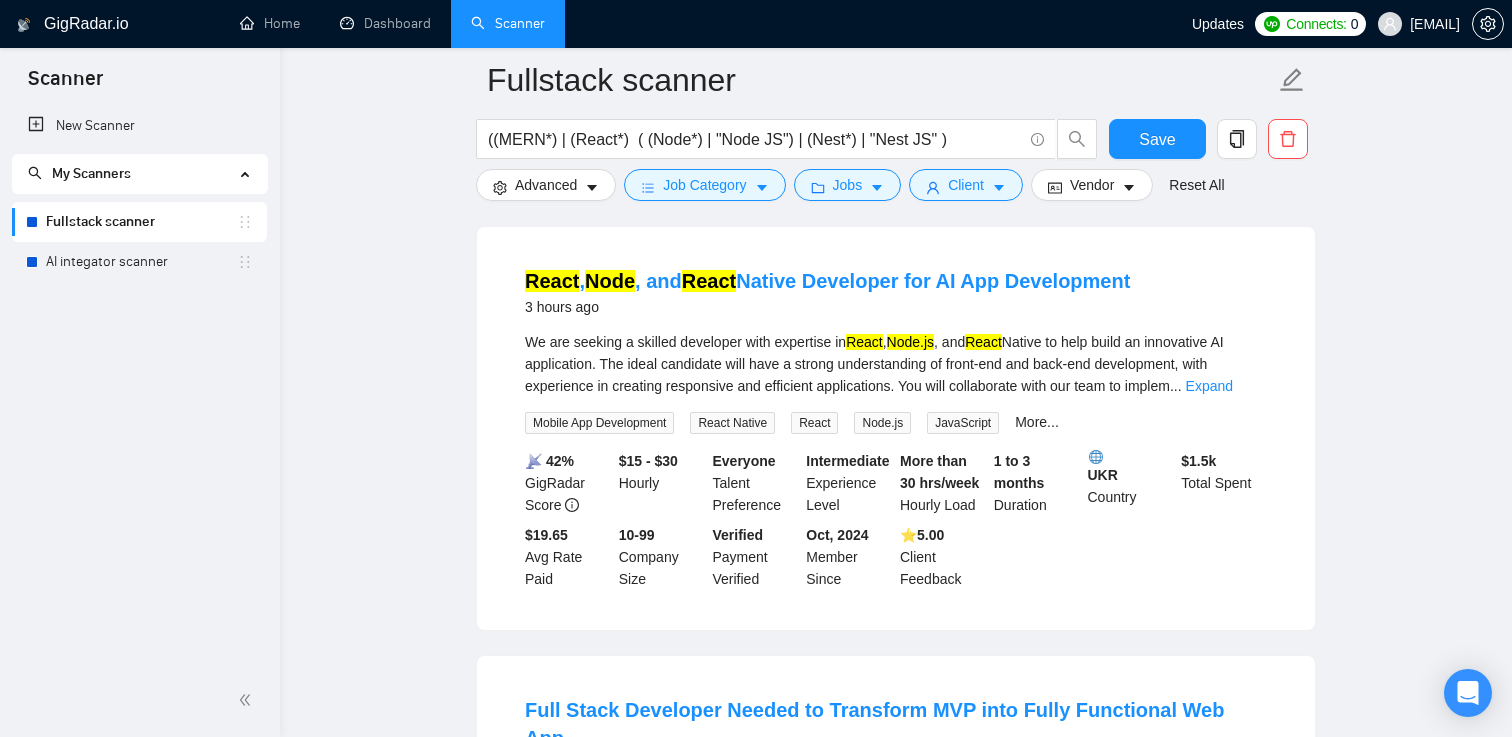 scroll, scrollTop: 614, scrollLeft: 0, axis: vertical 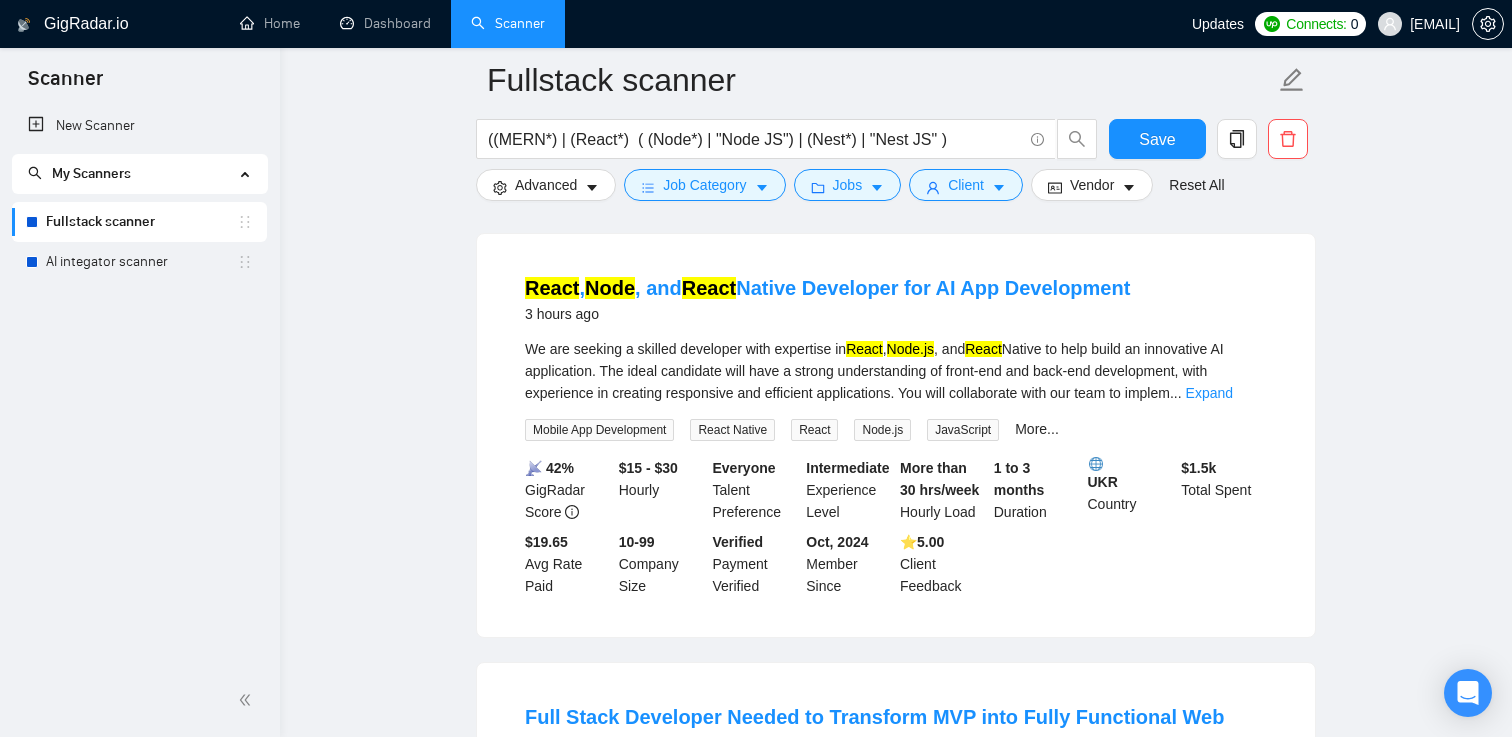 click on "We are seeking a skilled developer with expertise in  React ,  Node.js , and  React  Native to help build an innovative AI application. The ideal candidate will have a strong understanding of front-end and back-end development, with experience in creating responsive and efficient applications. You will collaborate with our team to implem ... Expand" at bounding box center [896, 371] 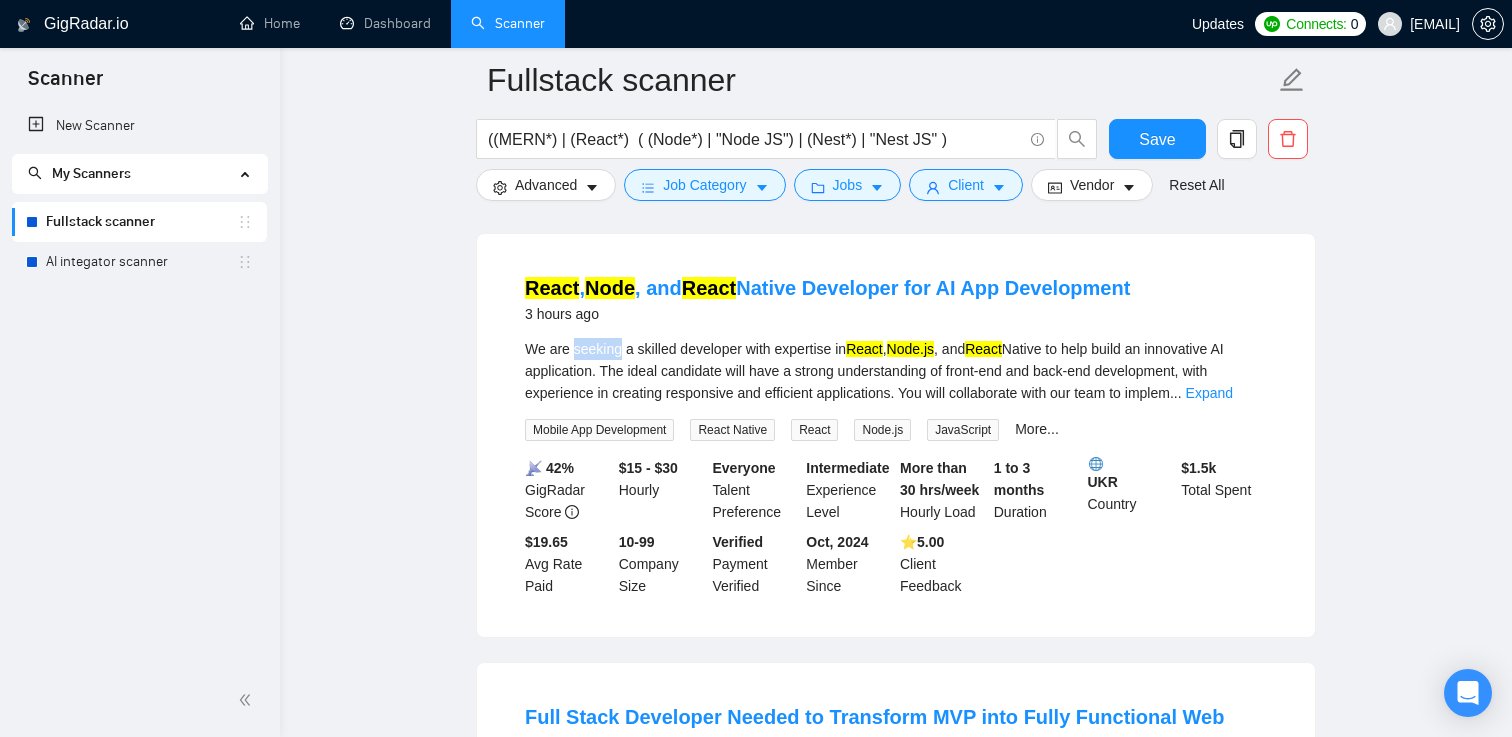 click on "We are seeking a skilled developer with expertise in  React ,  Node.js , and  React  Native to help build an innovative AI application. The ideal candidate will have a strong understanding of front-end and back-end development, with experience in creating responsive and efficient applications. You will collaborate with our team to implem ... Expand" at bounding box center [896, 371] 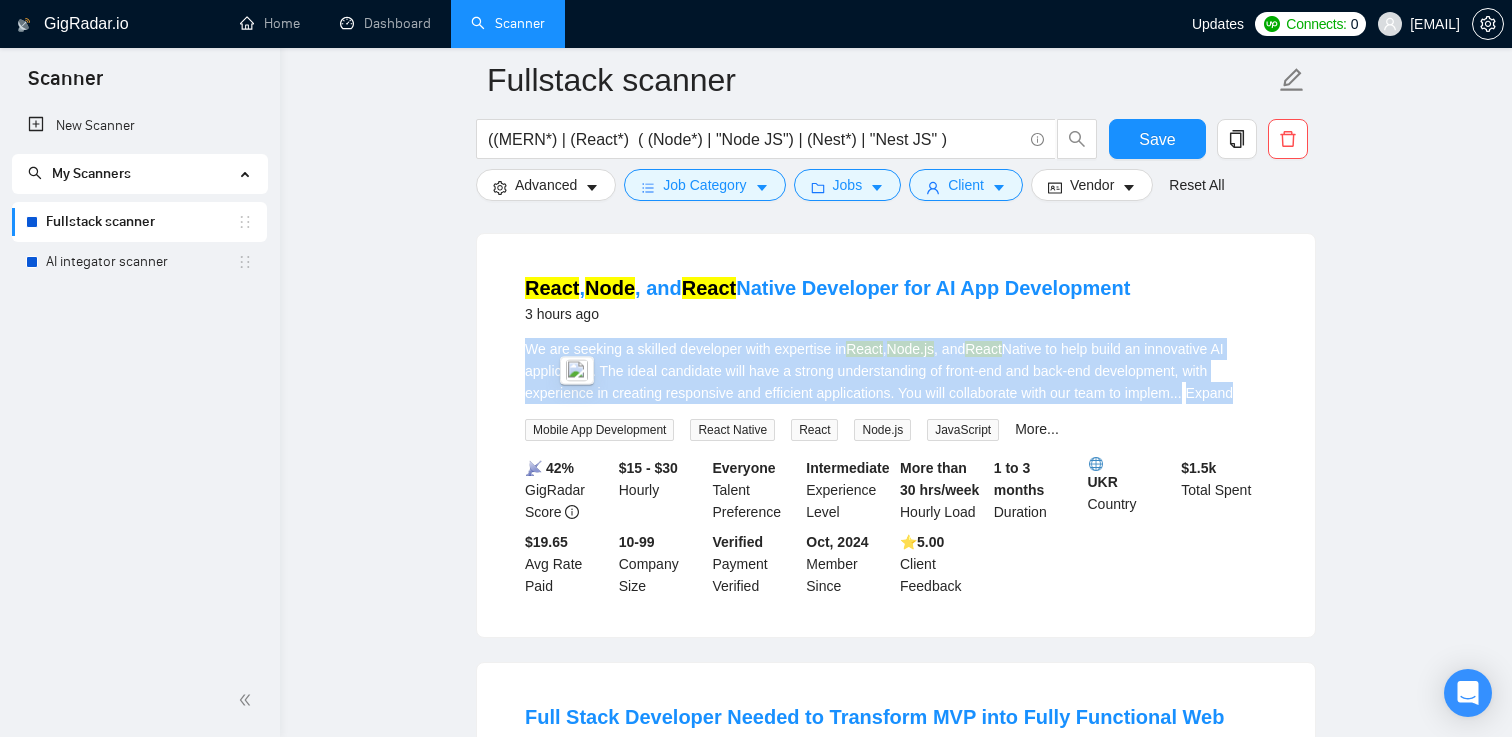 click on "We are seeking a skilled developer with expertise in  React ,  Node.js , and  React  Native to help build an innovative AI application. The ideal candidate will have a strong understanding of front-end and back-end development, with experience in creating responsive and efficient applications. You will collaborate with our team to implem ... Expand" at bounding box center [896, 371] 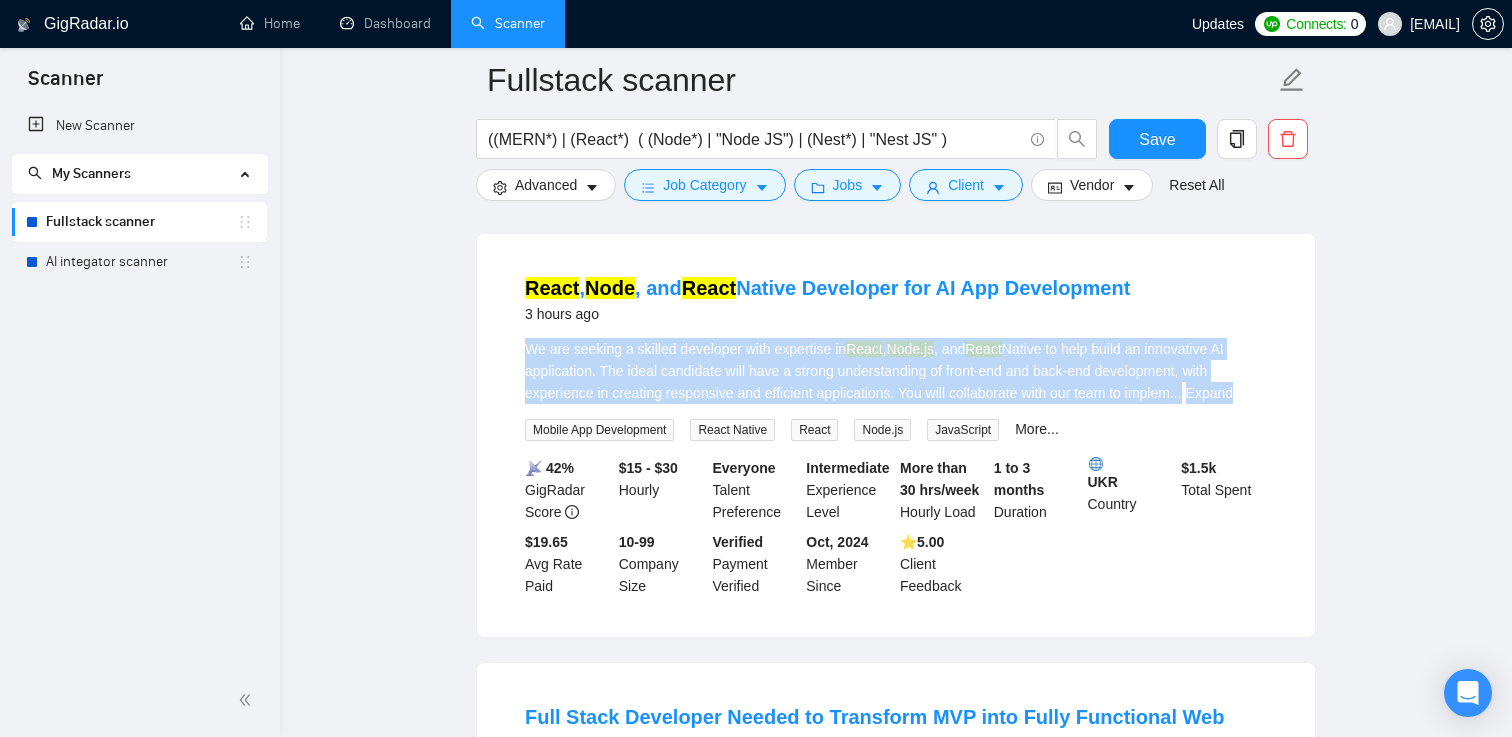click on "We are seeking a skilled developer with expertise in  React ,  Node.js , and  React  Native to help build an innovative AI application. The ideal candidate will have a strong understanding of front-end and back-end development, with experience in creating responsive and efficient applications. You will collaborate with our team to implem ... Expand" at bounding box center (896, 371) 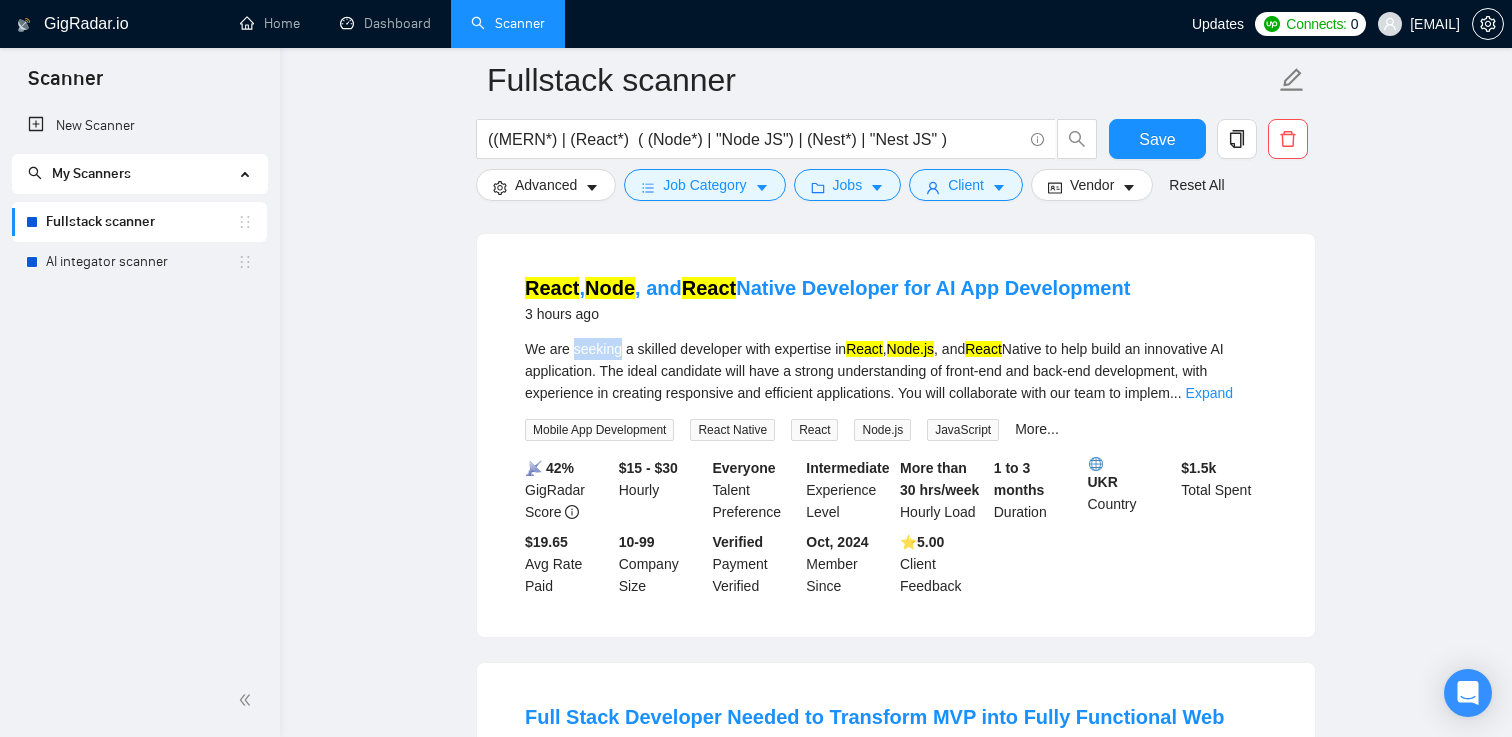 click on "We are seeking a skilled developer with expertise in  React ,  Node.js , and  React  Native to help build an innovative AI application. The ideal candidate will have a strong understanding of front-end and back-end development, with experience in creating responsive and efficient applications. You will collaborate with our team to implem ... Expand" at bounding box center (896, 371) 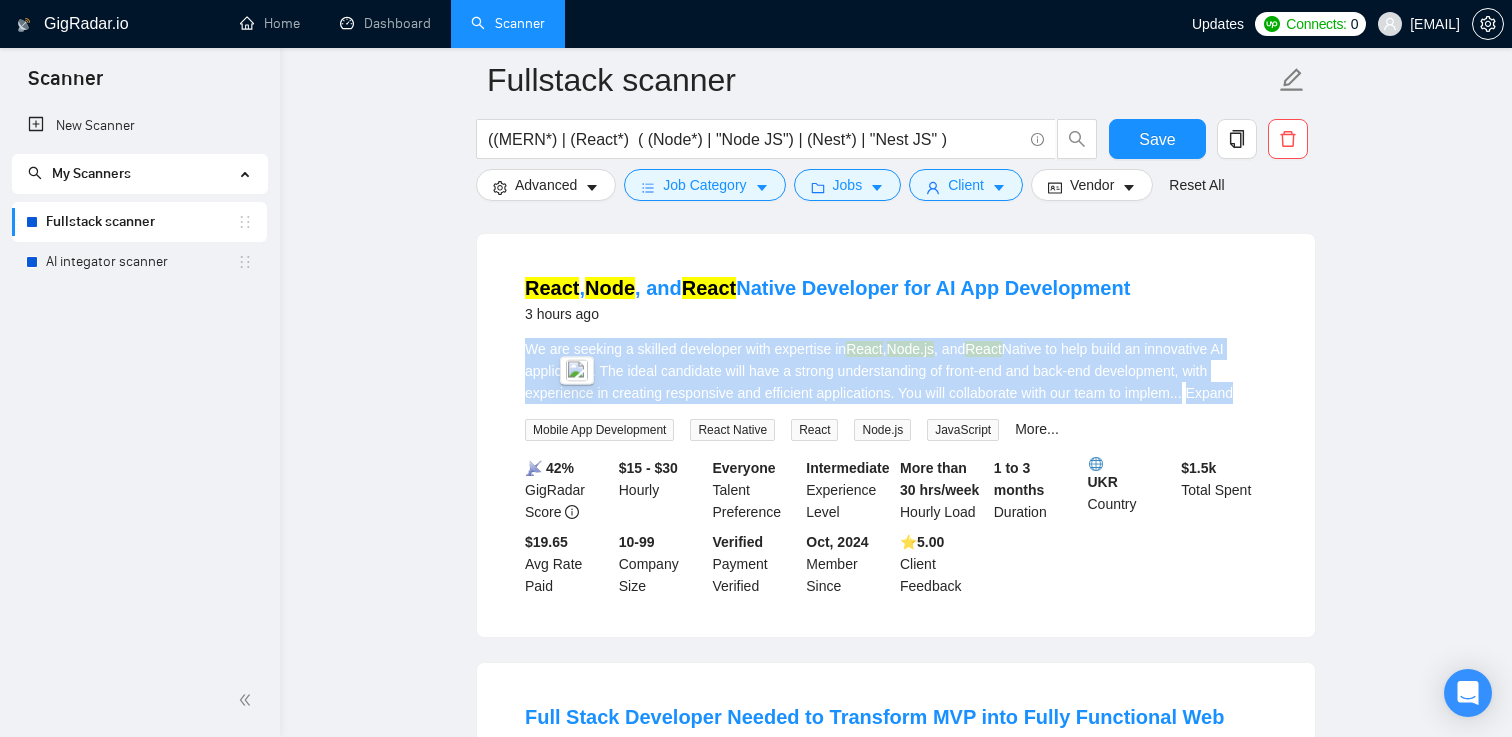 click on "We are seeking a skilled developer with expertise in  React ,  Node.js , and  React  Native to help build an innovative AI application. The ideal candidate will have a strong understanding of front-end and back-end development, with experience in creating responsive and efficient applications. You will collaborate with our team to implem ... Expand" at bounding box center [896, 371] 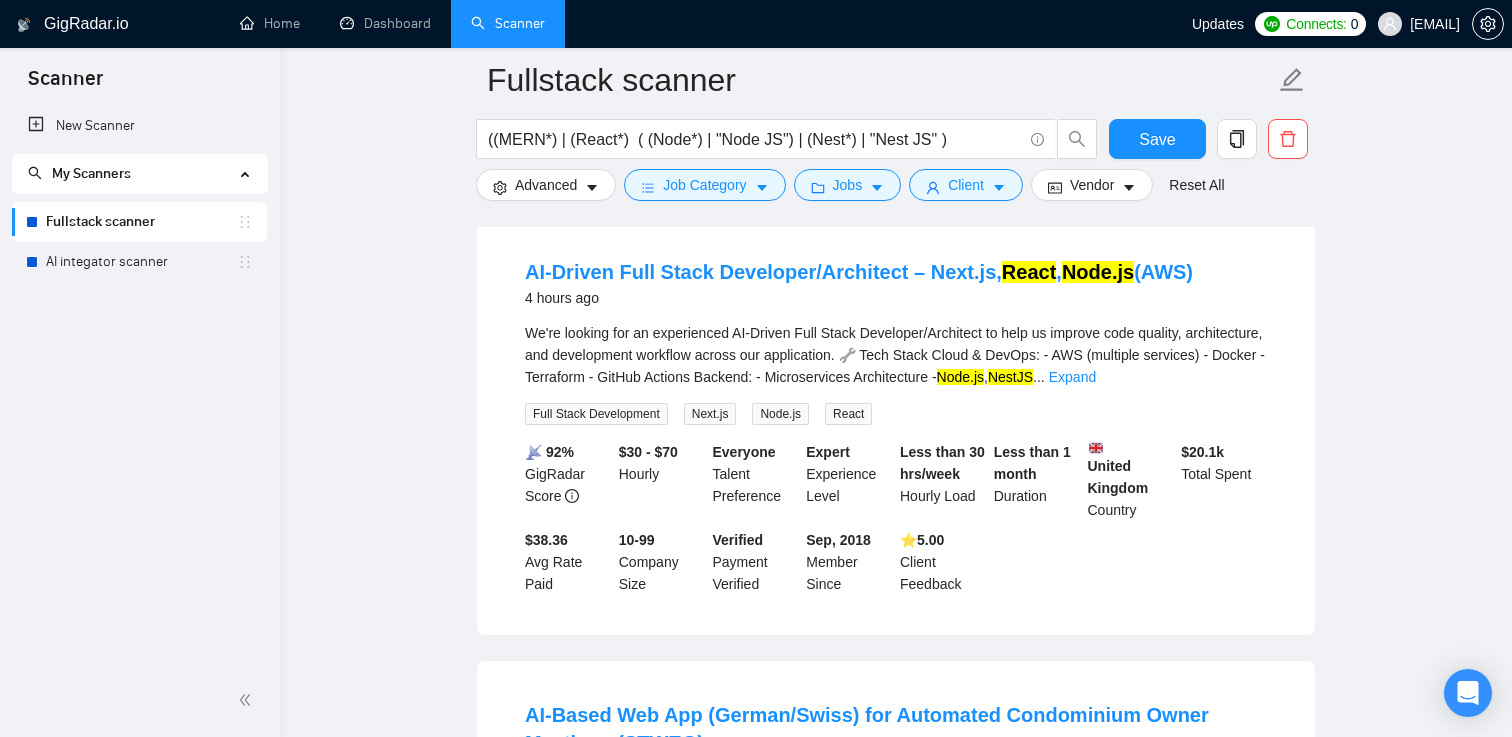scroll, scrollTop: 1517, scrollLeft: 0, axis: vertical 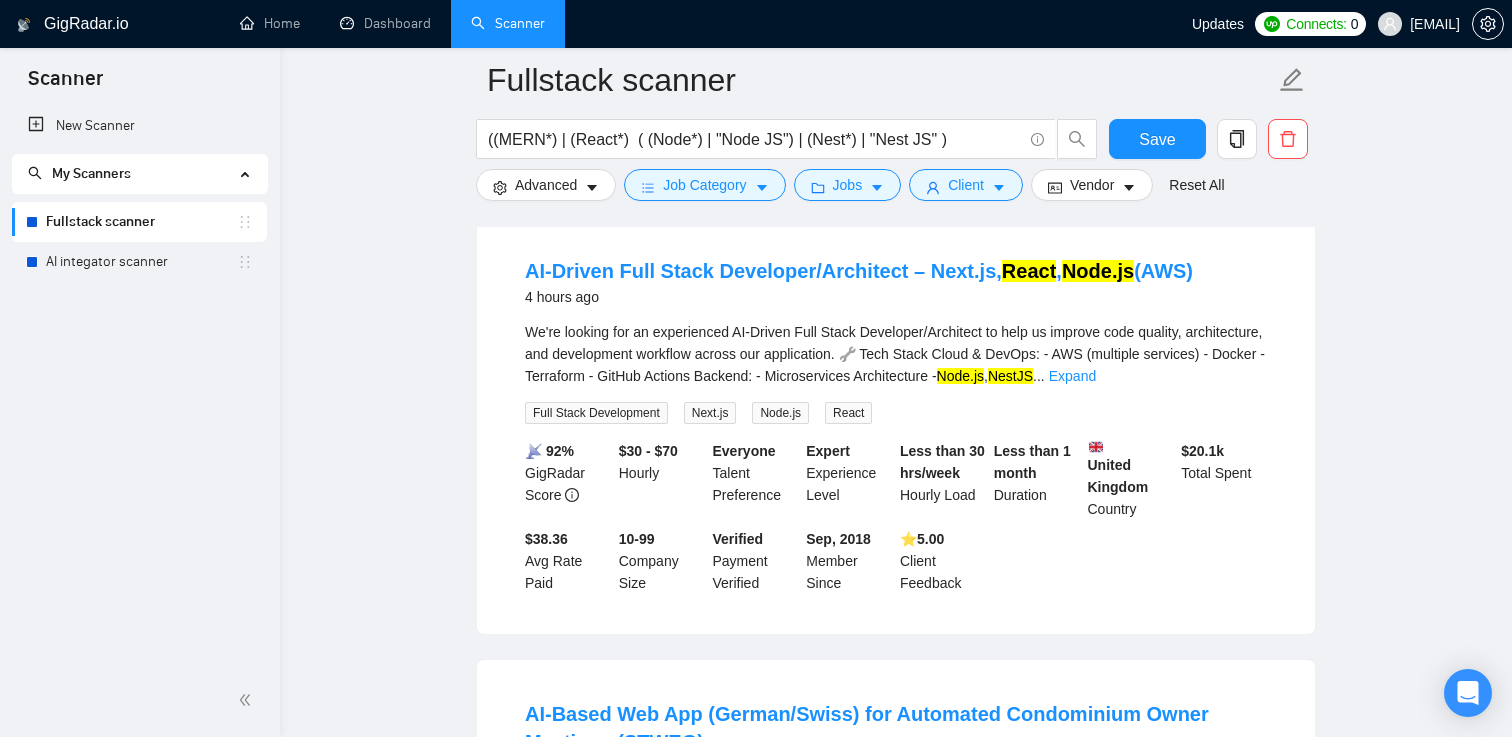 click on "We're looking for an experienced AI-Driven Full Stack Developer/Architect to help us improve code quality, architecture, and development workflow across our application.
🔧 Tech Stack
Cloud  & DevOps:
- AWS (multiple services)
- Docker
- Terraform
- GitHub Actions
Backend:
- Microservices Architecture
-  Node.js ,  NestJS ... Expand" at bounding box center (896, 354) 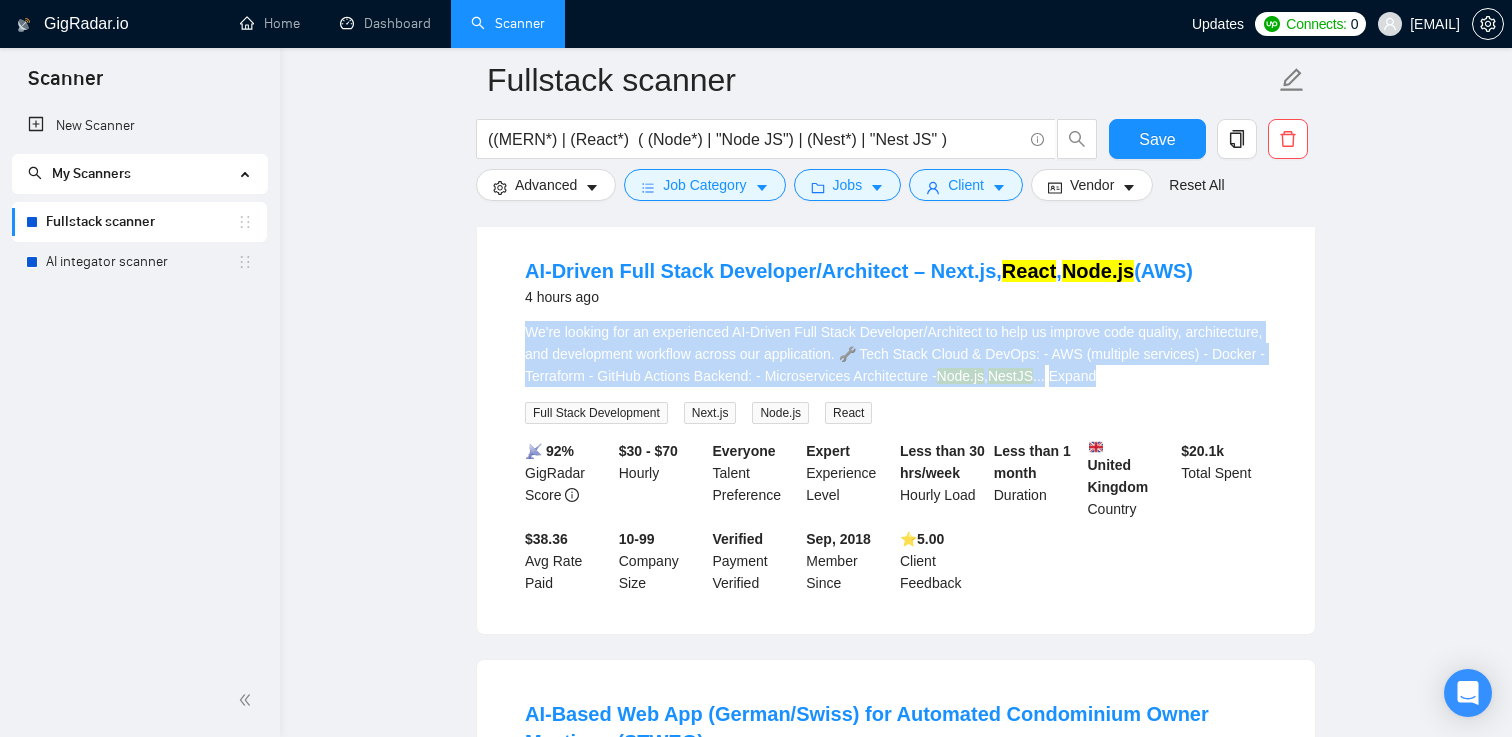 click on "We're looking for an experienced AI-Driven Full Stack Developer/Architect to help us improve code quality, architecture, and development workflow across our application.
🔧 Tech Stack
Cloud  & DevOps:
- AWS (multiple services)
- Docker
- Terraform
- GitHub Actions
Backend:
- Microservices Architecture
-  Node.js ,  NestJS ... Expand" at bounding box center [896, 354] 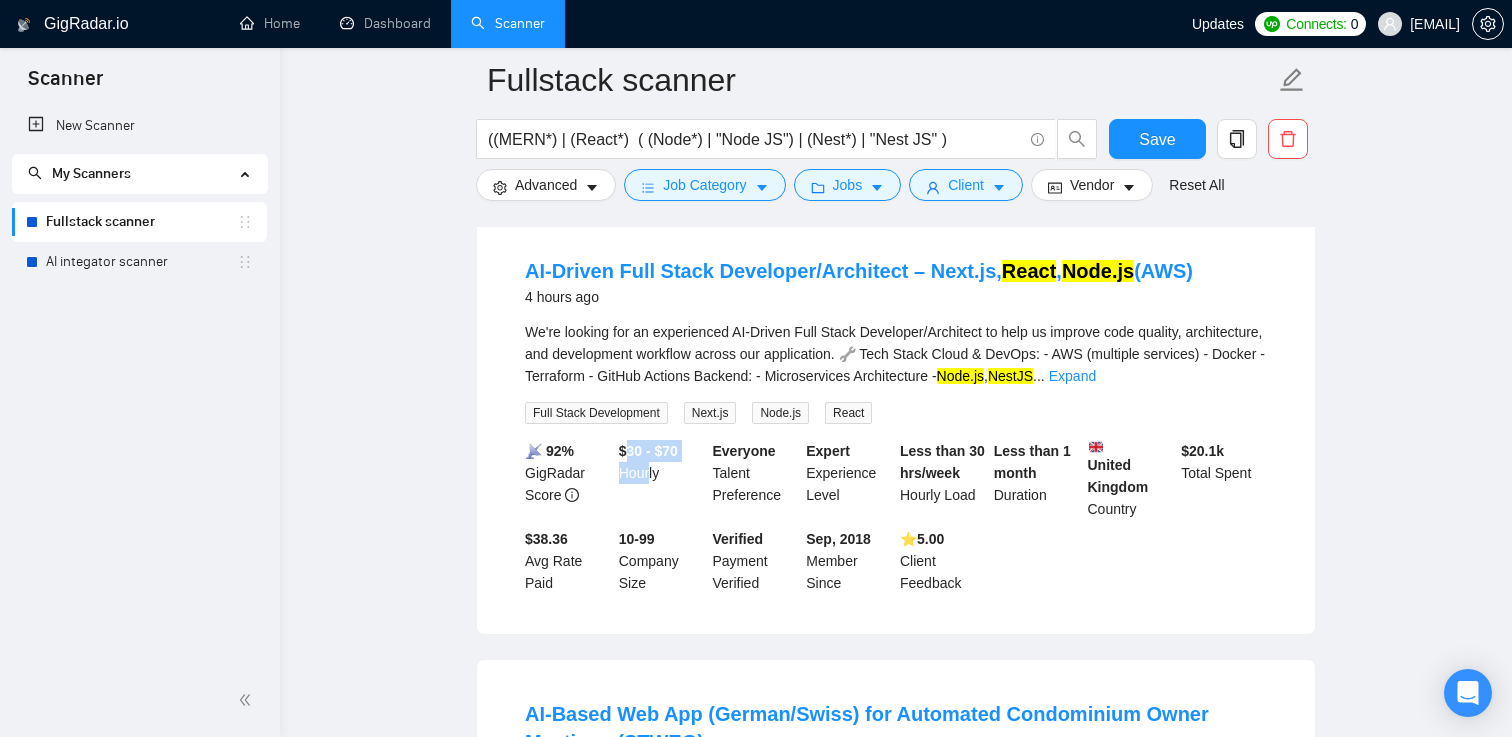 drag, startPoint x: 627, startPoint y: 414, endPoint x: 648, endPoint y: 435, distance: 29.698484 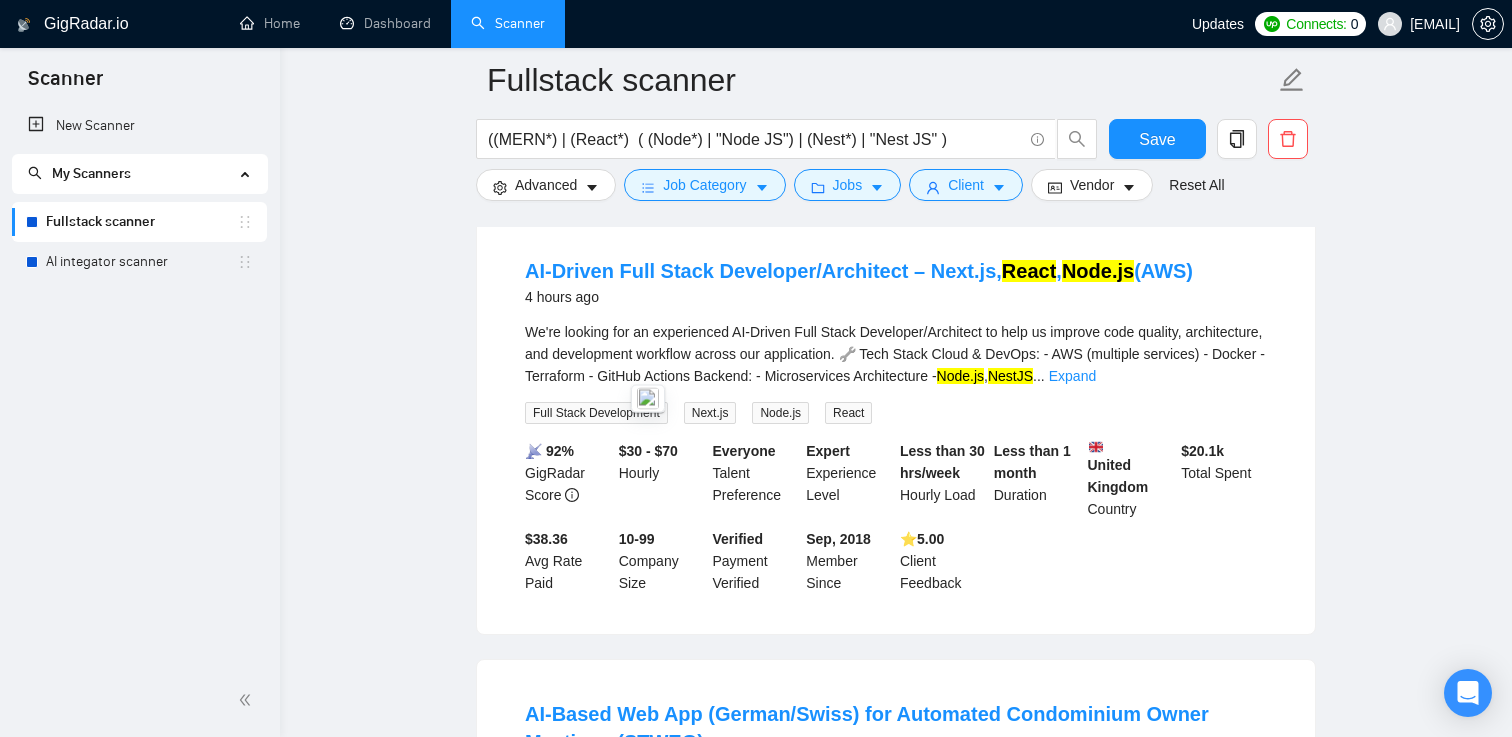 click on "$30 - $70 Hourly" at bounding box center (662, 480) 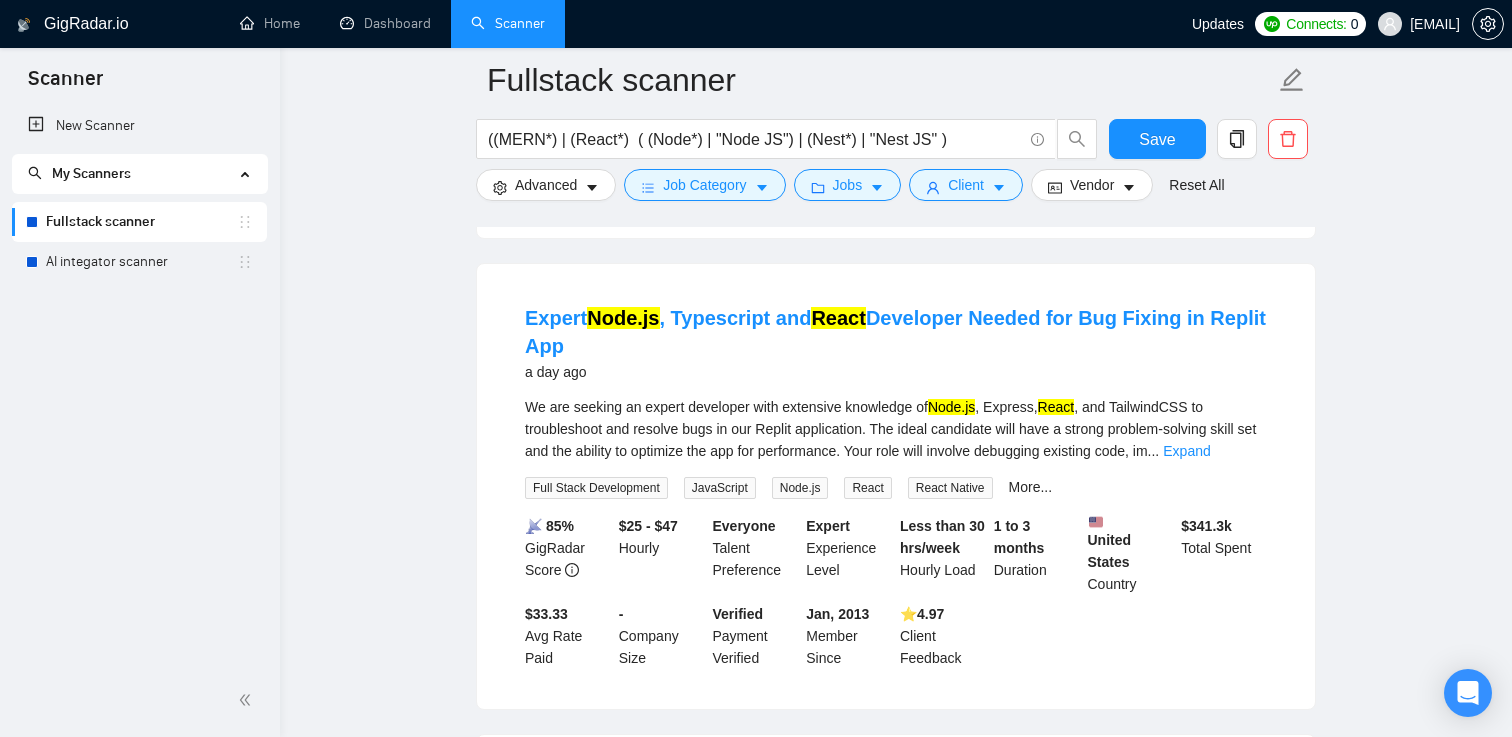 scroll, scrollTop: 3734, scrollLeft: 0, axis: vertical 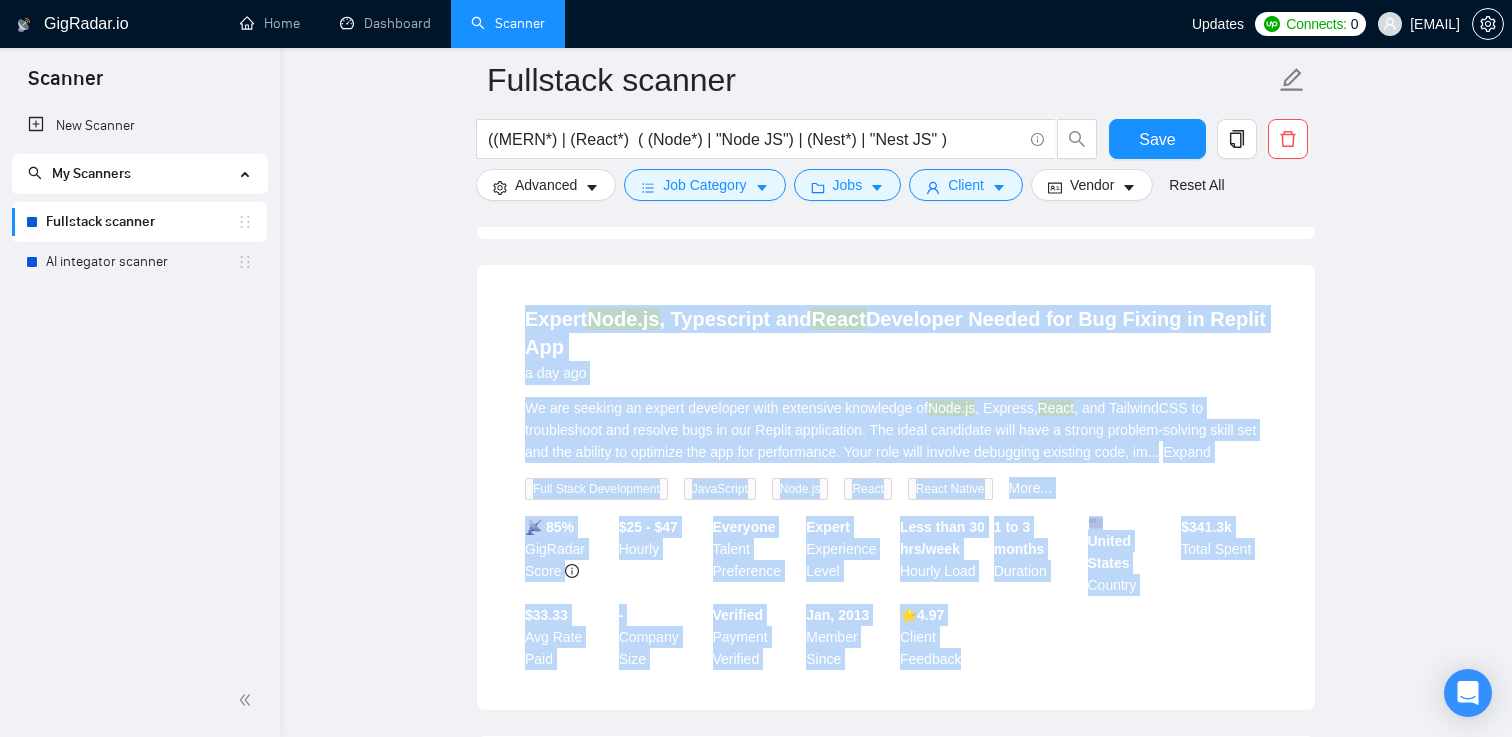 drag, startPoint x: 488, startPoint y: 261, endPoint x: 992, endPoint y: 634, distance: 627.01276 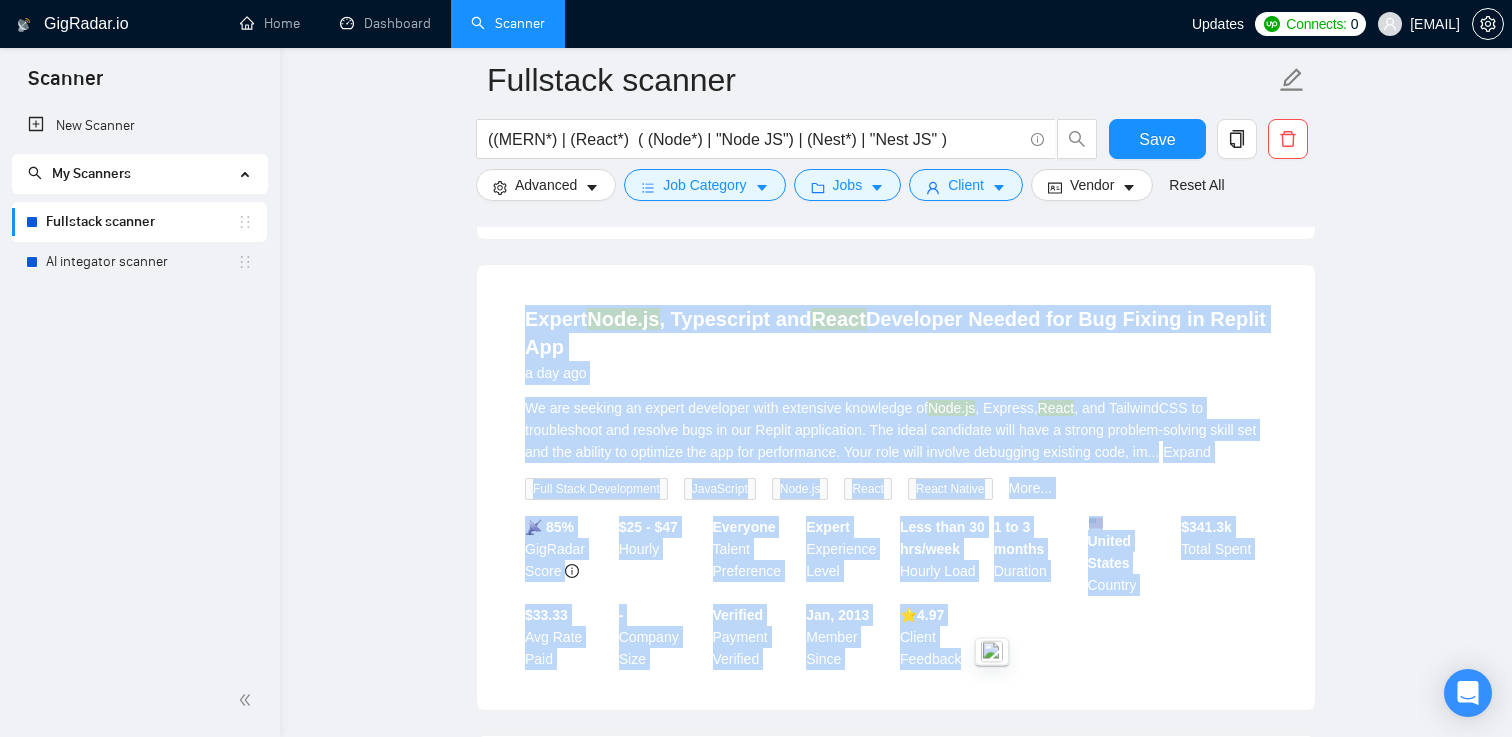 click on "📡   85% GigRadar Score   $25 - $47 Hourly Everyone Talent Preference Expert Experience Level Less than 30 hrs/week Hourly Load 1 to 3 months Duration   United States Country $ 341.3k Total Spent $33.33 Avg Rate Paid - Company Size Verified Payment Verified Jan, 2013 Member Since ⭐️  4.97 Client Feedback" at bounding box center [896, 593] 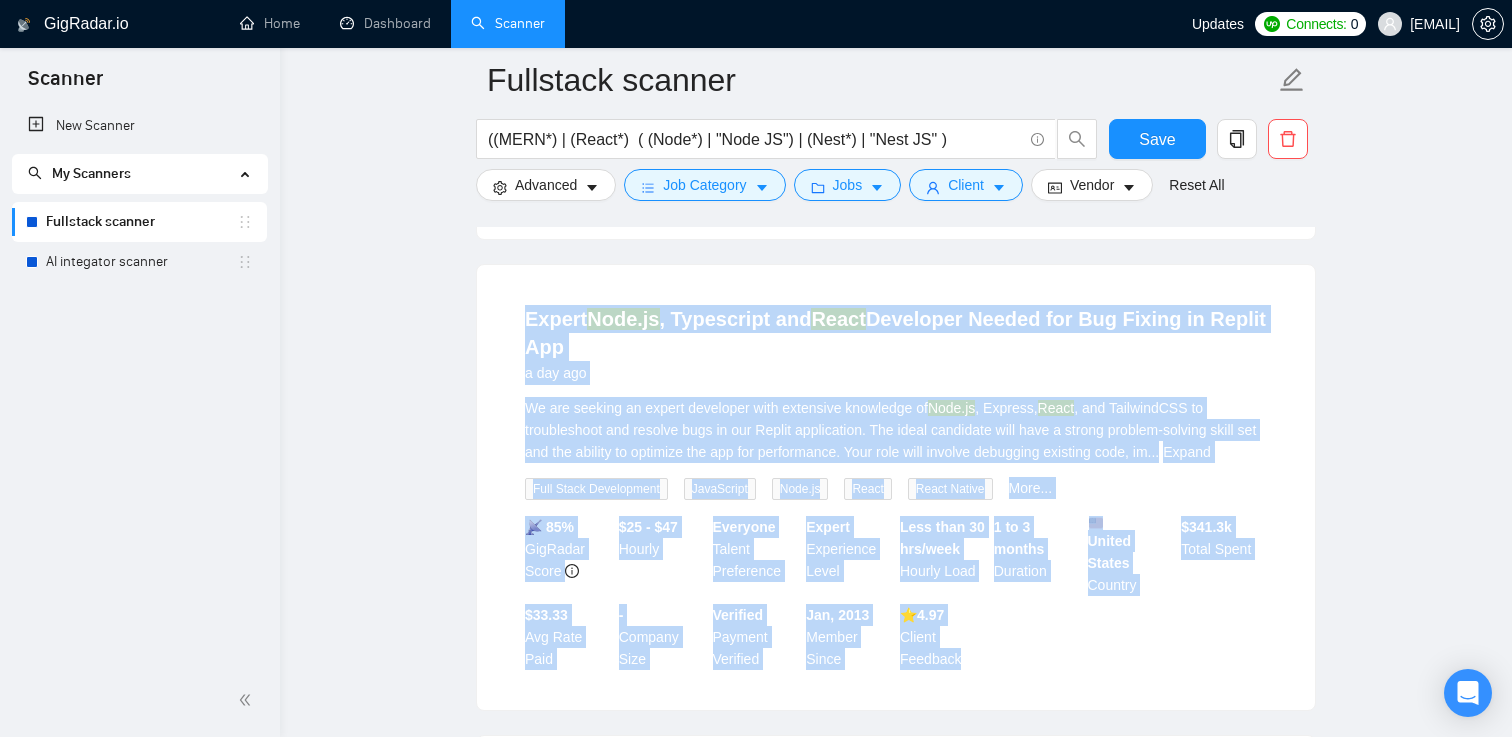 drag, startPoint x: 993, startPoint y: 635, endPoint x: 597, endPoint y: 270, distance: 538.55457 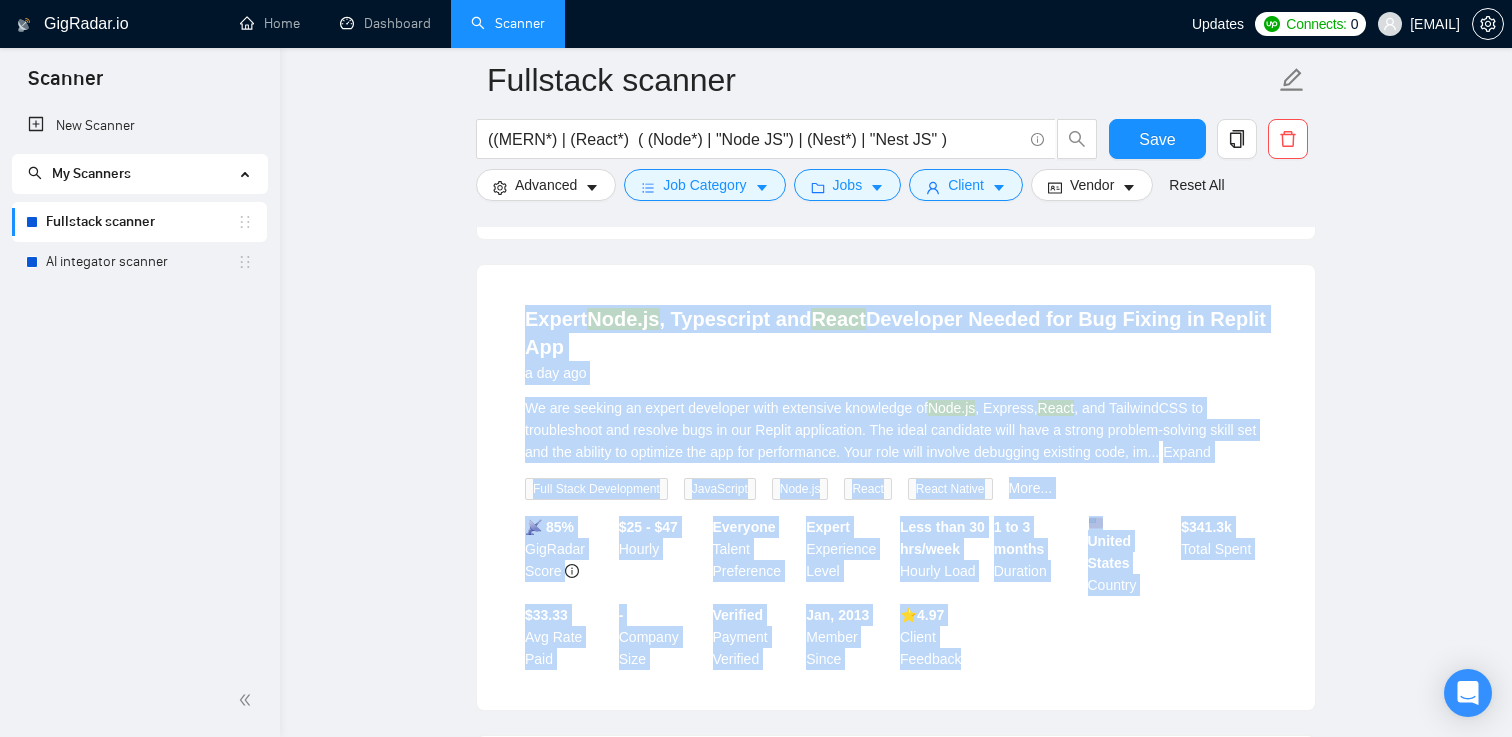 drag, startPoint x: 597, startPoint y: 270, endPoint x: 996, endPoint y: 629, distance: 536.7327 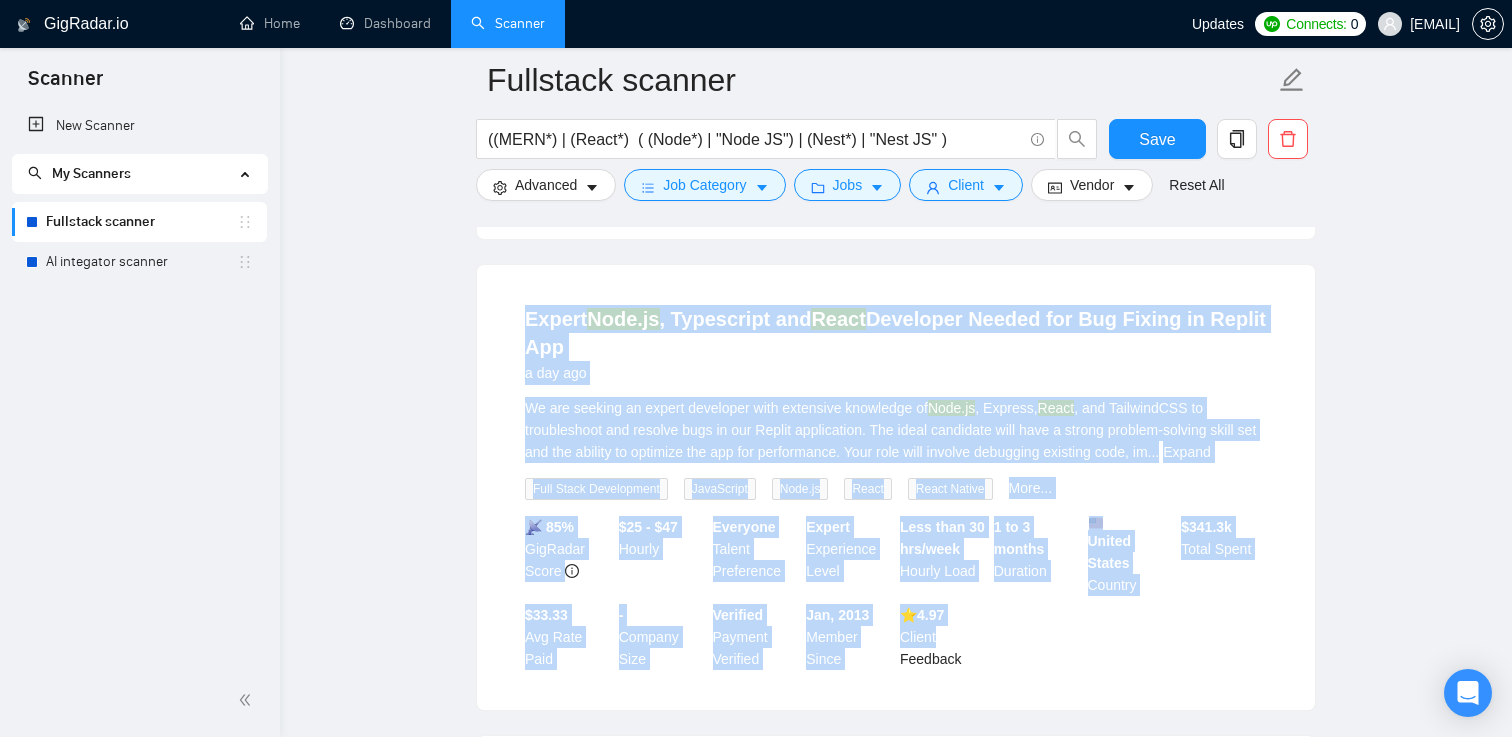 drag, startPoint x: 575, startPoint y: 251, endPoint x: 986, endPoint y: 605, distance: 542.43616 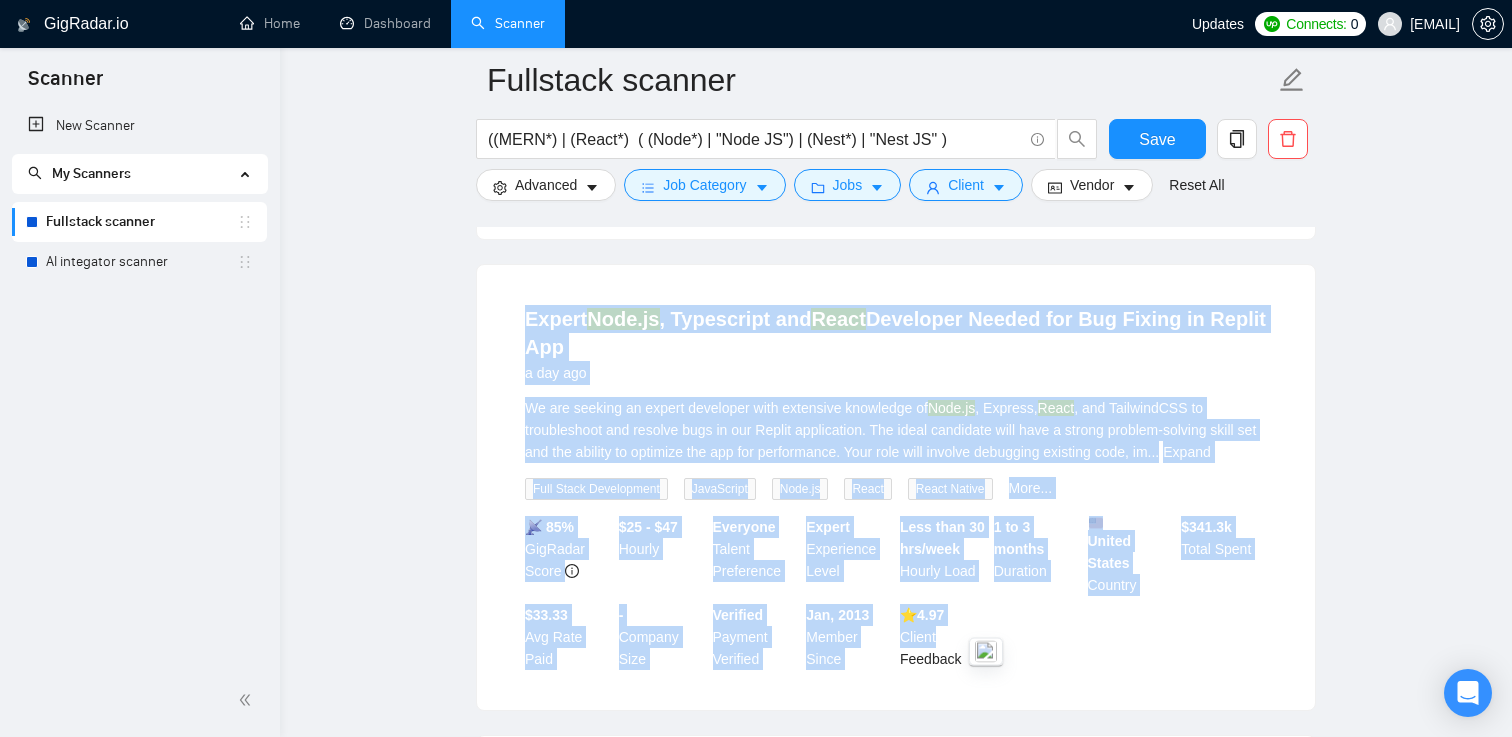 click on "⭐️  4.97 Client Feedback" at bounding box center (943, 637) 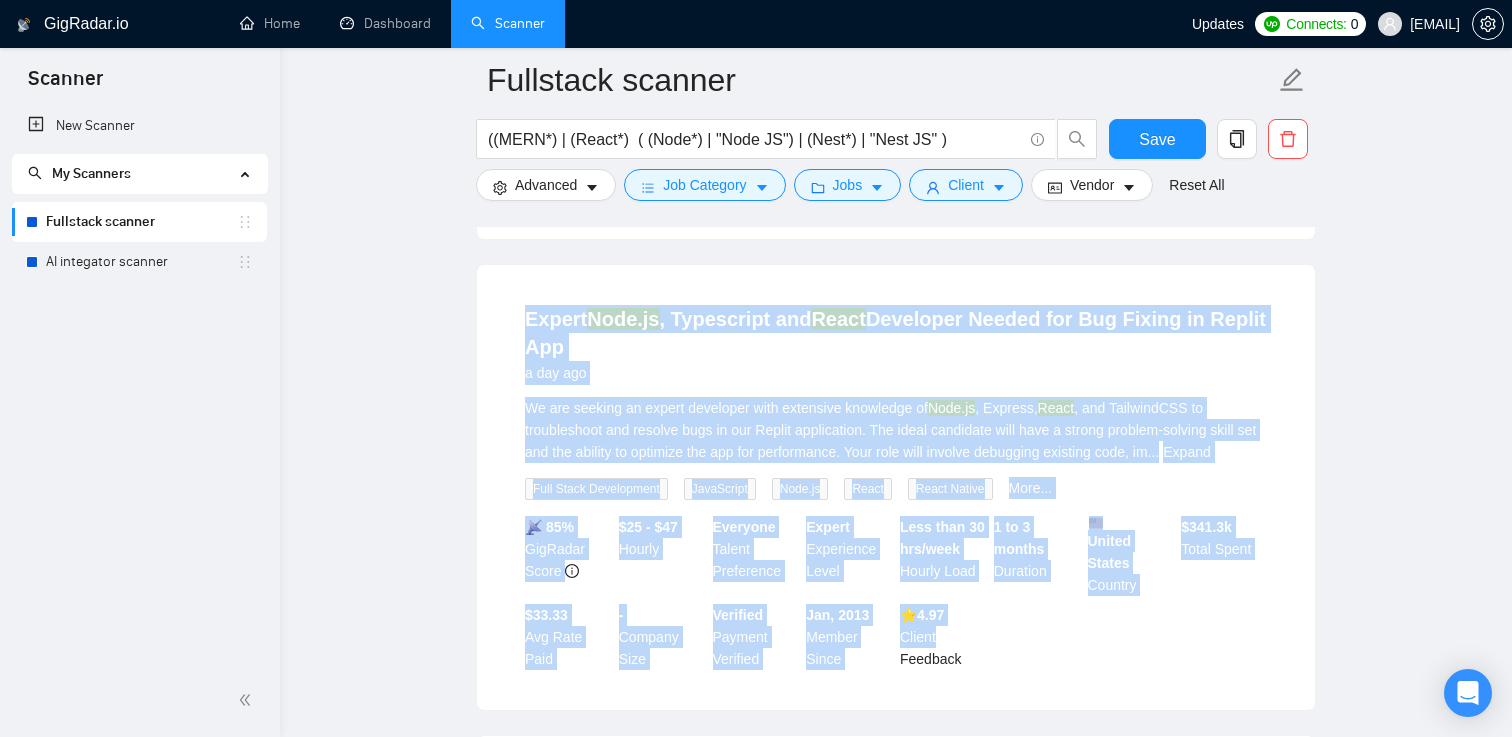 drag, startPoint x: 988, startPoint y: 607, endPoint x: 593, endPoint y: 244, distance: 536.46436 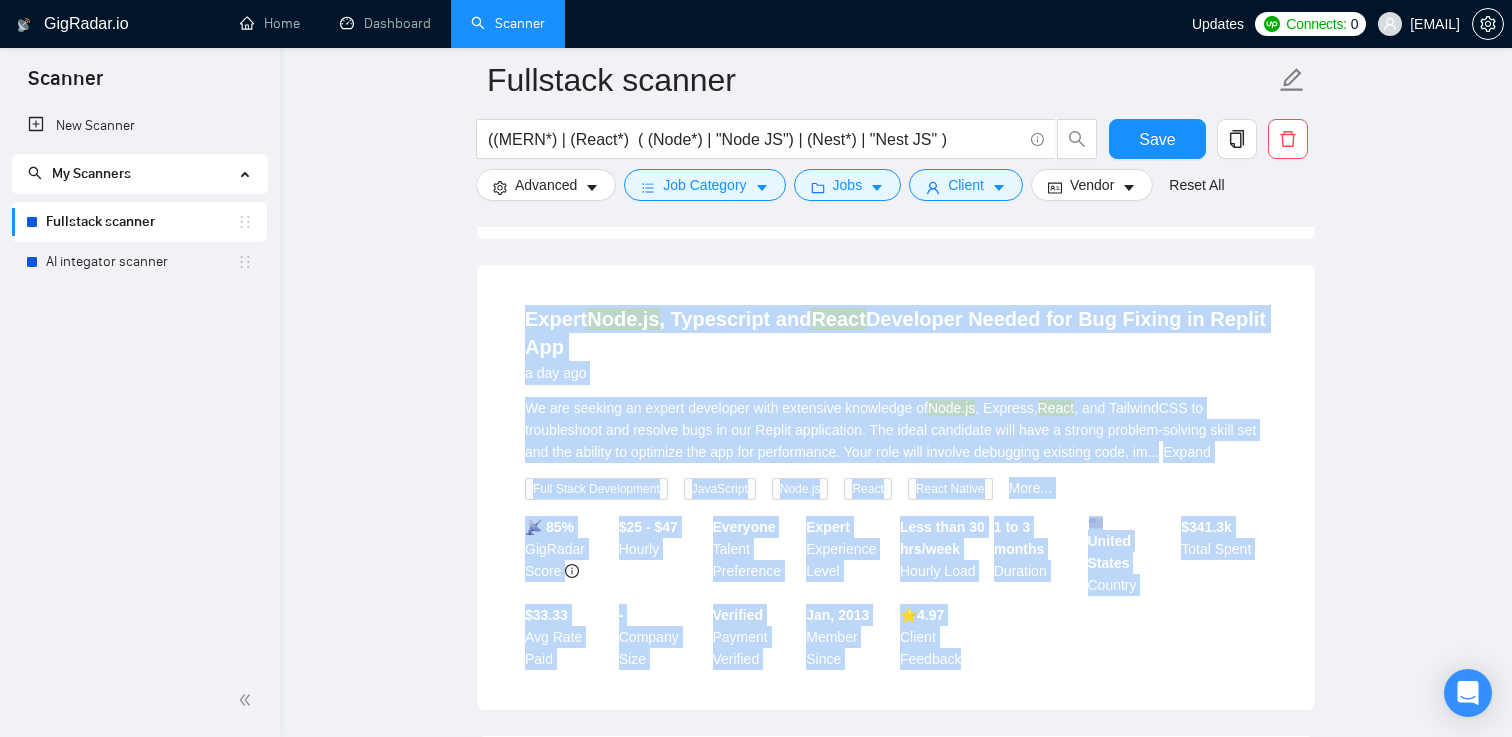 drag, startPoint x: 581, startPoint y: 233, endPoint x: 1054, endPoint y: 646, distance: 627.9315 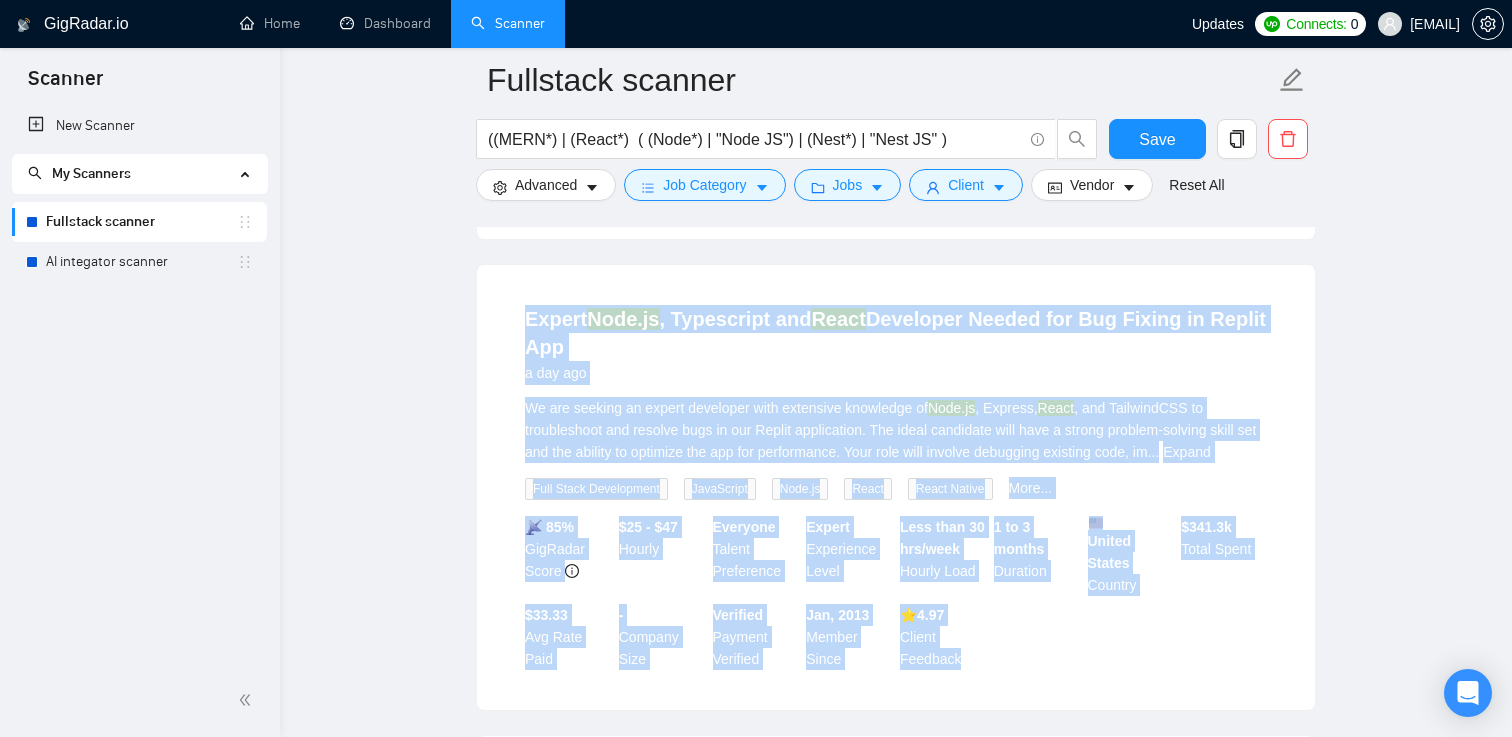 drag, startPoint x: 1020, startPoint y: 625, endPoint x: 587, endPoint y: 251, distance: 572.1582 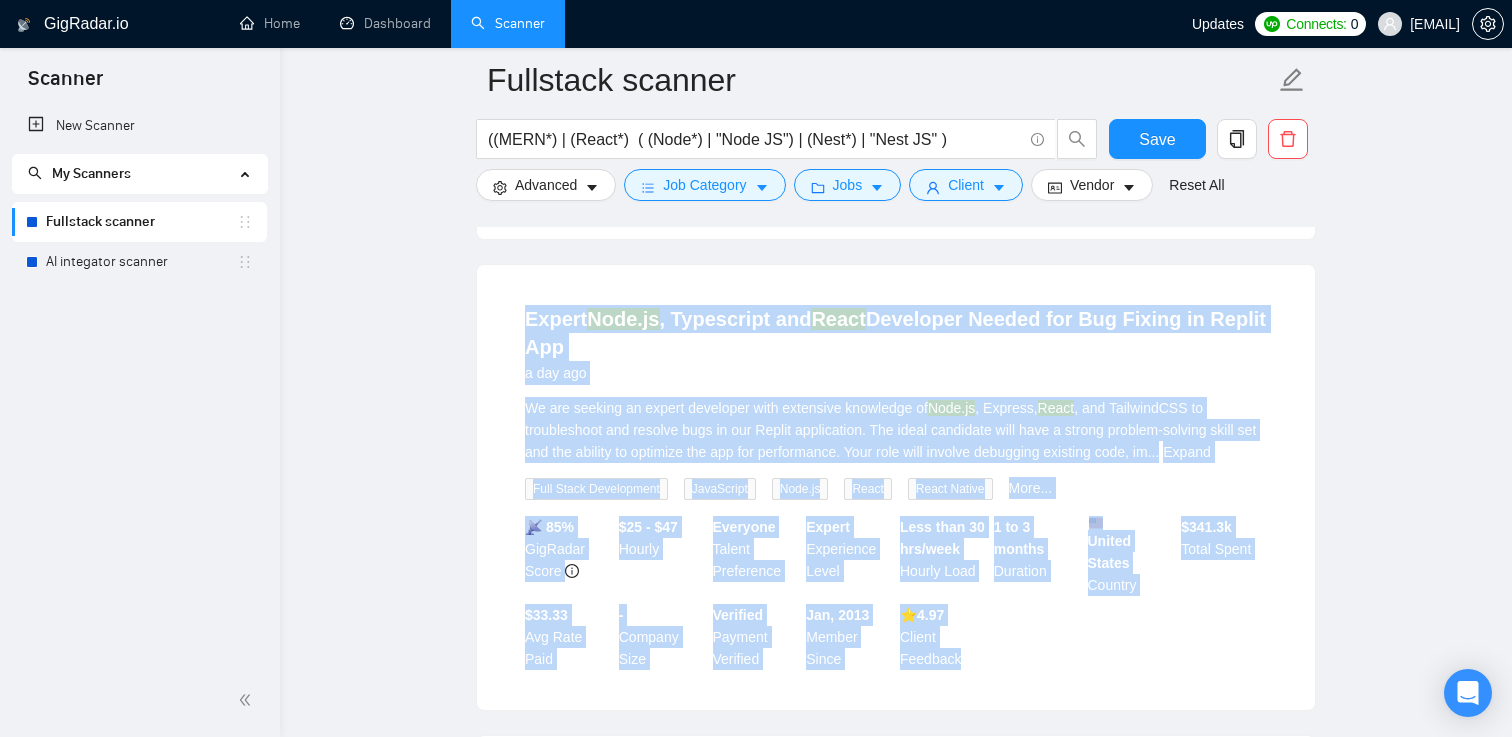 drag, startPoint x: 575, startPoint y: 240, endPoint x: 1006, endPoint y: 622, distance: 575.921 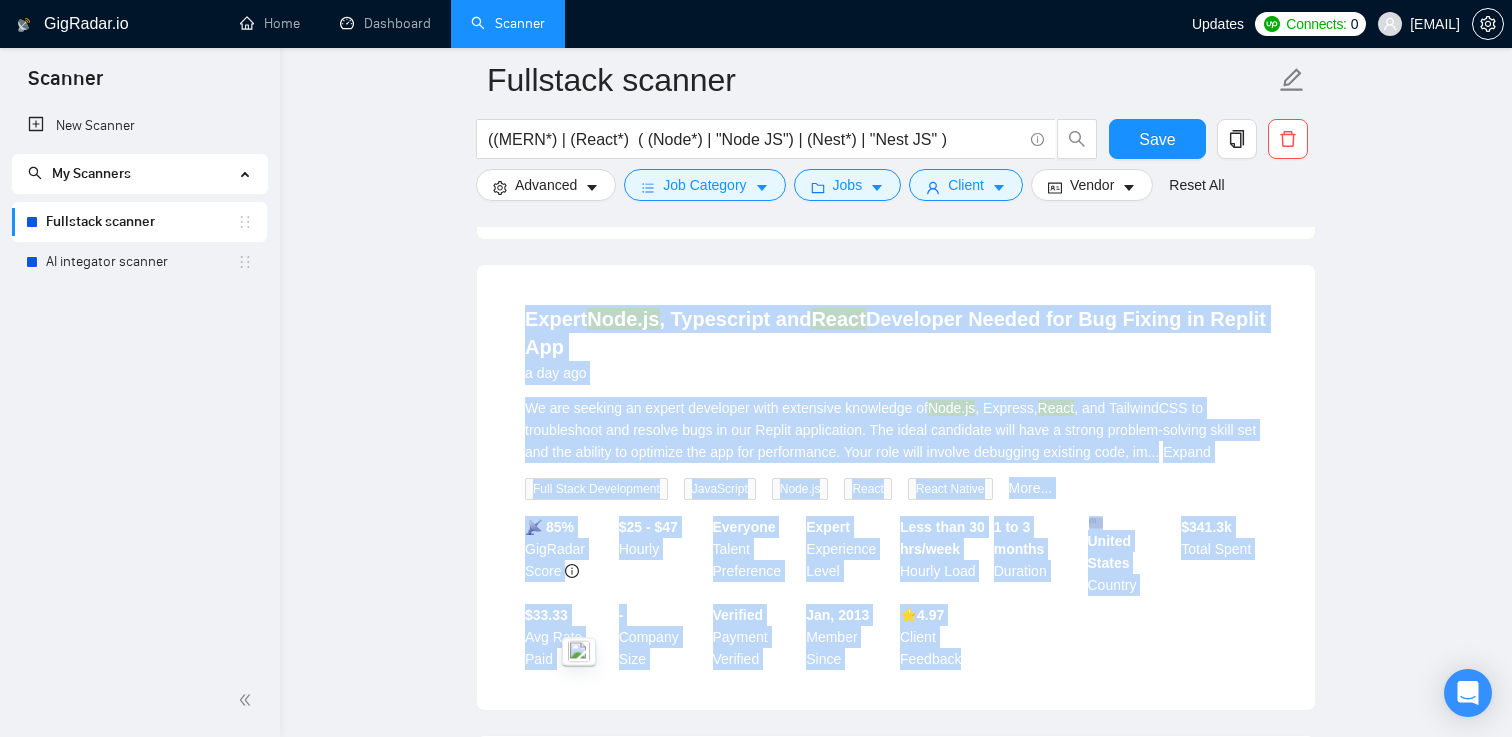 click on "Expert  Node.js , Typescript and  React  Developer Needed for Bug Fixing in Replit App a day ago We are seeking an expert developer with extensive knowledge of  Node.js , Express,  React , and TailwindCSS to troubleshoot and resolve bugs in our Replit application. The ideal candidate will have a strong problem-solving skill set and the ability to optimize the app for performance. Your role will involve debugging existing code, im ... Expand Full Stack Development JavaScript Node.js React React Native More... 📡   85% GigRadar Score   $25 - $47 Hourly Everyone Talent Preference Expert Experience Level Less than 30 hrs/week Hourly Load 1 to 3 months Duration   United States Country $ 341.3k Total Spent $33.33 Avg Rate Paid - Company Size Verified Payment Verified Jan, 2013 Member Since ⭐️  4.97 Client Feedback" at bounding box center [896, 487] 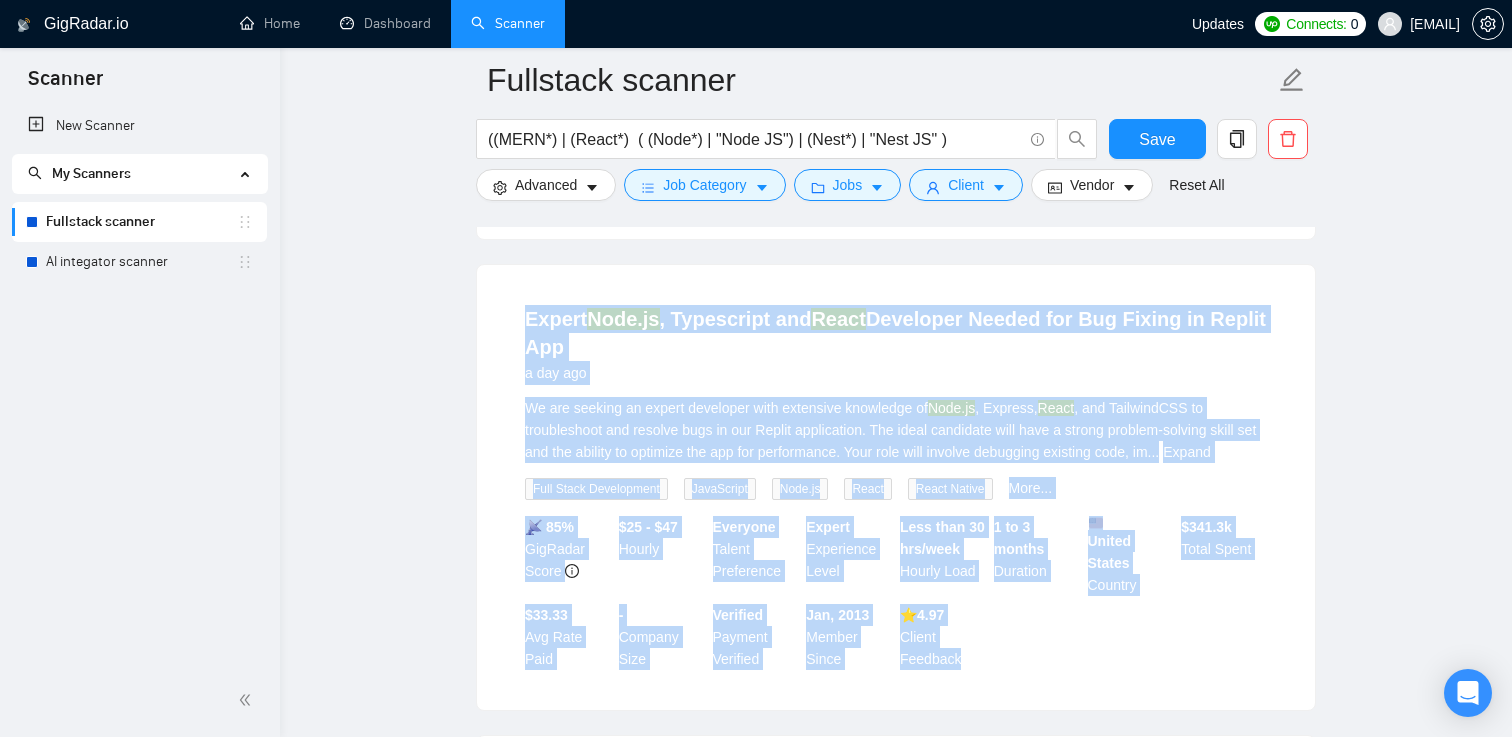 drag, startPoint x: 572, startPoint y: 236, endPoint x: 1034, endPoint y: 632, distance: 608.4899 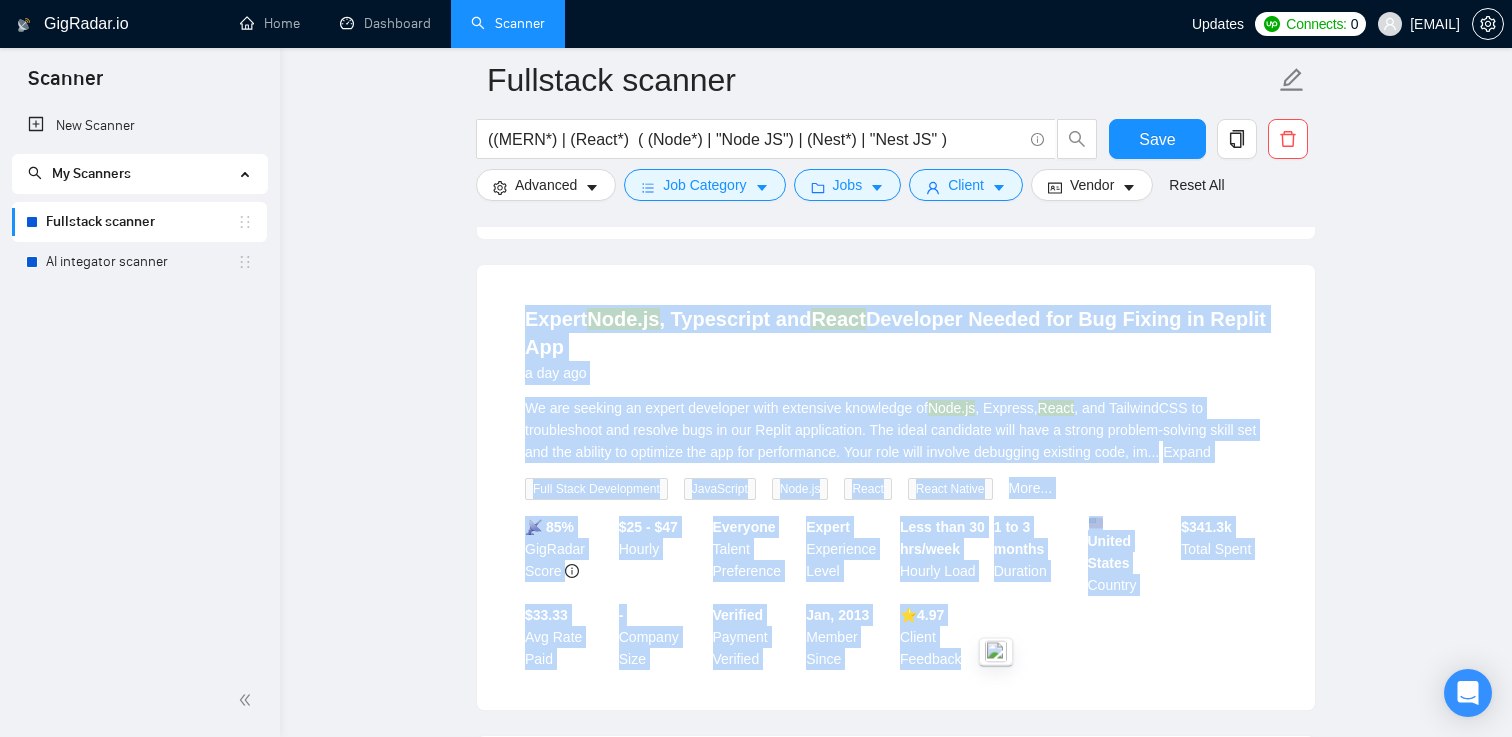 click on "📡   85% GigRadar Score   $25 - $47 Hourly Everyone Talent Preference Expert Experience Level Less than 30 hrs/week Hourly Load 1 to 3 months Duration   United States Country $ 341.3k Total Spent $33.33 Avg Rate Paid - Company Size Verified Payment Verified Jan, 2013 Member Since ⭐️  4.97 Client Feedback" at bounding box center (896, 593) 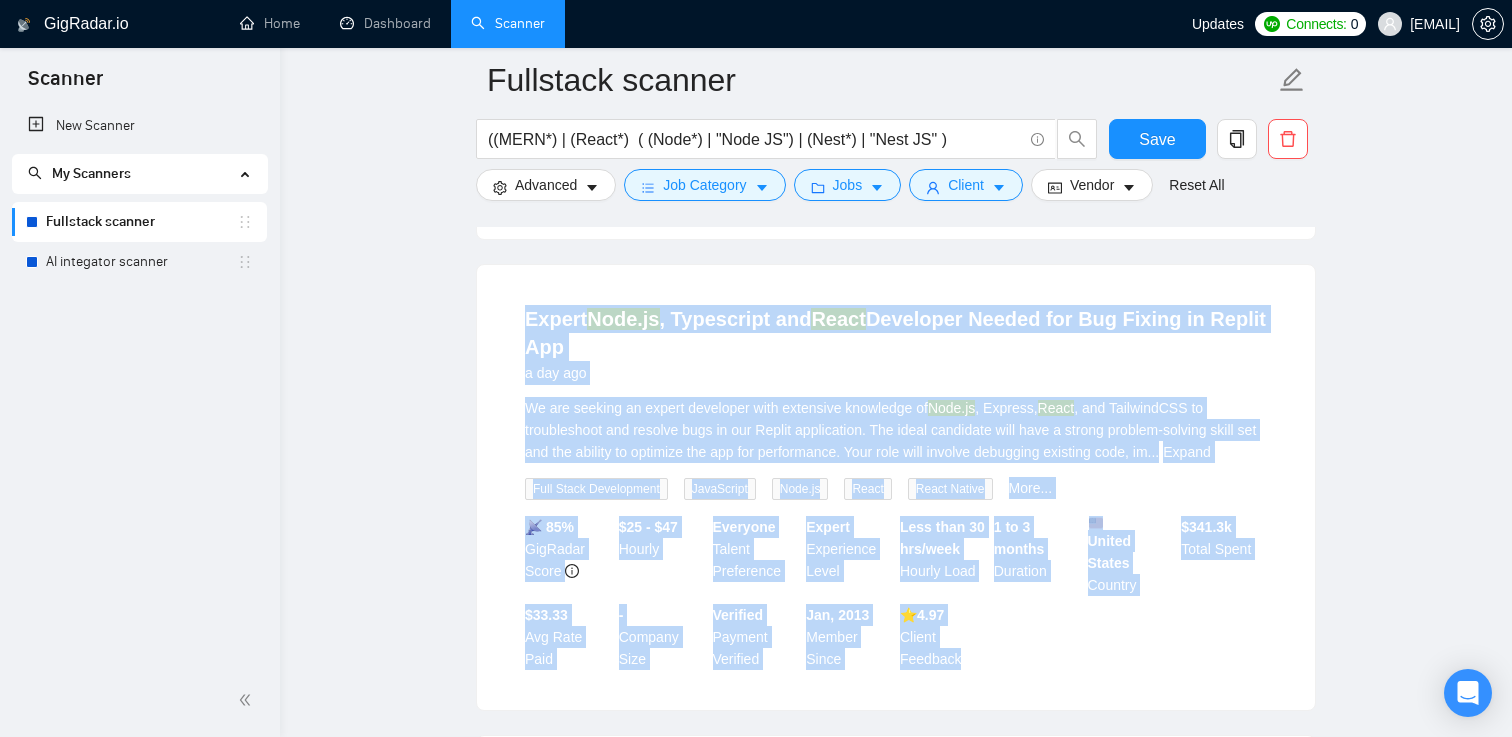 drag, startPoint x: 996, startPoint y: 619, endPoint x: 541, endPoint y: 273, distance: 571.6126 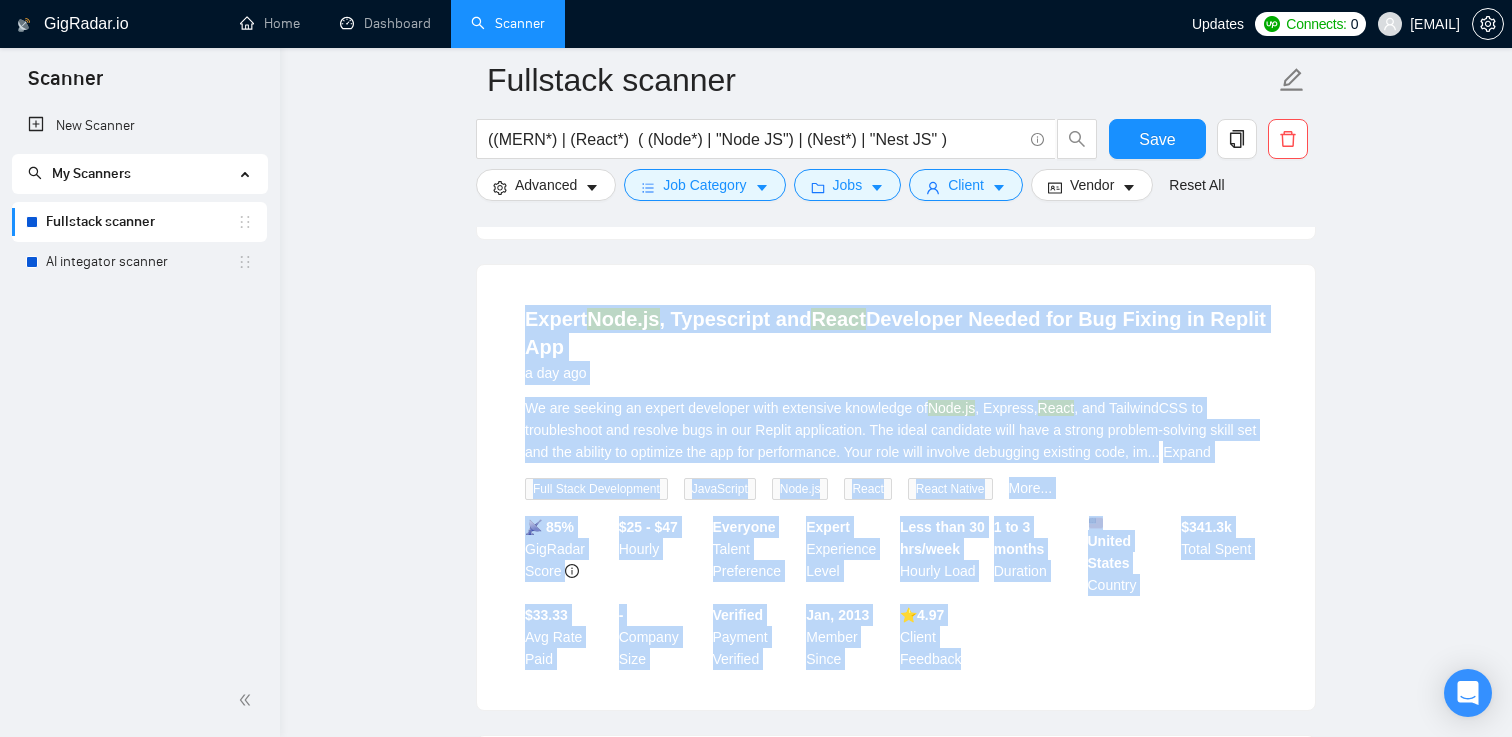 drag, startPoint x: 539, startPoint y: 273, endPoint x: 953, endPoint y: 631, distance: 547.32074 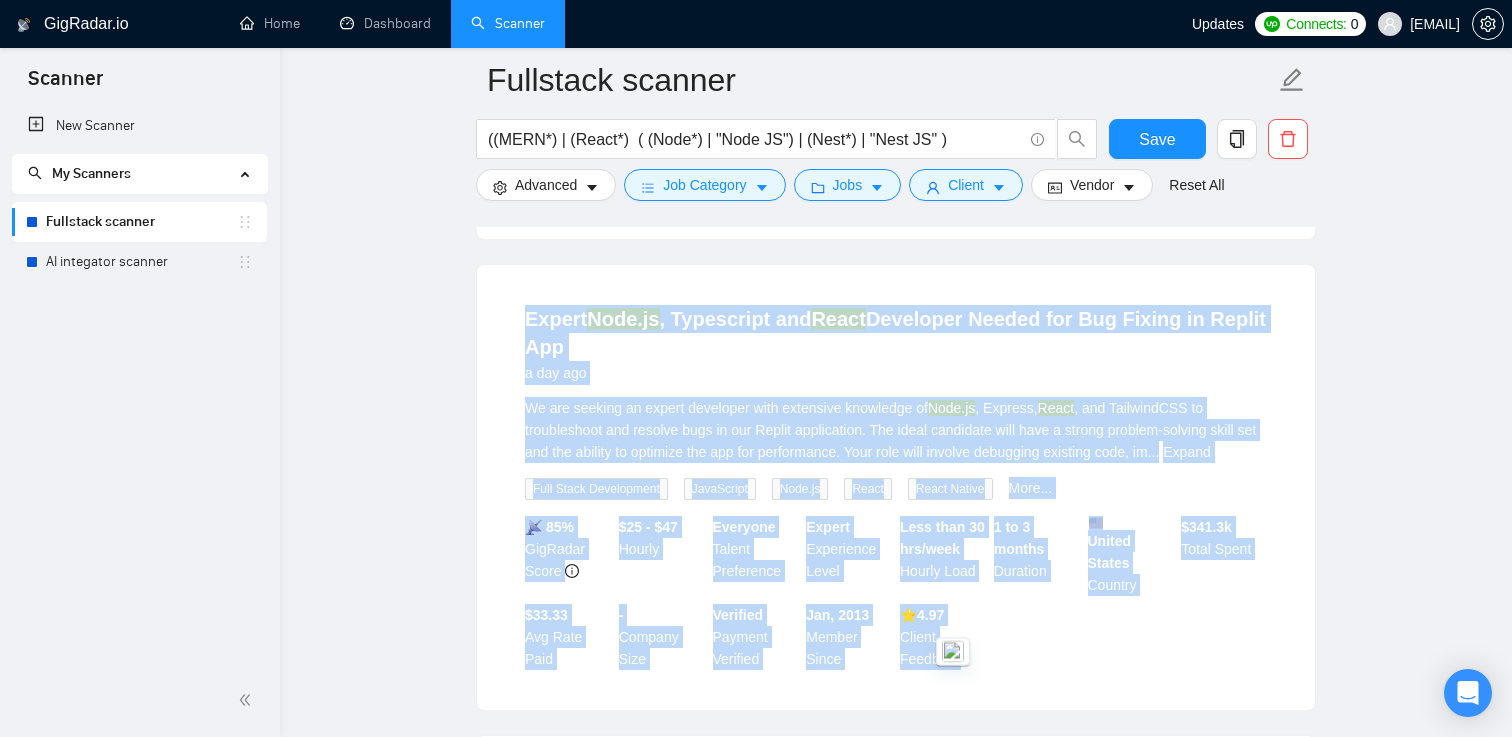 click on "⭐️  4.97 Client Feedback" at bounding box center [943, 637] 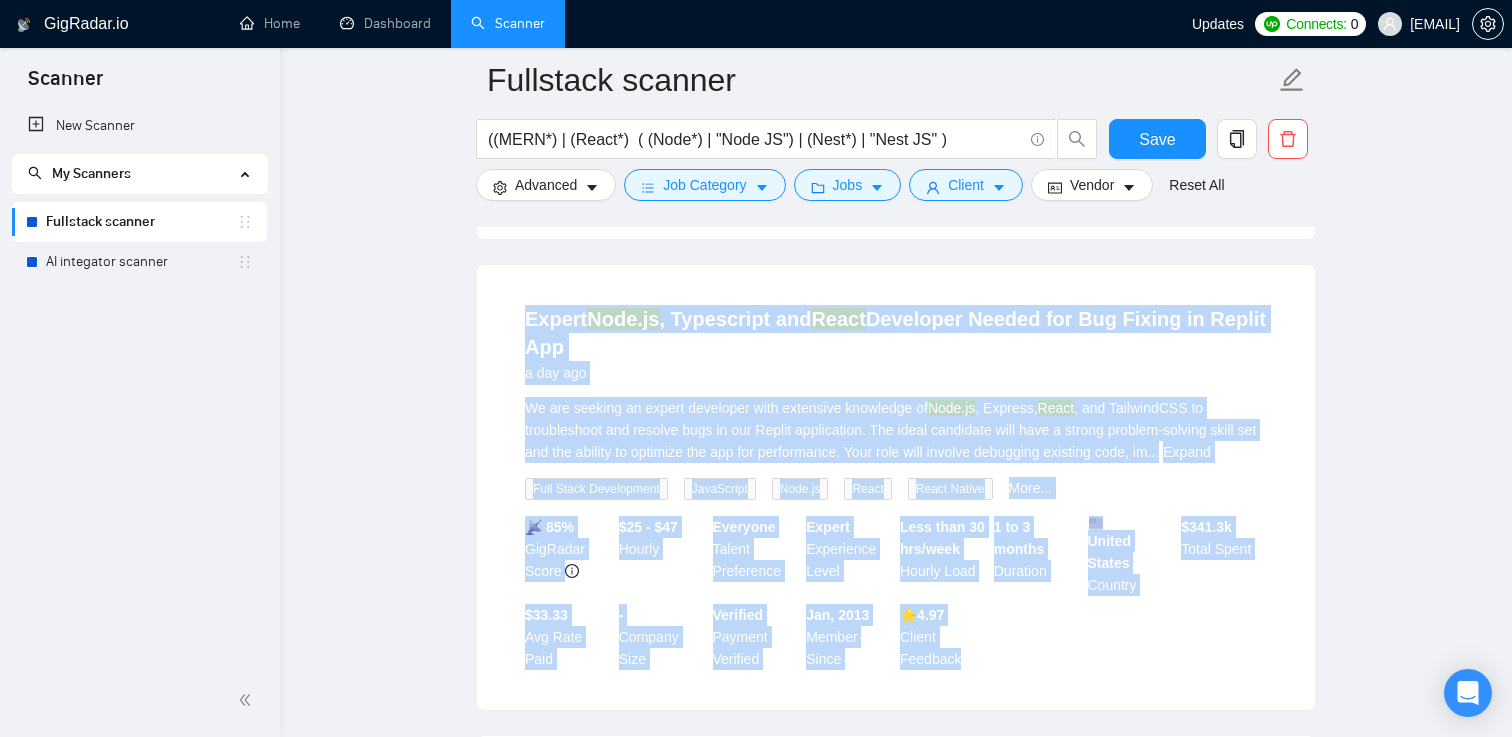 drag, startPoint x: 953, startPoint y: 631, endPoint x: 475, endPoint y: 269, distance: 599.60657 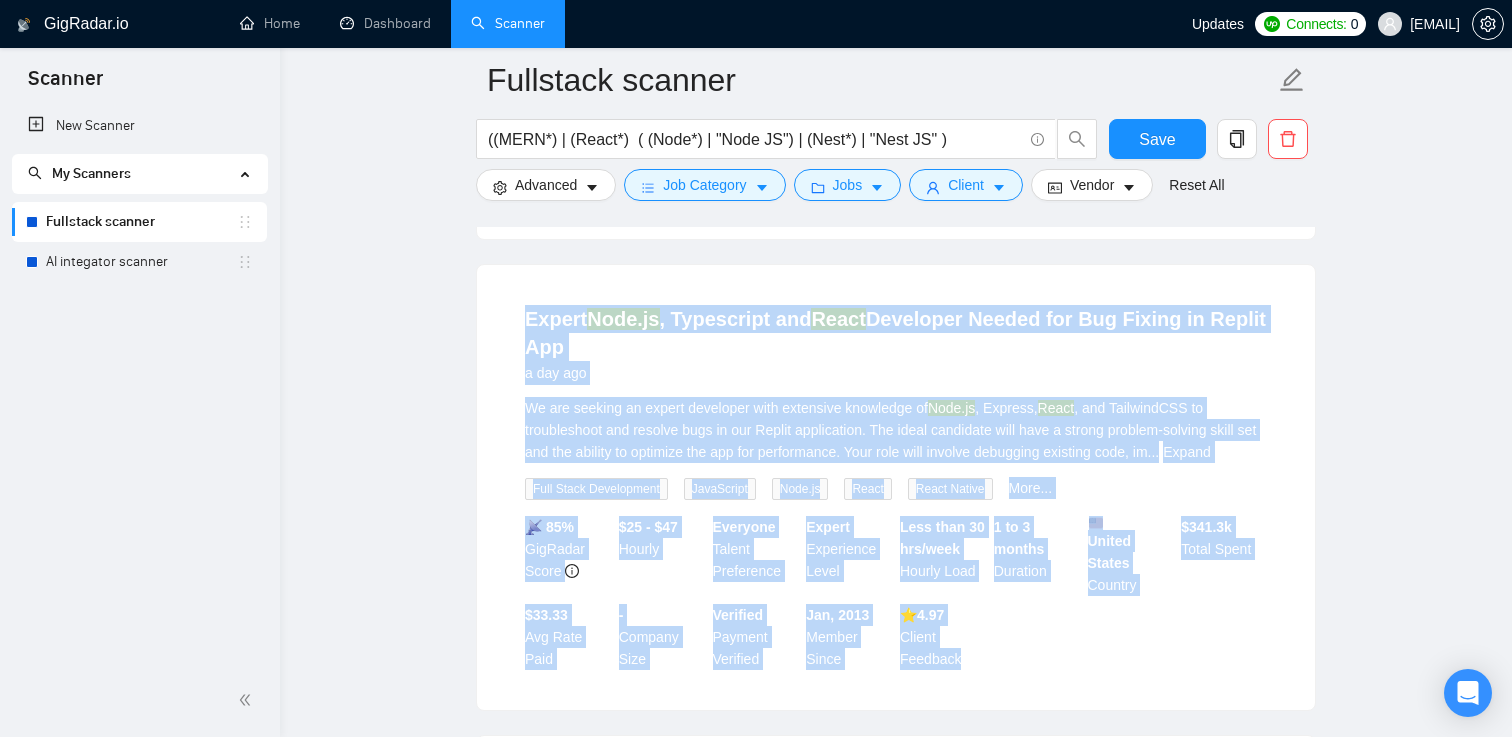 drag, startPoint x: 470, startPoint y: 265, endPoint x: 985, endPoint y: 635, distance: 634.13324 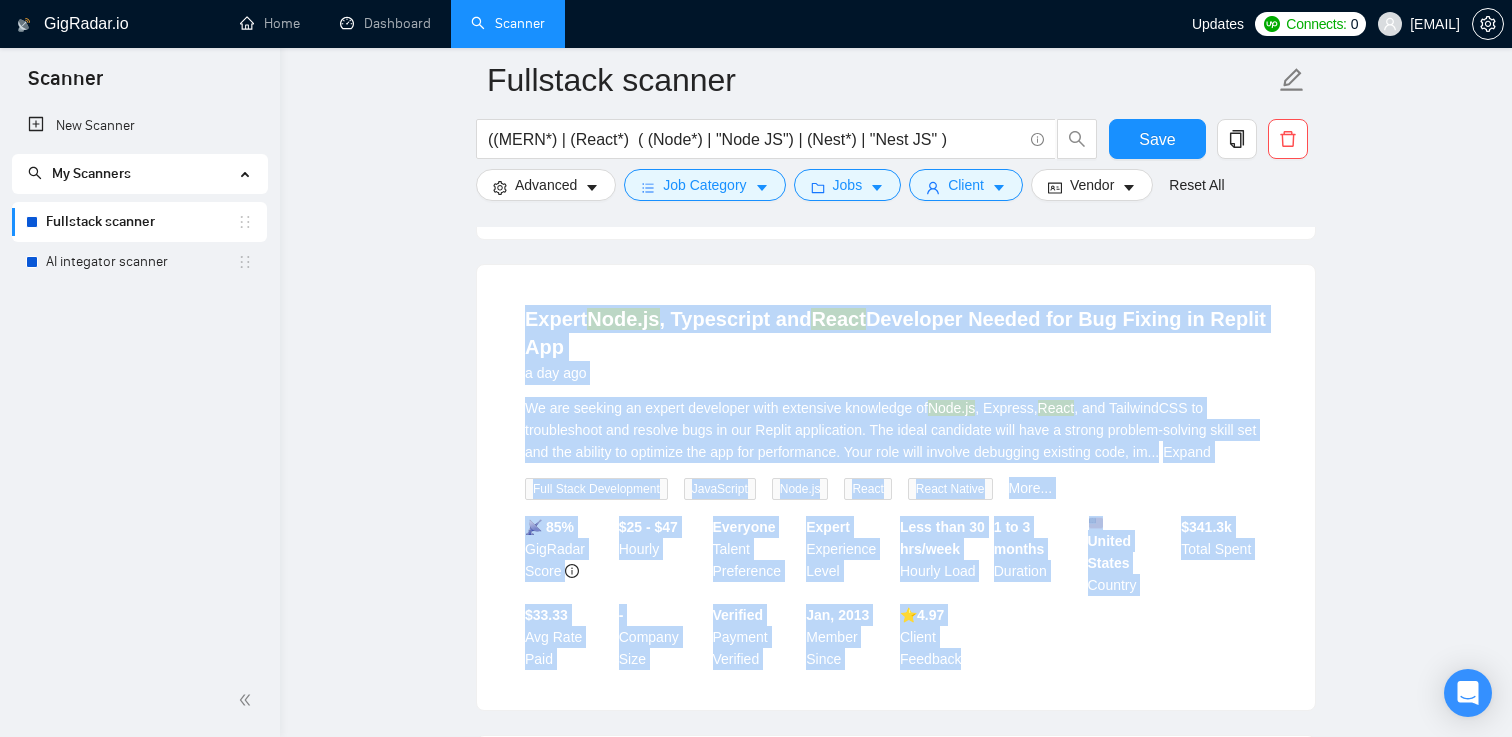 drag, startPoint x: 985, startPoint y: 635, endPoint x: 540, endPoint y: 252, distance: 587.1235 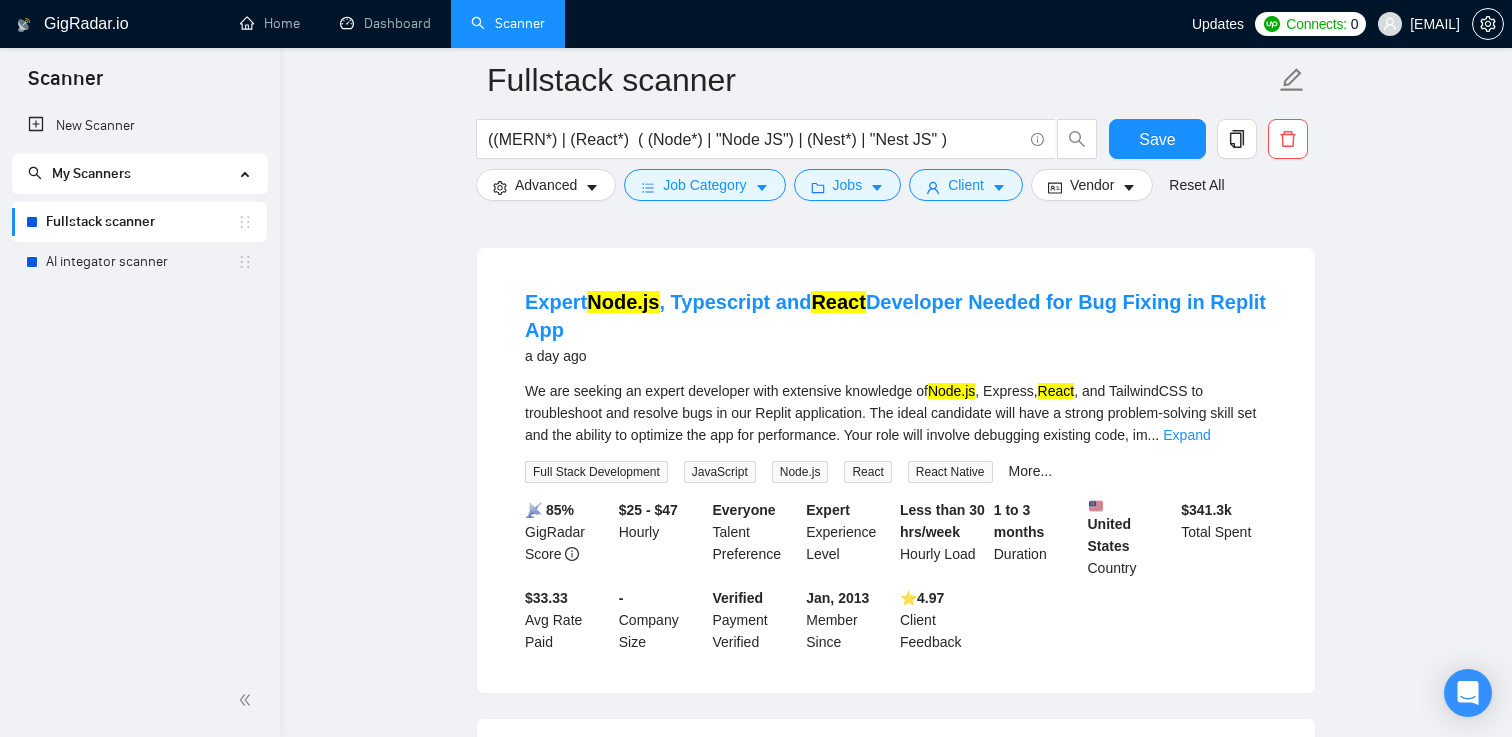 scroll, scrollTop: 3736, scrollLeft: 0, axis: vertical 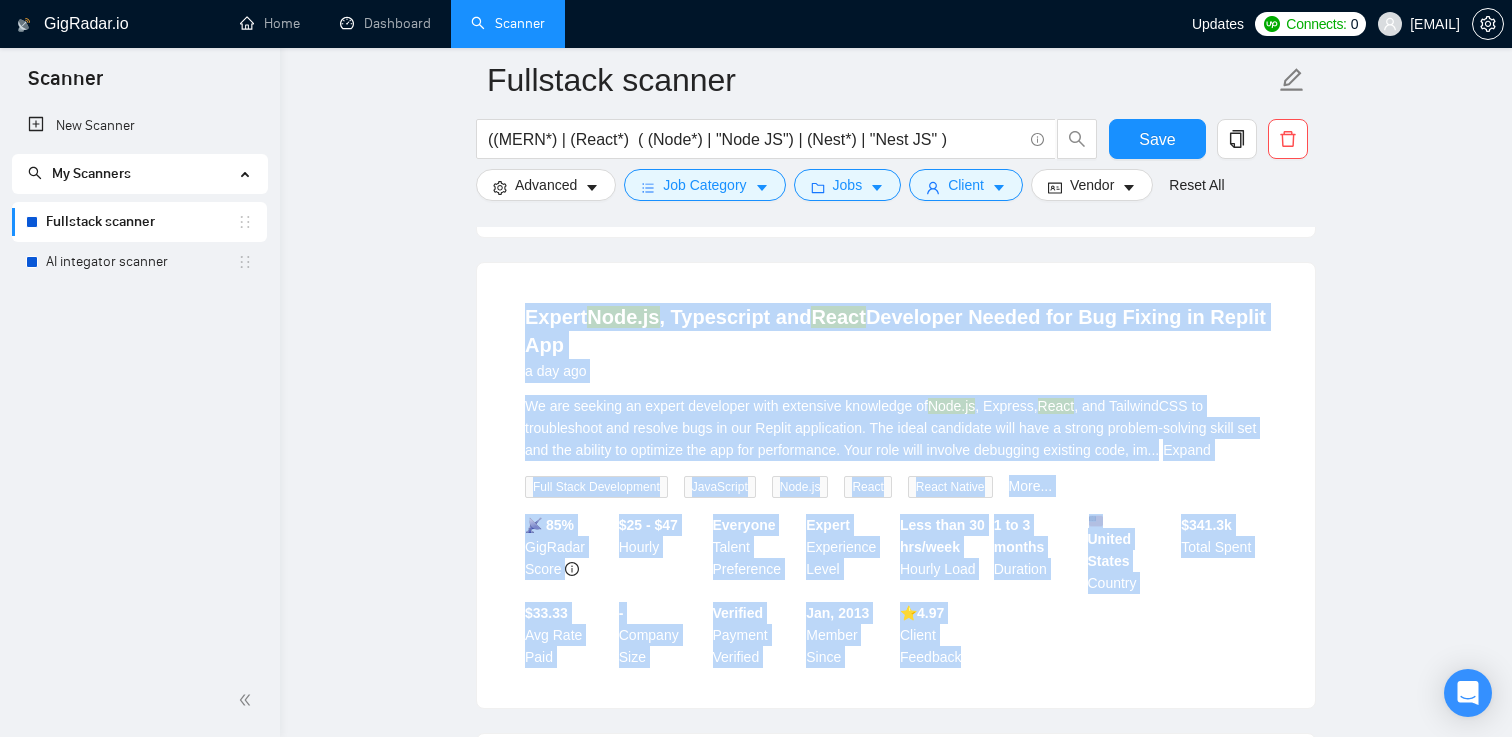 drag, startPoint x: 515, startPoint y: 284, endPoint x: 1039, endPoint y: 624, distance: 624.6407 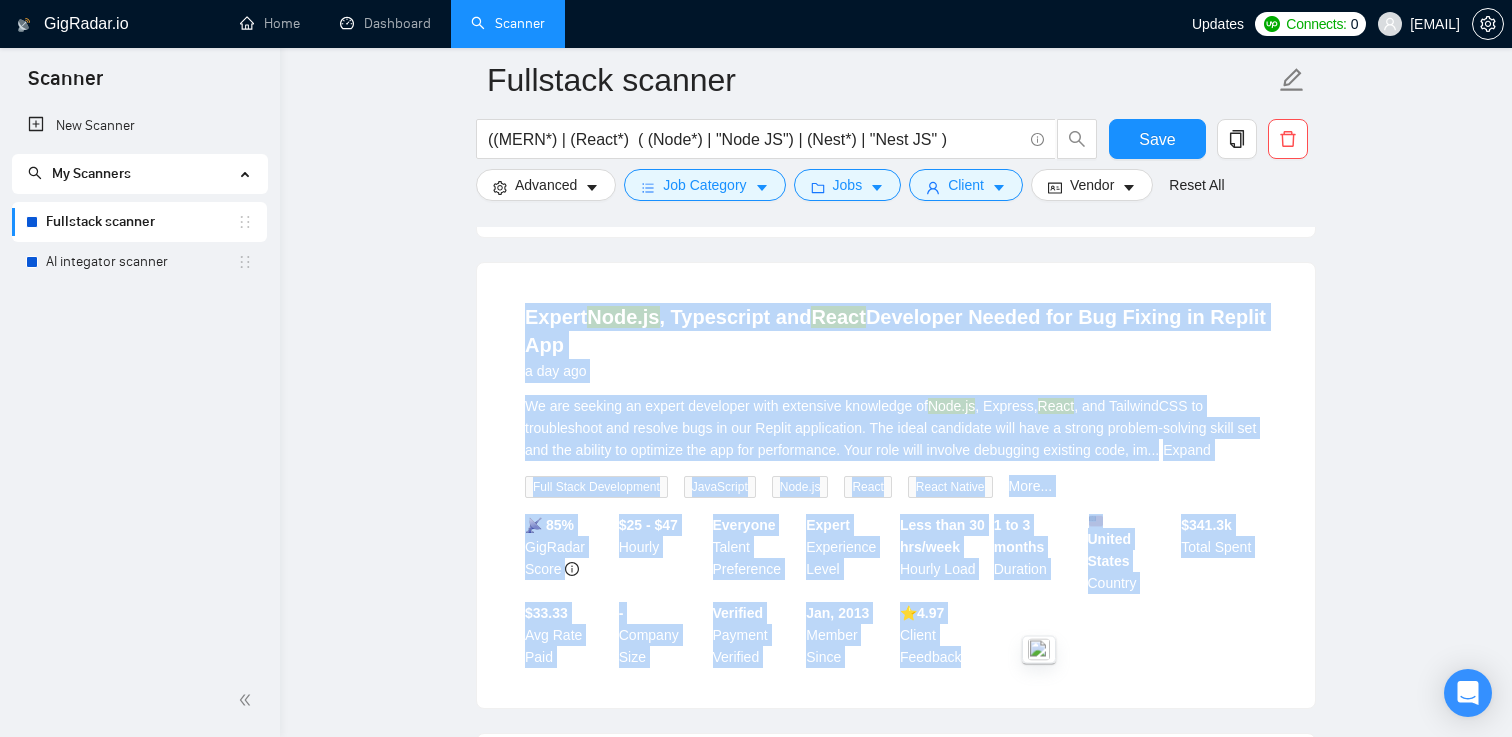click on "📡   85% GigRadar Score   $25 - $47 Hourly Everyone Talent Preference Expert Experience Level Less than 30 hrs/week Hourly Load 1 to 3 months Duration   United States Country $ 341.3k Total Spent $33.33 Avg Rate Paid - Company Size Verified Payment Verified Jan, 2013 Member Since ⭐️  4.97 Client Feedback" at bounding box center (896, 591) 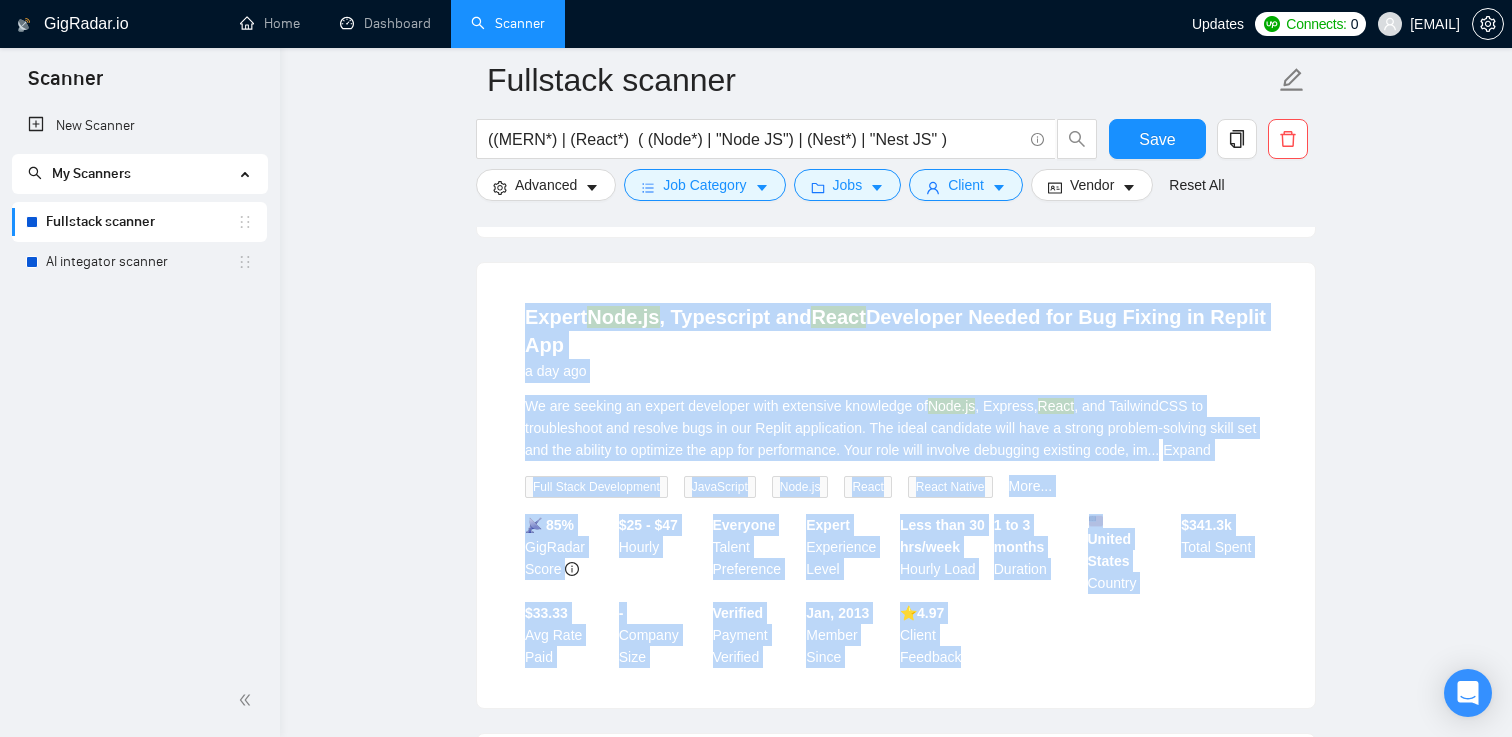 drag, startPoint x: 1039, startPoint y: 624, endPoint x: 539, endPoint y: 257, distance: 620.23303 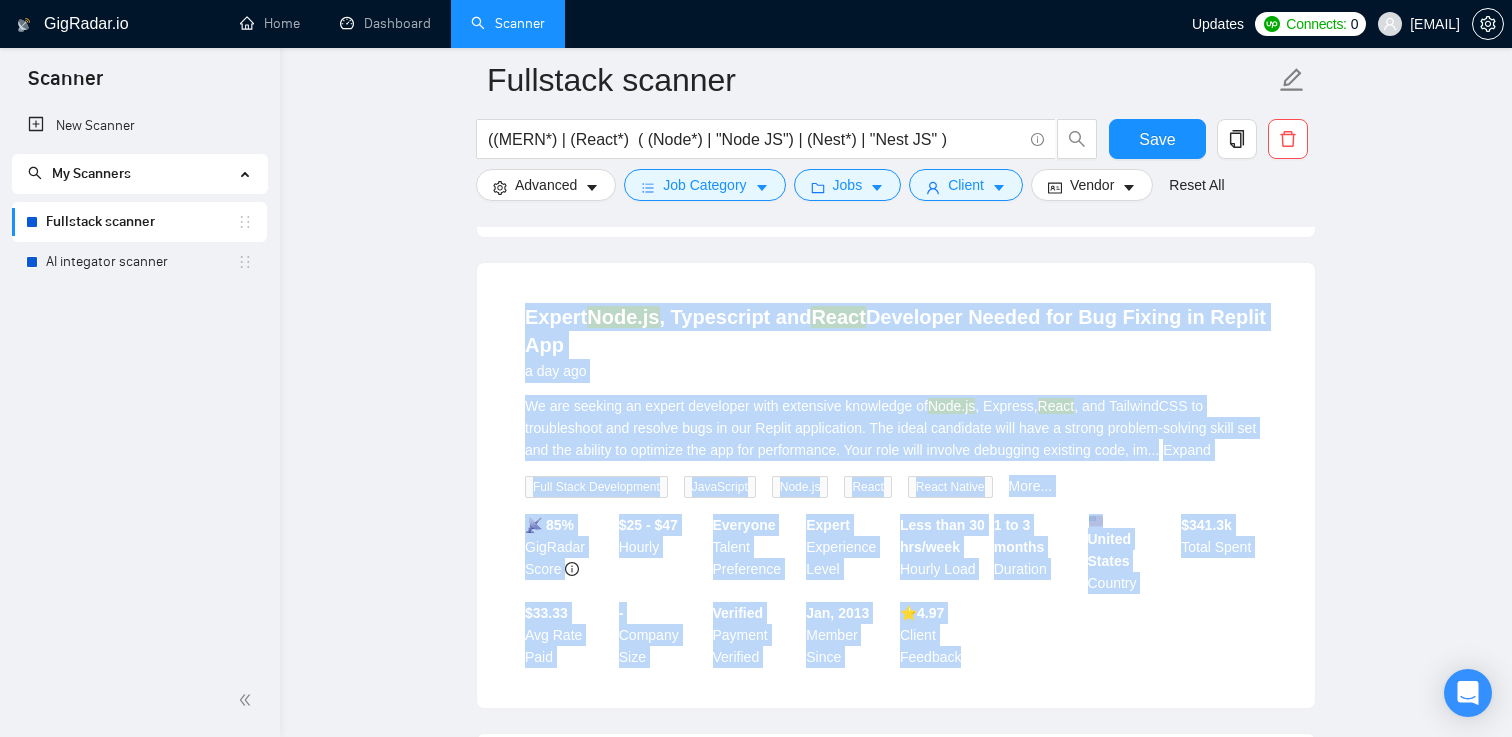 drag, startPoint x: 530, startPoint y: 251, endPoint x: 1038, endPoint y: 642, distance: 641.0499 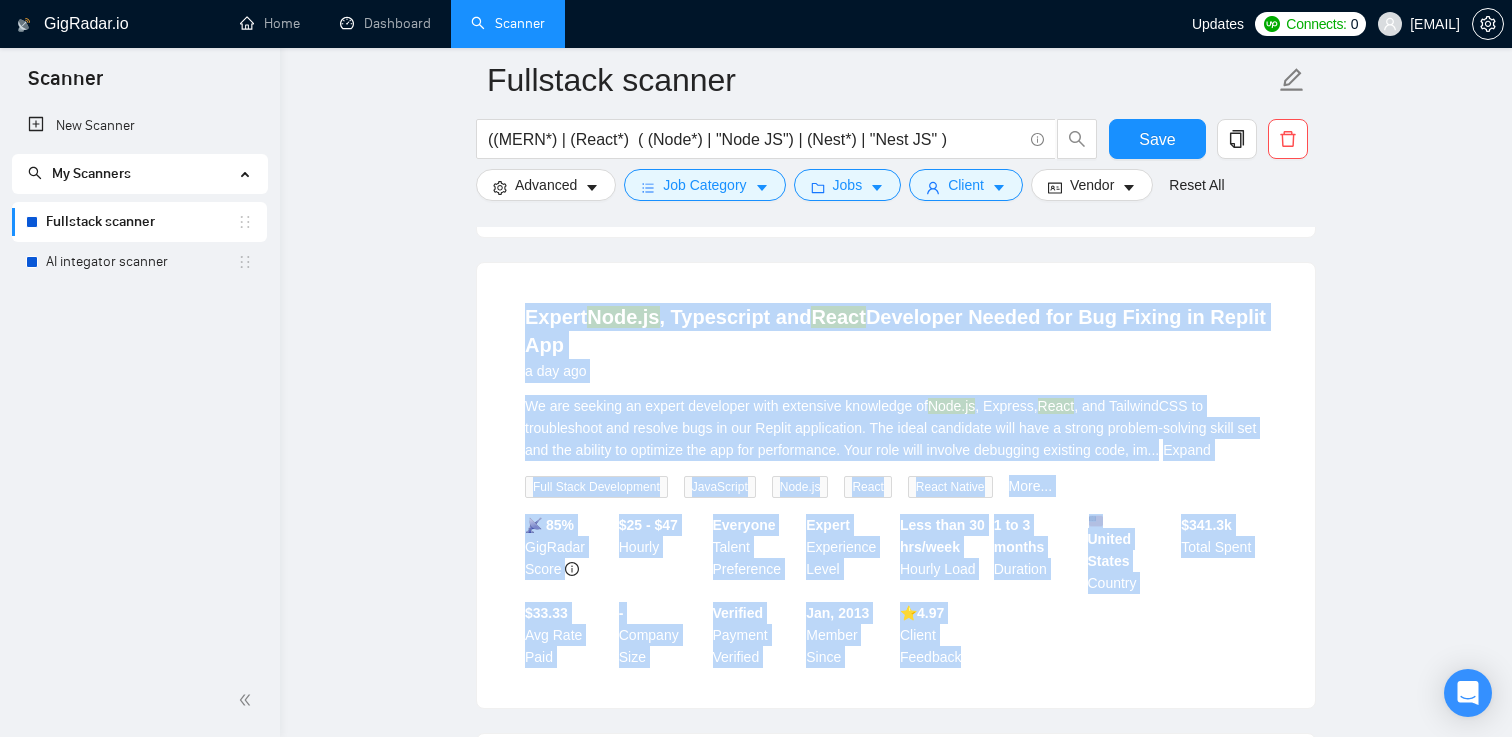 drag, startPoint x: 1049, startPoint y: 652, endPoint x: 525, endPoint y: 235, distance: 669.6753 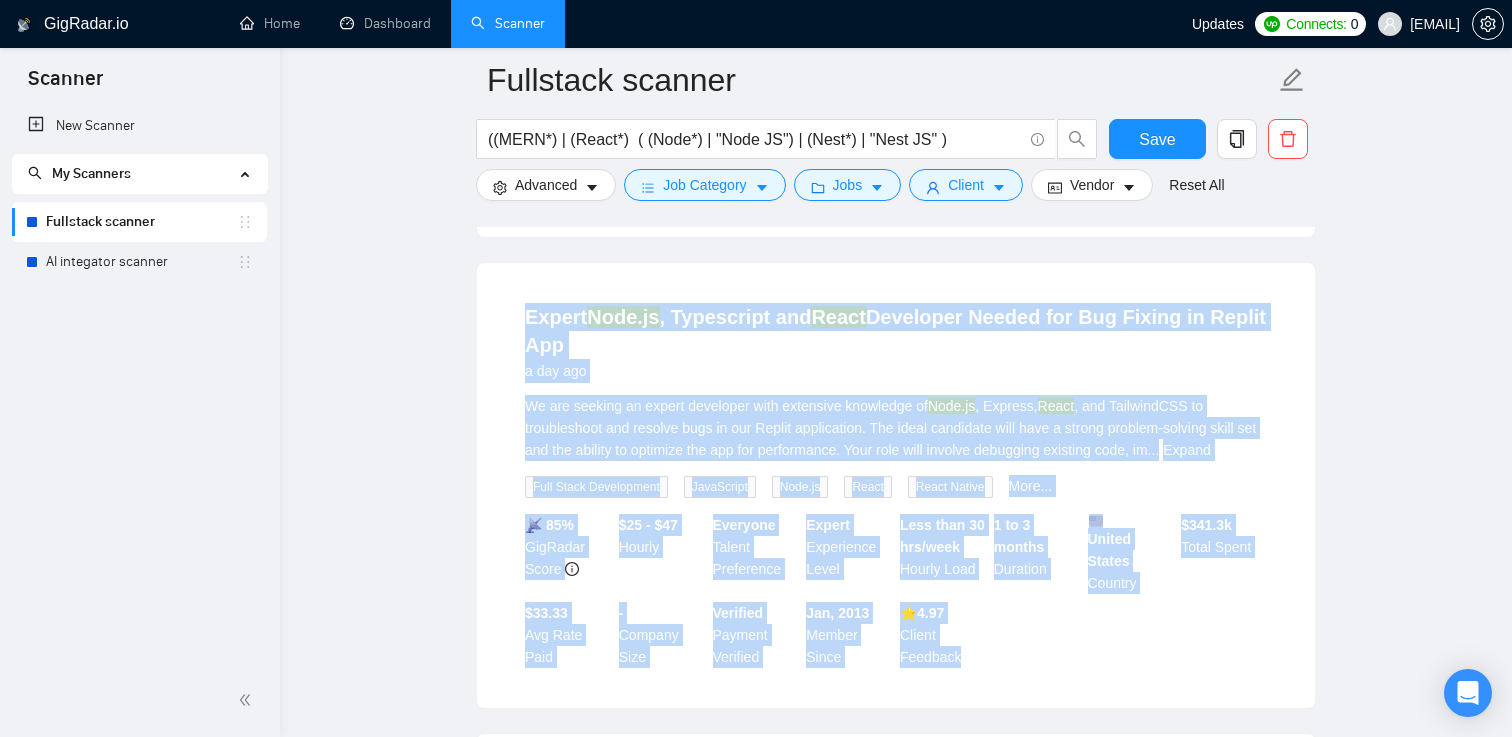click on "Expert  Node.js , Typescript and  React  Developer Needed for Bug Fixing in Replit App a day ago We are seeking an expert developer with extensive knowledge of  Node.js , Express,  React , and TailwindCSS to troubleshoot and resolve bugs in our Replit application. The ideal candidate will have a strong problem-solving skill set and the ability to optimize the app for performance. Your role will involve debugging existing code, im ... Expand Full Stack Development JavaScript Node.js React React Native More... 📡   85% GigRadar Score   $25 - $47 Hourly Everyone Talent Preference Expert Experience Level Less than 30 hrs/week Hourly Load 1 to 3 months Duration   United States Country $ 341.3k Total Spent $33.33 Avg Rate Paid - Company Size Verified Payment Verified Jan, 2013 Member Since ⭐️  4.97 Client Feedback" at bounding box center [896, 485] 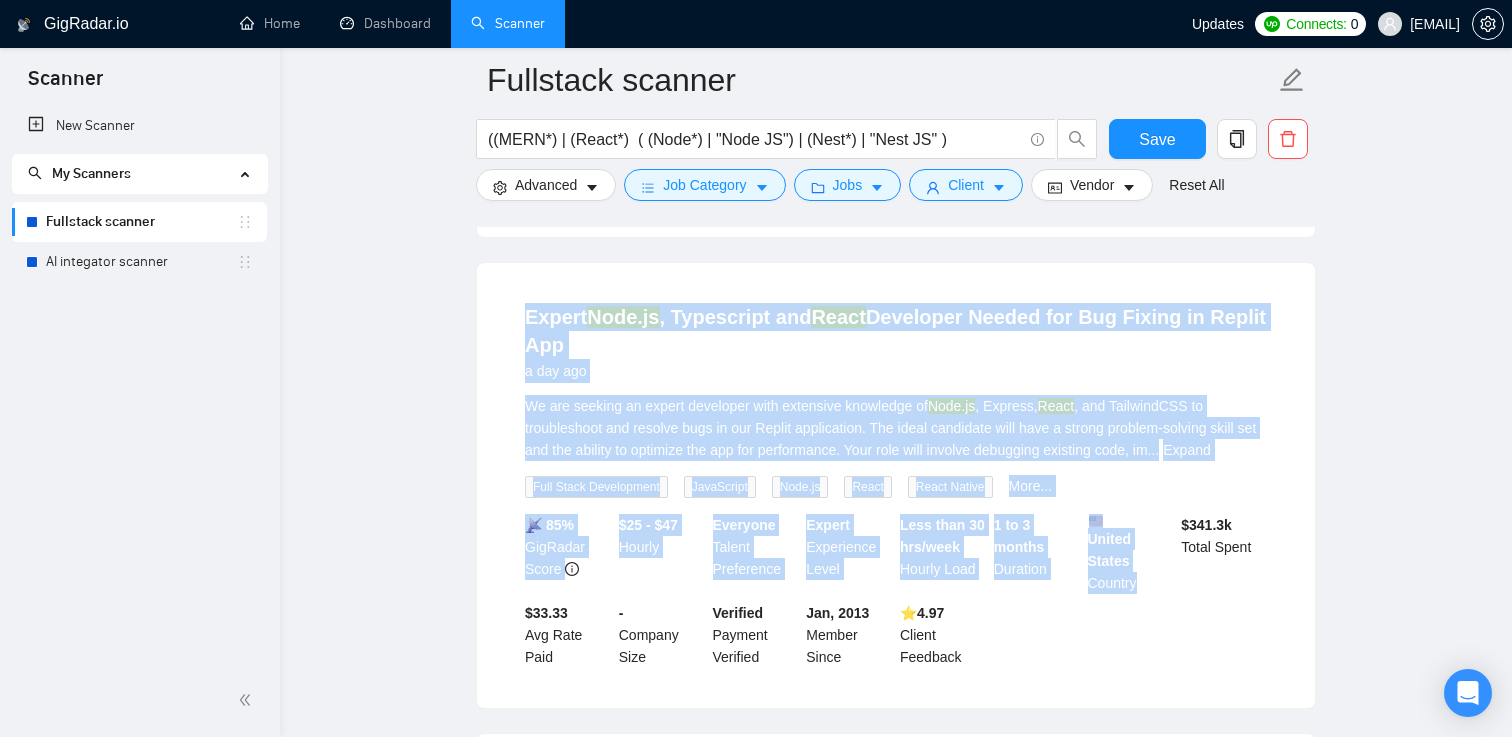 drag, startPoint x: 517, startPoint y: 229, endPoint x: 1088, endPoint y: 634, distance: 700.0471 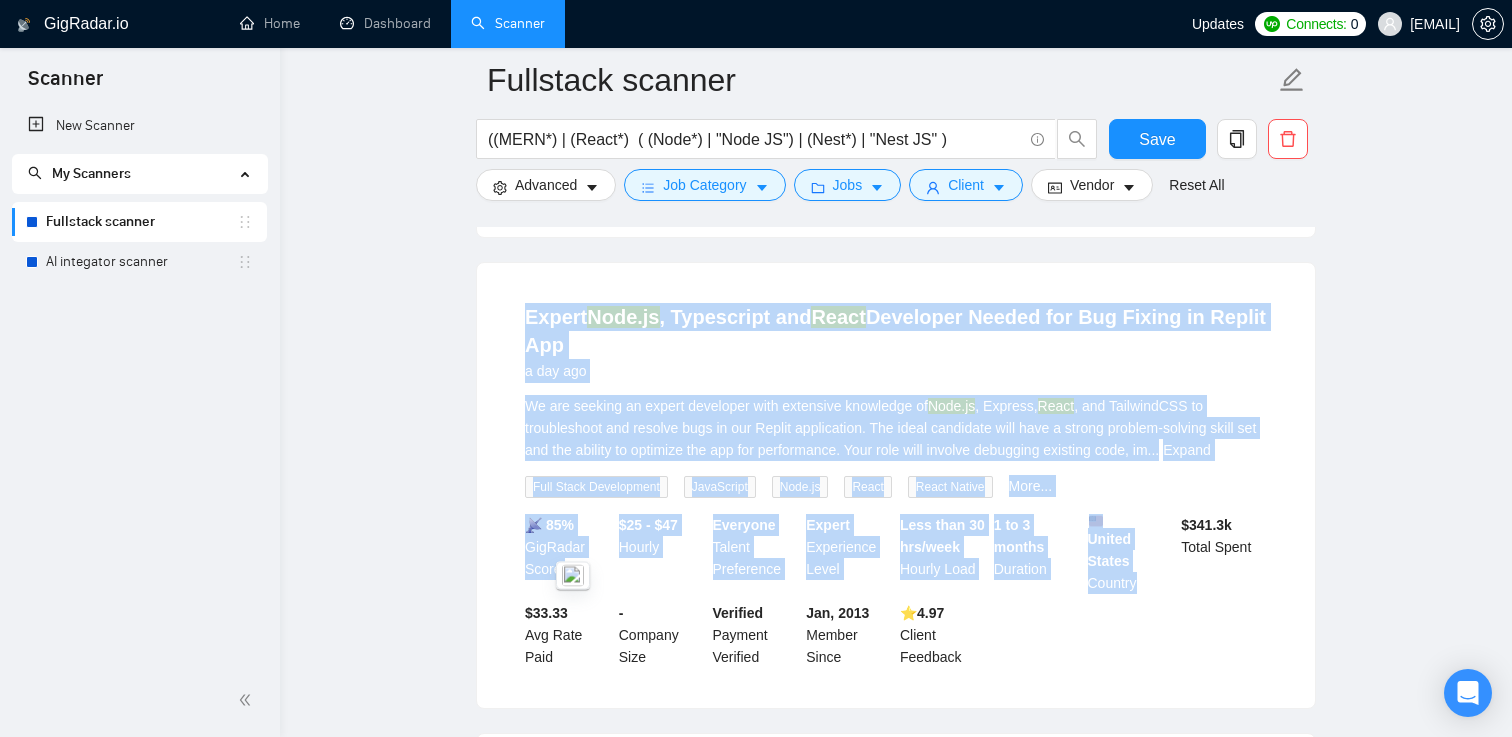 click on "Expert  Node.js , Typescript and  React  Developer Needed for Bug Fixing in Replit App a day ago We are seeking an expert developer with extensive knowledge of  Node.js , Express,  React , and TailwindCSS to troubleshoot and resolve bugs in our Replit application. The ideal candidate will have a strong problem-solving skill set and the ability to optimize the app for performance. Your role will involve debugging existing code, im ... Expand Full Stack Development JavaScript Node.js React React Native More... 📡   85% GigRadar Score   $25 - $47 Hourly Everyone Talent Preference Expert Experience Level Less than 30 hrs/week Hourly Load 1 to 3 months Duration   United States Country $ 341.3k Total Spent $33.33 Avg Rate Paid - Company Size Verified Payment Verified Jan, 2013 Member Since ⭐️  4.97 Client Feedback" at bounding box center (896, 485) 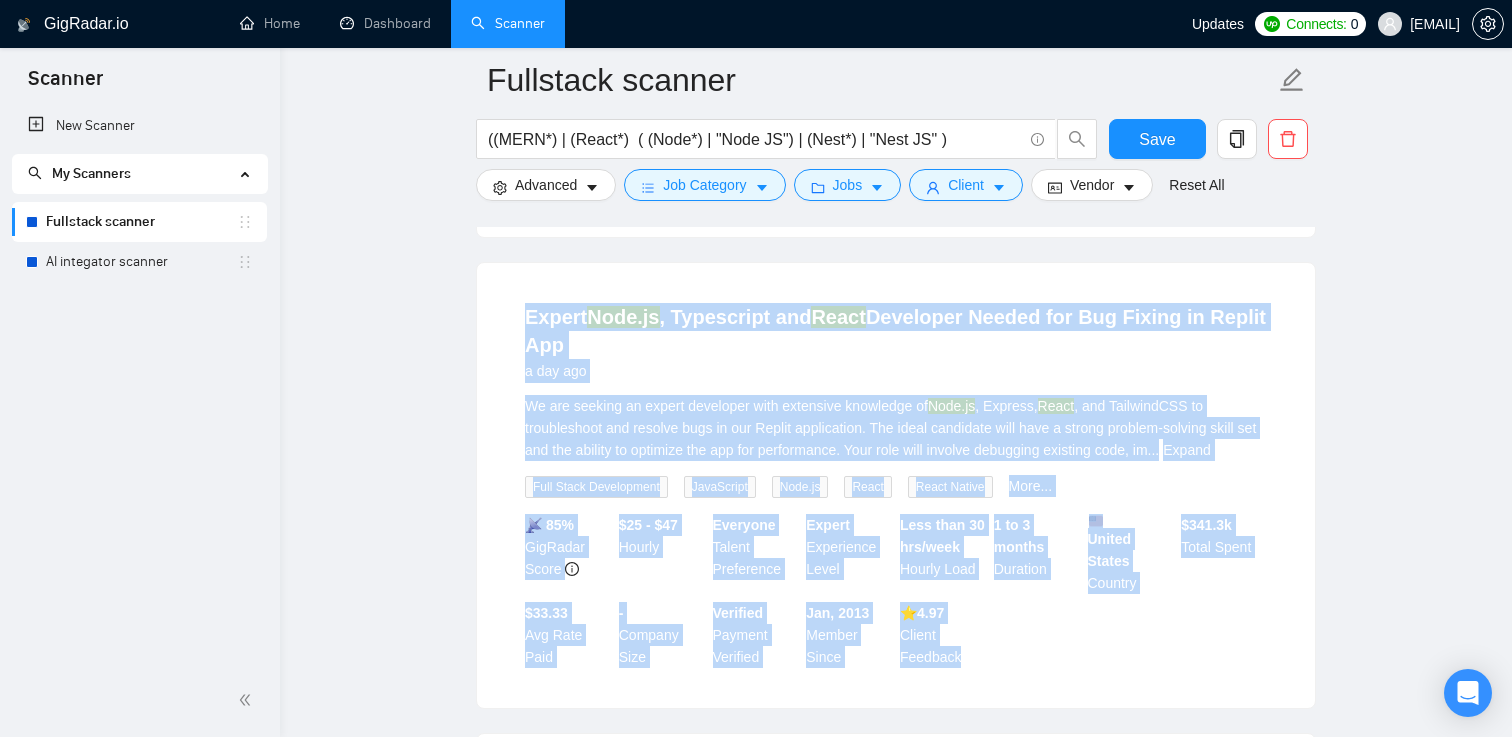 drag, startPoint x: 562, startPoint y: 243, endPoint x: 1010, endPoint y: 624, distance: 588.1029 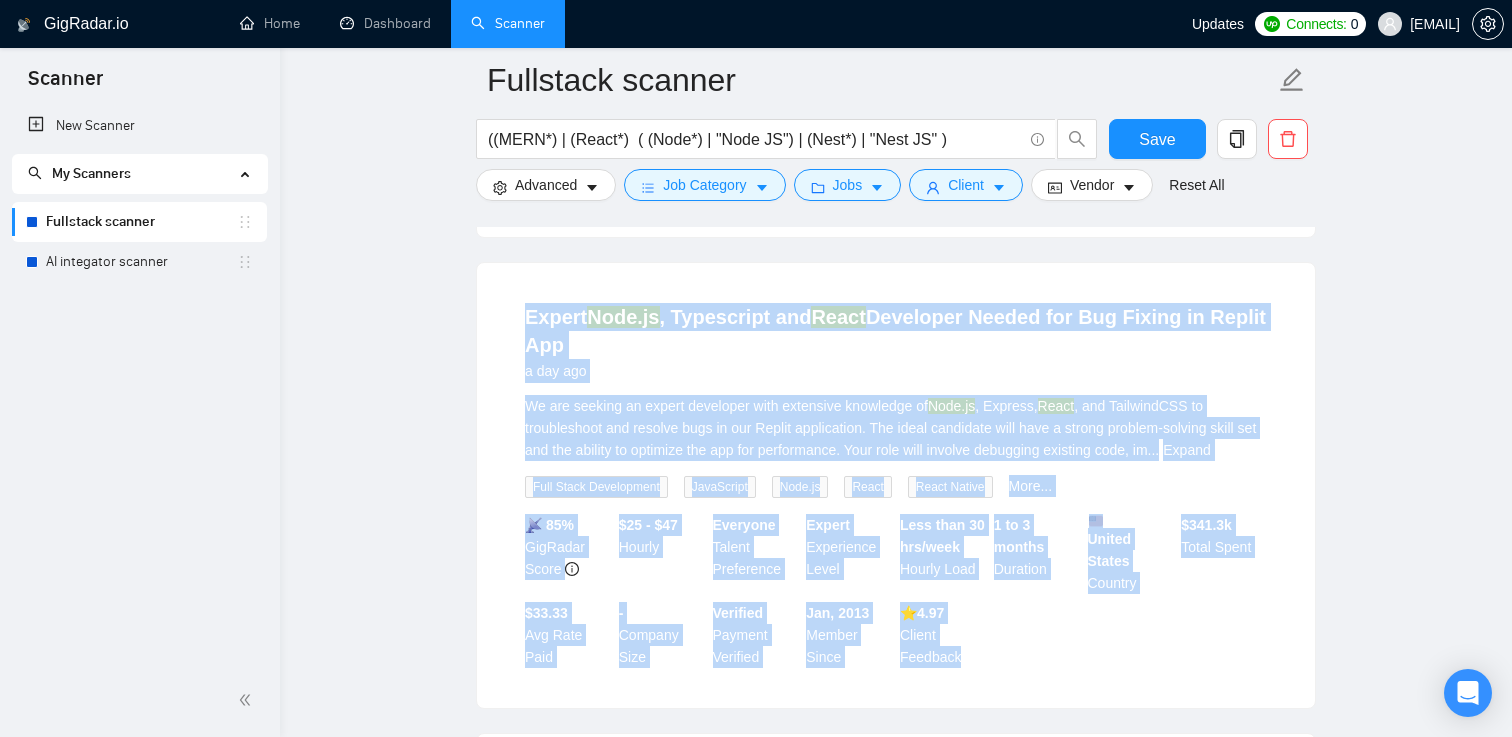 drag, startPoint x: 1011, startPoint y: 624, endPoint x: 545, endPoint y: 265, distance: 588.2491 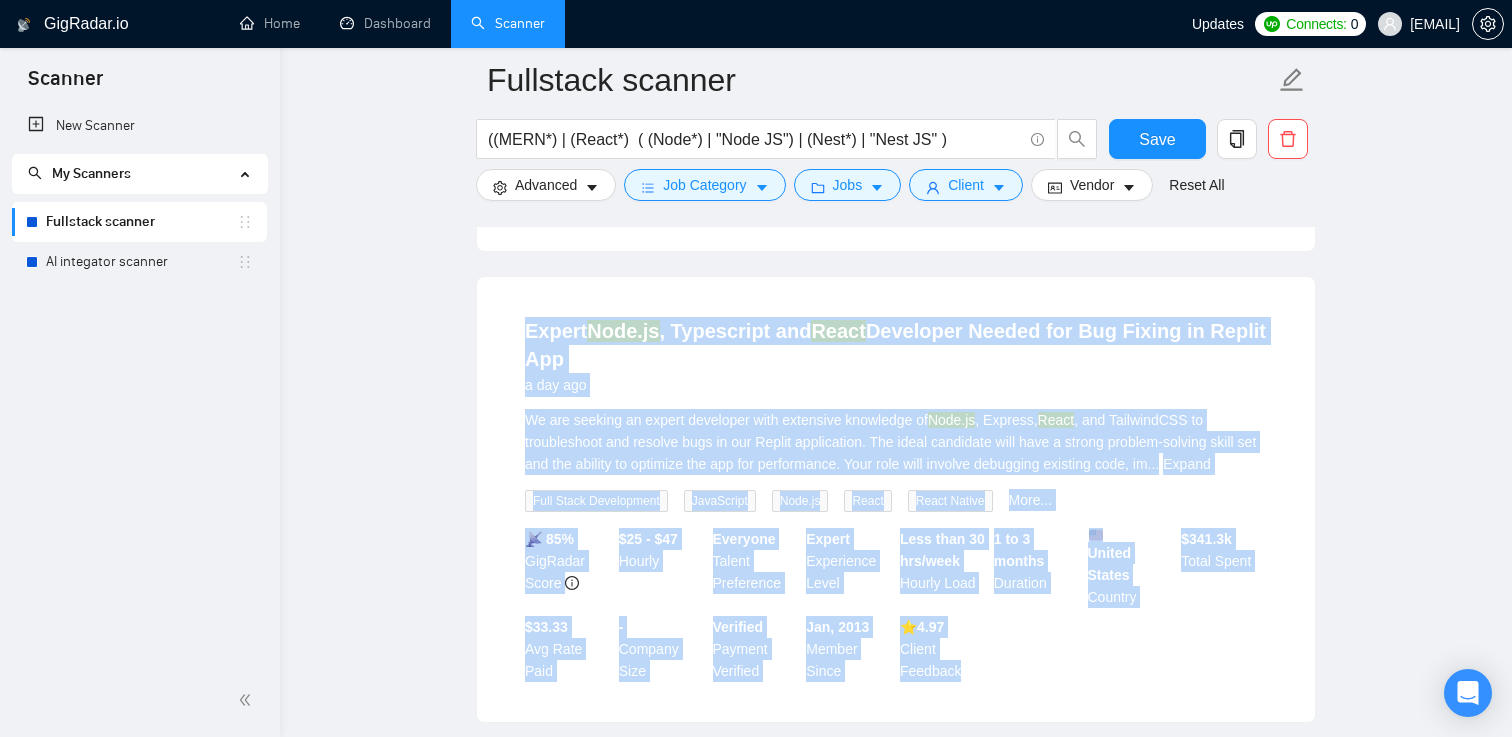 scroll, scrollTop: 3729, scrollLeft: 0, axis: vertical 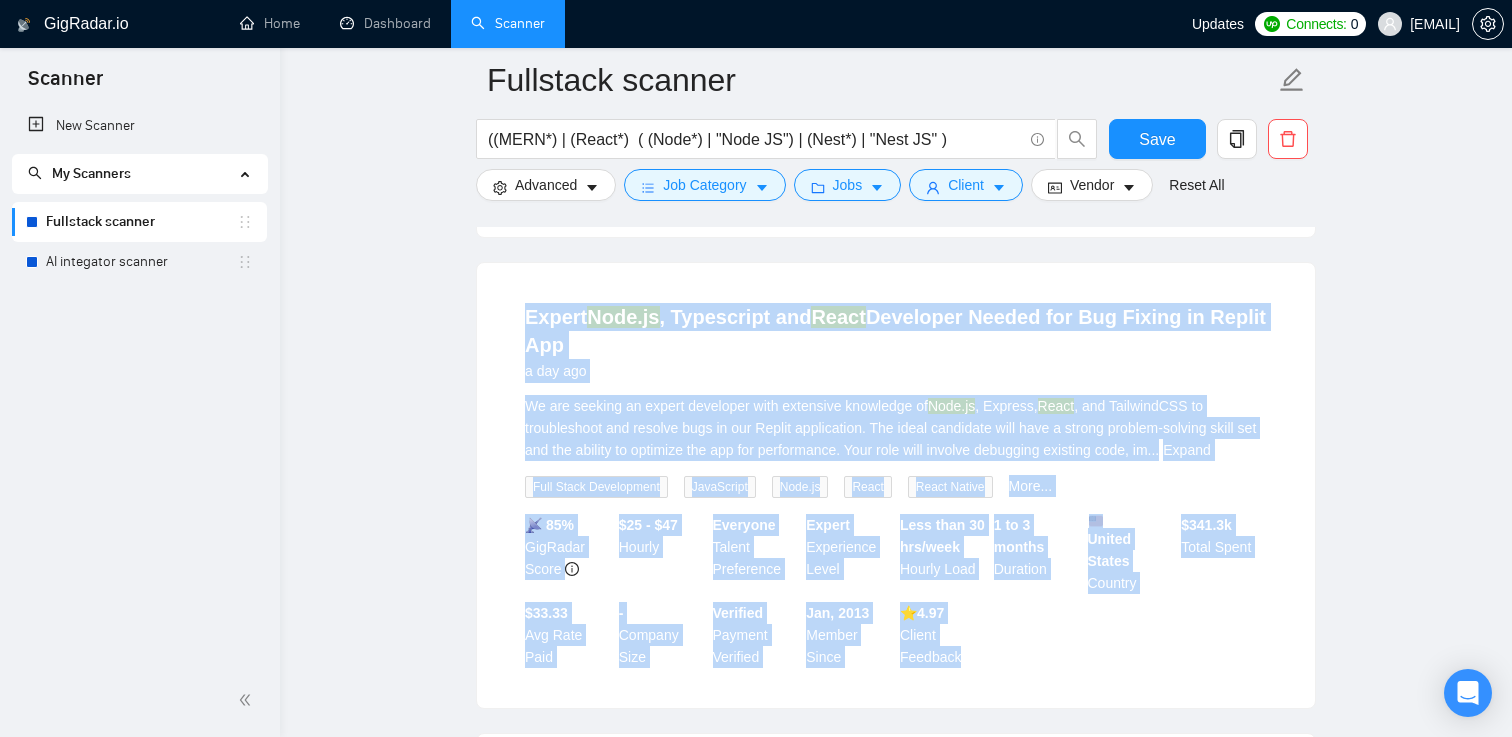 click on "Full-Stack Mobile App Developer for Integrated Wellness Application an hour ago We are seeking an experienced and highly skilled full-stack mobile app developer to join our team and help bring our innovative wellness application concept to life. This application will feature multiple interconnected functionalities, providing users with a seamless and cohesive experience.
Key Responsibilities:
•	Avid and ... Expand Full Stack Development JavaScript Mobile App Development React Native Android App Development 📡   53% GigRadar Score   - Hourly Everyone Talent Preference Expert Experience Level Less than 30 hrs/week Hourly Load 1 to 3 months Duration   CAN Country $ 250 Total Spent $0.00 Avg Rate Paid - Company Size Verified Payment Verified Jul, 2025 Member Since ⭐️" at bounding box center (896, -1221) 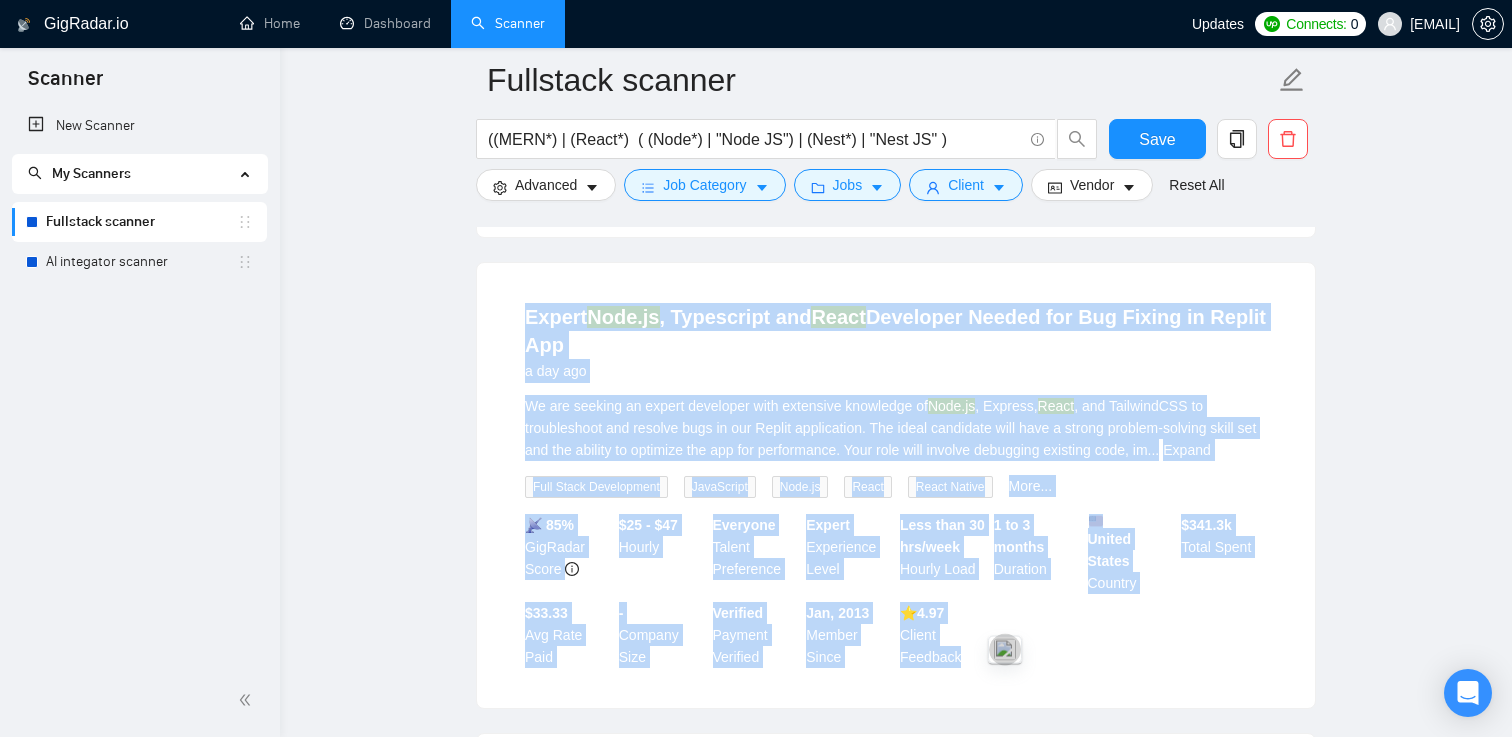 click at bounding box center [1005, 650] 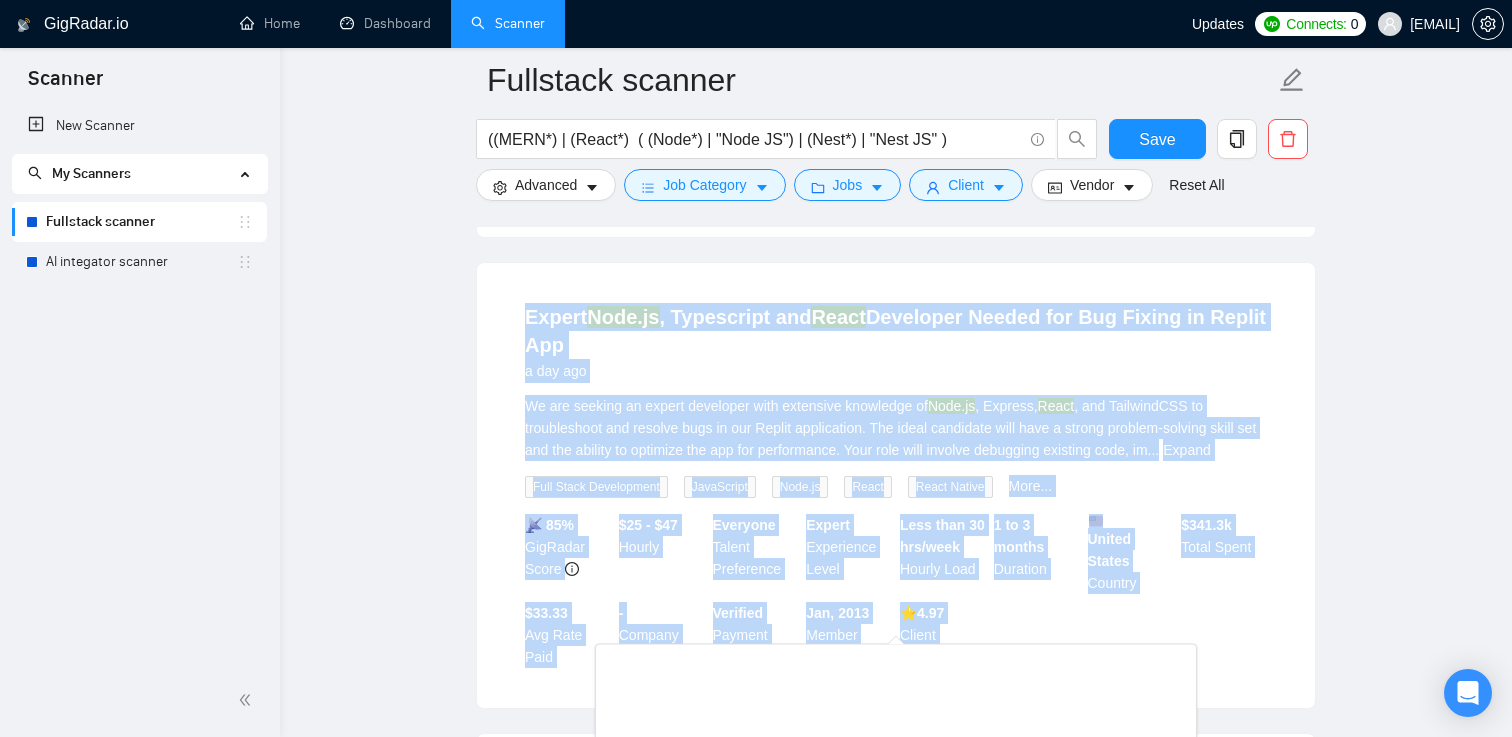 click on "📡   85% GigRadar Score   $25 - $47 Hourly Everyone Talent Preference Expert Experience Level Less than 30 hrs/week Hourly Load 1 to 3 months Duration   United States Country $ 341.3k Total Spent $33.33 Avg Rate Paid - Company Size Verified Payment Verified Jan, 2013 Member Since ⭐️  4.97 Client Feedback" at bounding box center [896, 591] 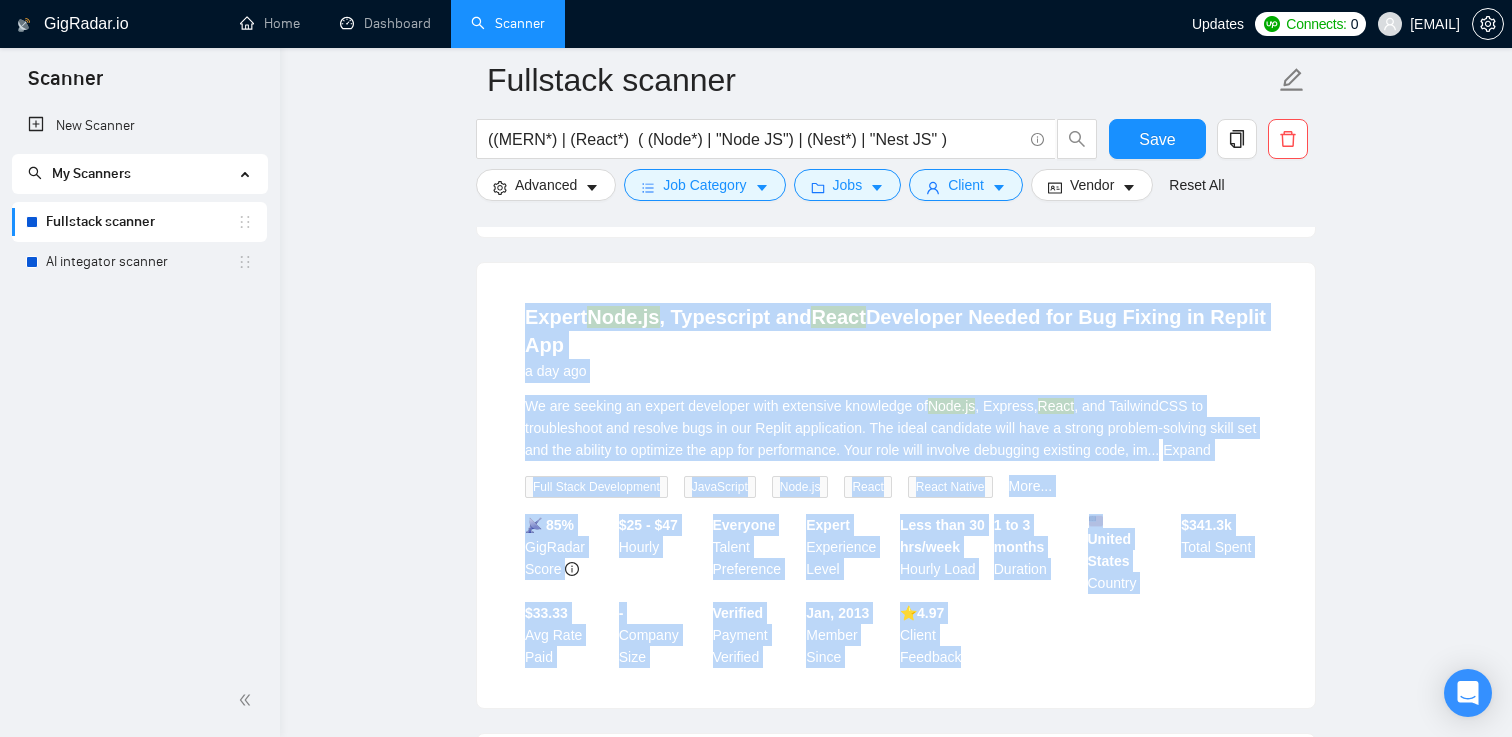 drag, startPoint x: 1018, startPoint y: 626, endPoint x: 509, endPoint y: 245, distance: 635.8003 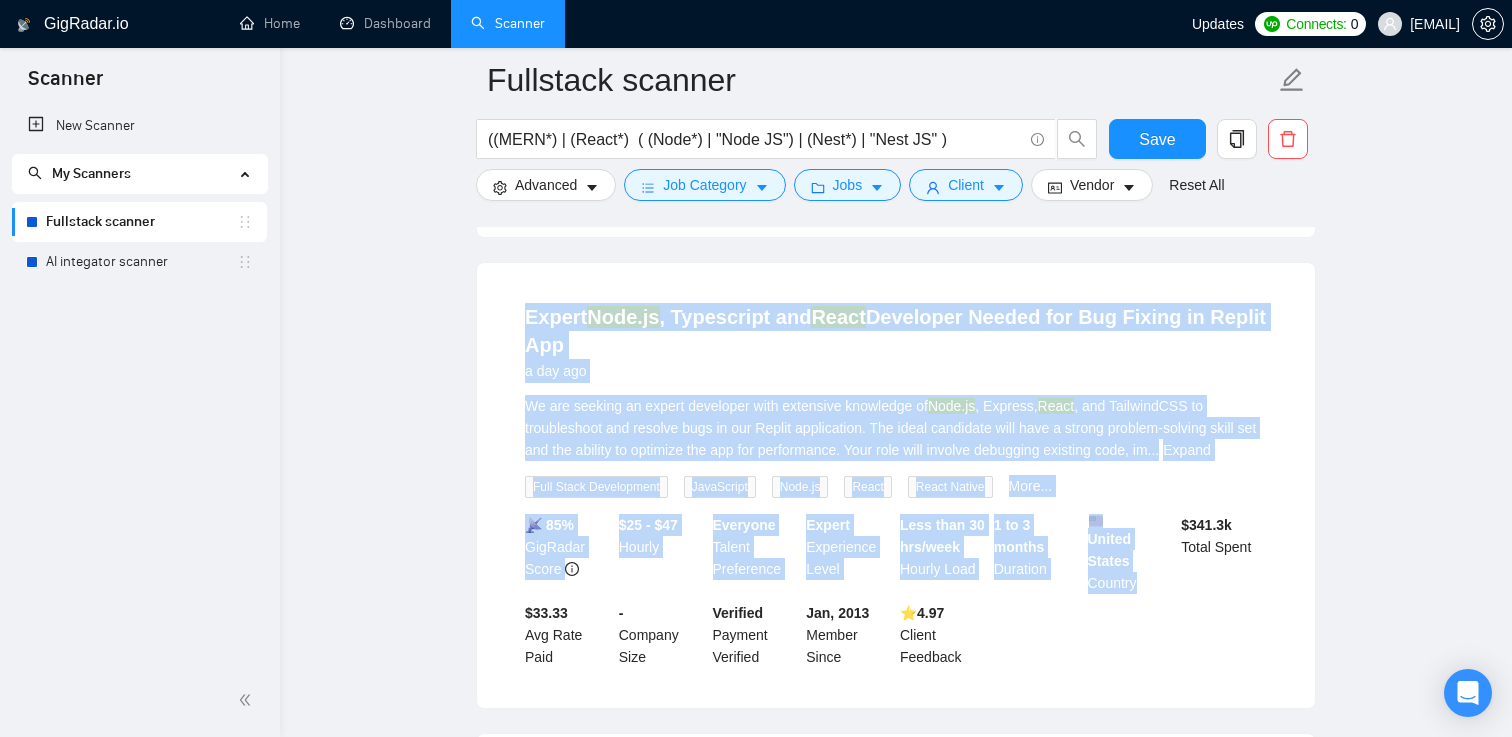 drag, startPoint x: 500, startPoint y: 239, endPoint x: 1099, endPoint y: 642, distance: 721.9487 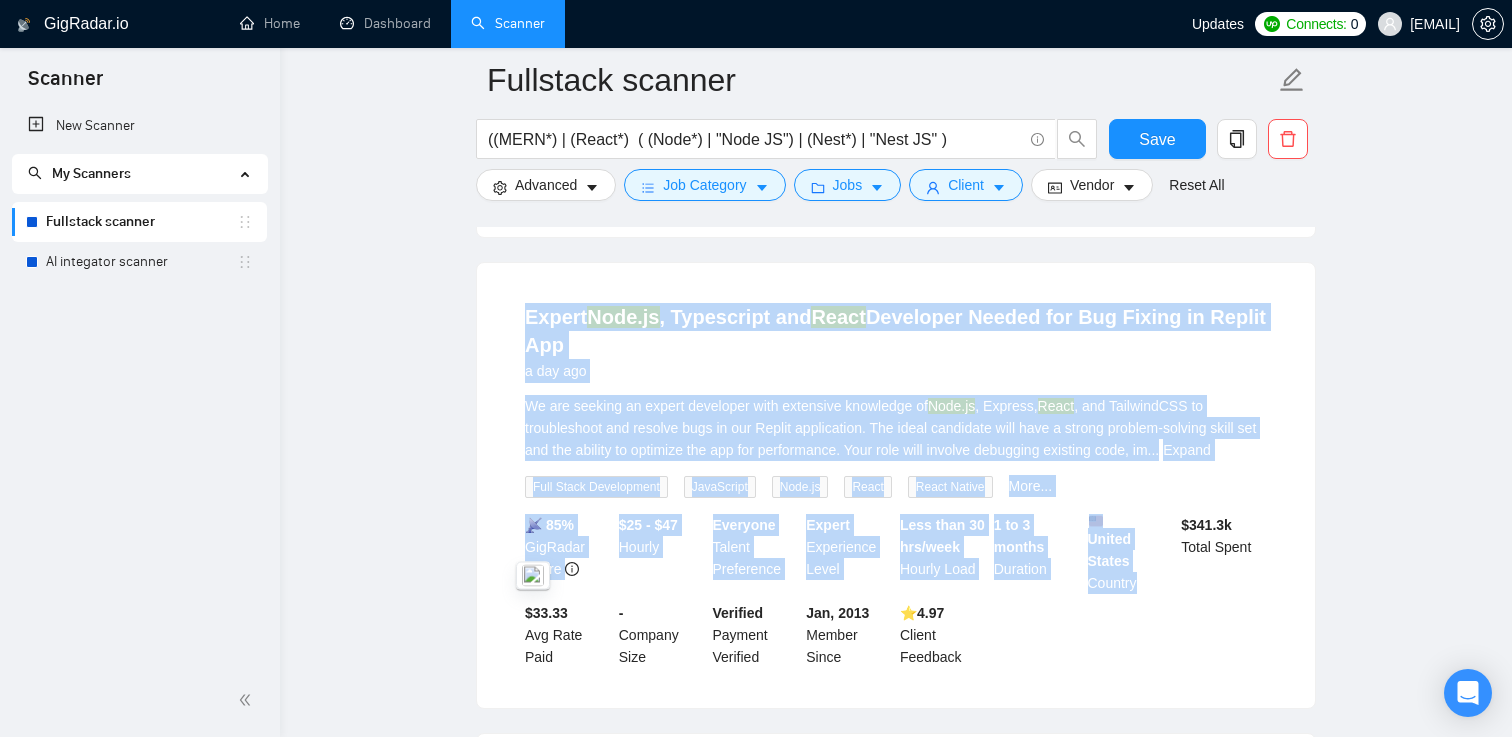 click on "Expert  Node.js , Typescript and  React  Developer Needed for Bug Fixing in Replit App a day ago We are seeking an expert developer with extensive knowledge of  Node.js , Express,  React , and TailwindCSS to troubleshoot and resolve bugs in our Replit application. The ideal candidate will have a strong problem-solving skill set and the ability to optimize the app for performance. Your role will involve debugging existing code, im ... Expand Full Stack Development JavaScript Node.js React React Native More... 📡   85% GigRadar Score   $25 - $47 Hourly Everyone Talent Preference Expert Experience Level Less than 30 hrs/week Hourly Load 1 to 3 months Duration   United States Country $ 341.3k Total Spent $33.33 Avg Rate Paid - Company Size Verified Payment Verified Jan, 2013 Member Since ⭐️  4.97 Client Feedback" at bounding box center [896, 485] 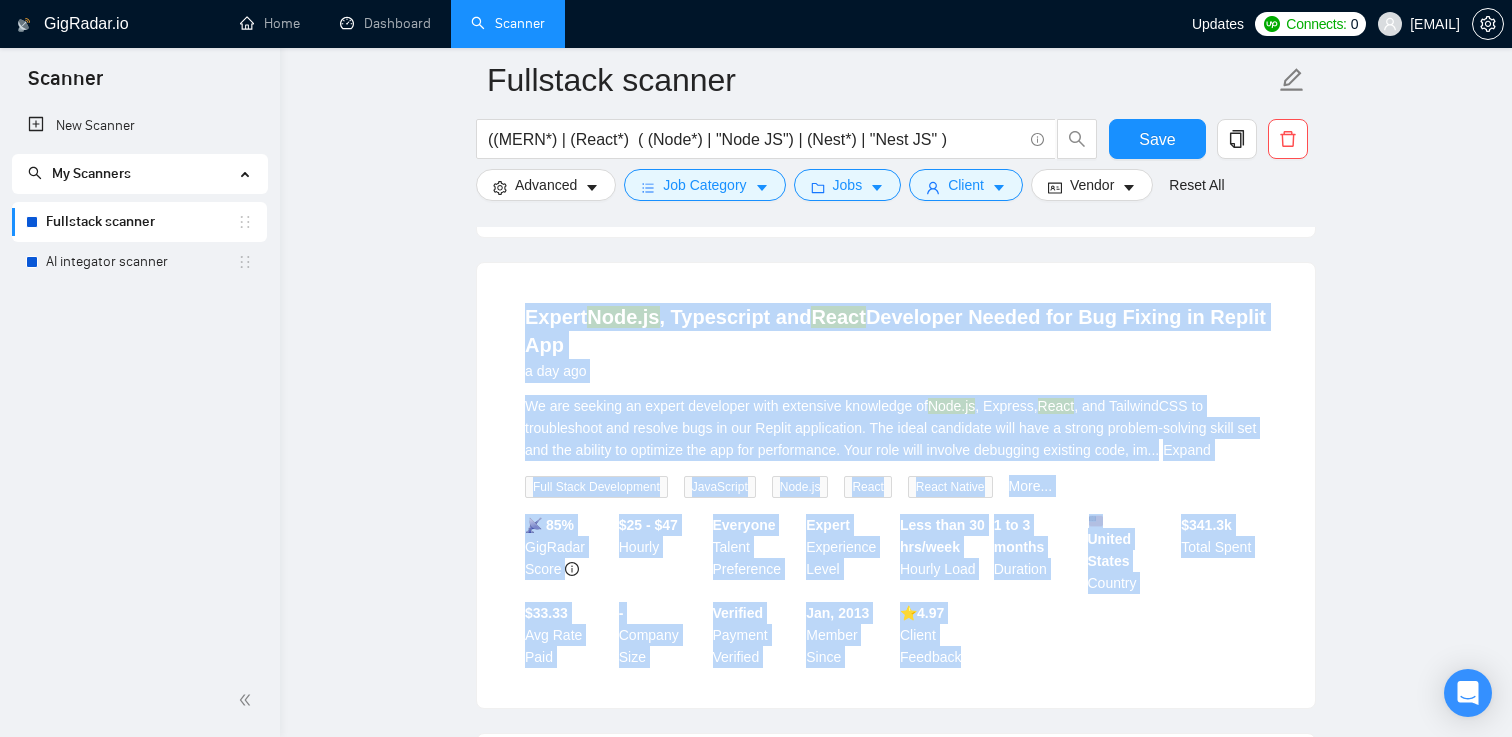 drag, startPoint x: 531, startPoint y: 235, endPoint x: 1031, endPoint y: 631, distance: 637.8213 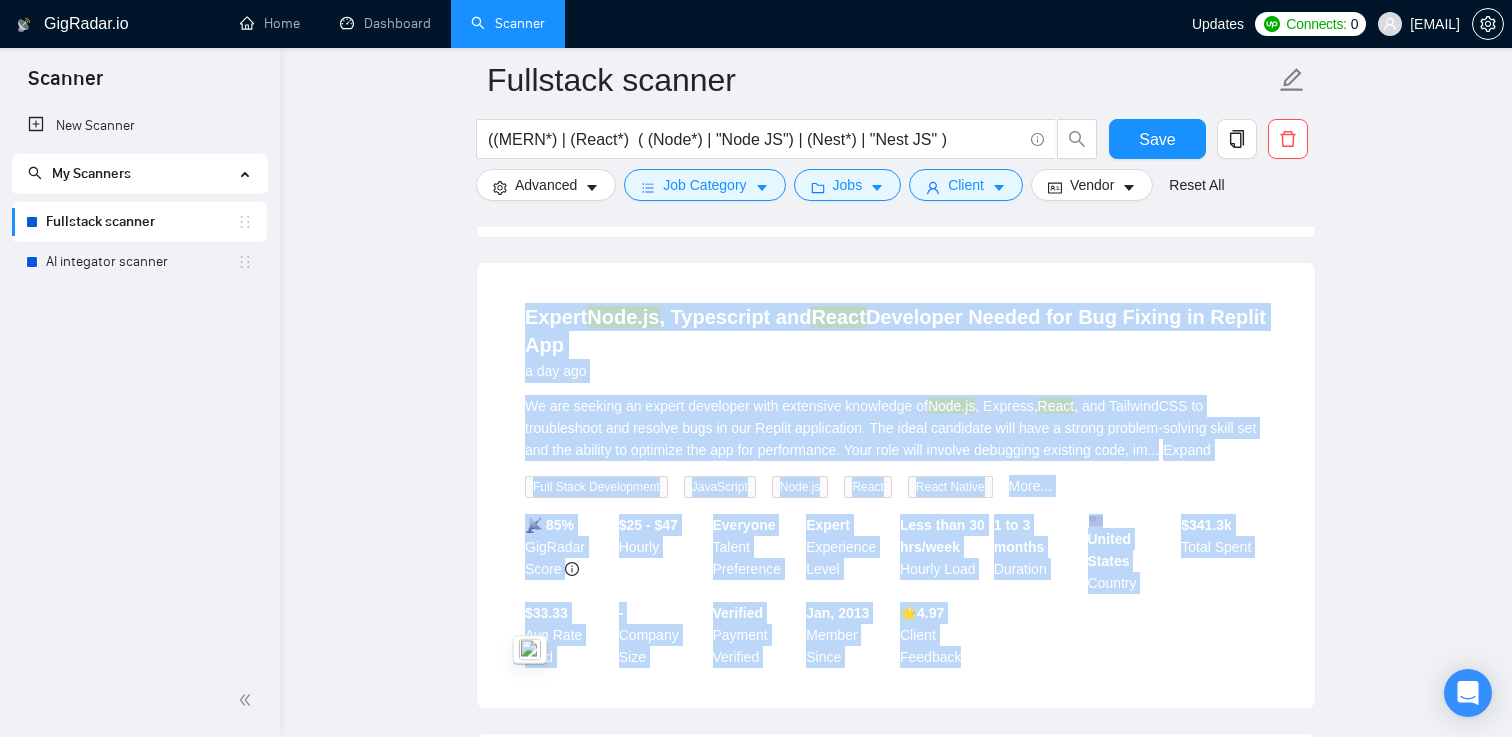 click on "Expert  Node.js , Typescript and  React  Developer Needed for Bug Fixing in Replit App a day ago We are seeking an expert developer with extensive knowledge of  Node.js , Express,  React , and TailwindCSS to troubleshoot and resolve bugs in our Replit application. The ideal candidate will have a strong problem-solving skill set and the ability to optimize the app for performance. Your role will involve debugging existing code, im ... Expand Full Stack Development JavaScript Node.js React React Native More... 📡   85% GigRadar Score   $25 - $47 Hourly Everyone Talent Preference Expert Experience Level Less than 30 hrs/week Hourly Load 1 to 3 months Duration   United States Country $ 341.3k Total Spent $33.33 Avg Rate Paid - Company Size Verified Payment Verified Jan, 2013 Member Since ⭐️  4.97 Client Feedback" at bounding box center [896, 485] 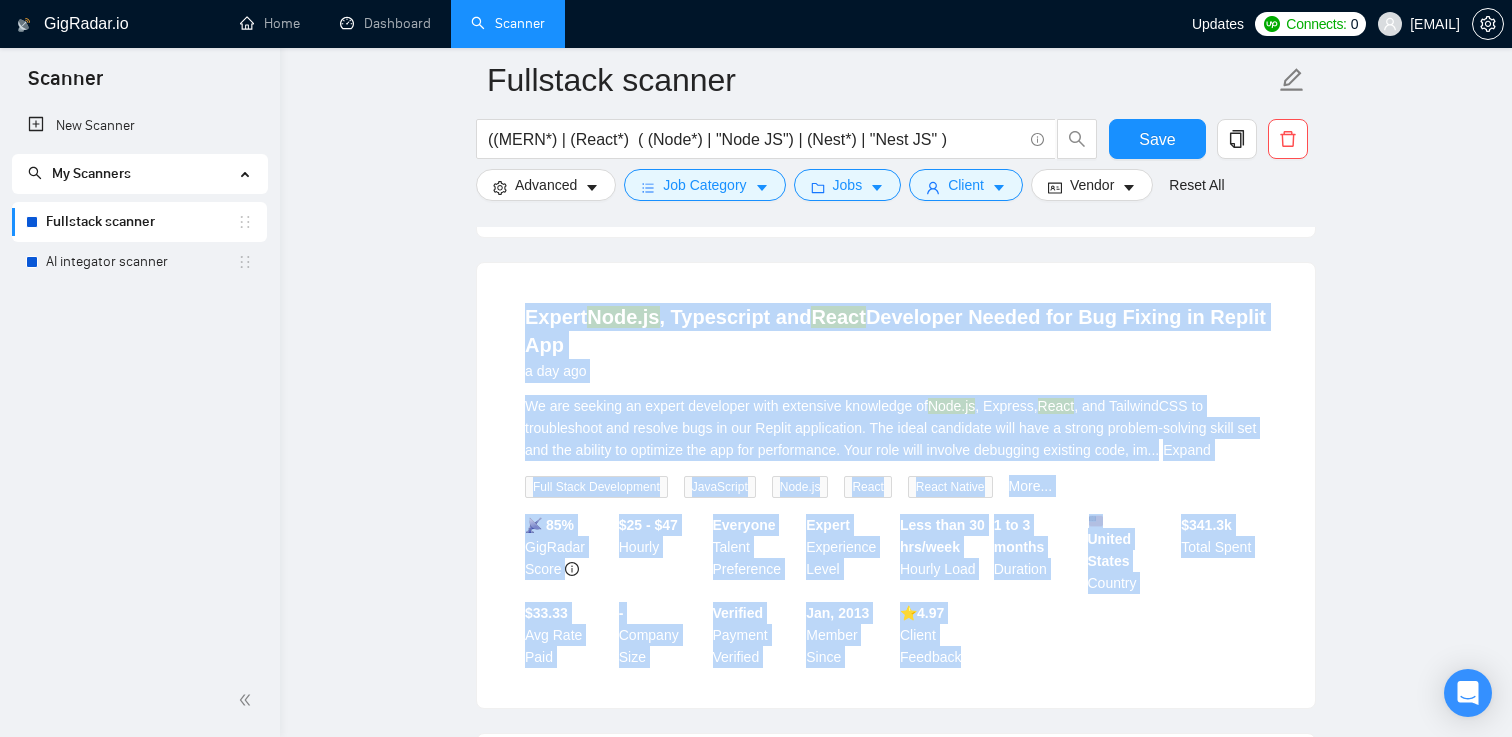 drag, startPoint x: 531, startPoint y: 241, endPoint x: 1022, endPoint y: 644, distance: 635.2086 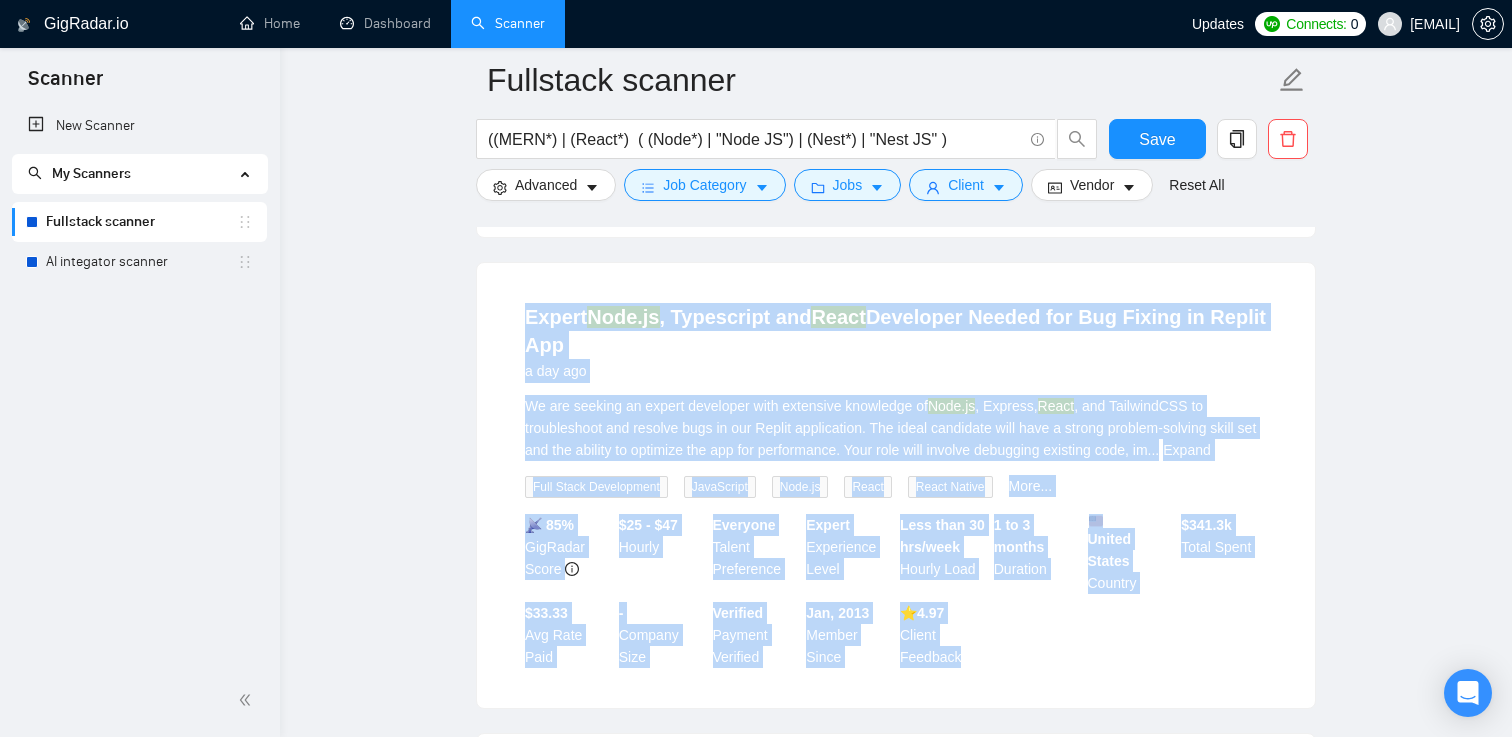 drag, startPoint x: 1022, startPoint y: 644, endPoint x: 515, endPoint y: 286, distance: 620.6553 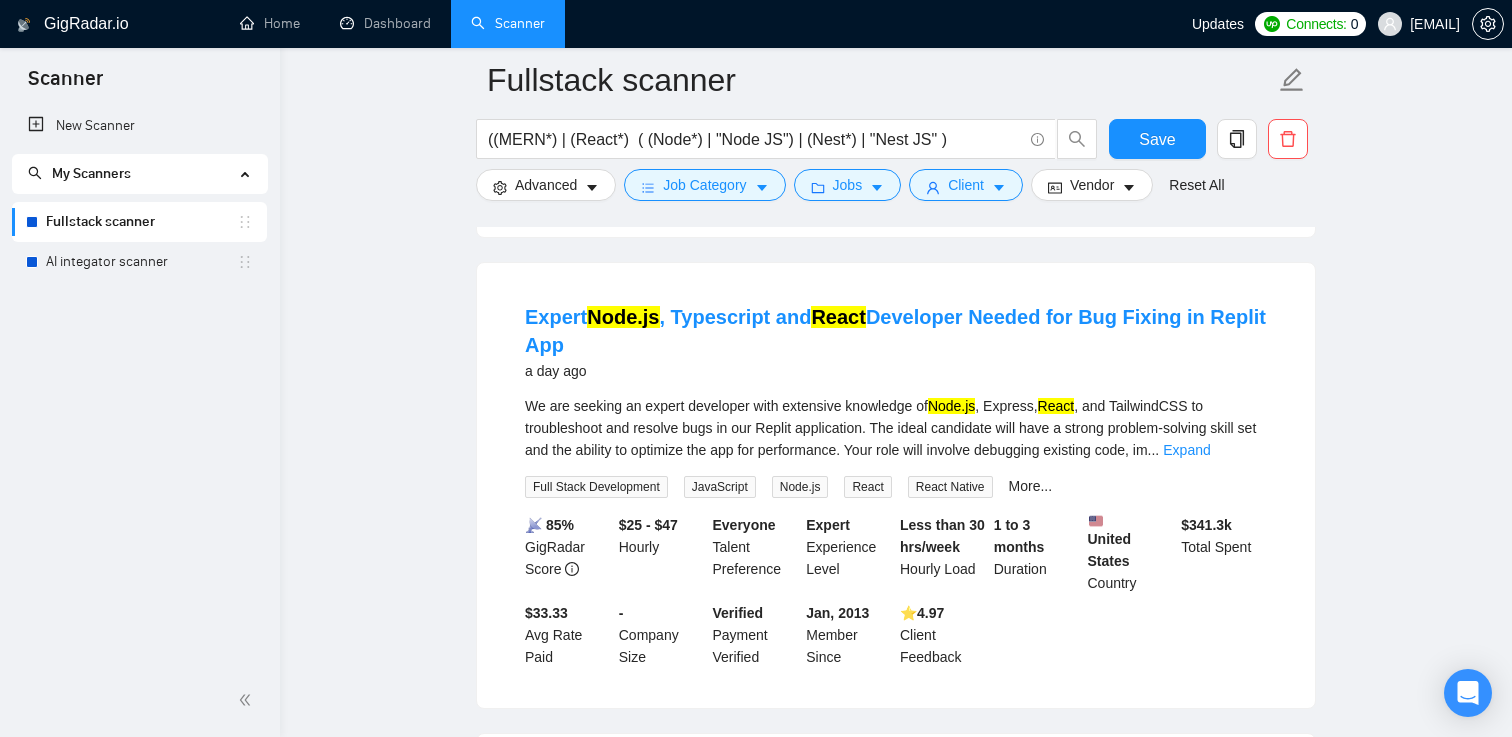 click on "Full-Stack Mobile App Developer for Integrated Wellness Application an hour ago We are seeking an experienced and highly skilled full-stack mobile app developer to join our team and help bring our innovative wellness application concept to life. This application will feature multiple interconnected functionalities, providing users with a seamless and cohesive experience.
Key Responsibilities:
•	Avid and ... Expand Full Stack Development JavaScript Mobile App Development React Native Android App Development 📡   53% GigRadar Score   - Hourly Everyone Talent Preference Expert Experience Level Less than 30 hrs/week Hourly Load 1 to 3 months Duration   CAN Country $ 250 Total Spent $0.00 Avg Rate Paid - Company Size Verified Payment Verified Jul, 2025 Member Since ⭐️" at bounding box center (896, -1221) 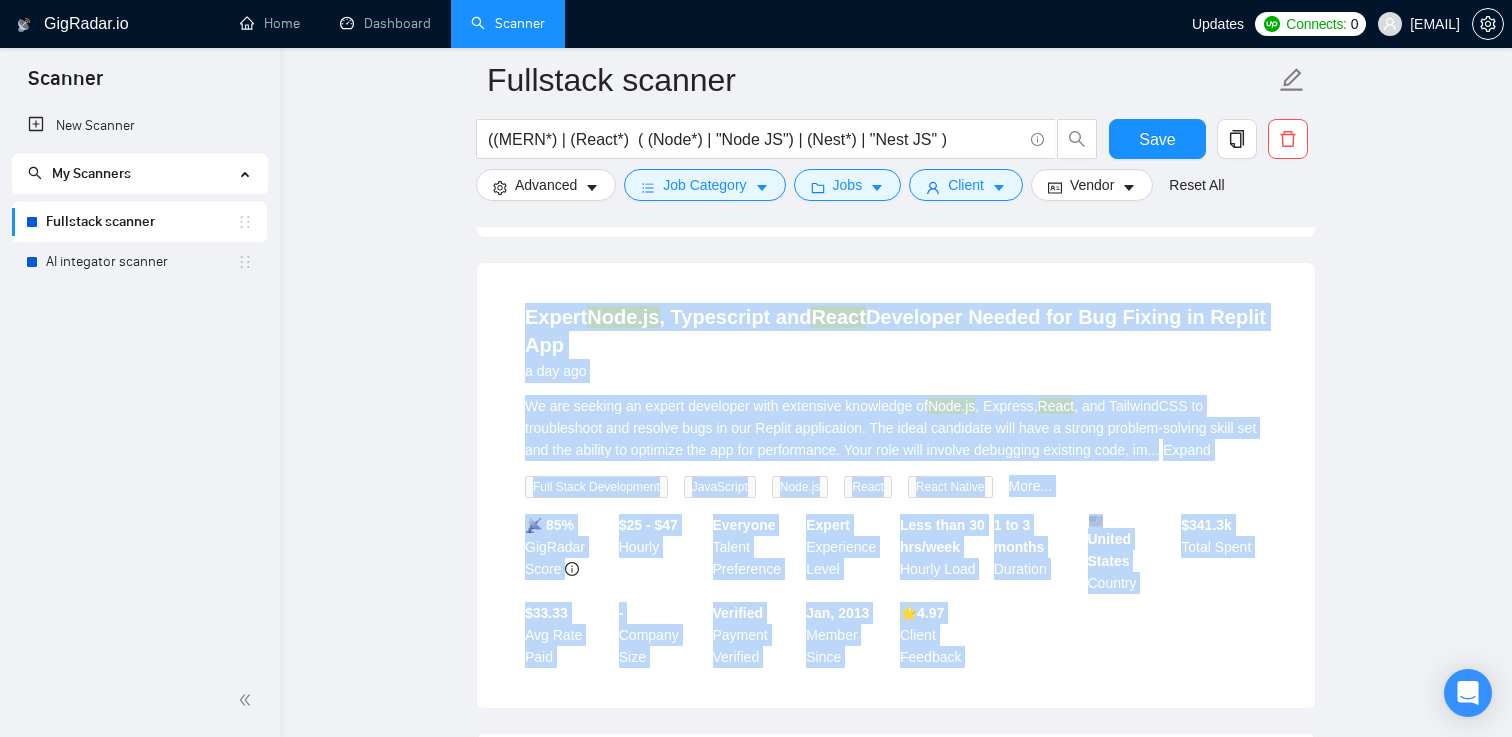 scroll, scrollTop: 4334, scrollLeft: 0, axis: vertical 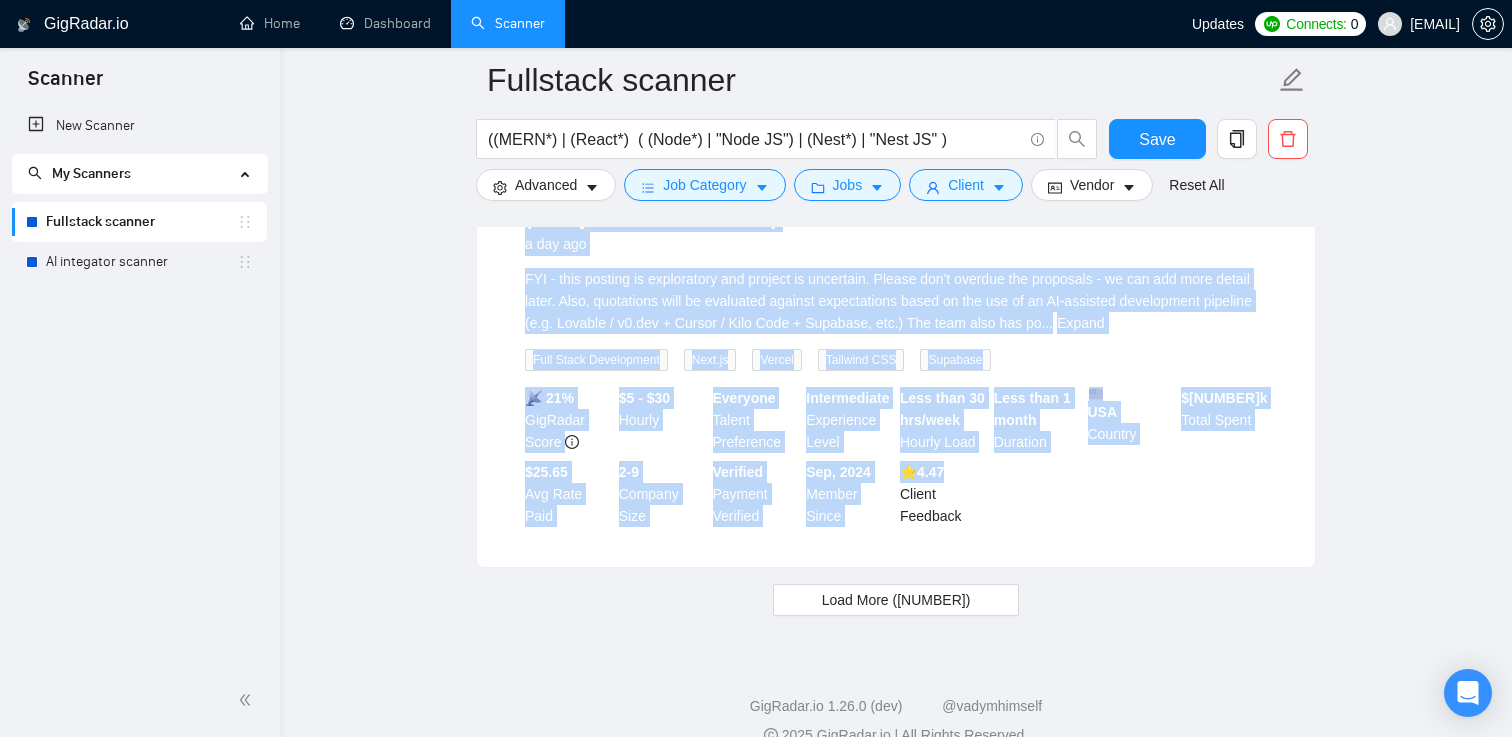 drag, startPoint x: 499, startPoint y: 248, endPoint x: 968, endPoint y: 431, distance: 503.43817 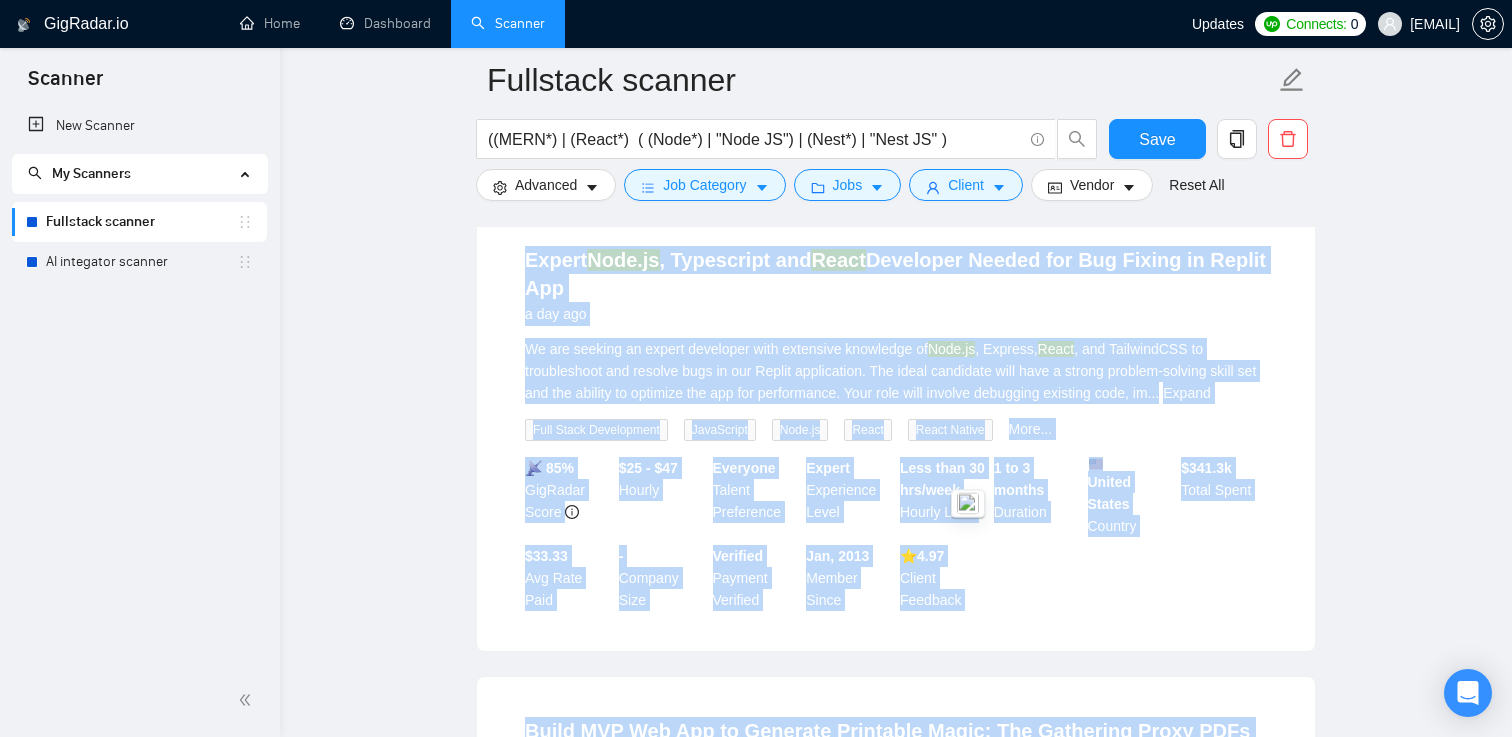 scroll, scrollTop: 3767, scrollLeft: 0, axis: vertical 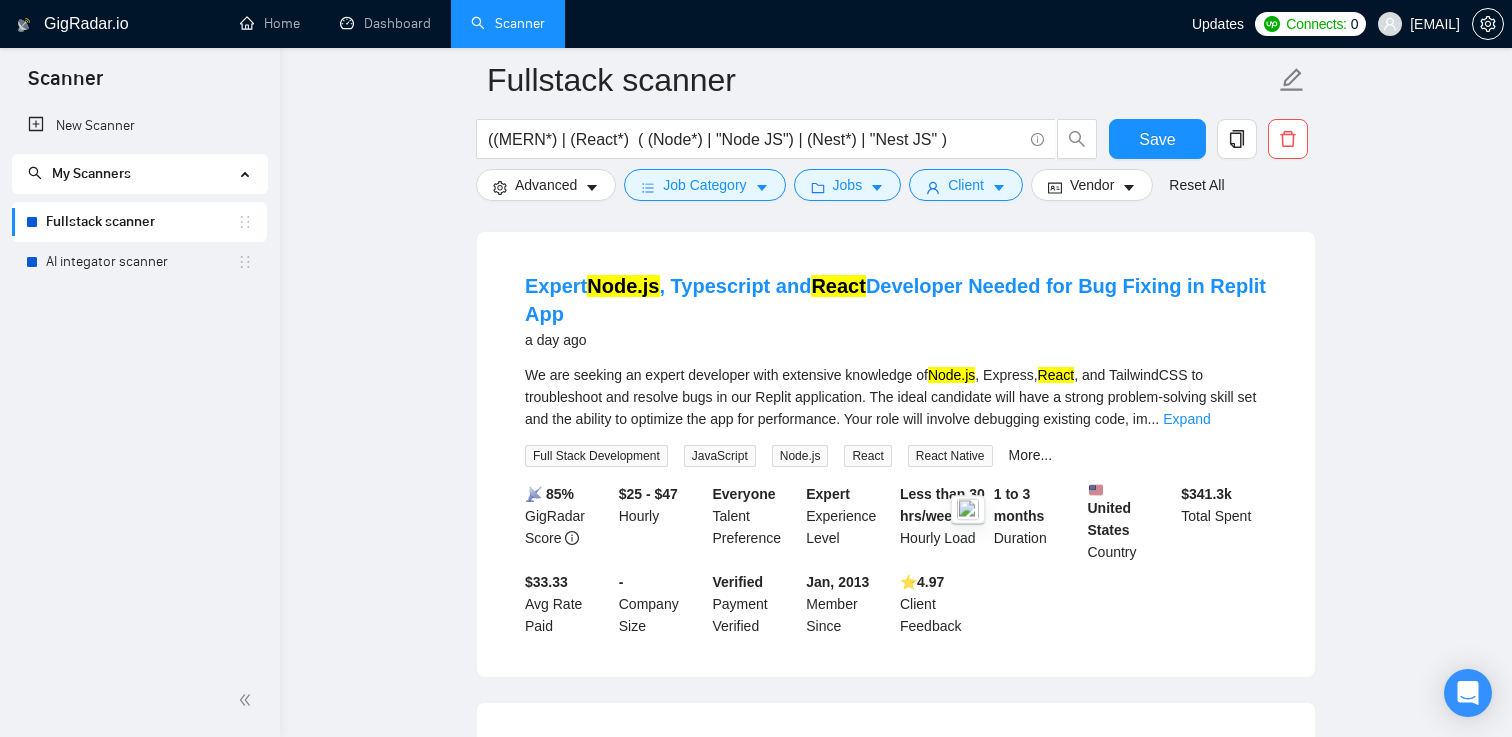 click on "We are seeking an expert developer with extensive knowledge of  Node.js , Express,  React , and TailwindCSS to troubleshoot and resolve bugs in our Replit application. The ideal candidate will have a strong problem-solving skill set and the ability to optimize the app for performance. Your role will involve debugging existing code, im ... Expand" at bounding box center (896, 397) 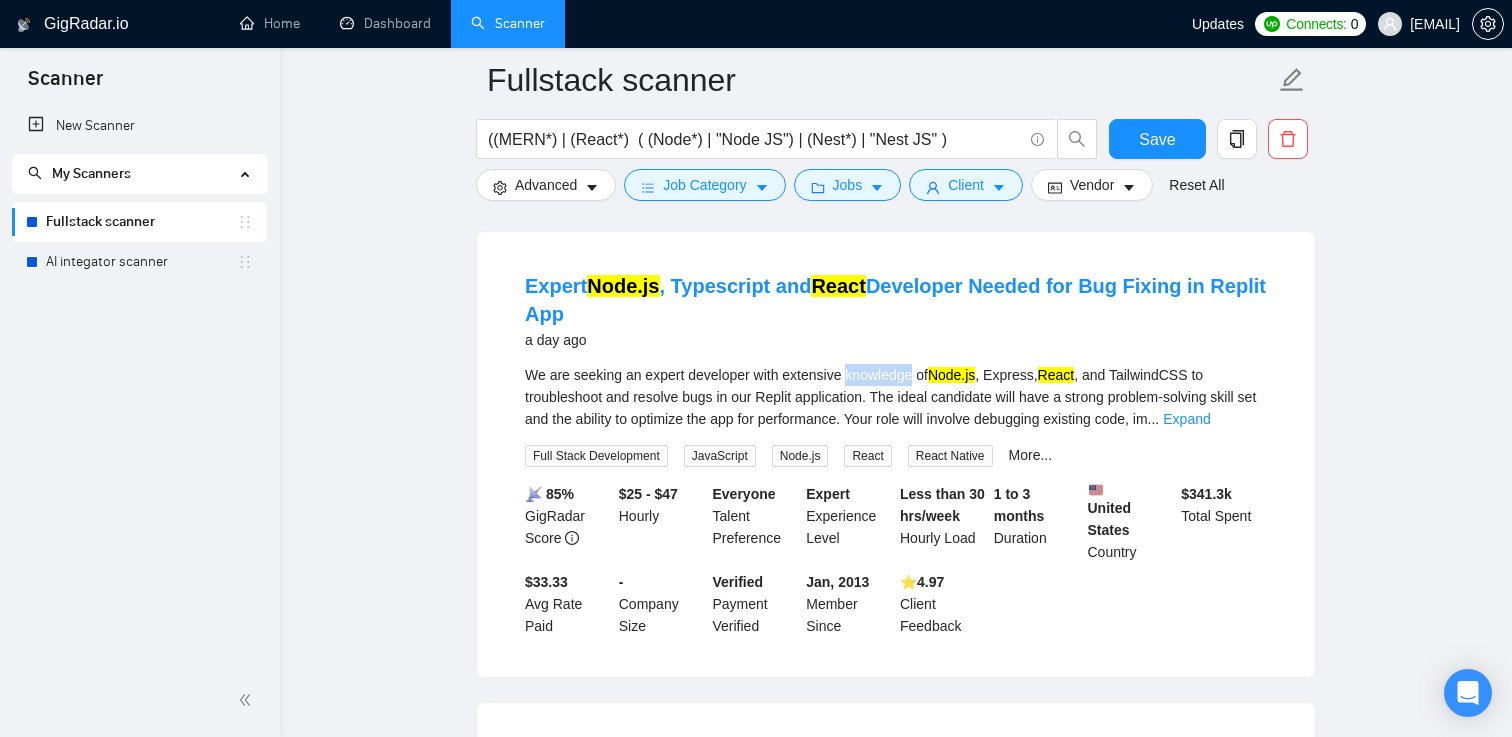 click on "We are seeking an expert developer with extensive knowledge of  Node.js , Express,  React , and TailwindCSS to troubleshoot and resolve bugs in our Replit application. The ideal candidate will have a strong problem-solving skill set and the ability to optimize the app for performance. Your role will involve debugging existing code, im ... Expand" at bounding box center (896, 397) 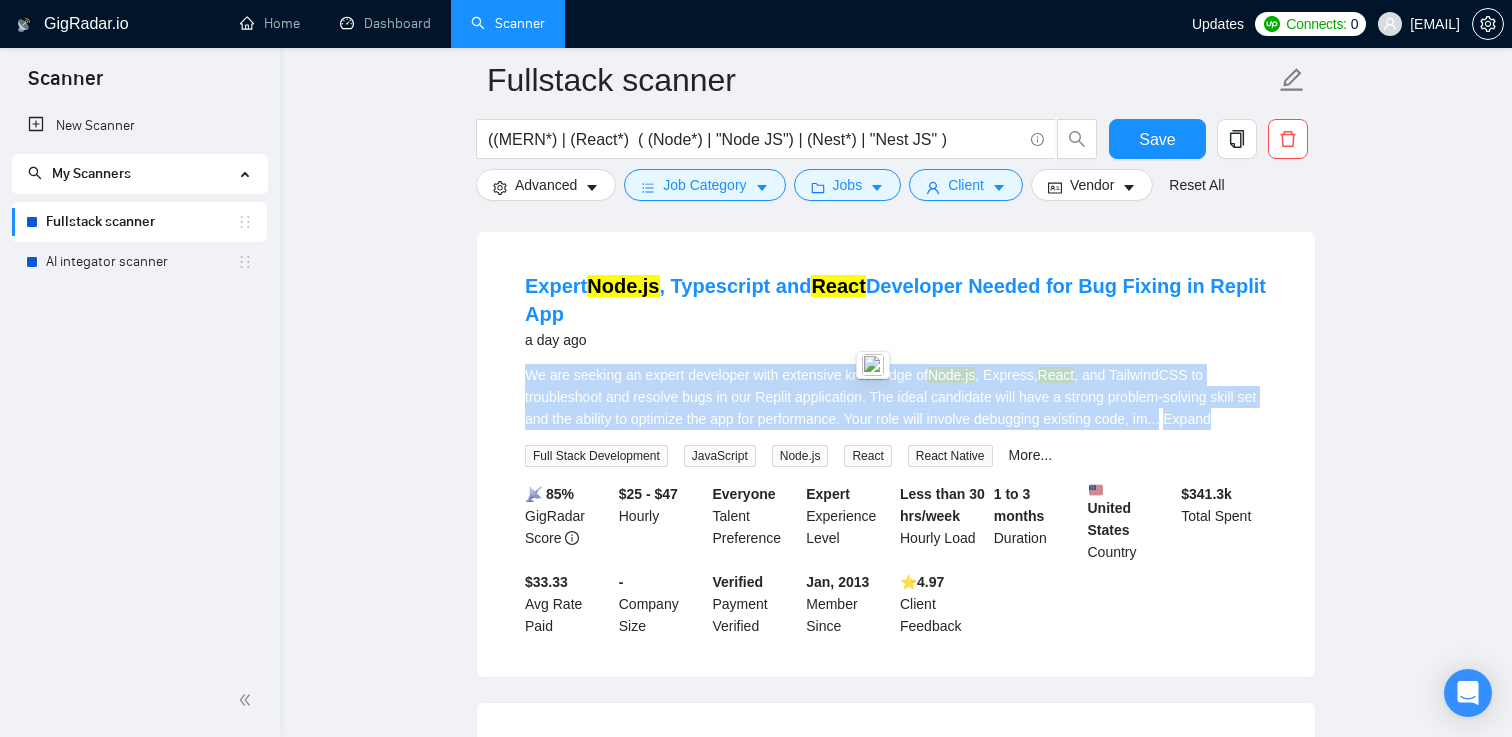 click on "We are seeking an expert developer with extensive knowledge of  Node.js , Express,  React , and TailwindCSS to troubleshoot and resolve bugs in our Replit application. The ideal candidate will have a strong problem-solving skill set and the ability to optimize the app for performance. Your role will involve debugging existing code, im ... Expand" at bounding box center [896, 397] 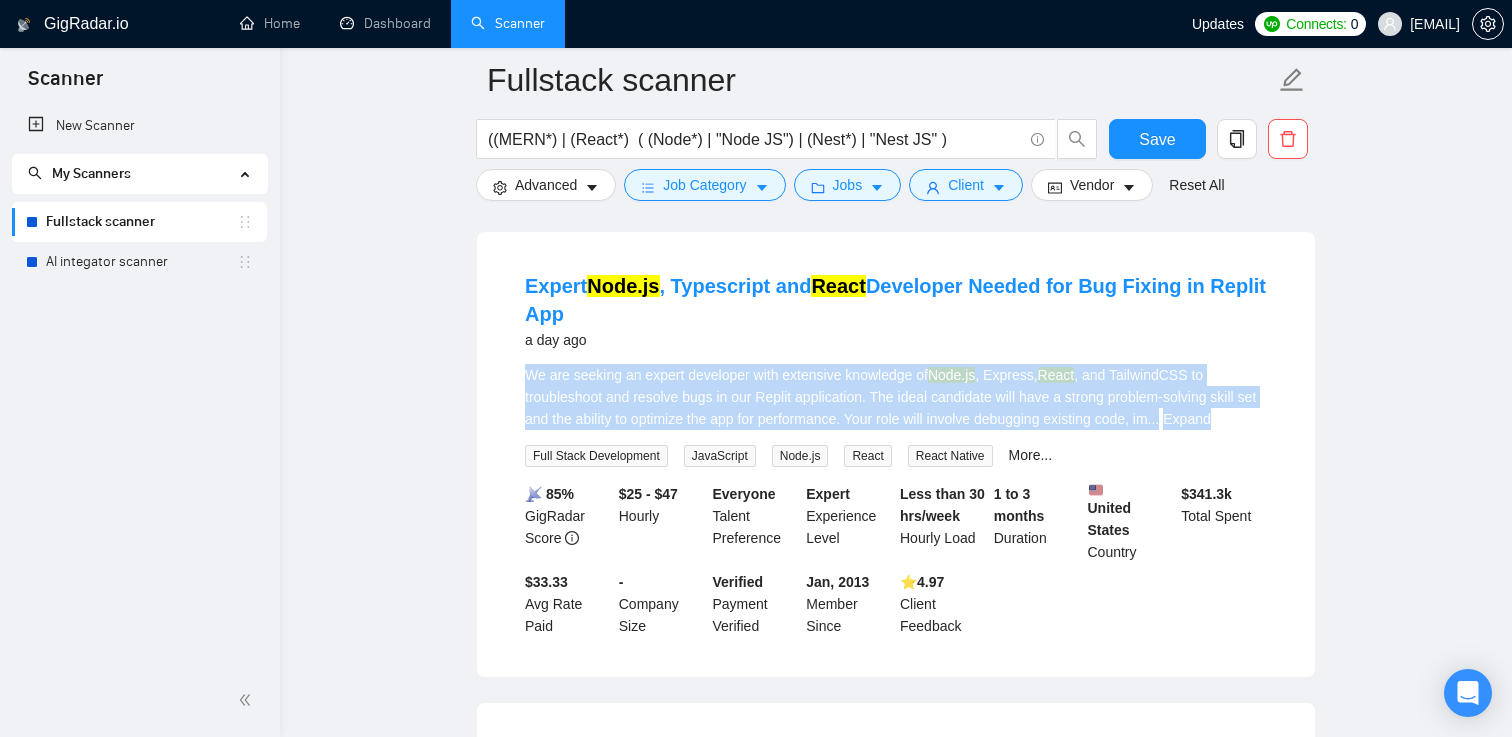 click on "We are seeking an expert developer with extensive knowledge of  Node.js , Express,  React , and TailwindCSS to troubleshoot and resolve bugs in our Replit application. The ideal candidate will have a strong problem-solving skill set and the ability to optimize the app for performance. Your role will involve debugging existing code, im ... Expand" at bounding box center (896, 397) 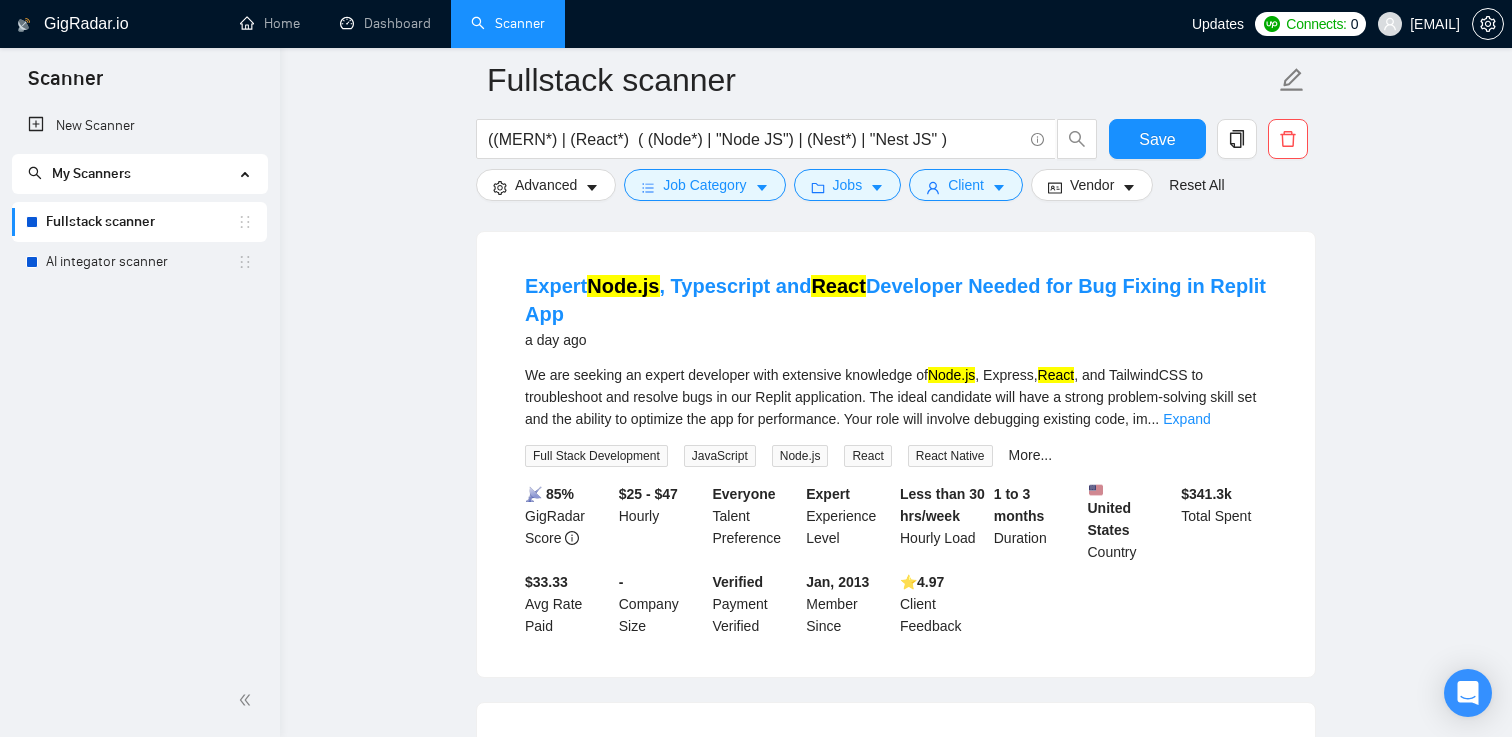 click on "We are seeking an expert developer with extensive knowledge of  Node.js , Express,  React , and TailwindCSS to troubleshoot and resolve bugs in our Replit application. The ideal candidate will have a strong problem-solving skill set and the ability to optimize the app for performance. Your role will involve debugging existing code, im ... Expand" at bounding box center (896, 397) 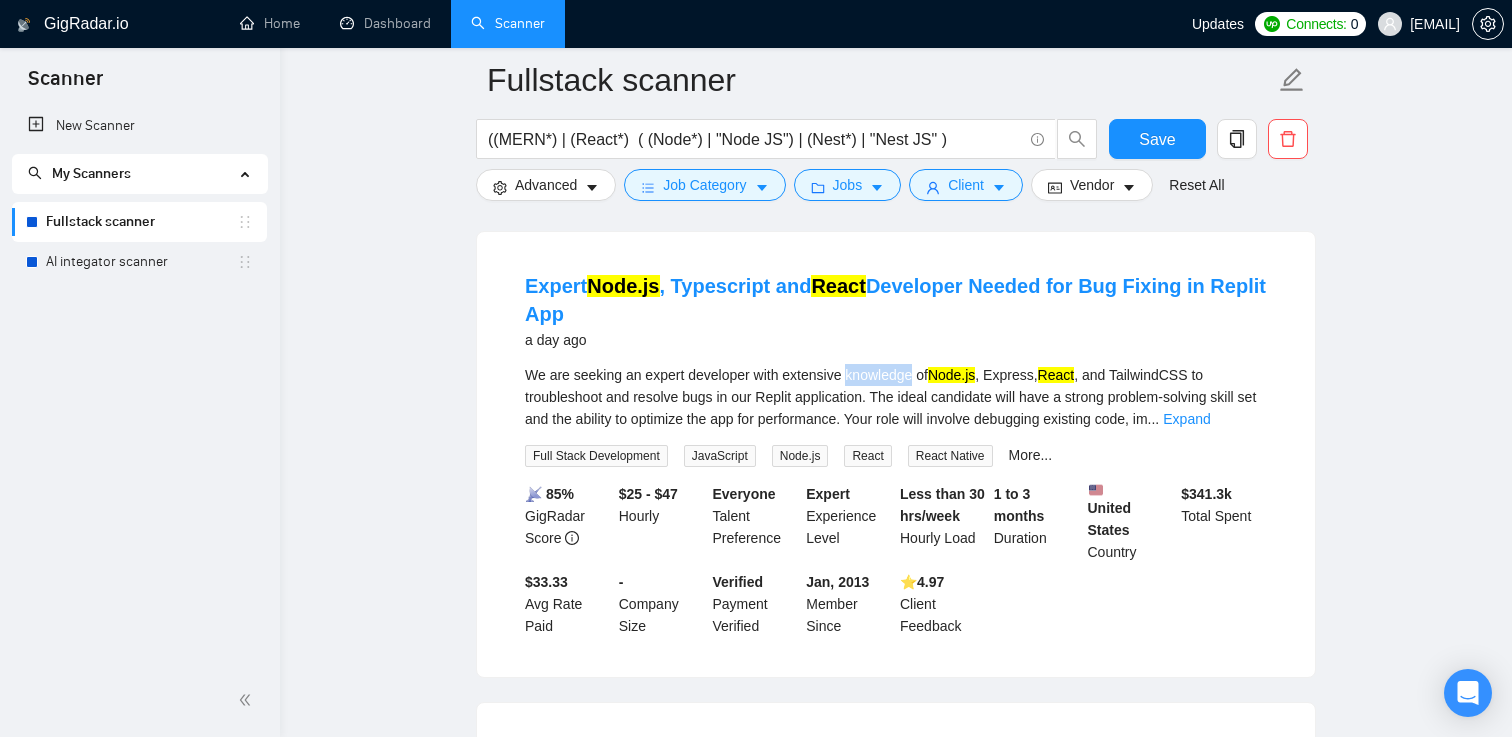click on "We are seeking an expert developer with extensive knowledge of  Node.js , Express,  React , and TailwindCSS to troubleshoot and resolve bugs in our Replit application. The ideal candidate will have a strong problem-solving skill set and the ability to optimize the app for performance. Your role will involve debugging existing code, im ... Expand" at bounding box center (896, 397) 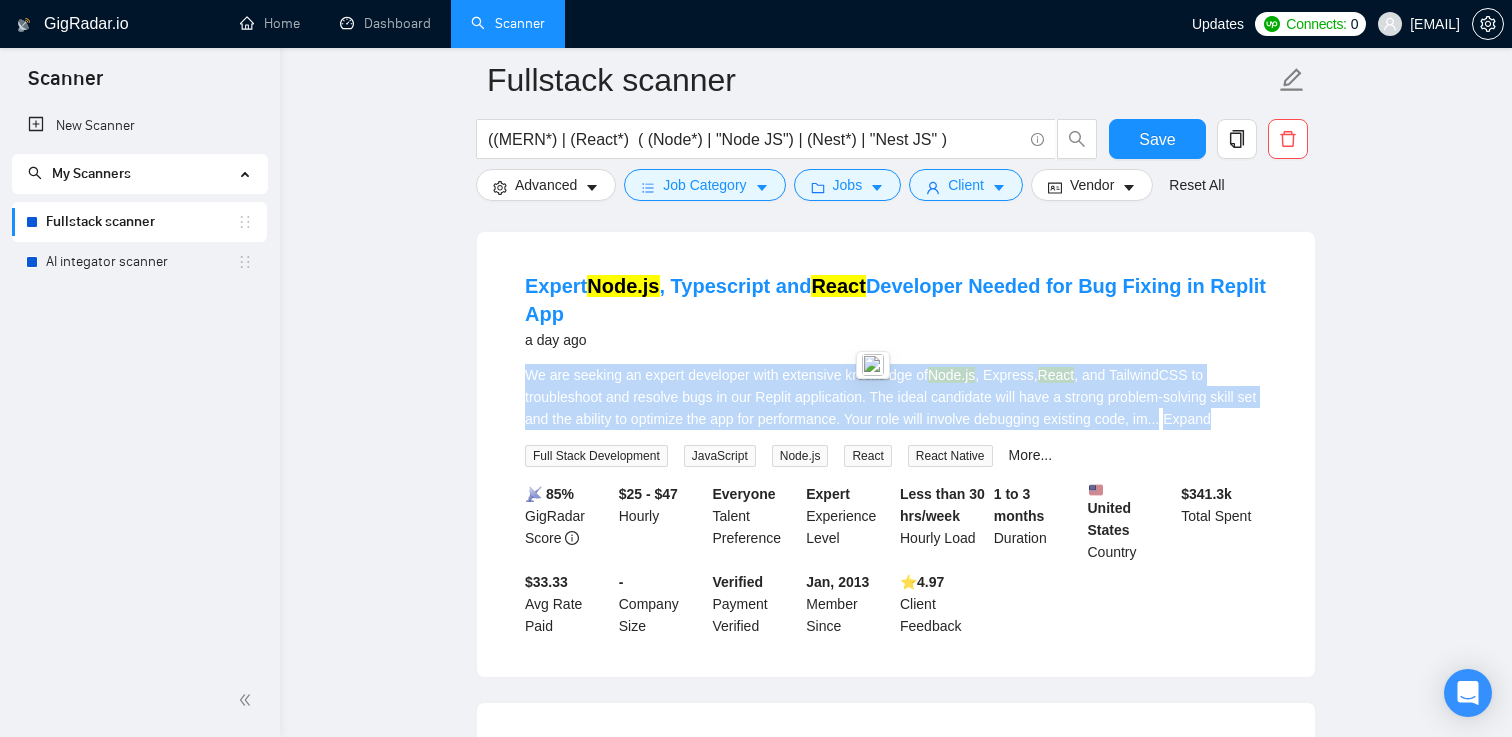 click on "We are seeking an expert developer with extensive knowledge of  Node.js , Express,  React , and TailwindCSS to troubleshoot and resolve bugs in our Replit application. The ideal candidate will have a strong problem-solving skill set and the ability to optimize the app for performance. Your role will involve debugging existing code, im ... Expand" at bounding box center [896, 397] 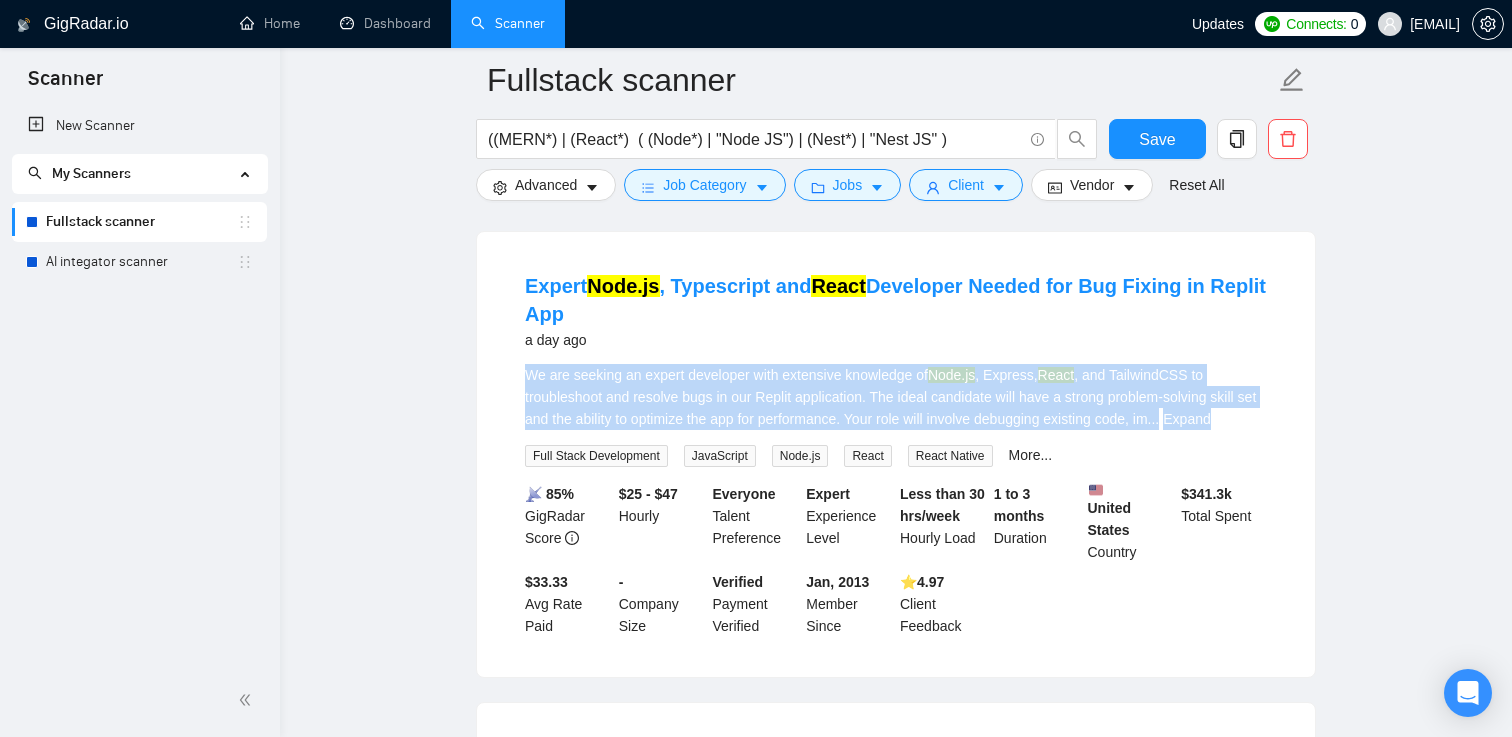 click on "We are seeking an expert developer with extensive knowledge of  Node.js , Express,  React , and TailwindCSS to troubleshoot and resolve bugs in our Replit application. The ideal candidate will have a strong problem-solving skill set and the ability to optimize the app for performance. Your role will involve debugging existing code, im ... Expand" at bounding box center [896, 397] 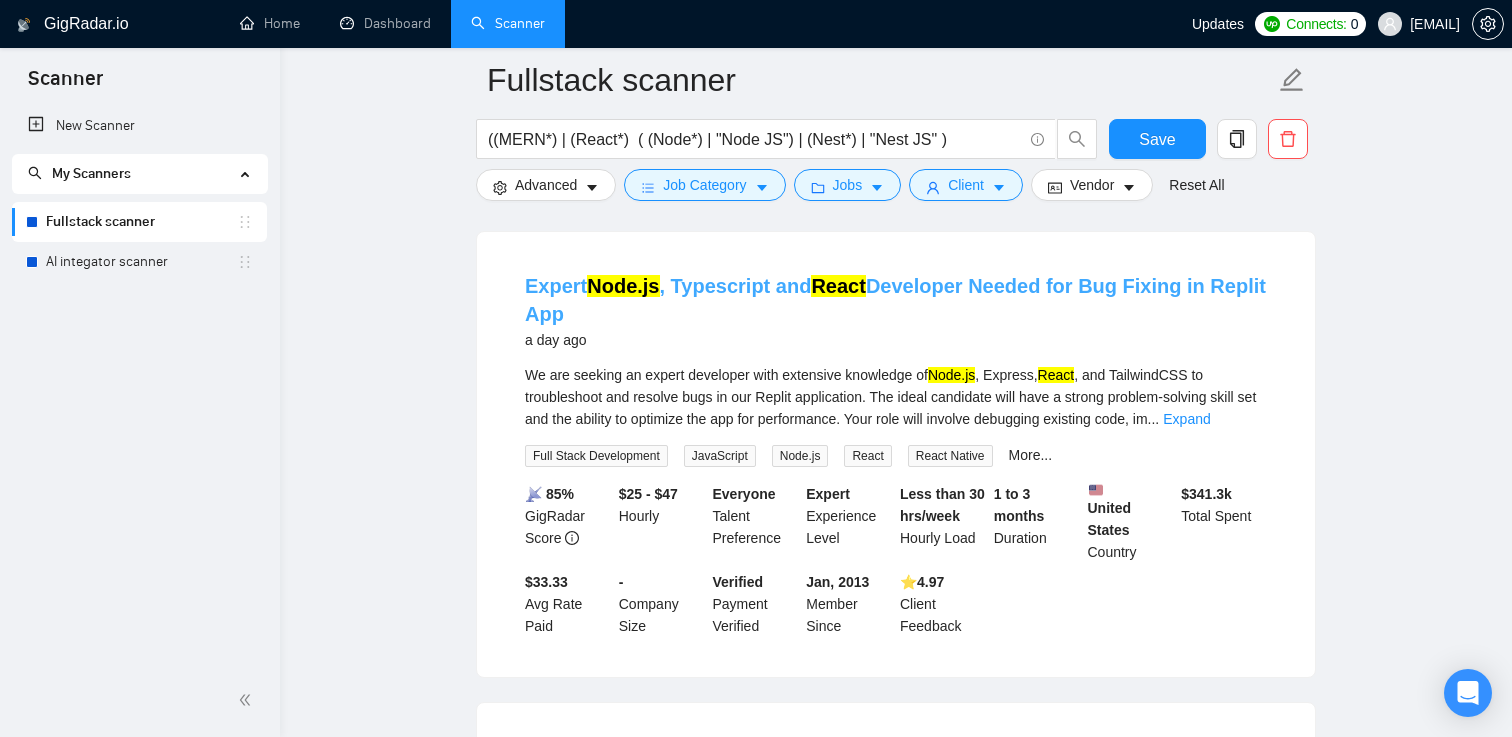 click on "Node.js" at bounding box center [623, 286] 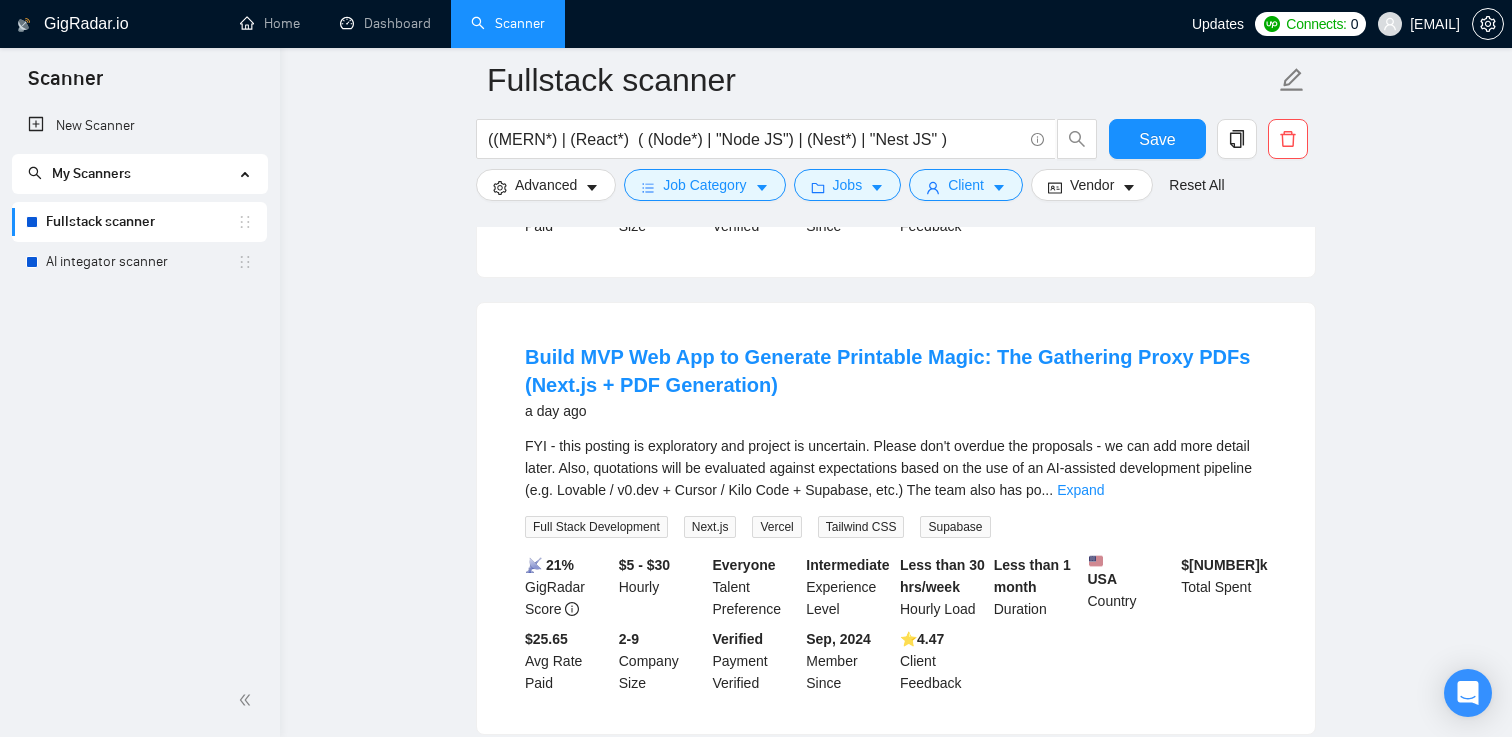 scroll, scrollTop: 4166, scrollLeft: 0, axis: vertical 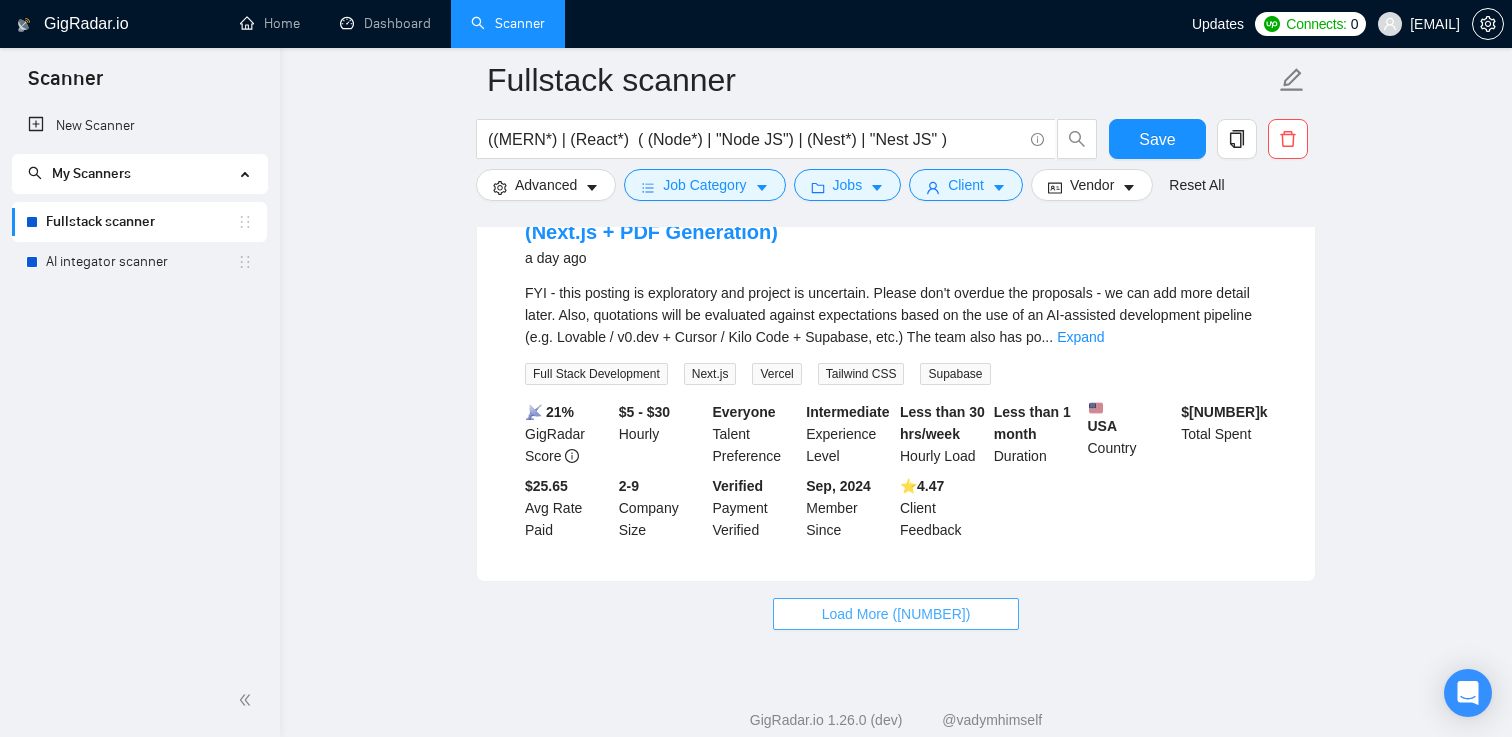 click on "Load More ([NUMBER])" at bounding box center (896, 614) 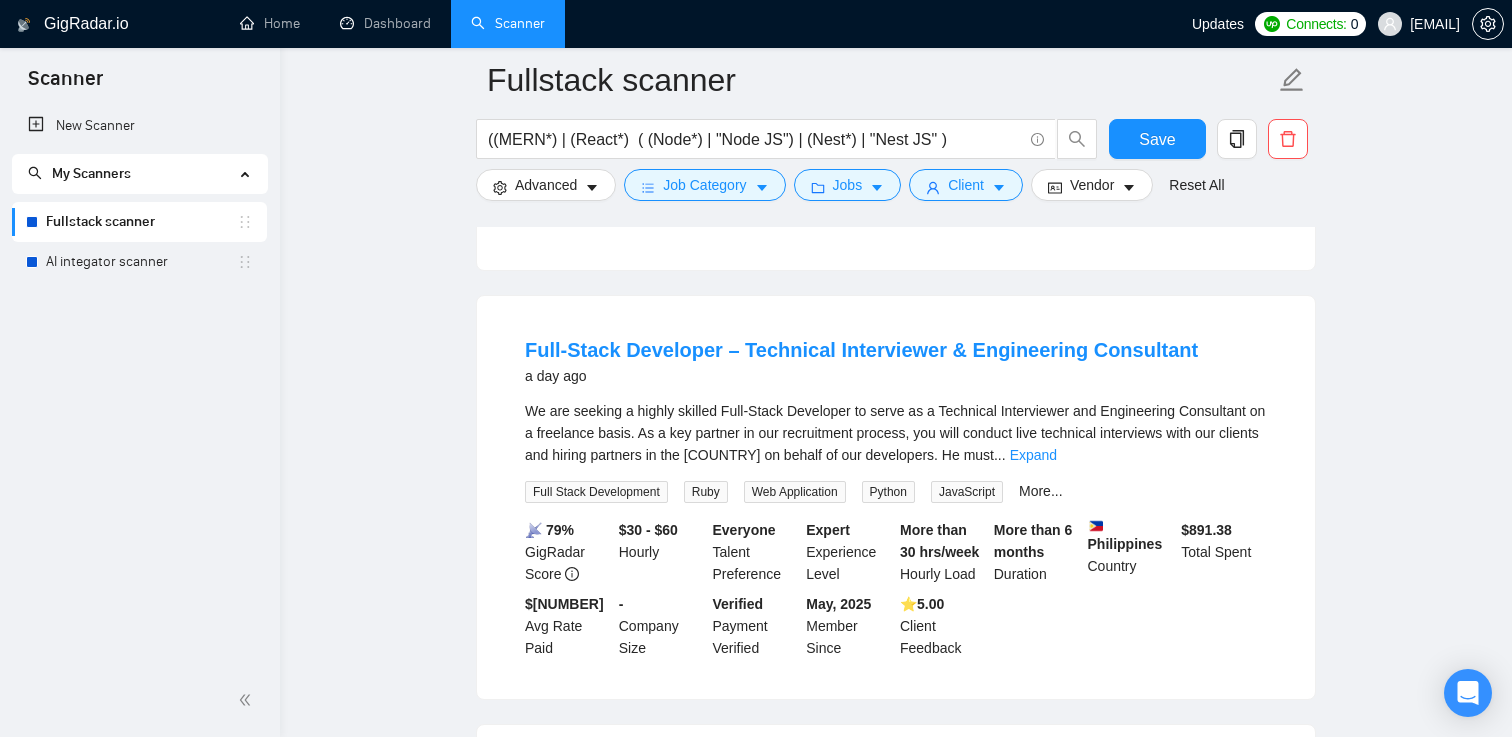 scroll, scrollTop: 5513, scrollLeft: 0, axis: vertical 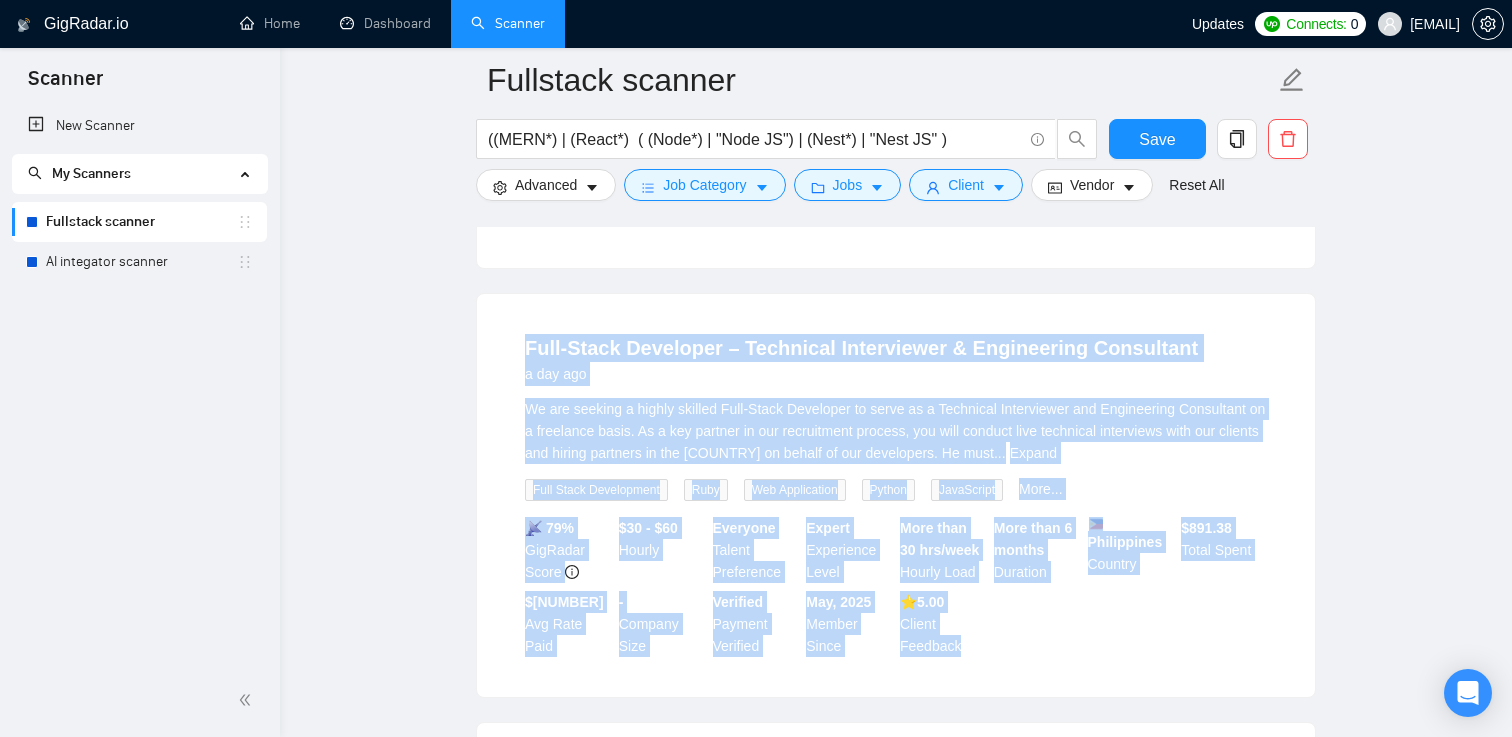 drag, startPoint x: 772, startPoint y: 252, endPoint x: 1029, endPoint y: 586, distance: 421.43207 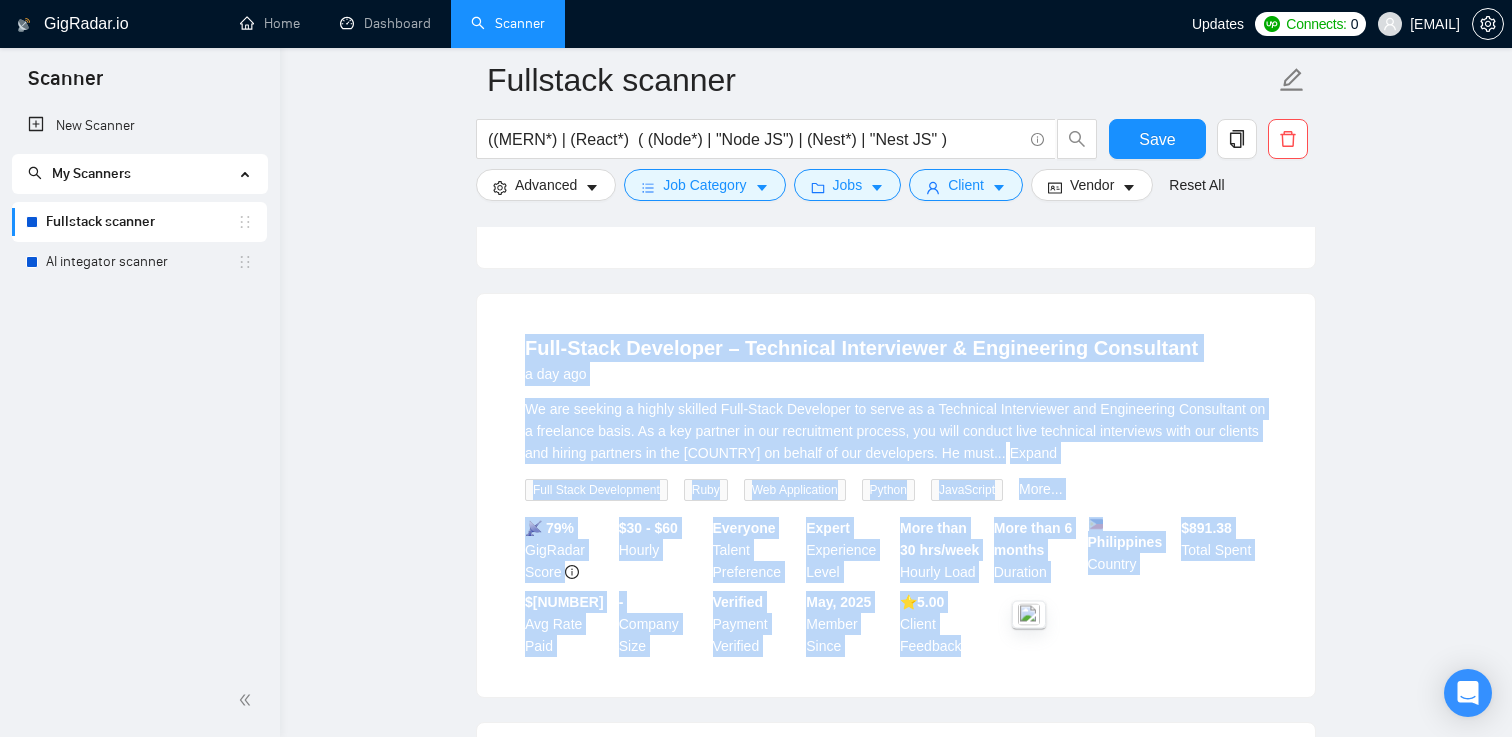 click on "📡   79% GigRadar Score   $30 - $60 Hourly Everyone Talent Preference Expert Experience Level More than 30 hrs/week Hourly Load More than 6 months Duration   Philippines Country $ 891.38 Total Spent $23.33 Avg Rate Paid - Company Size Verified Payment Verified May, 2025 Member Since ⭐️  5.00 Client Feedback" at bounding box center [896, 587] 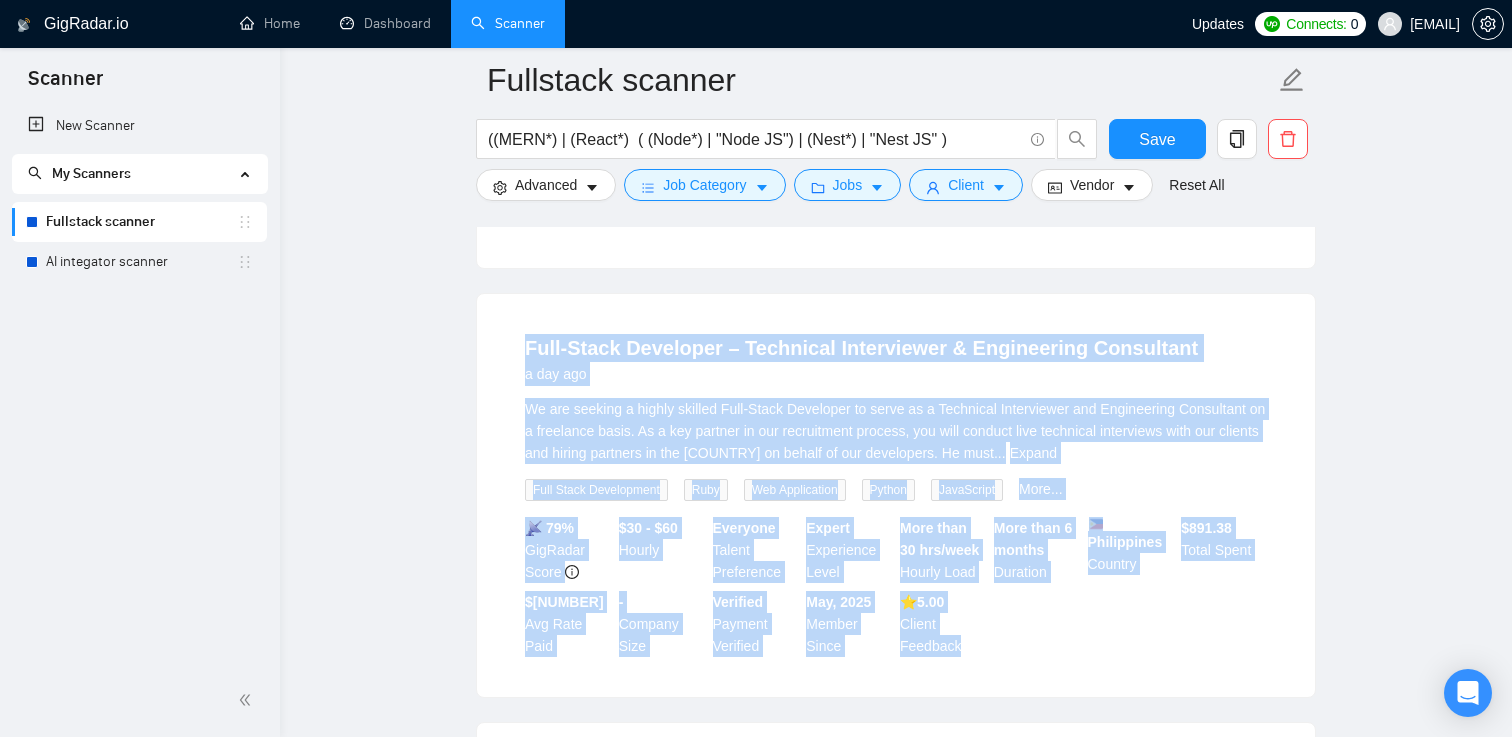 drag, startPoint x: 1029, startPoint y: 586, endPoint x: 496, endPoint y: 237, distance: 637.095 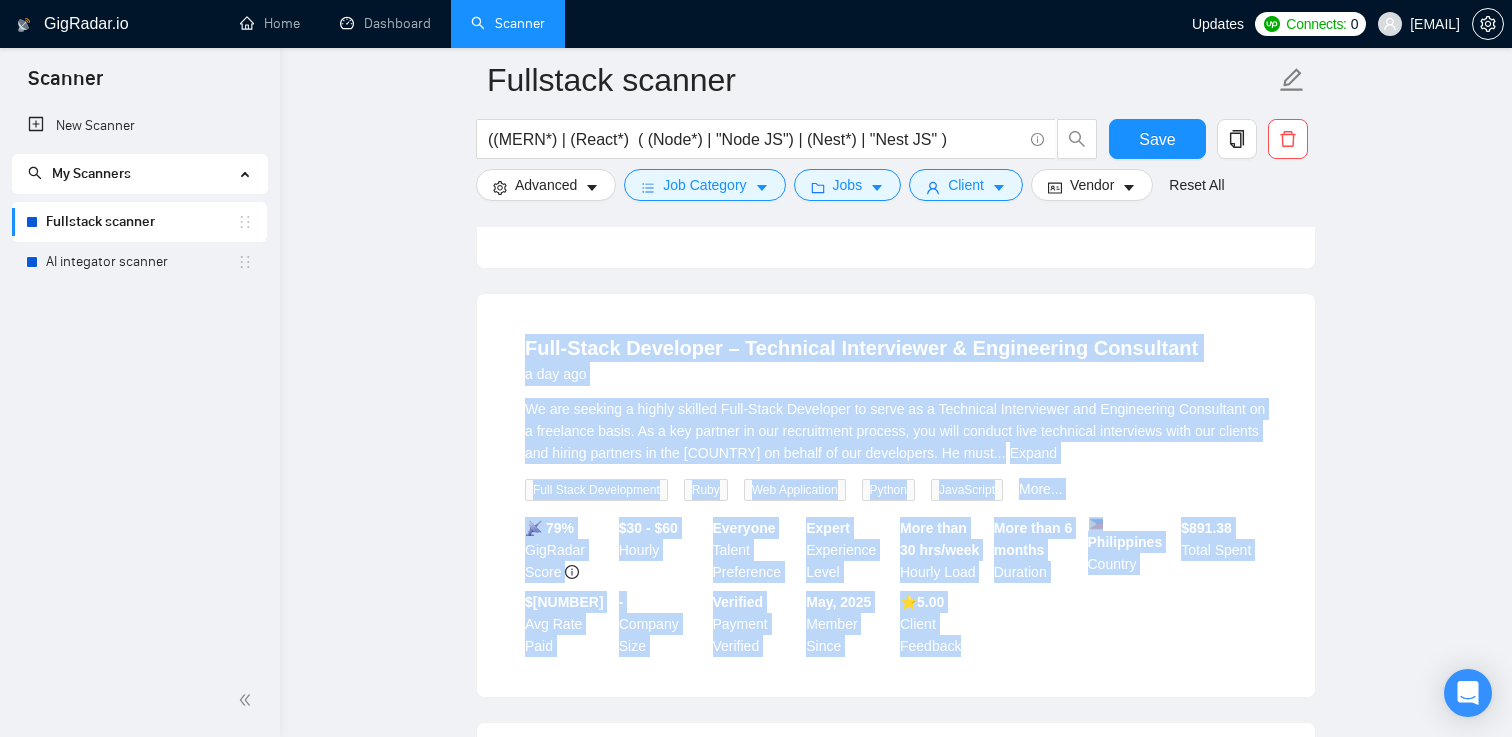 click on "Full-Stack Developer – Technical Interviewer  & Engineering Consultant a day ago We are seeking a highly skilled Full-Stack Developer to serve as a Technical Interviewer and Engineering Consultant on a freelance basis.
As a key partner in our recruitment process, you will conduct live technical interviews with our clients and hiring partners in the [COUNTRY] on behalf of our developers. He must  ... Expand Full Stack Development Ruby Web Application Python JavaScript More... 📡   79% GigRadar Score   $30 - $60 Hourly Everyone Talent Preference Expert Experience Level More than 30 hrs/week Hourly Load More than 6 months Duration   Philippines Country $ 891.38 Total Spent $23.33 Avg Rate Paid - Company Size Verified Payment Verified May, 2025 Member Since ⭐️  5.00 Client Feedback" at bounding box center (896, 495) 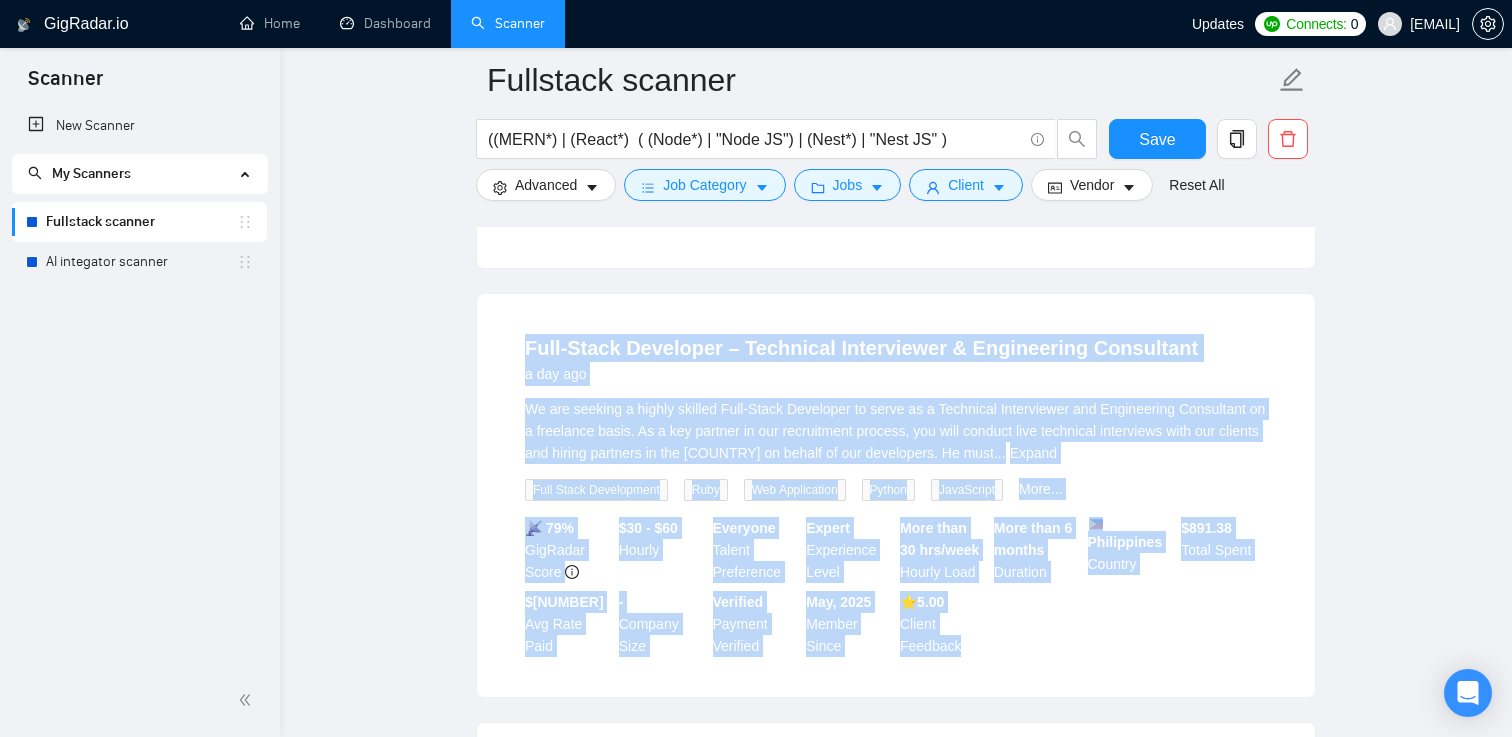 drag, startPoint x: 974, startPoint y: 612, endPoint x: 509, endPoint y: 280, distance: 571.3572 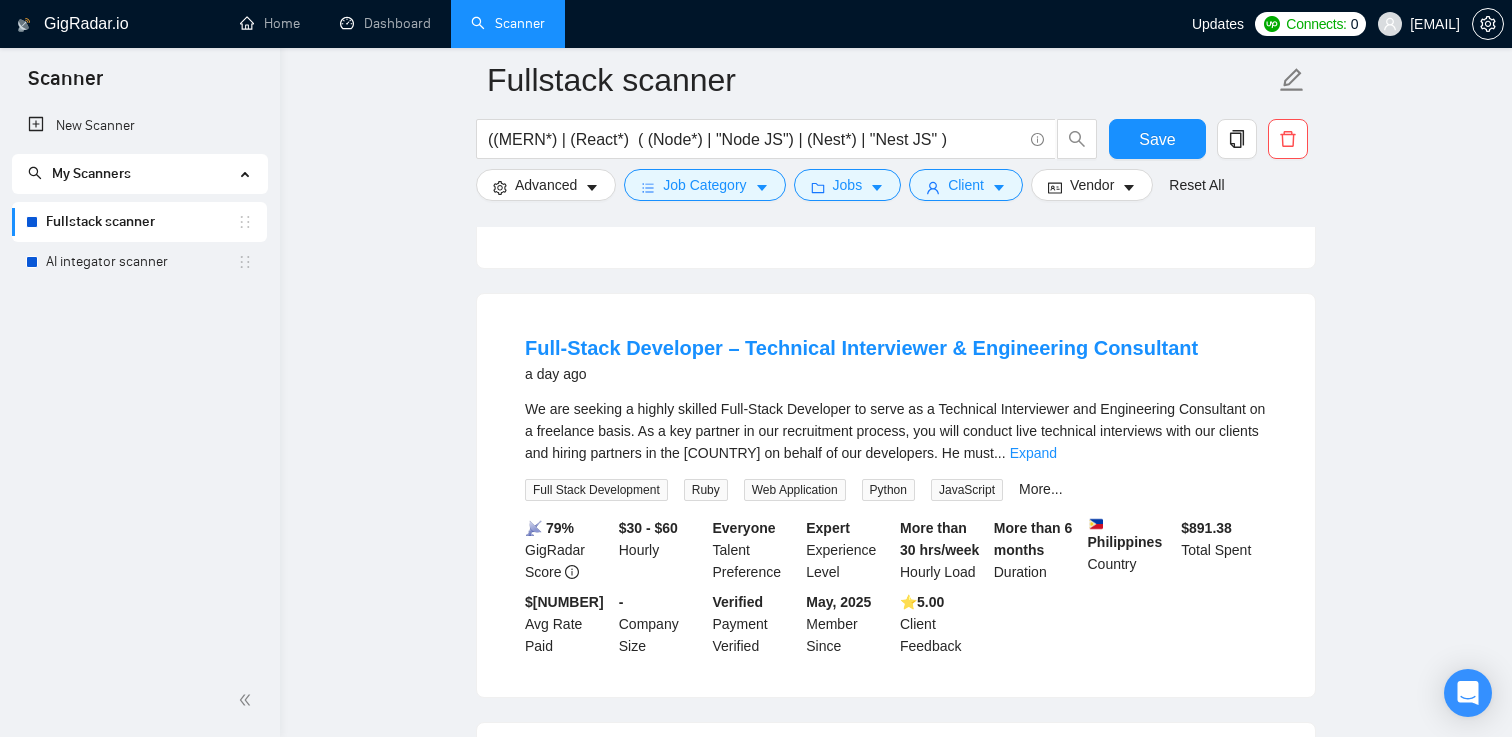 click on "Full-Stack Developer – Technical Interviewer  & Engineering Consultant a day ago We are seeking a highly skilled Full-Stack Developer to serve as a Technical Interviewer and Engineering Consultant on a freelance basis.
As a key partner in our recruitment process, you will conduct live technical interviews with our clients and hiring partners in the [COUNTRY] on behalf of our developers. He must  ... Expand Full Stack Development Ruby Web Application Python JavaScript More... 📡   79% GigRadar Score   $30 - $60 Hourly Everyone Talent Preference Expert Experience Level More than 30 hrs/week Hourly Load More than 6 months Duration   Philippines Country $ 891.38 Total Spent $23.33 Avg Rate Paid - Company Size Verified Payment Verified May, 2025 Member Since ⭐️  5.00 Client Feedback" at bounding box center (896, 495) 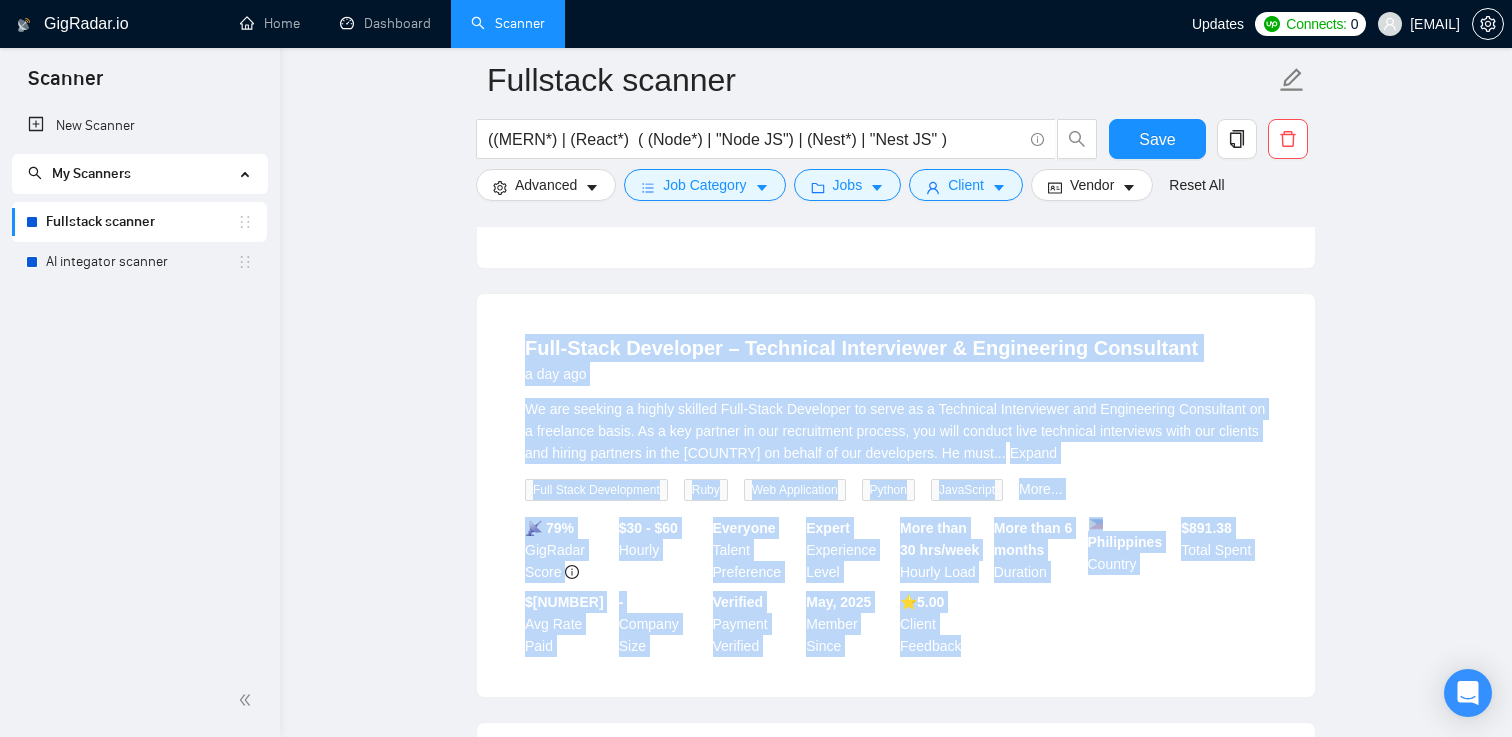 drag, startPoint x: 518, startPoint y: 282, endPoint x: 949, endPoint y: 609, distance: 541.0083 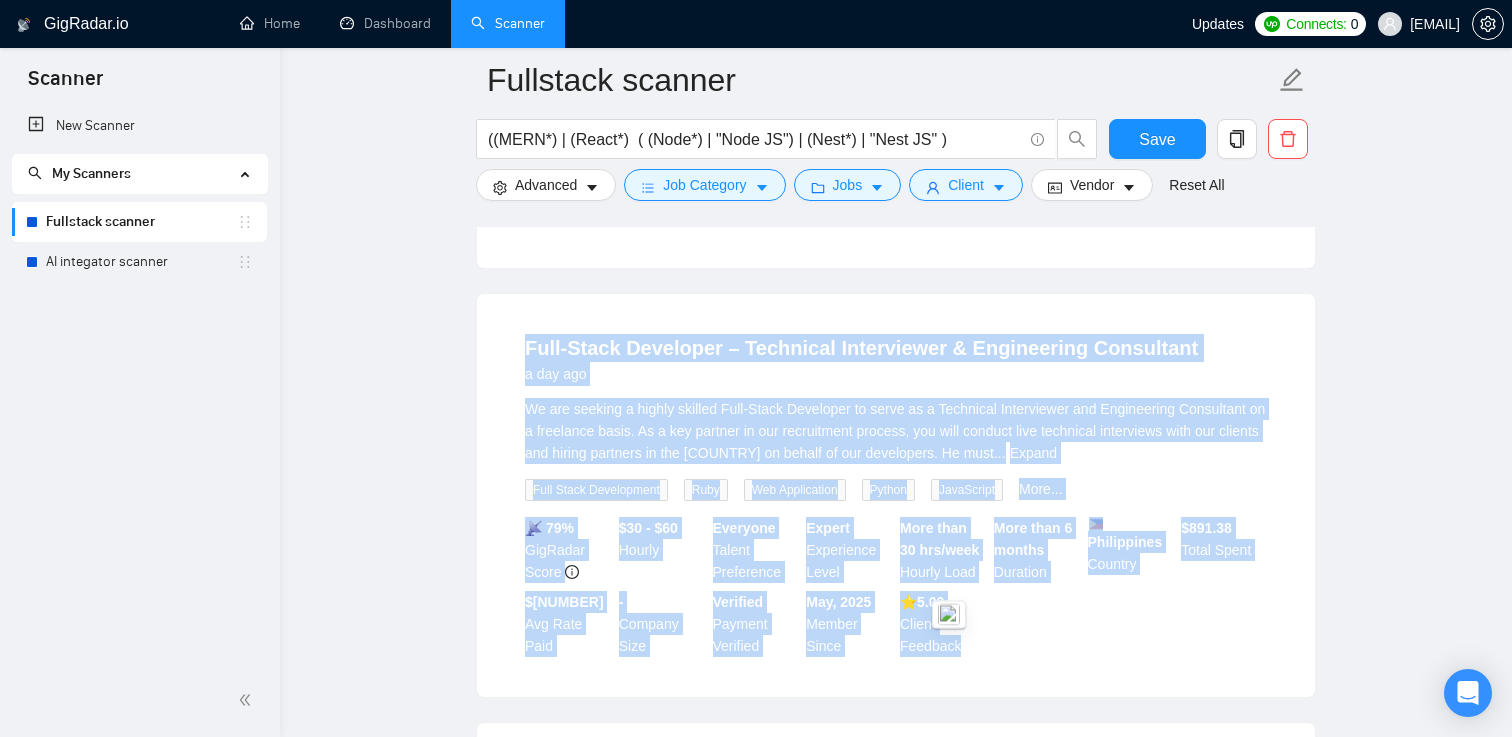click on "⭐️  5.00 Client Feedback" at bounding box center [943, 624] 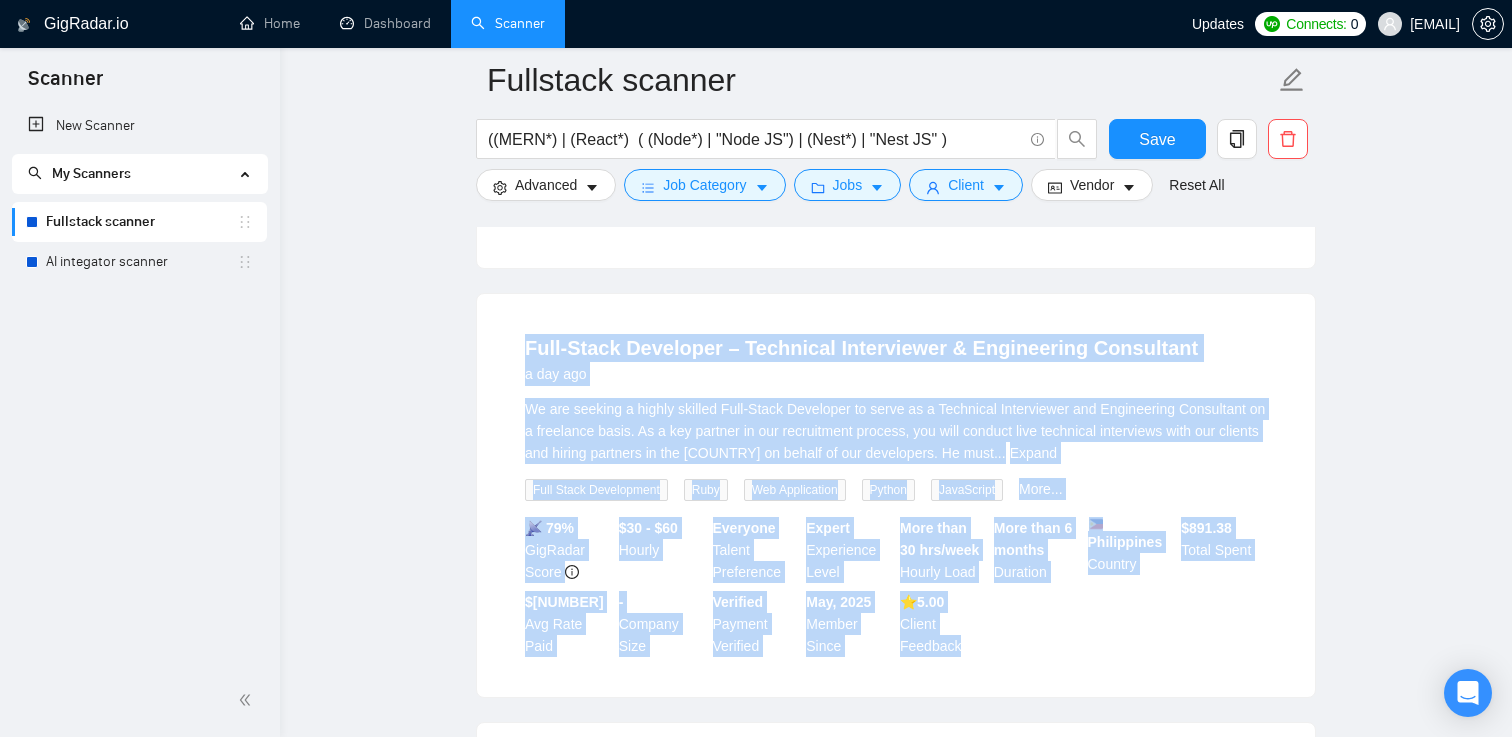 drag, startPoint x: 970, startPoint y: 594, endPoint x: 539, endPoint y: 256, distance: 547.7271 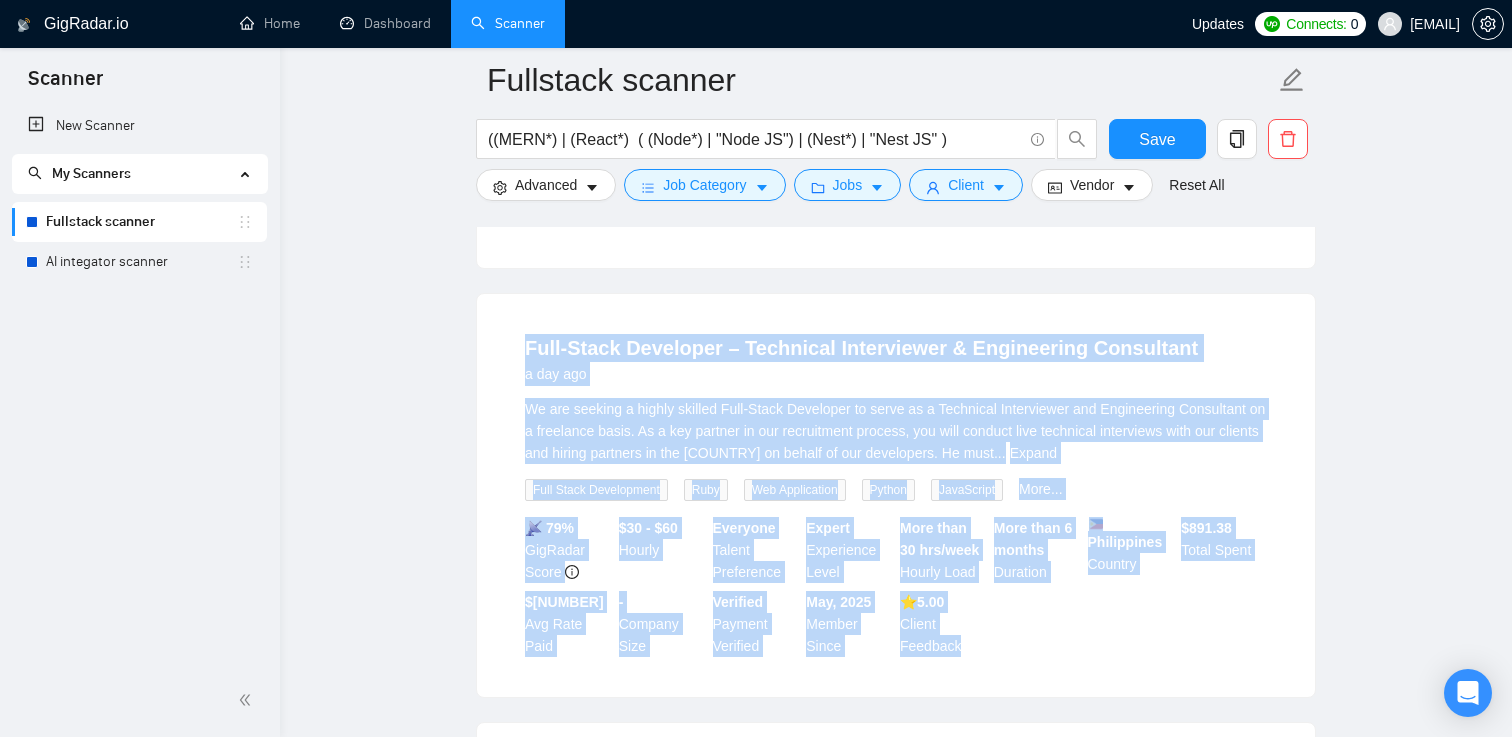 drag, startPoint x: 981, startPoint y: 599, endPoint x: 632, endPoint y: 256, distance: 489.33627 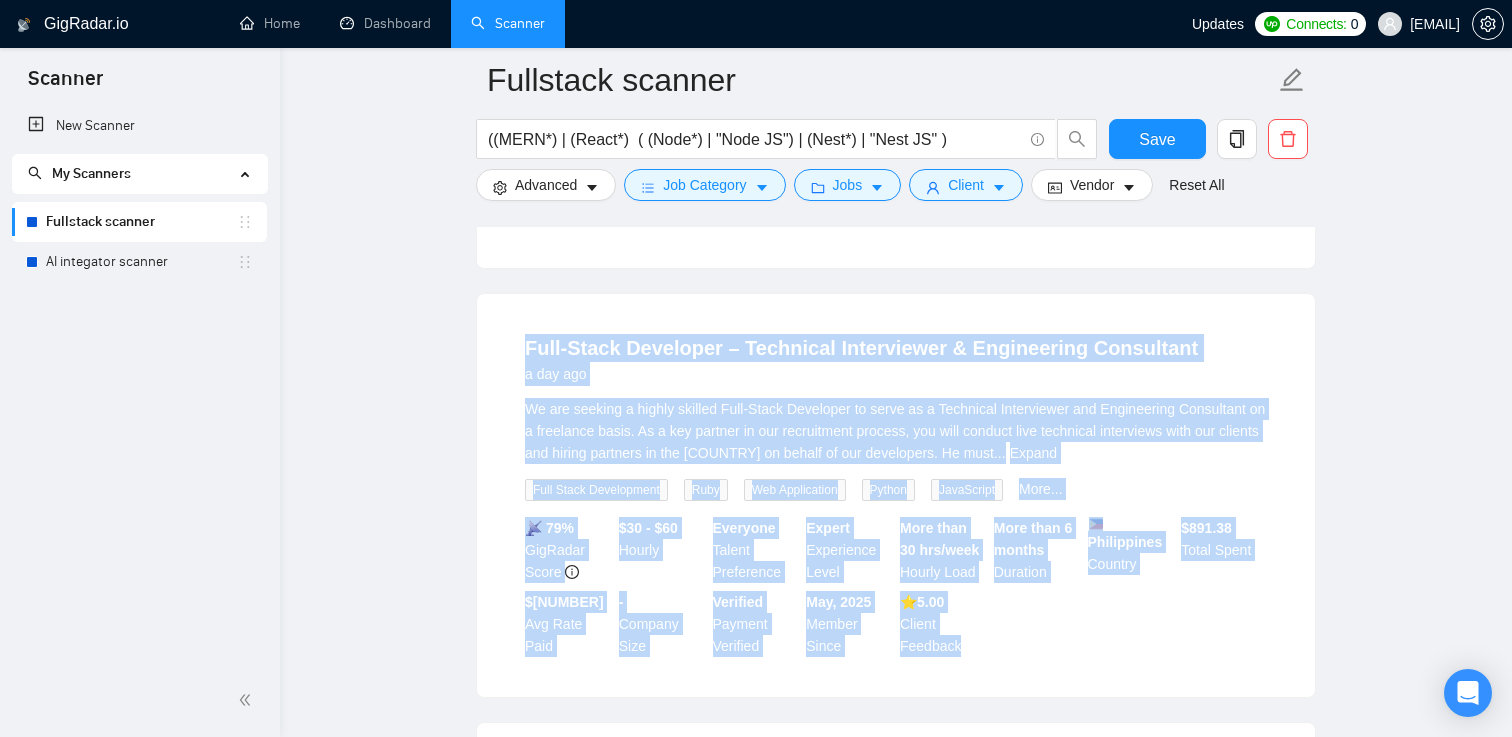drag, startPoint x: 627, startPoint y: 251, endPoint x: 1000, endPoint y: 607, distance: 515.621 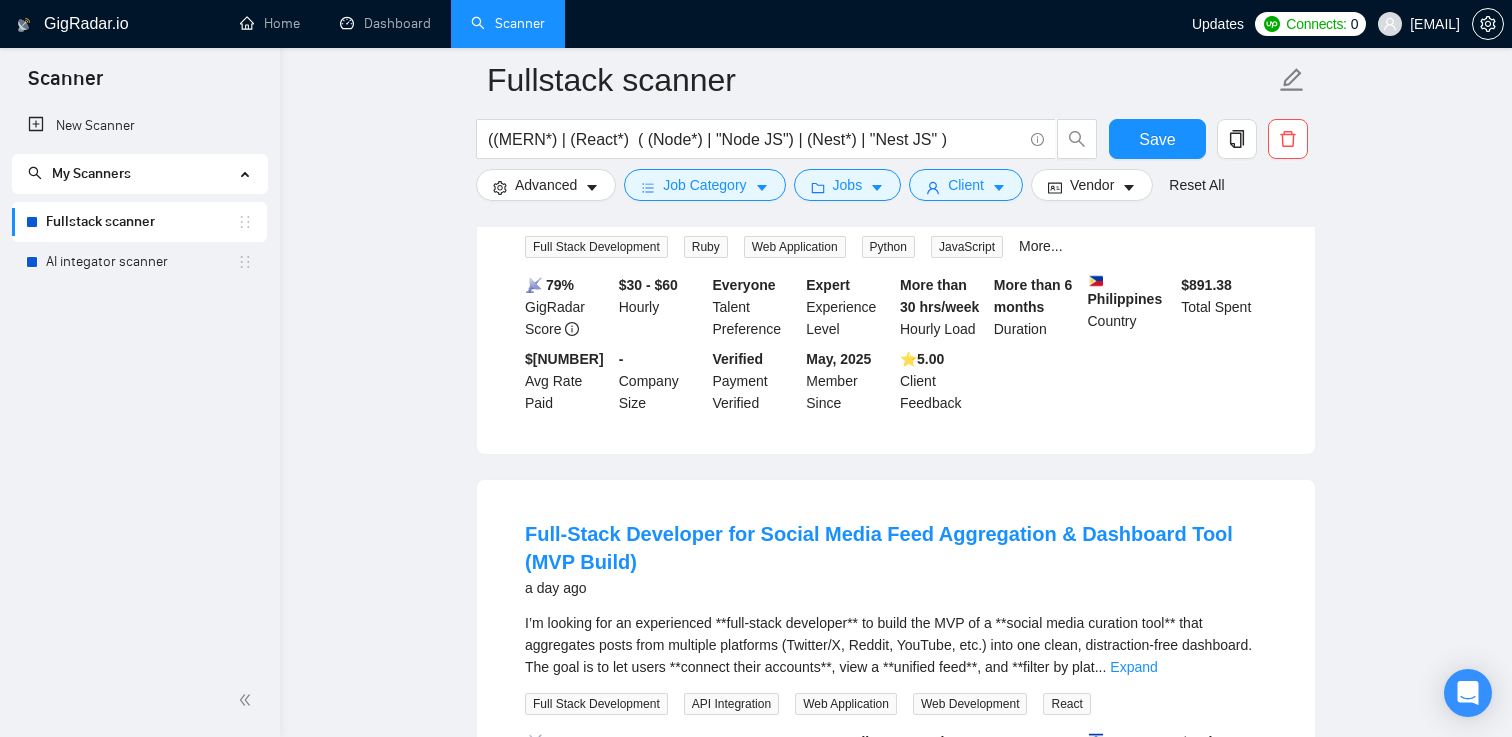 scroll, scrollTop: 5760, scrollLeft: 0, axis: vertical 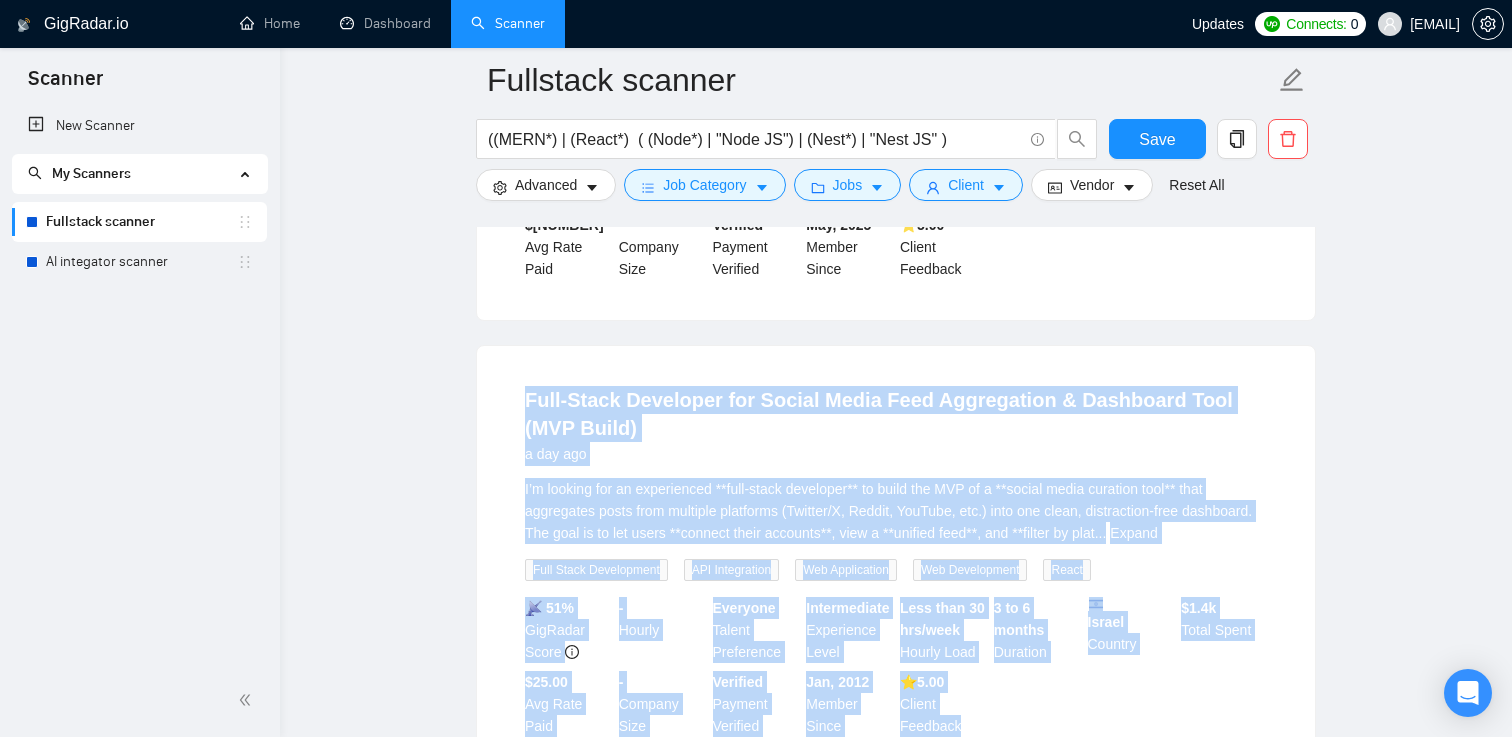 drag, startPoint x: 641, startPoint y: 285, endPoint x: 1023, endPoint y: 691, distance: 557.4585 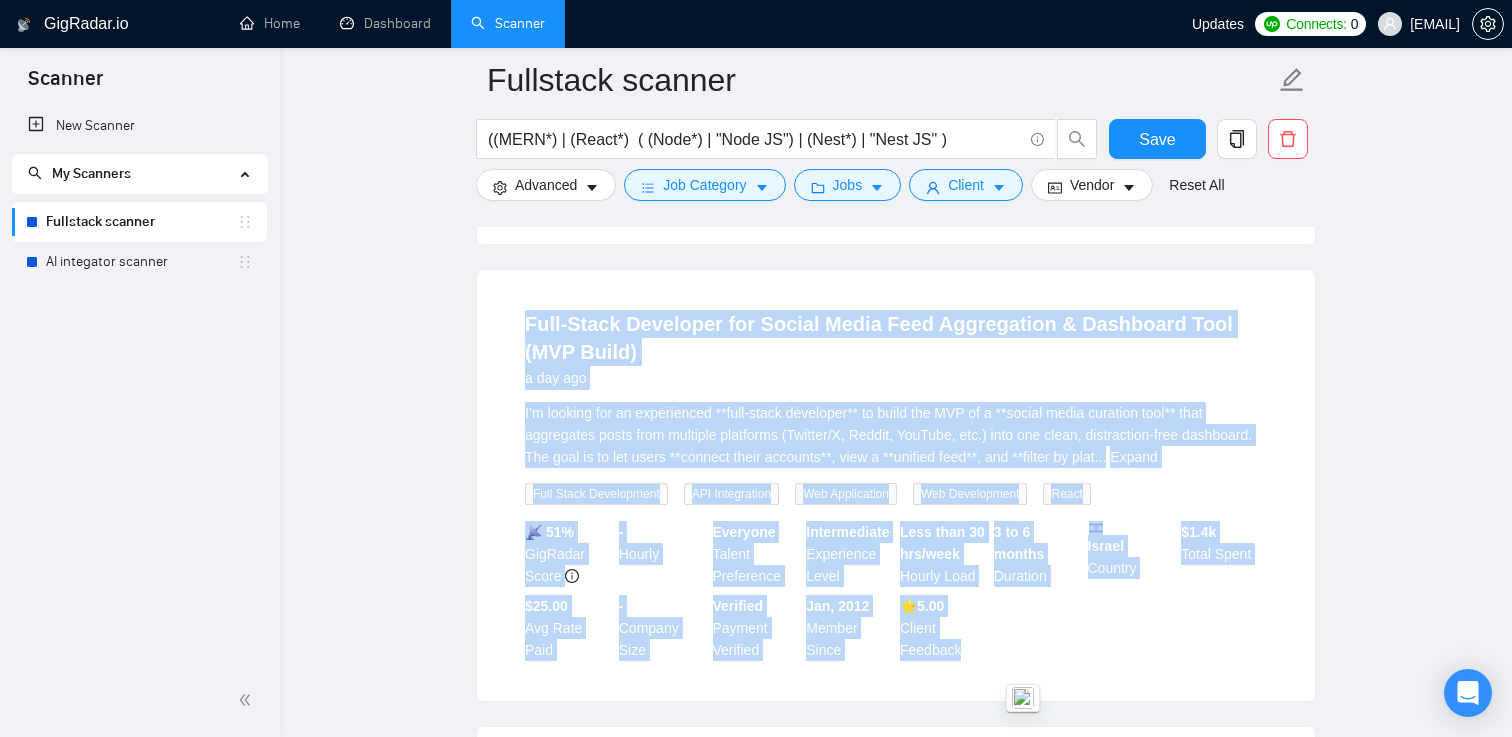 scroll, scrollTop: 5940, scrollLeft: 0, axis: vertical 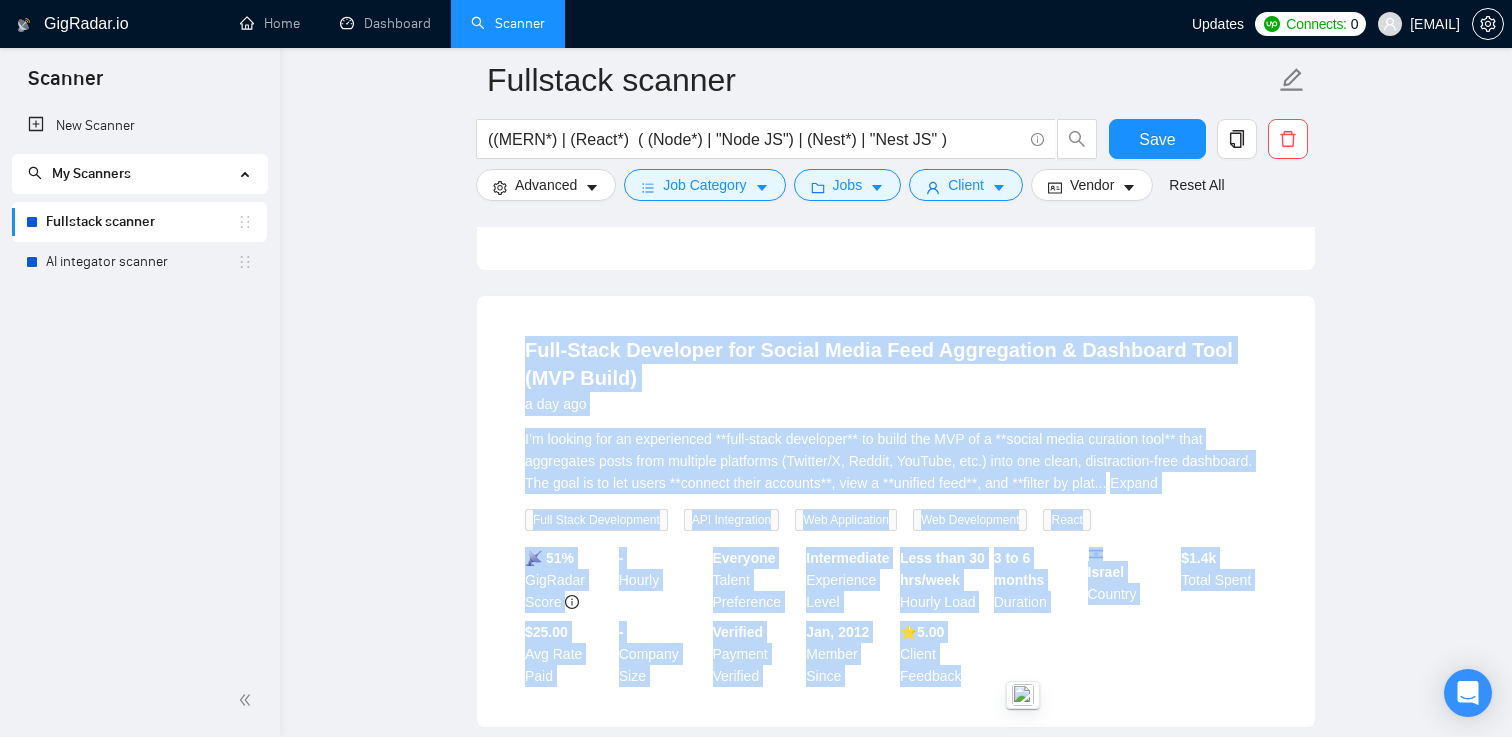 click on "Full-Stack Developer for Social Media Feed Aggregation  & Dashboard Tool (MVP Build) a day ago I’m looking for an experienced **full-stack developer** to build the MVP of a **social media curation tool** that aggregates posts from multiple platforms (Twitter/X, Reddit, YouTube, etc.) into one clean, distraction-free dashboard.
The goal is to let users **connect their accounts**, view a **unified feed**, and **filter by plat ... Expand Full Stack Development API Integration Web Application Web Development React 📡   51% GigRadar Score   - Hourly Everyone Talent Preference Intermediate Experience Level Less than 30 hrs/week Hourly Load 3 to 6 months Duration   Israel Country $ 1.4k Total Spent $25.00 Avg Rate Paid - Company Size Verified Payment Verified Jan, 2012 Member Since ⭐️  5.00 Client Feedback" at bounding box center [896, 511] 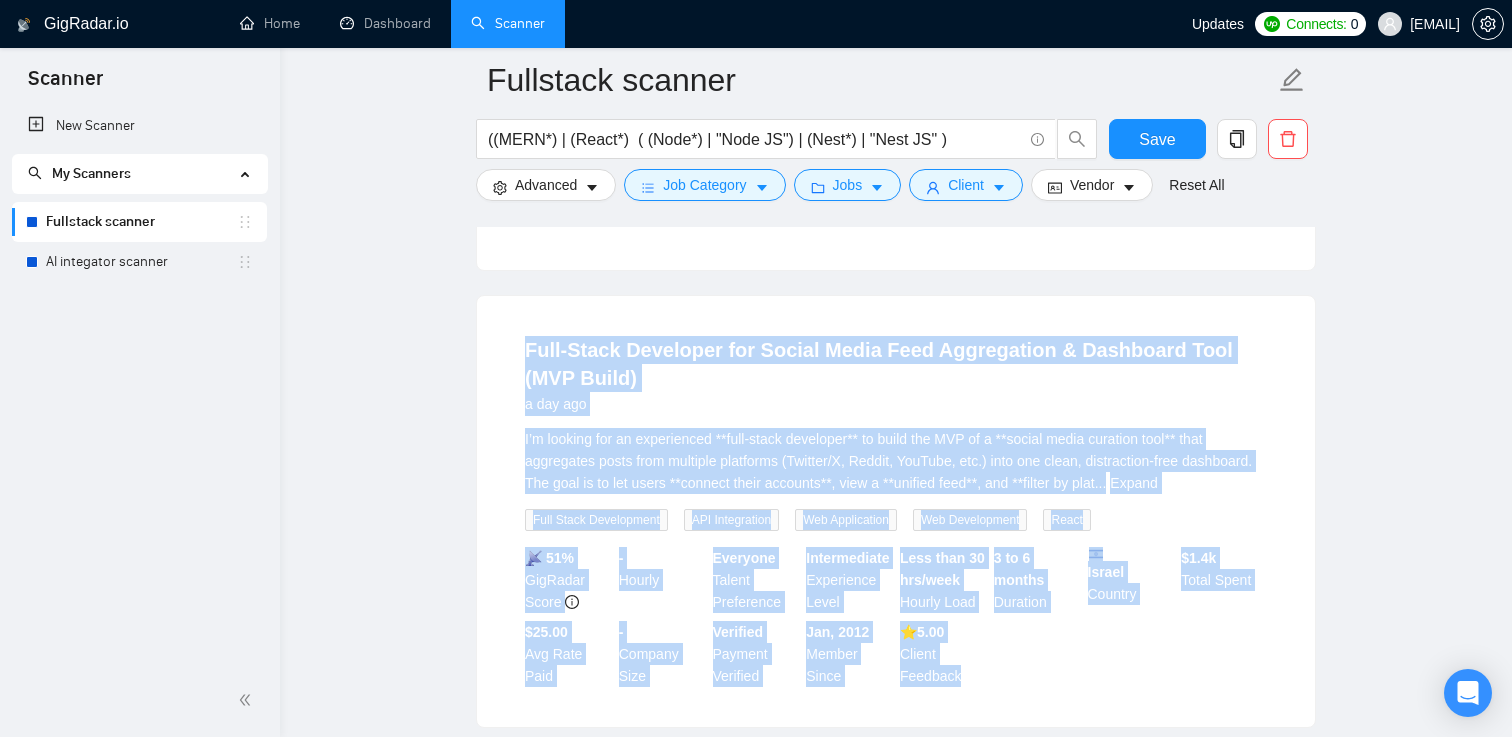 drag, startPoint x: 970, startPoint y: 641, endPoint x: 514, endPoint y: 268, distance: 589.12225 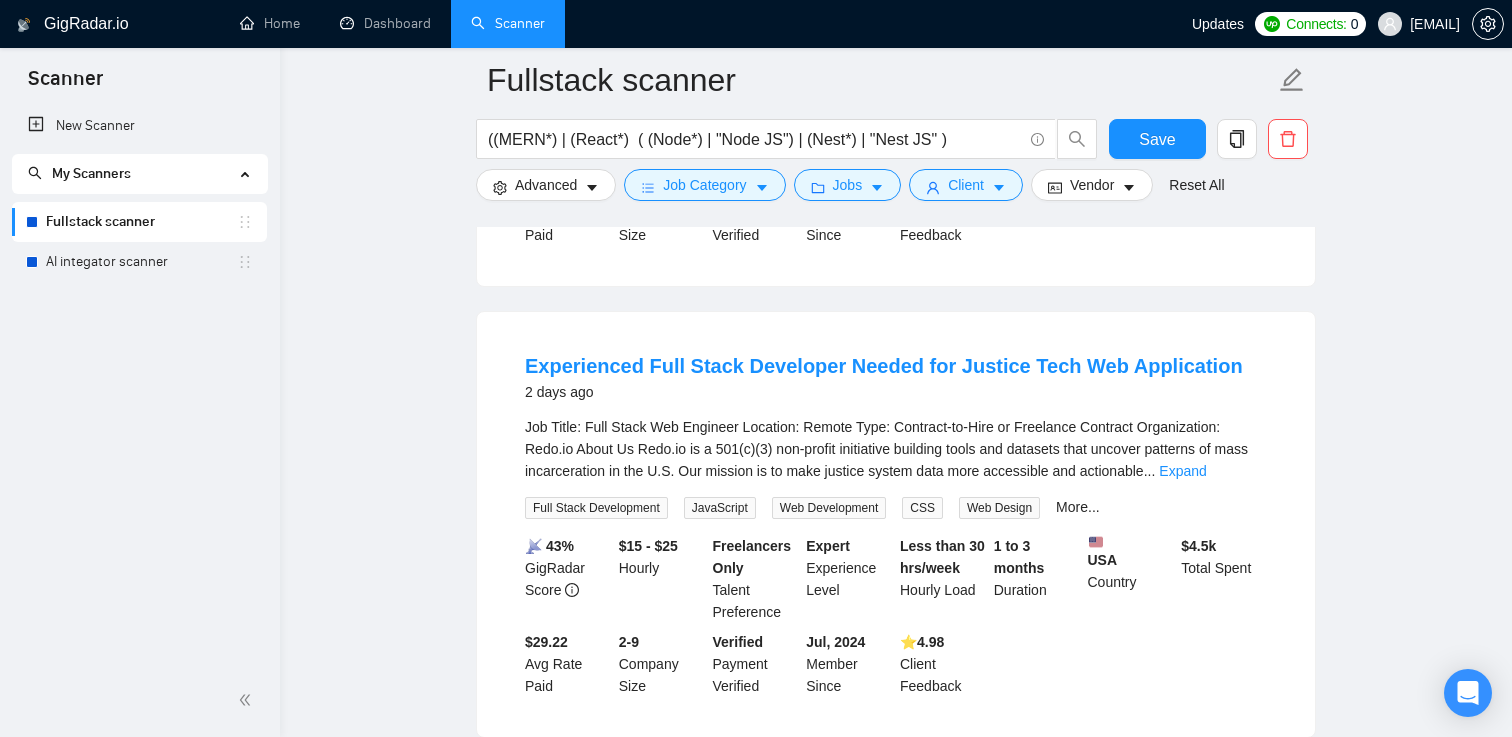 scroll, scrollTop: 6812, scrollLeft: 0, axis: vertical 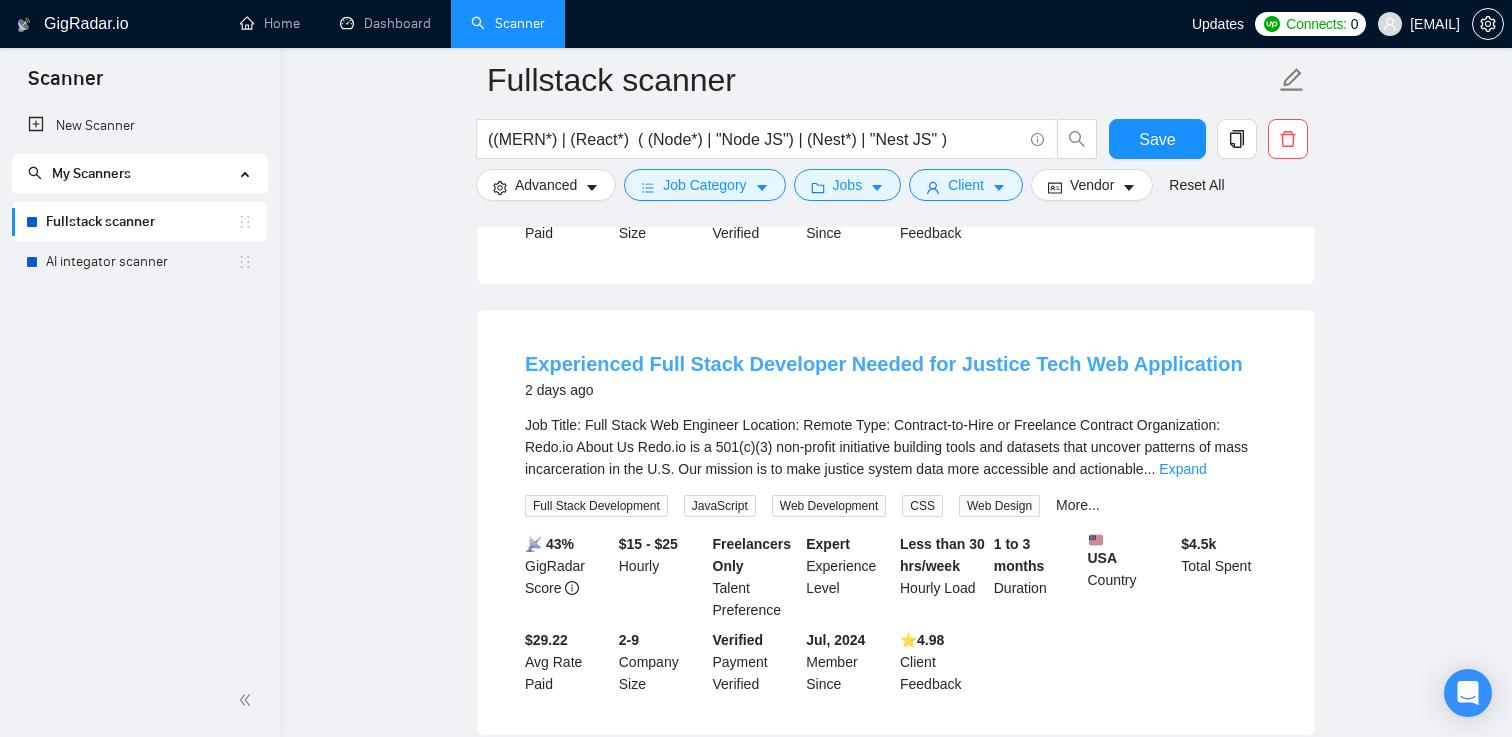 click on "Experienced Full Stack Developer Needed for Justice Tech Web Application" at bounding box center (884, 364) 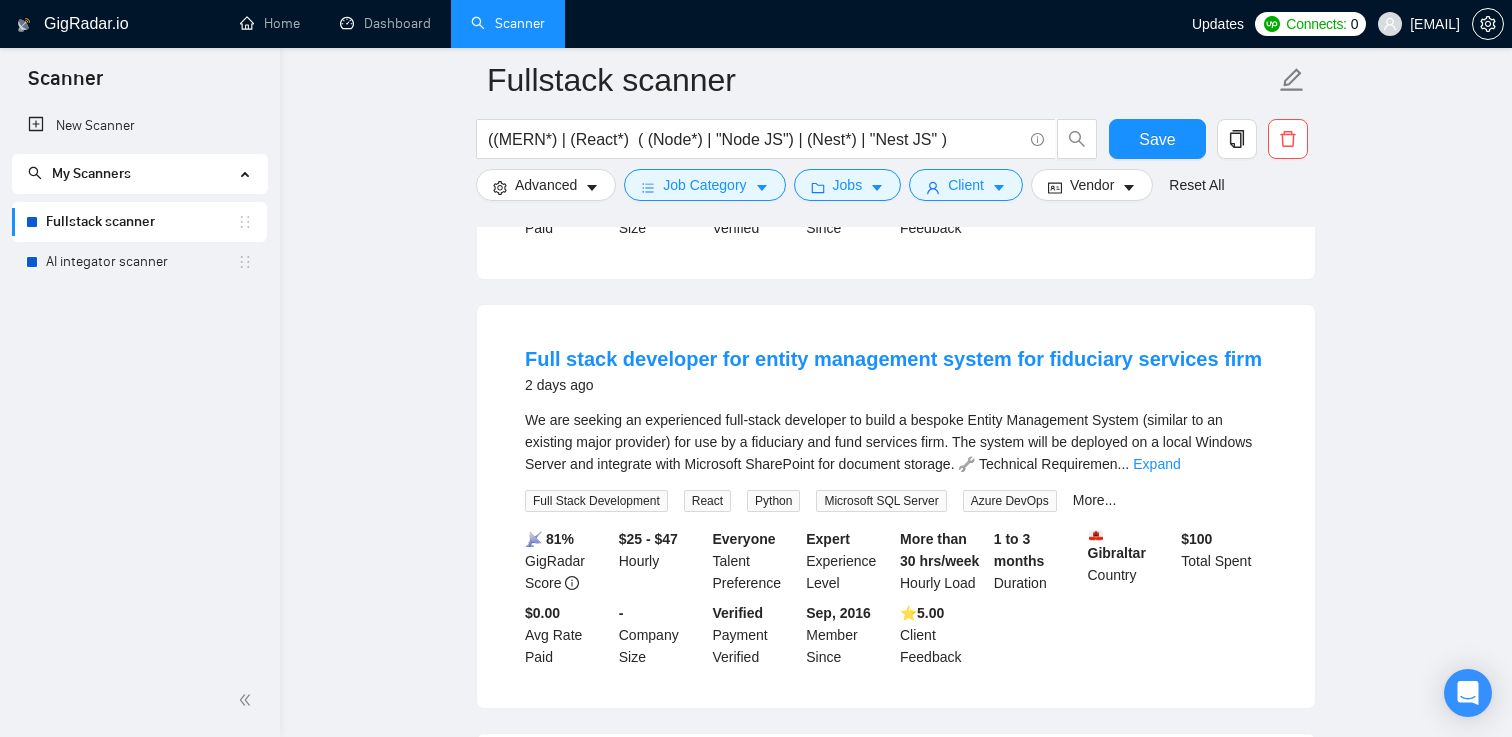scroll, scrollTop: 7685, scrollLeft: 0, axis: vertical 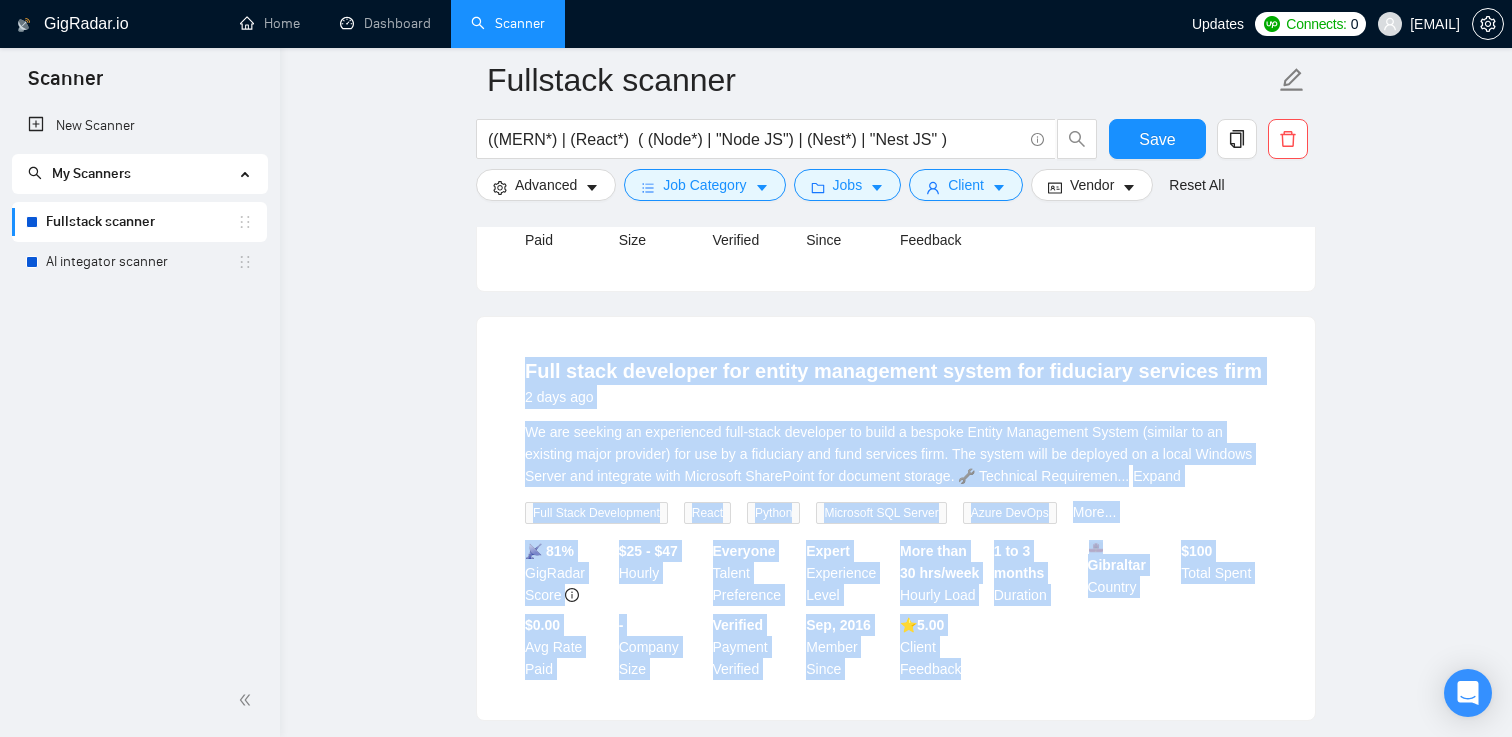 drag, startPoint x: 510, startPoint y: 290, endPoint x: 982, endPoint y: 615, distance: 573.0698 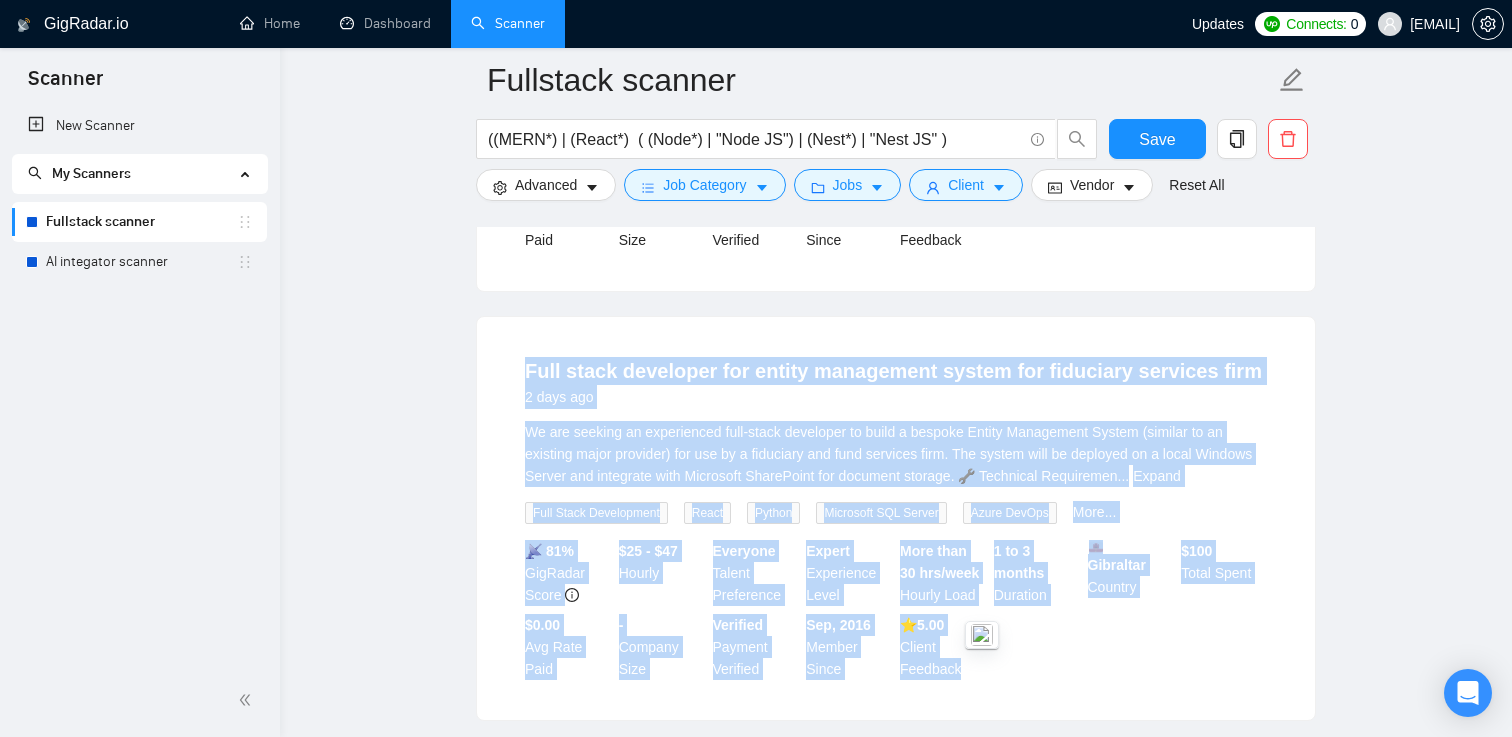 click on "📡   81% GigRadar Score   $25 - $47 Hourly Everyone Talent Preference Expert Experience Level More than 30 hrs/week Hourly Load 1 to 3 months Duration   Gibraltar Country $ 100 Total Spent $0.00 Avg Rate Paid - Company Size Verified Payment Verified Sep, 2016 Member Since ⭐️  5.00 Client Feedback" at bounding box center [896, 610] 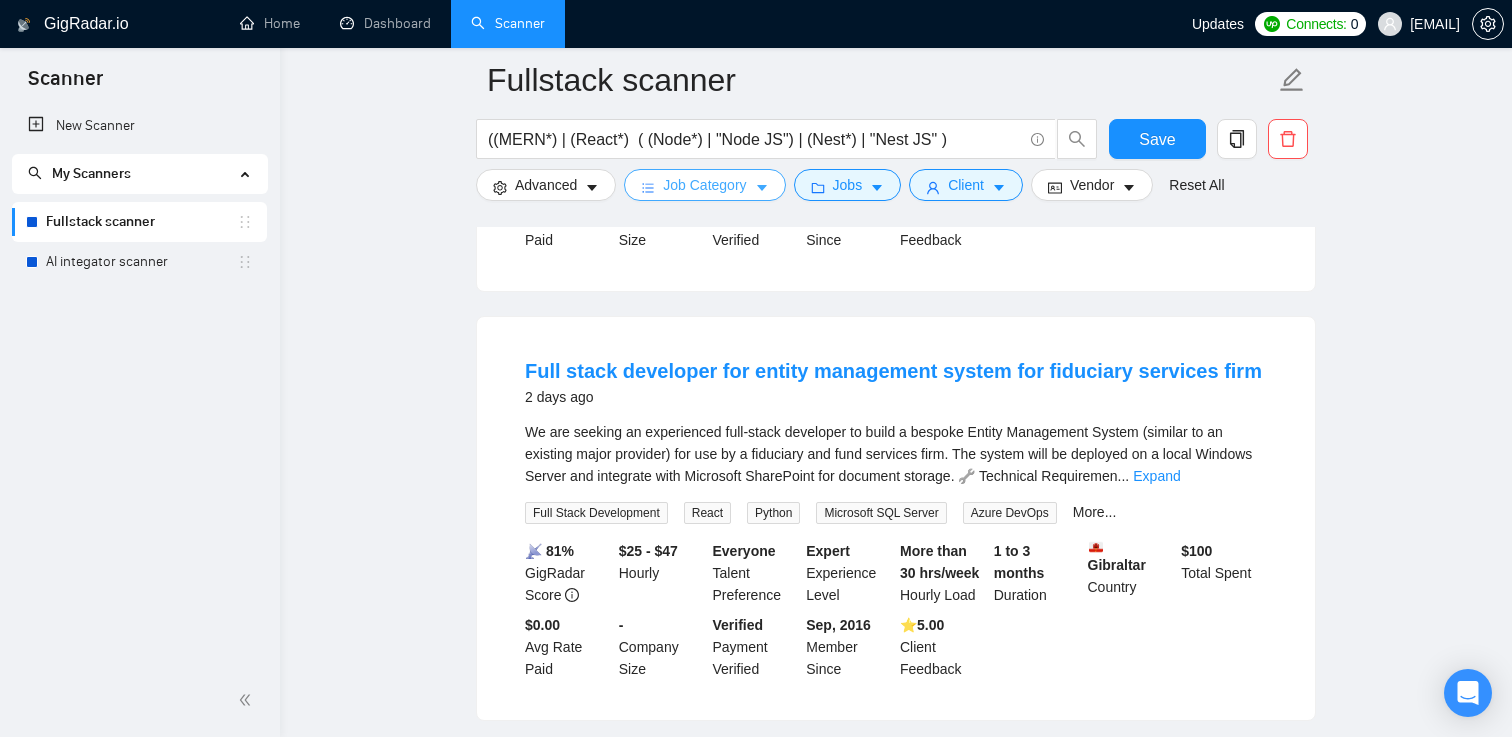 click on "Job Category" at bounding box center [704, 185] 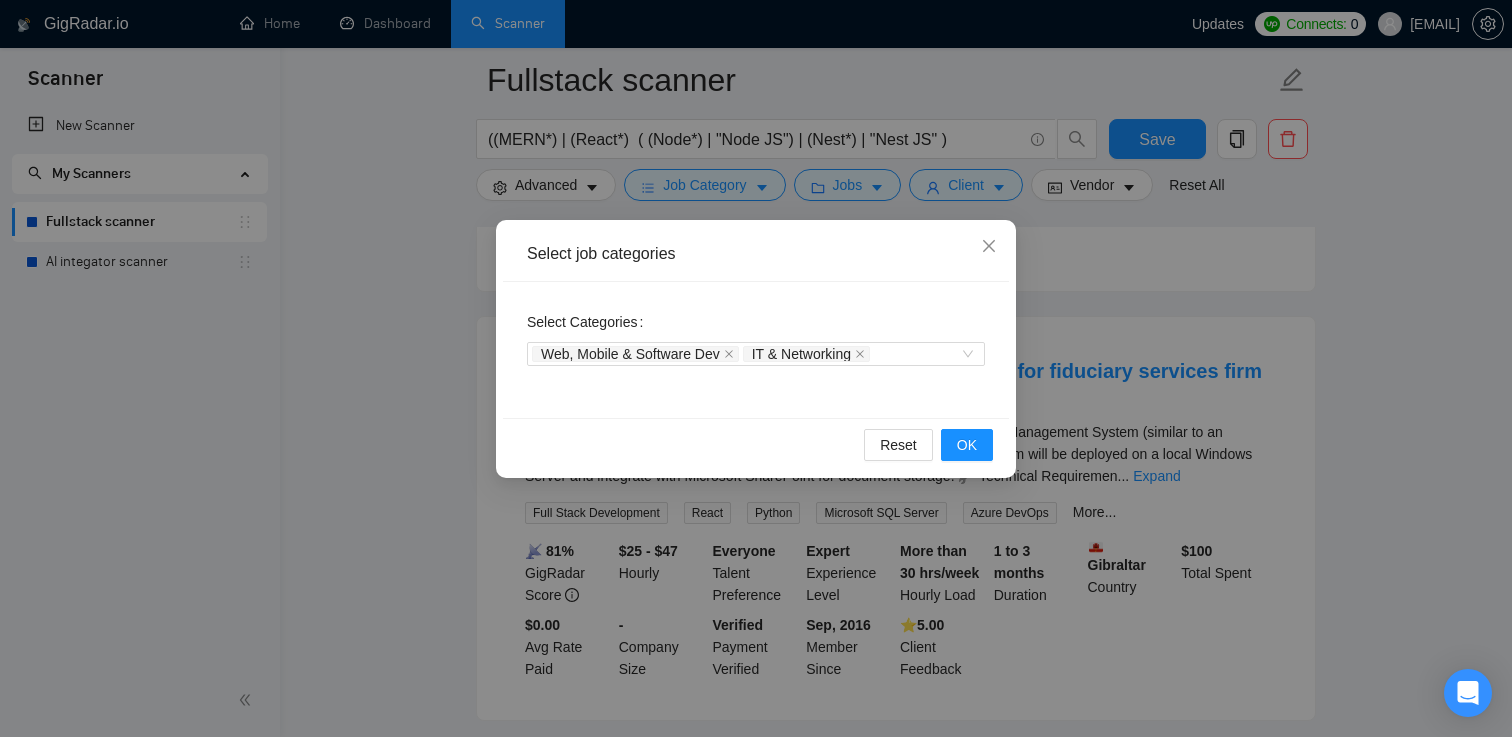 click on "Select job categories Select Categories Web, Mobile & Software Dev IT & Networking   Reset OK" at bounding box center (756, 368) 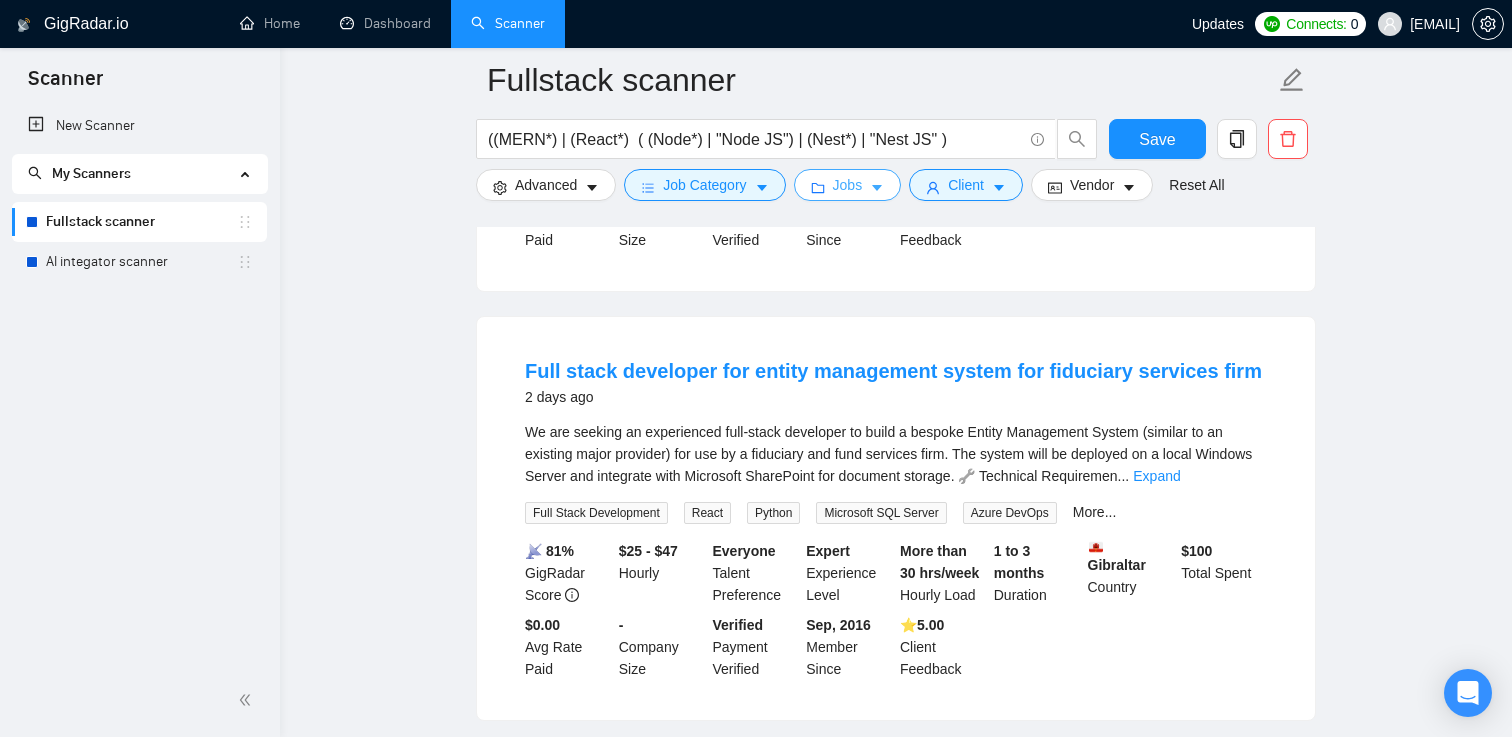 click on "Jobs" at bounding box center (848, 185) 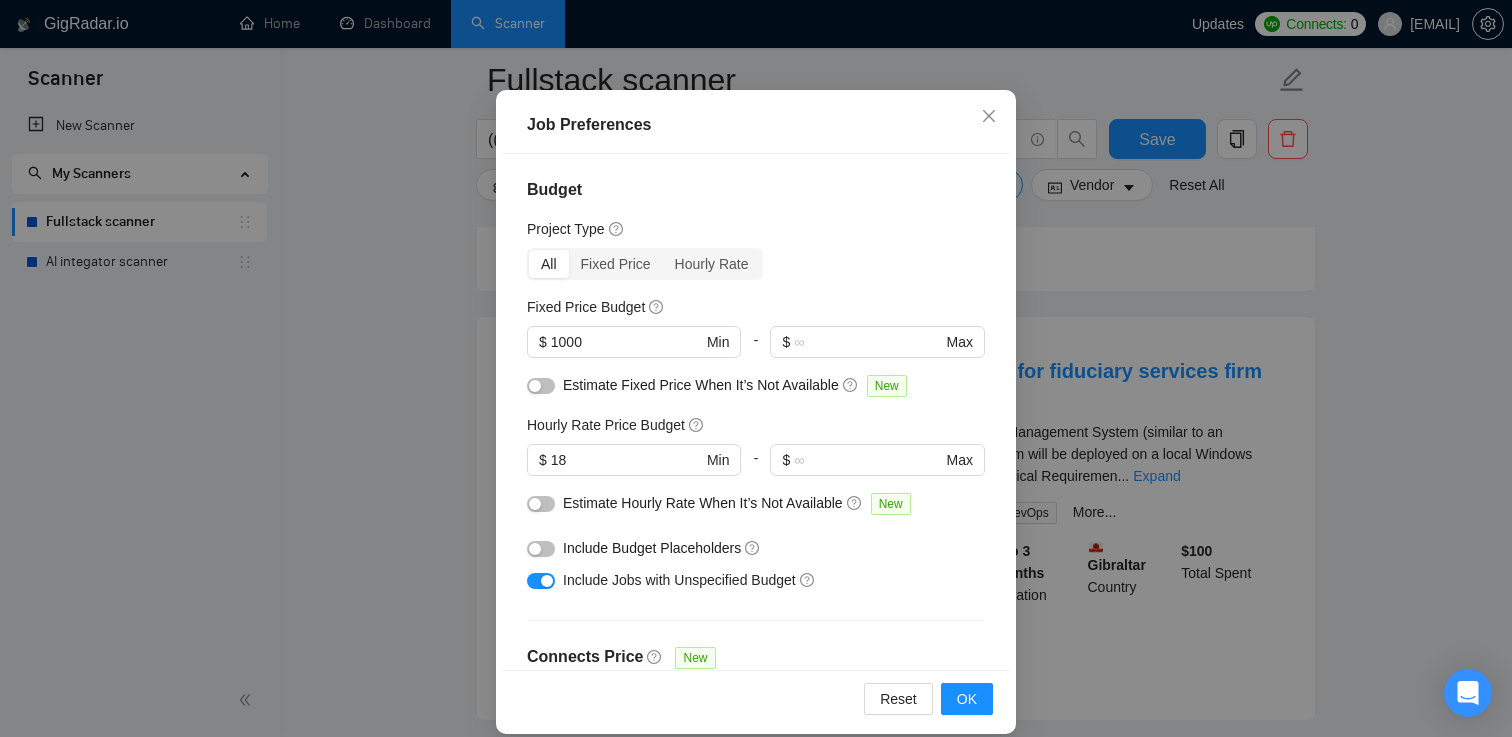 scroll, scrollTop: 131, scrollLeft: 0, axis: vertical 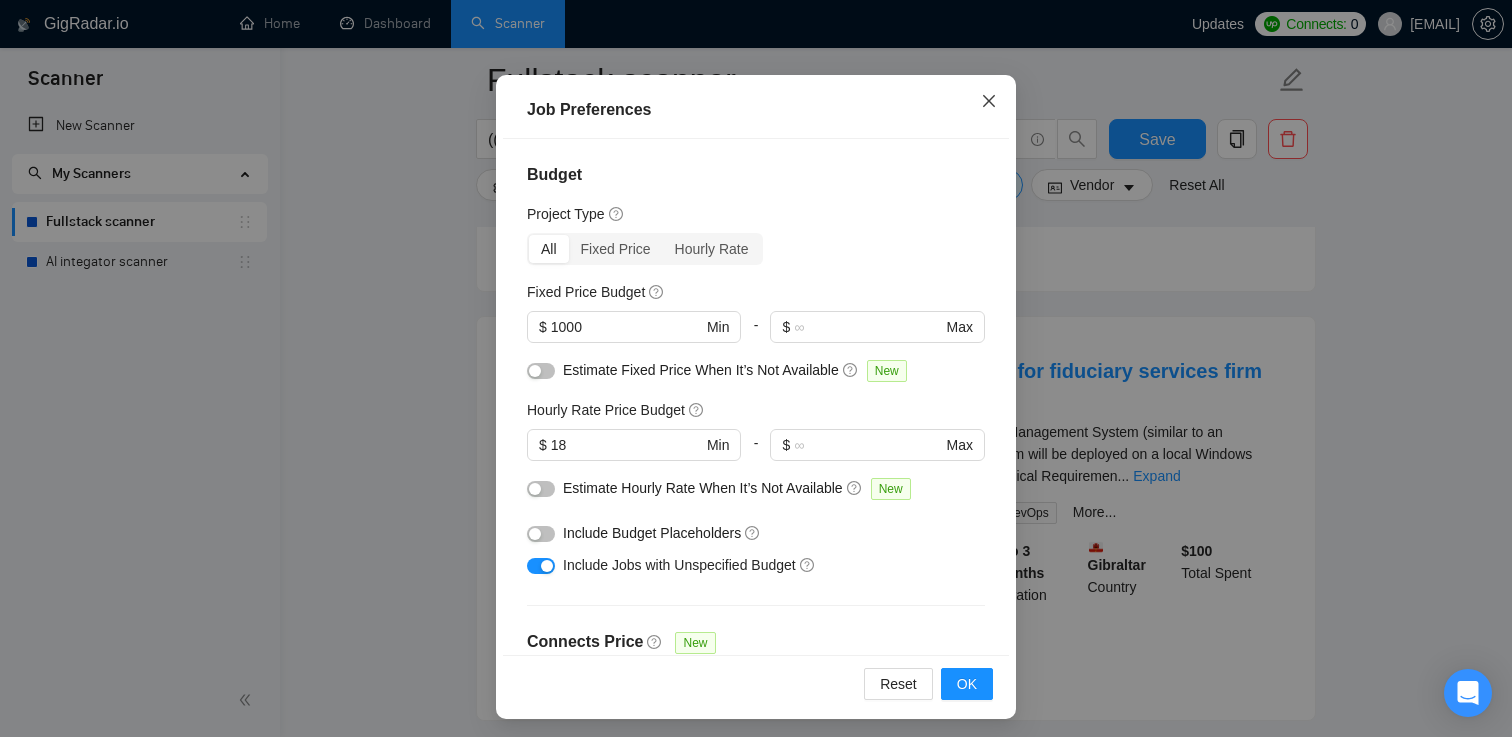click at bounding box center [989, 102] 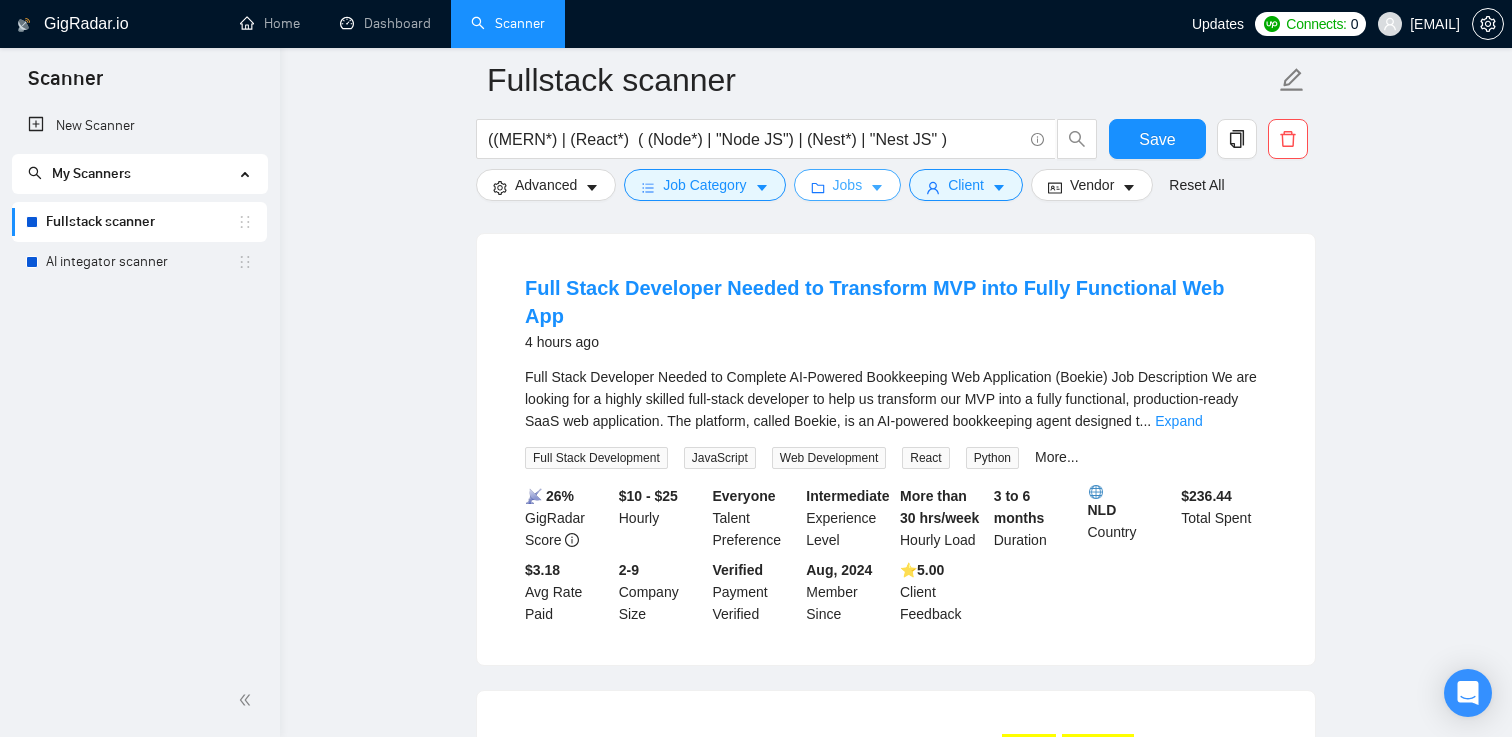 scroll, scrollTop: 1050, scrollLeft: 0, axis: vertical 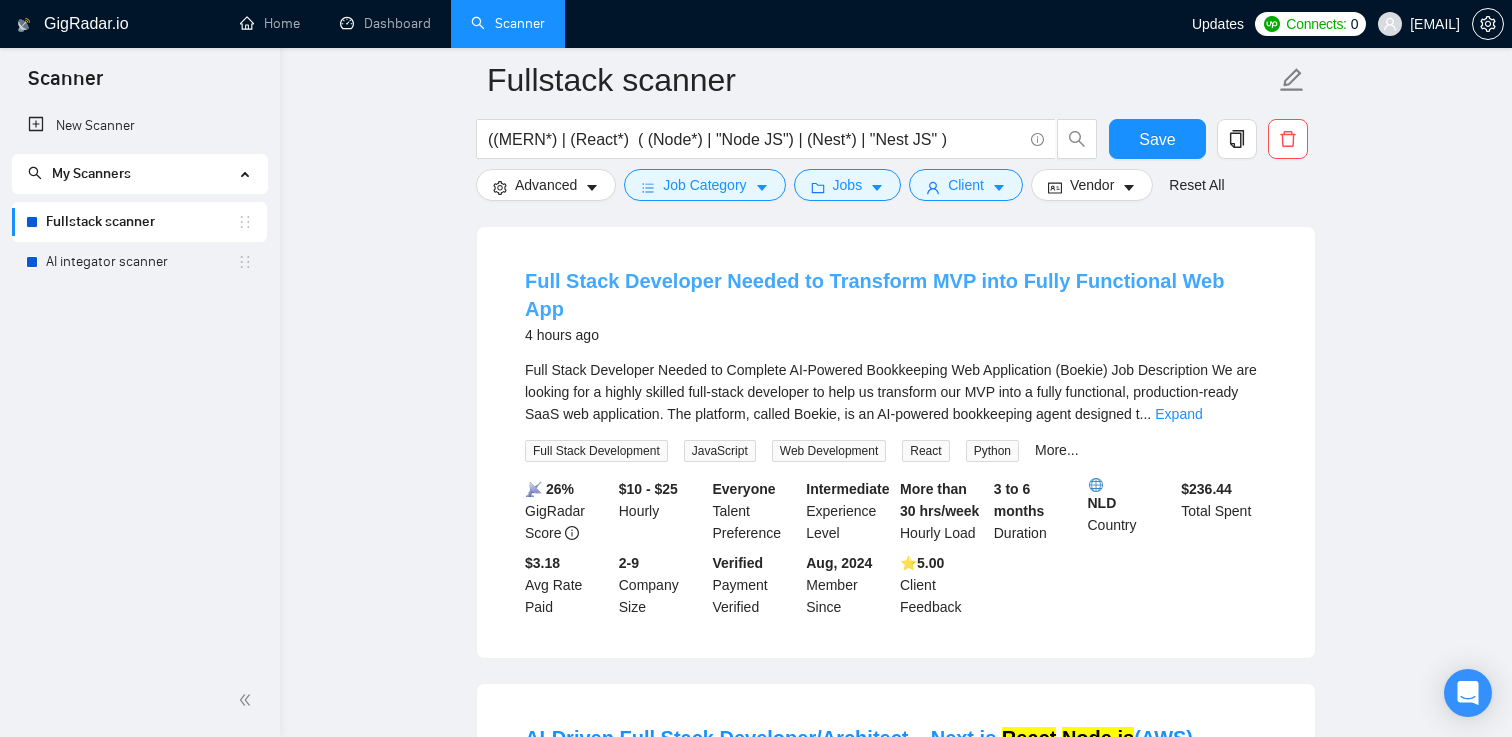 click on "Full Stack Developer Needed to Transform MVP into Fully Functional Web App" at bounding box center (874, 295) 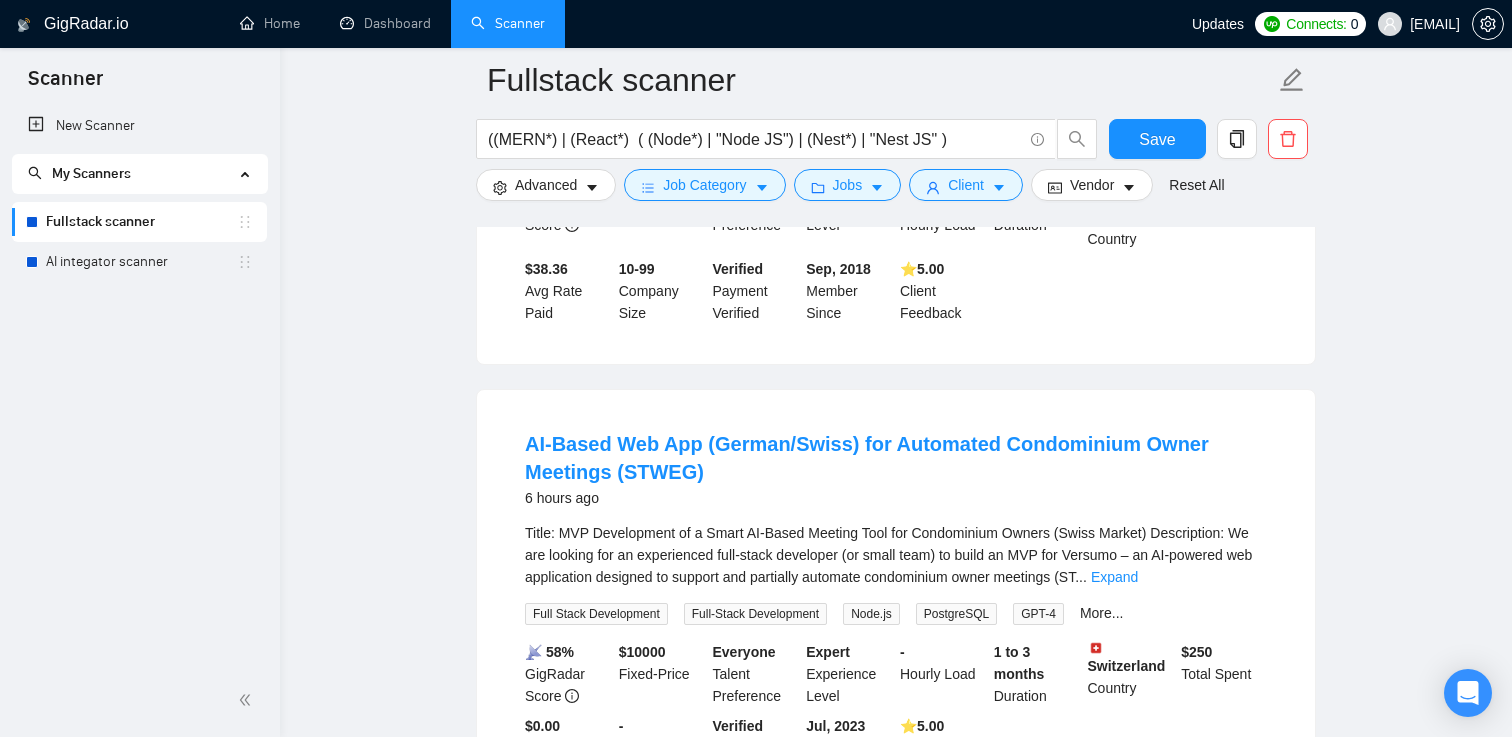 scroll, scrollTop: 1789, scrollLeft: 0, axis: vertical 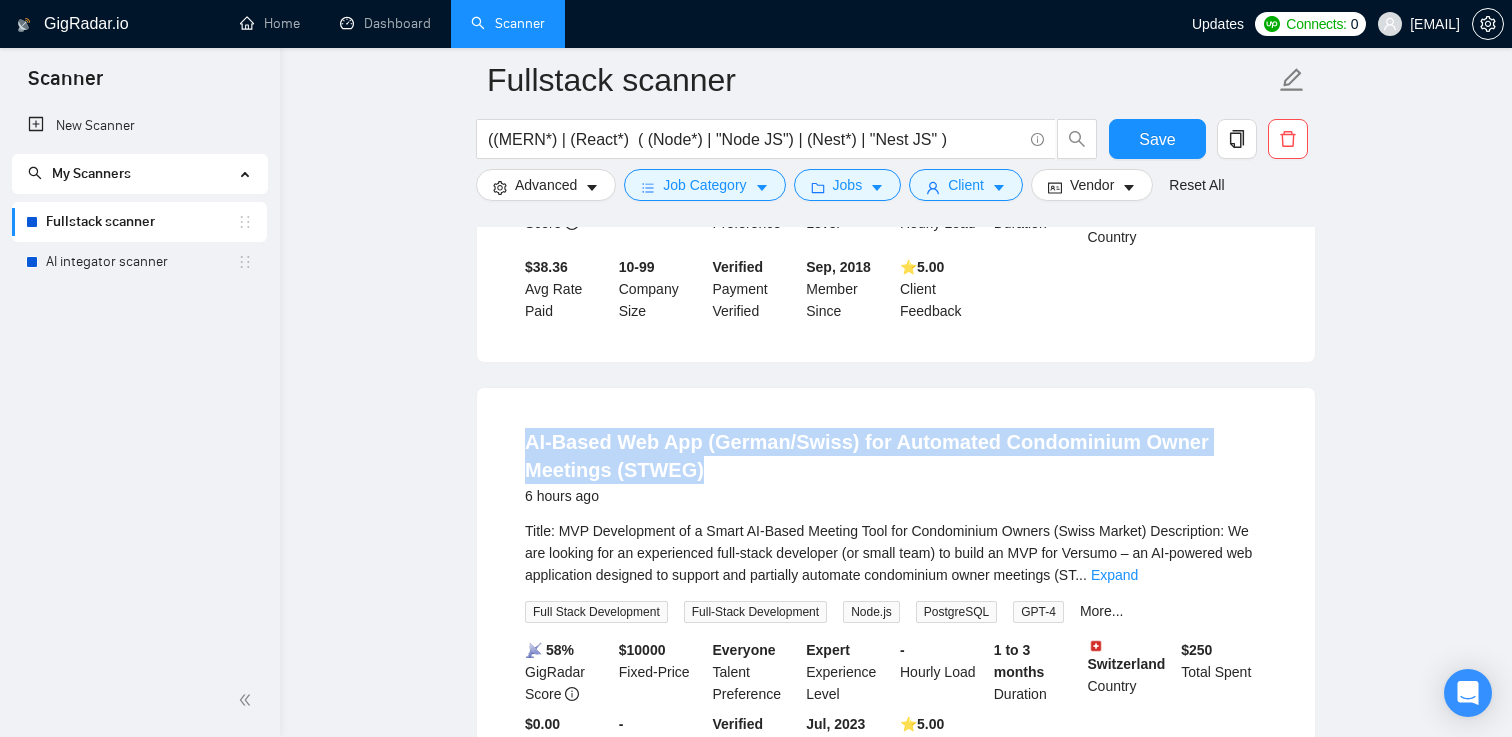 drag, startPoint x: 515, startPoint y: 369, endPoint x: 817, endPoint y: 442, distance: 310.6976 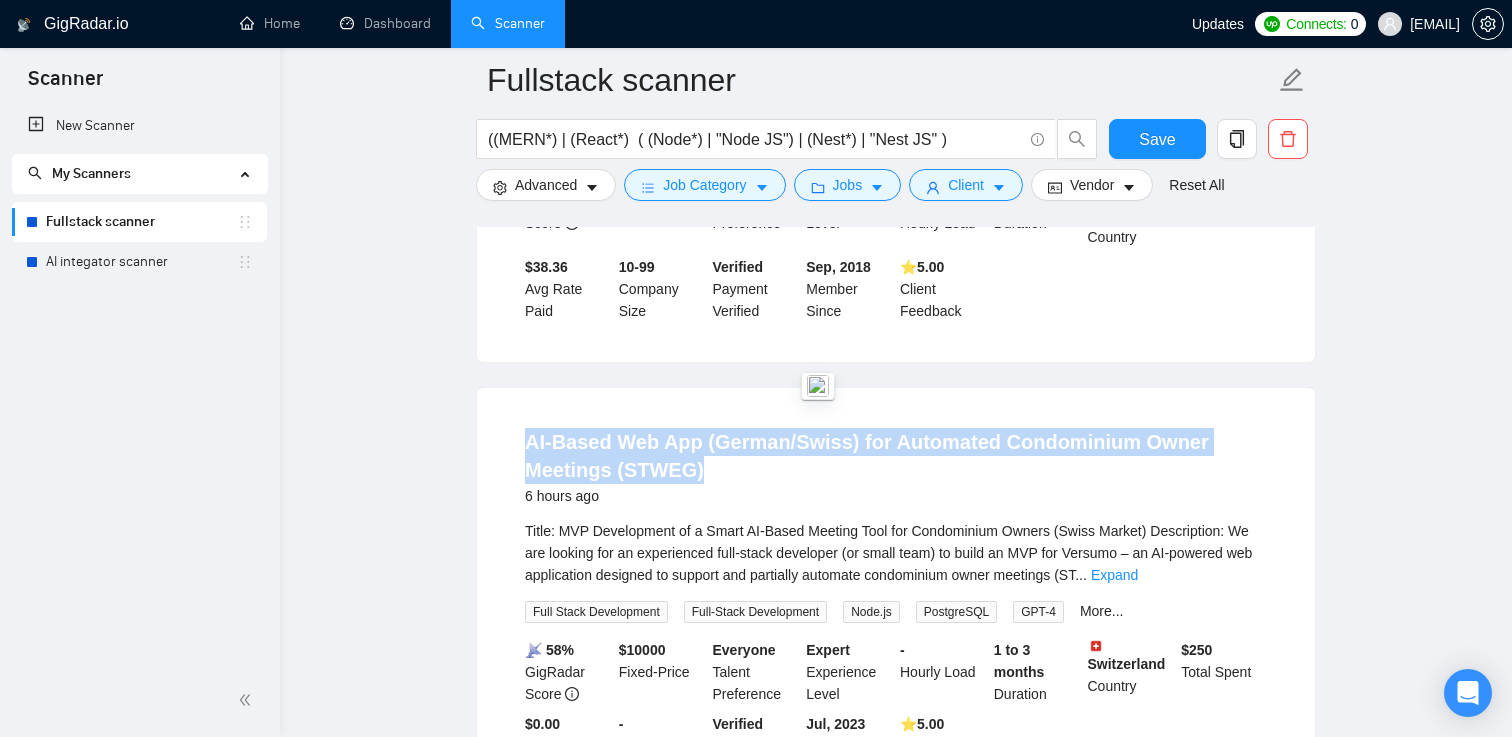 click on "AI-Based Web App (German/Swiss) for Automated Condominium Owner Meetings (STWEG)" at bounding box center (896, 456) 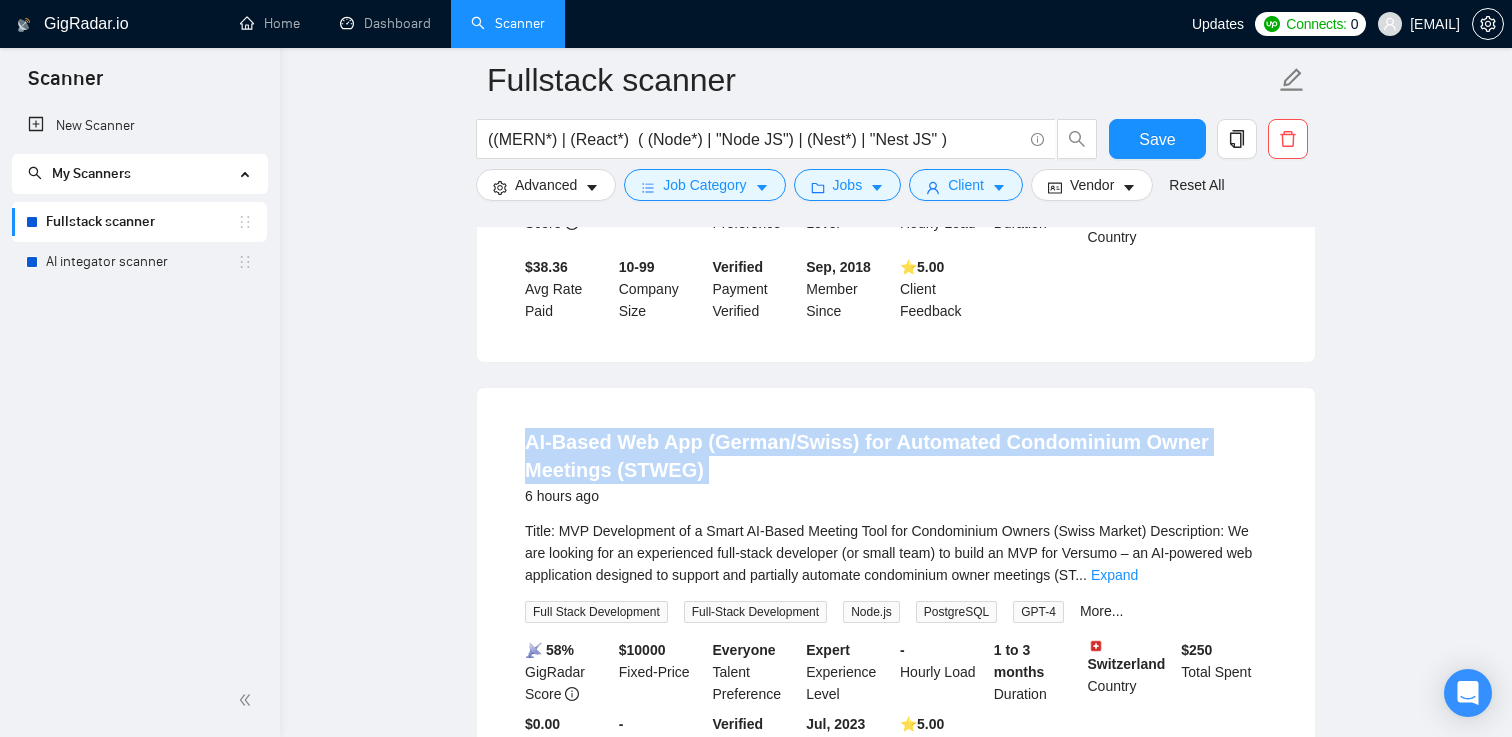 drag, startPoint x: 817, startPoint y: 442, endPoint x: 516, endPoint y: 384, distance: 306.5371 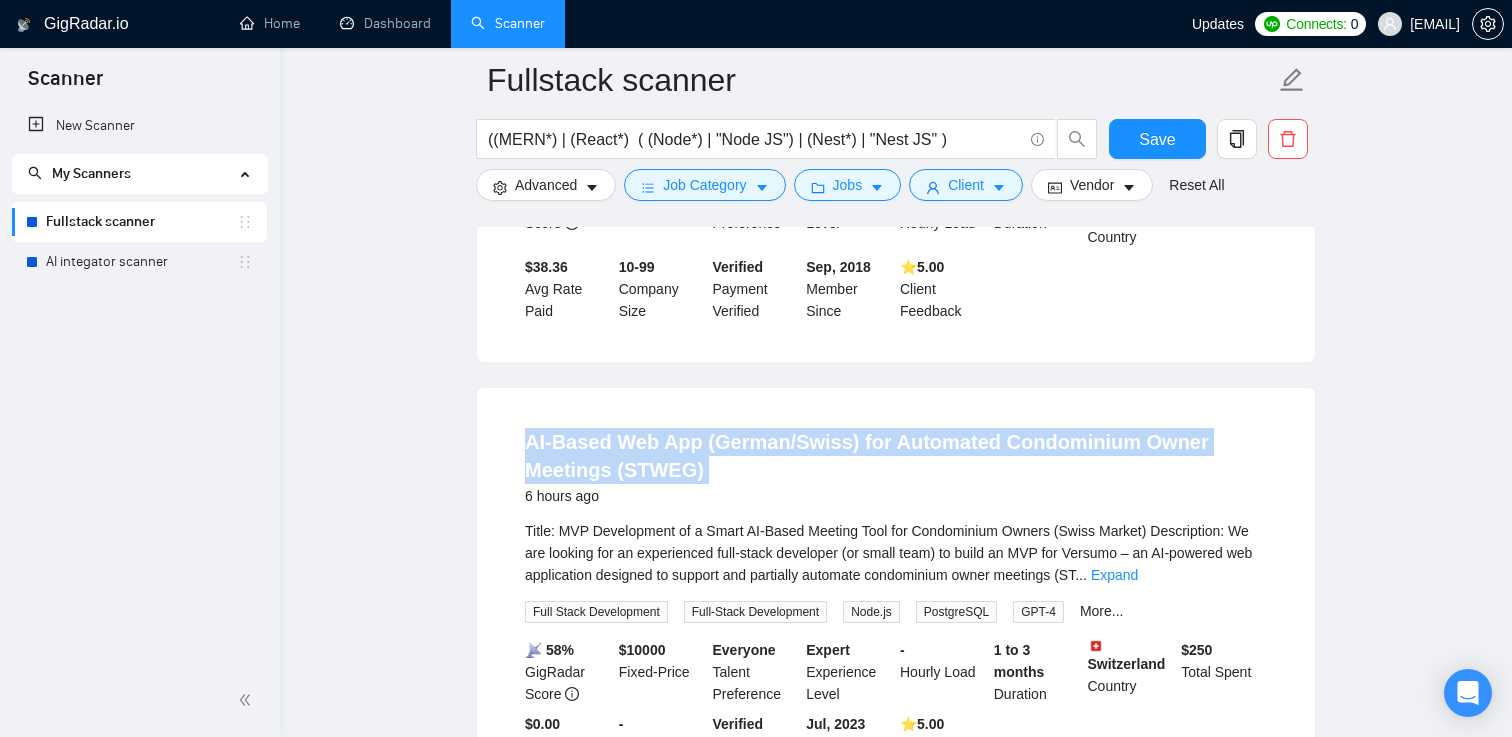 click on "AI-Based Web App (German/Swiss) for Automated Condominium Owner Meetings (STWEG) 6 hours ago Title:
MVP Development of a Smart AI-Based Meeting Tool for Condominium Owners (Swiss Market)
Description:
We are looking for an experienced full-stack developer (or small team) to build an MVP for Versumo – an AI-powered web application designed to support and partially automate condominium owner meetings (ST ... Expand Full Stack Development Full-Stack Development Node.js PostgreSQL GPT-4 More... 📡   58% GigRadar Score   $ 10000 Fixed-Price Everyone Talent Preference Expert Experience Level - Hourly Load 1 to 3 months Duration   Switzerland Country $ 250 Total Spent $0.00 Avg Rate Paid - Company Size Verified Payment Verified Jul, 2023 Member Since ⭐️  5.00 Client Feedback" at bounding box center [896, 603] 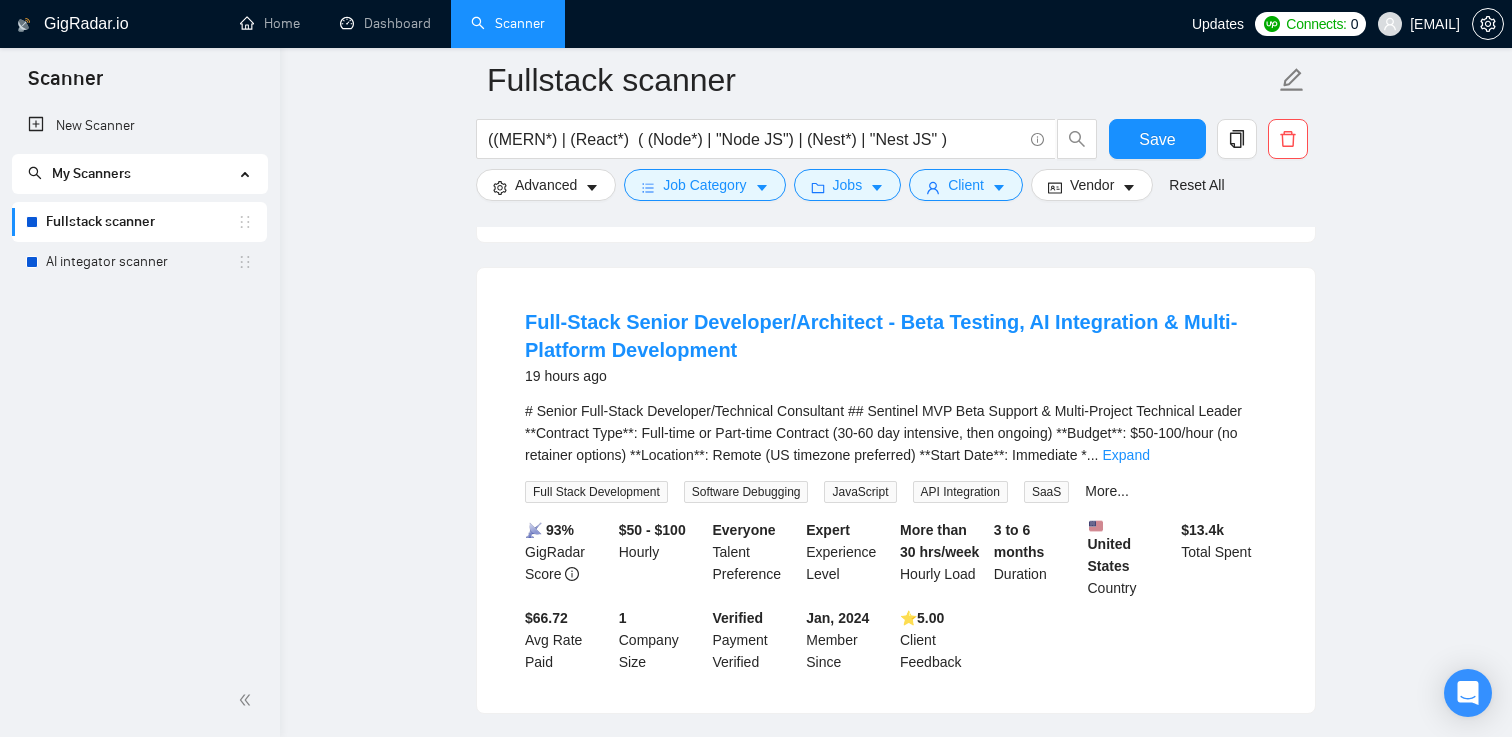 scroll, scrollTop: 3278, scrollLeft: 0, axis: vertical 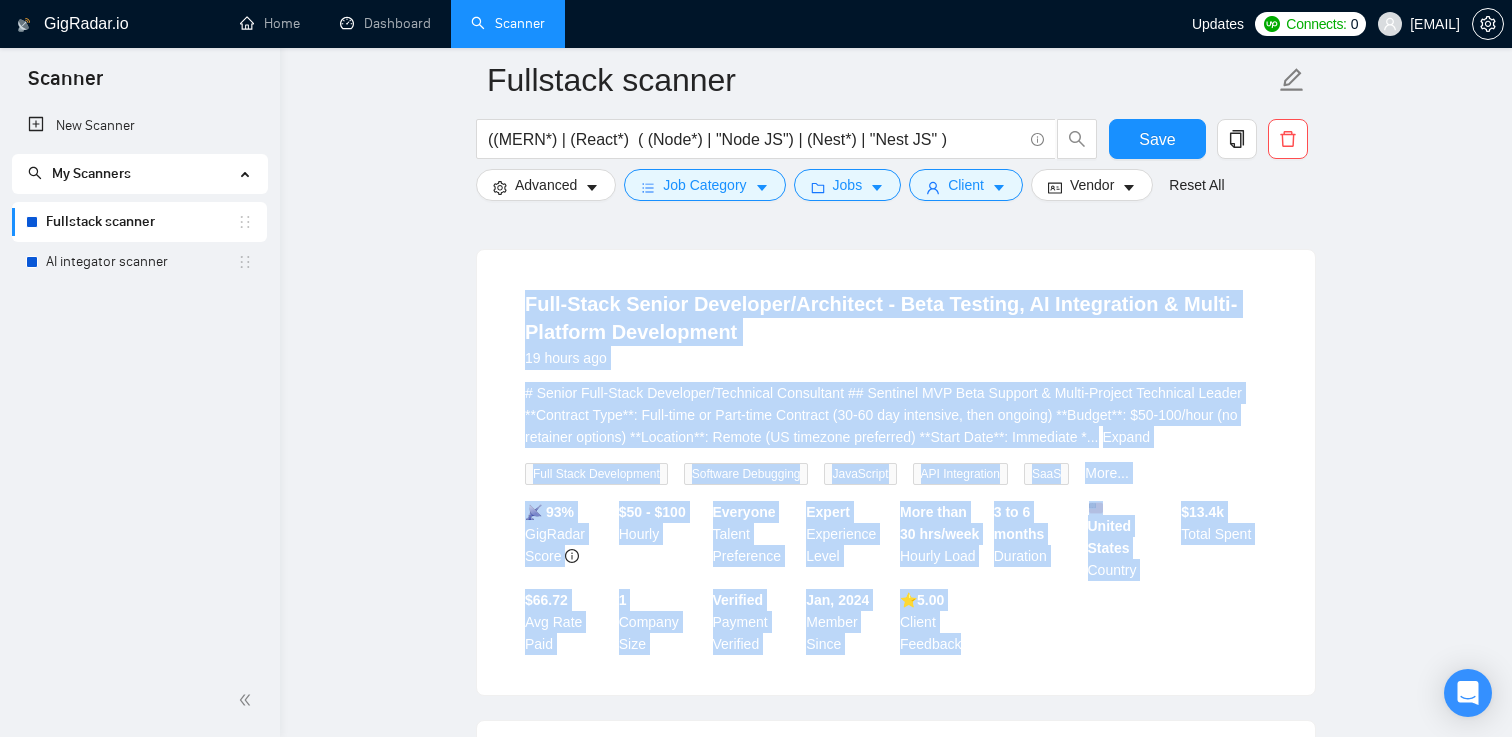 drag, startPoint x: 521, startPoint y: 255, endPoint x: 1036, endPoint y: 636, distance: 640.6138 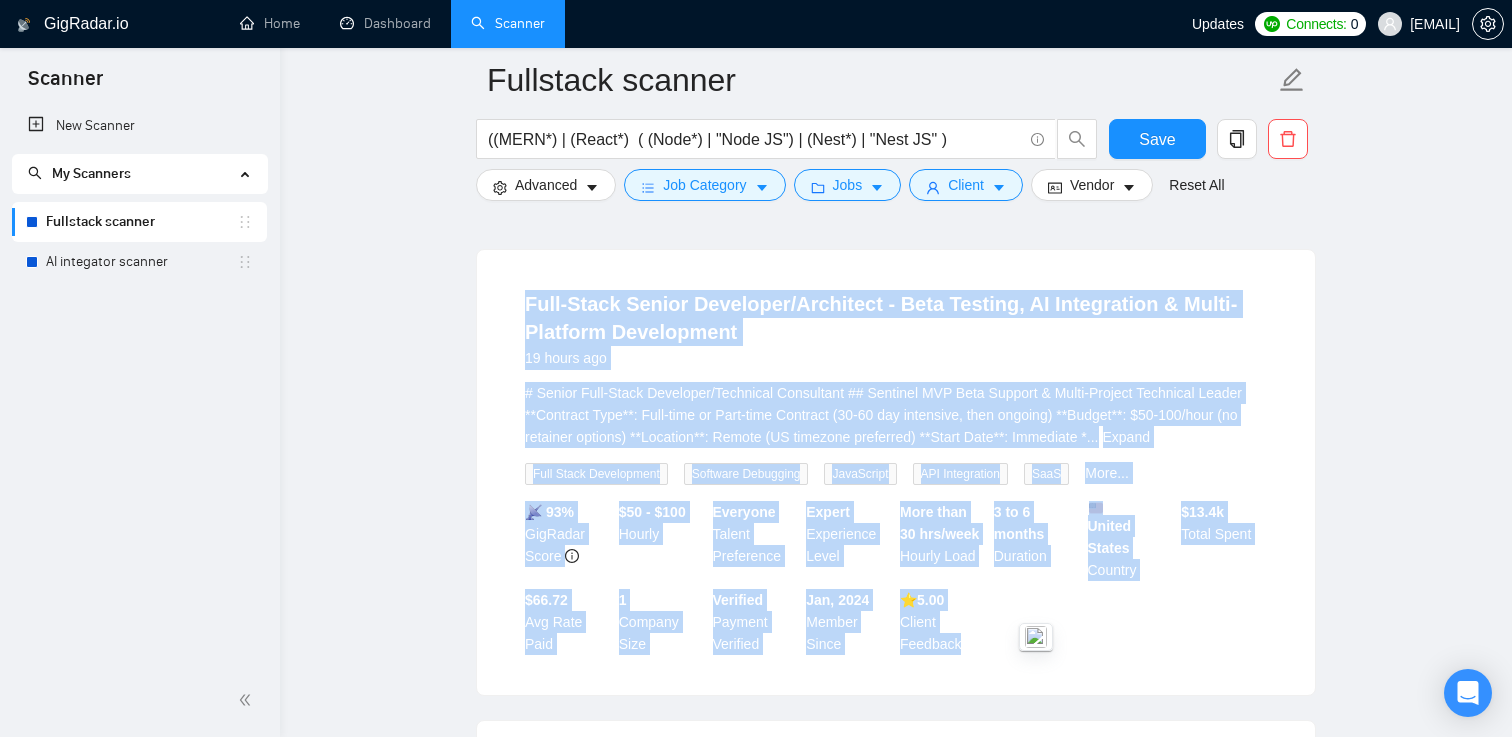 drag, startPoint x: 1048, startPoint y: 645, endPoint x: 1010, endPoint y: 617, distance: 47.201694 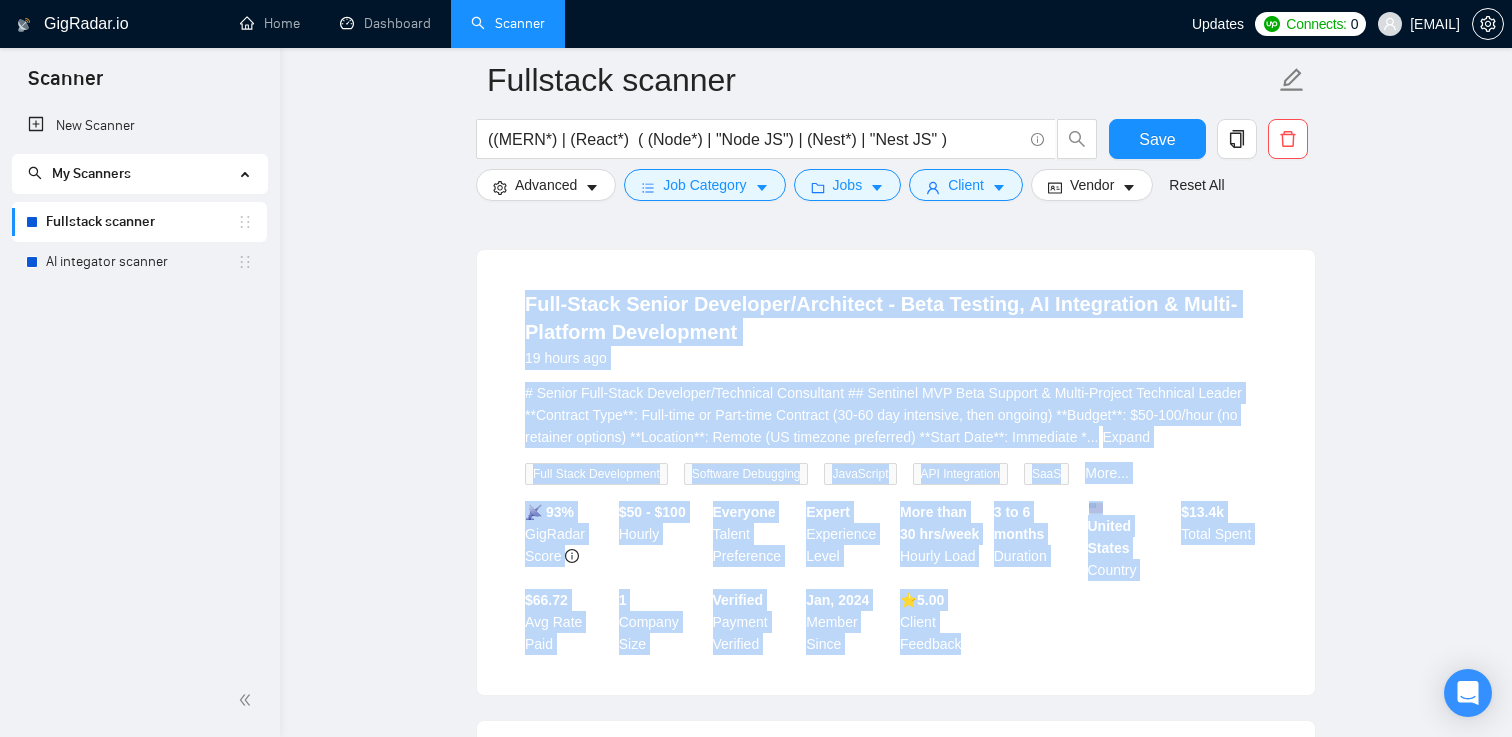 click on "📡   93% GigRadar Score   $50 - $100 Hourly Everyone Talent Preference Expert Experience Level More than 30 hrs/week Hourly Load 3 to 6 months Duration   United States Country $ 13.4k Total Spent $66.72 Avg Rate Paid 1 Company Size Verified Payment Verified Jan, 2024 Member Since ⭐️  5.00 Client Feedback" at bounding box center (896, 578) 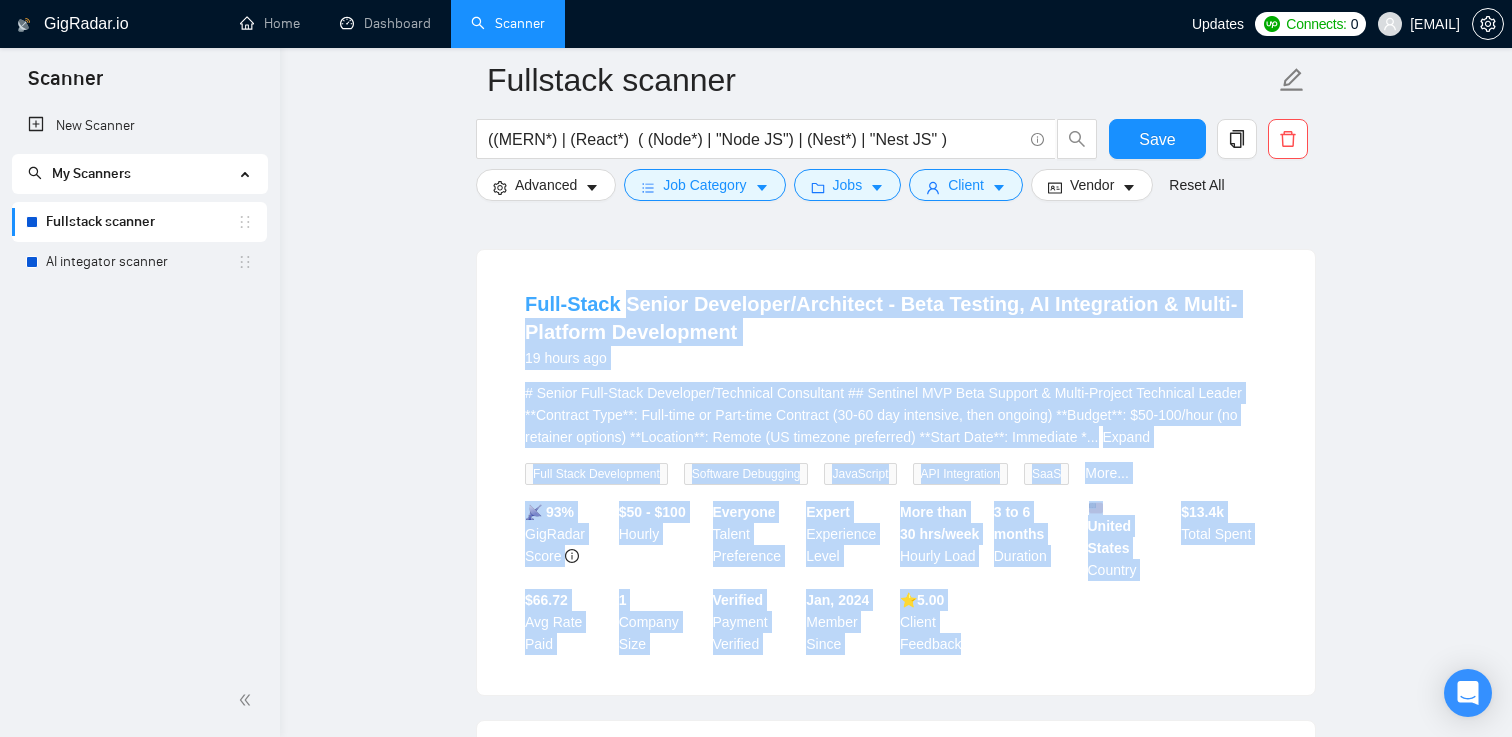 drag, startPoint x: 1010, startPoint y: 616, endPoint x: 631, endPoint y: 261, distance: 519.29376 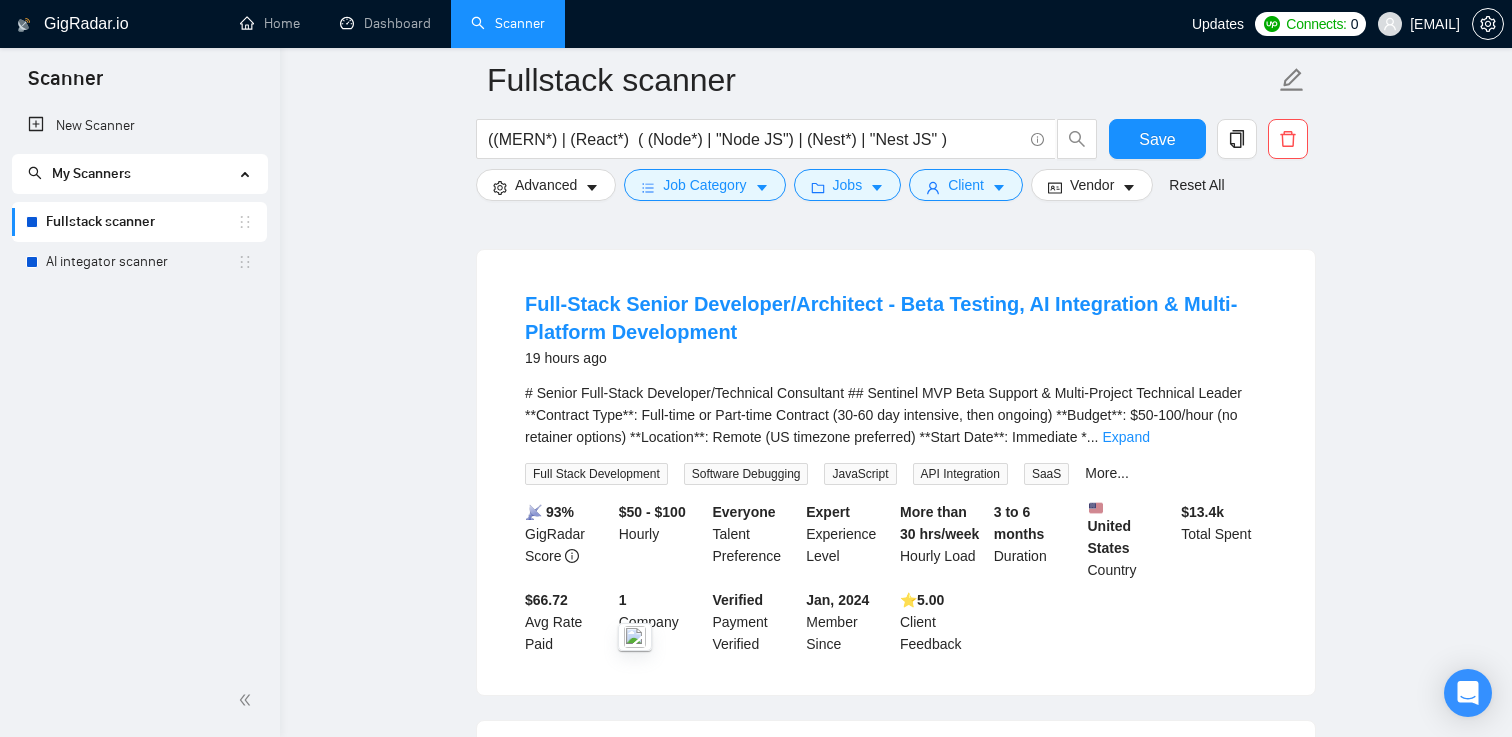 click on "Full-Stack Senior Developer/Architect - Beta Testing, AI Integration & Multi-Platform Development 19 hours ago # Senior Full-Stack Developer/Technical Consultant
## Sentinel MVP Beta Support & Multi-Project Technical Leader
**Contract Type**: Full-time or Part-time Contract (30-60 day intensive, then ongoing)
**Budget**: $50-100/hour (no retainer options)
**Location**: Remote (US timezone preferred)
**Start Date**: Immediate
* ... Expand Full Stack Development Software Debugging JavaScript API Integration SaaS More... 📡   93% GigRadar Score   $50 - $100 Hourly Everyone Talent Preference Expert Experience Level More than 30 hrs/week Hourly Load 3 to 6 months Duration   United States Country $ 13.4k Total Spent $66.72 Avg Rate Paid 1 Company Size Verified Payment Verified Jan, 2024 Member Since ⭐️  5.00 Client Feedback" at bounding box center [896, 472] 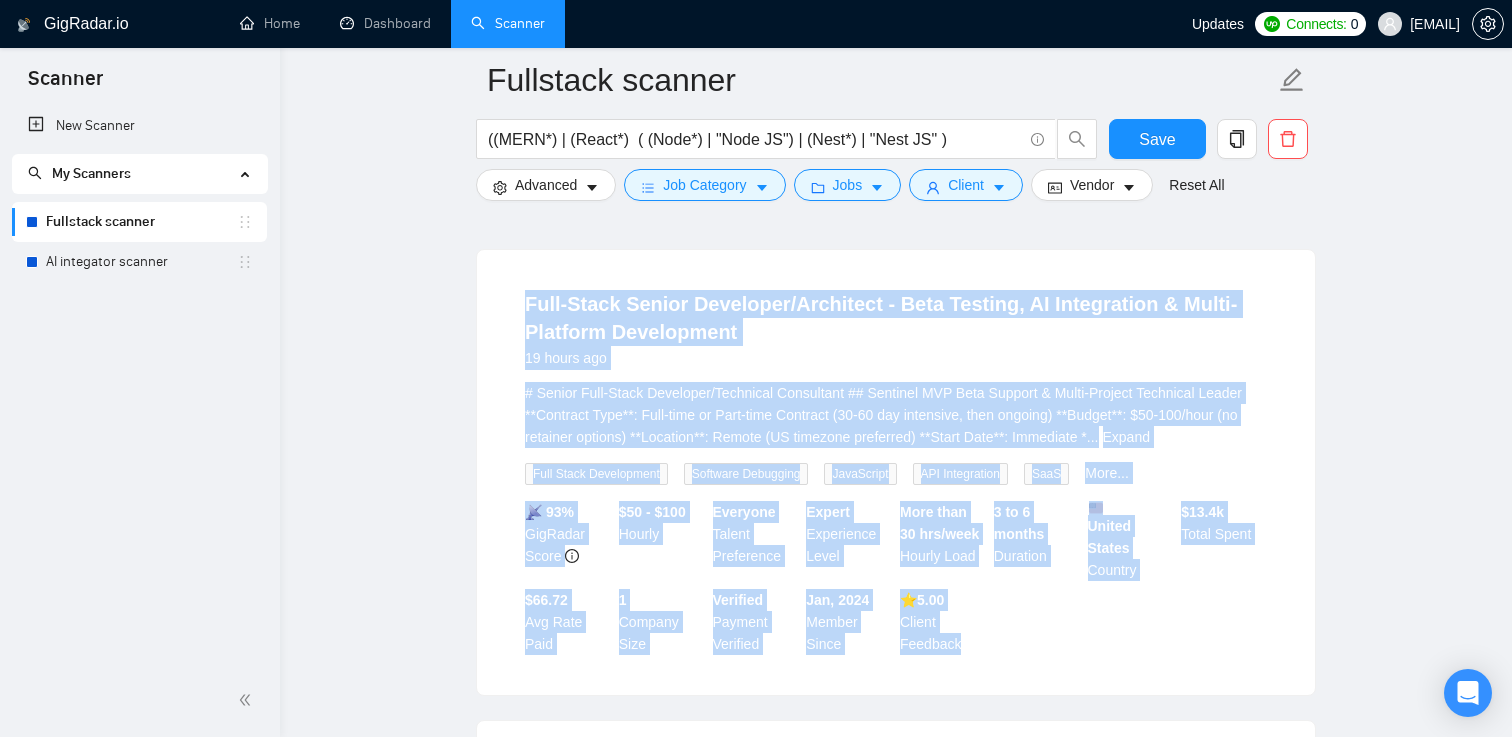 drag, startPoint x: 630, startPoint y: 247, endPoint x: 994, endPoint y: 604, distance: 509.84802 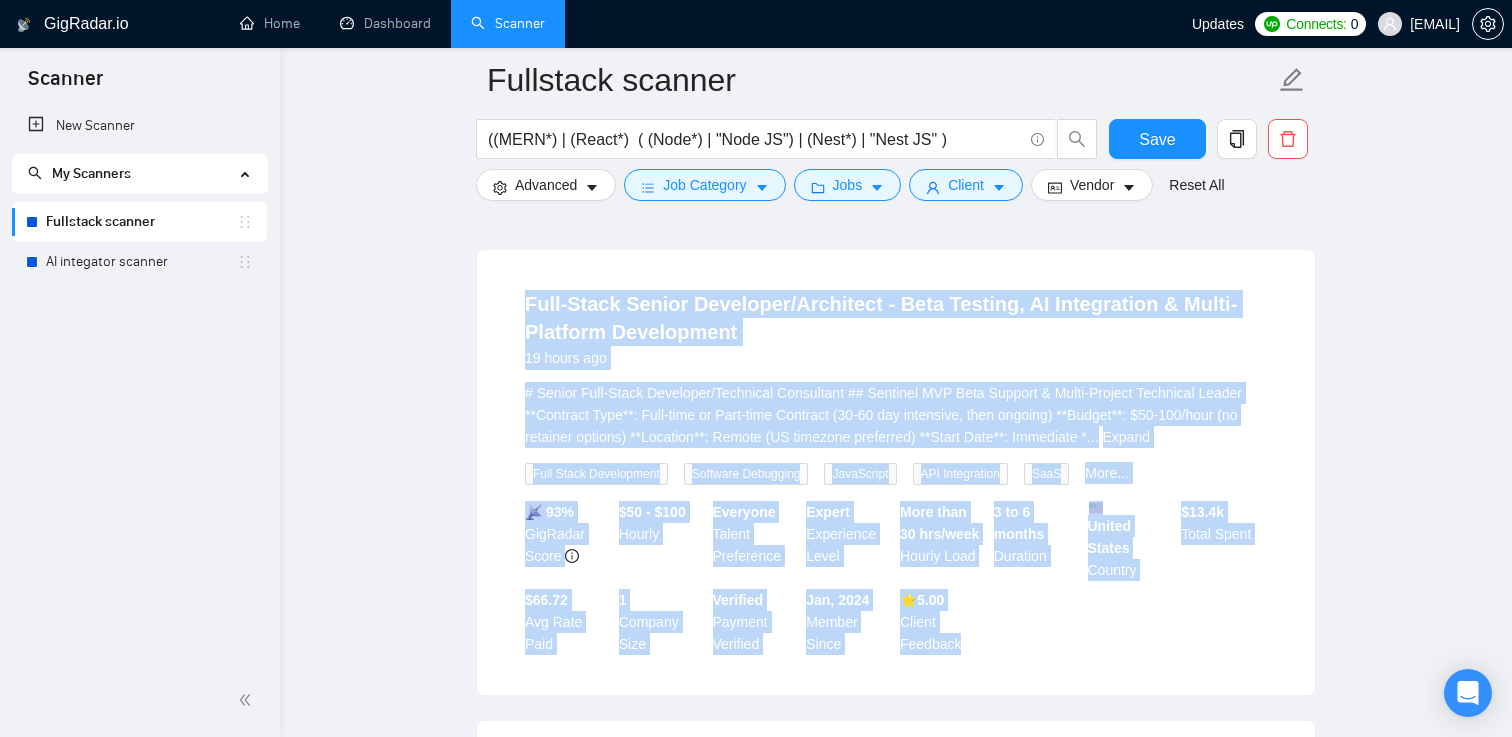 drag, startPoint x: 997, startPoint y: 606, endPoint x: 632, endPoint y: 242, distance: 515.4813 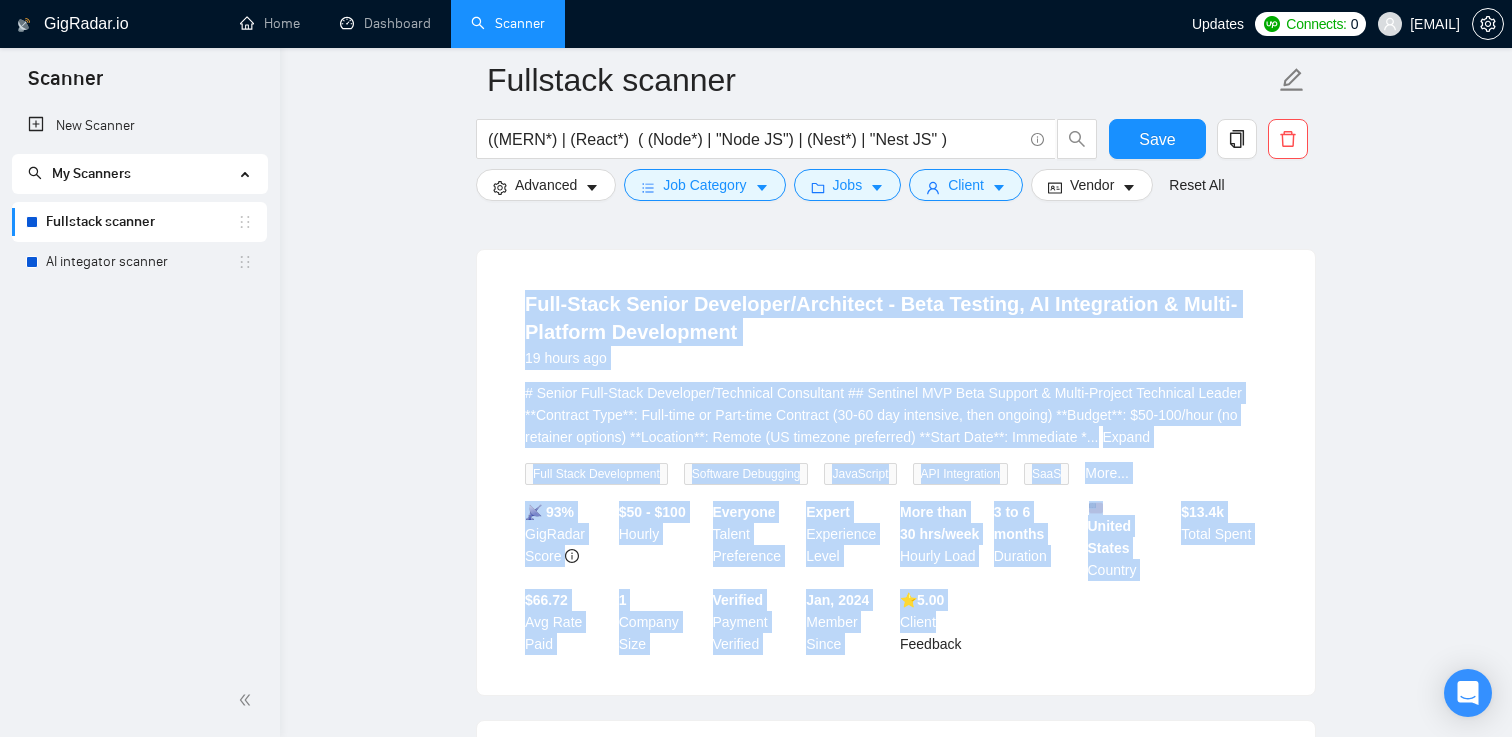 drag, startPoint x: 1021, startPoint y: 596, endPoint x: 603, endPoint y: 242, distance: 547.7591 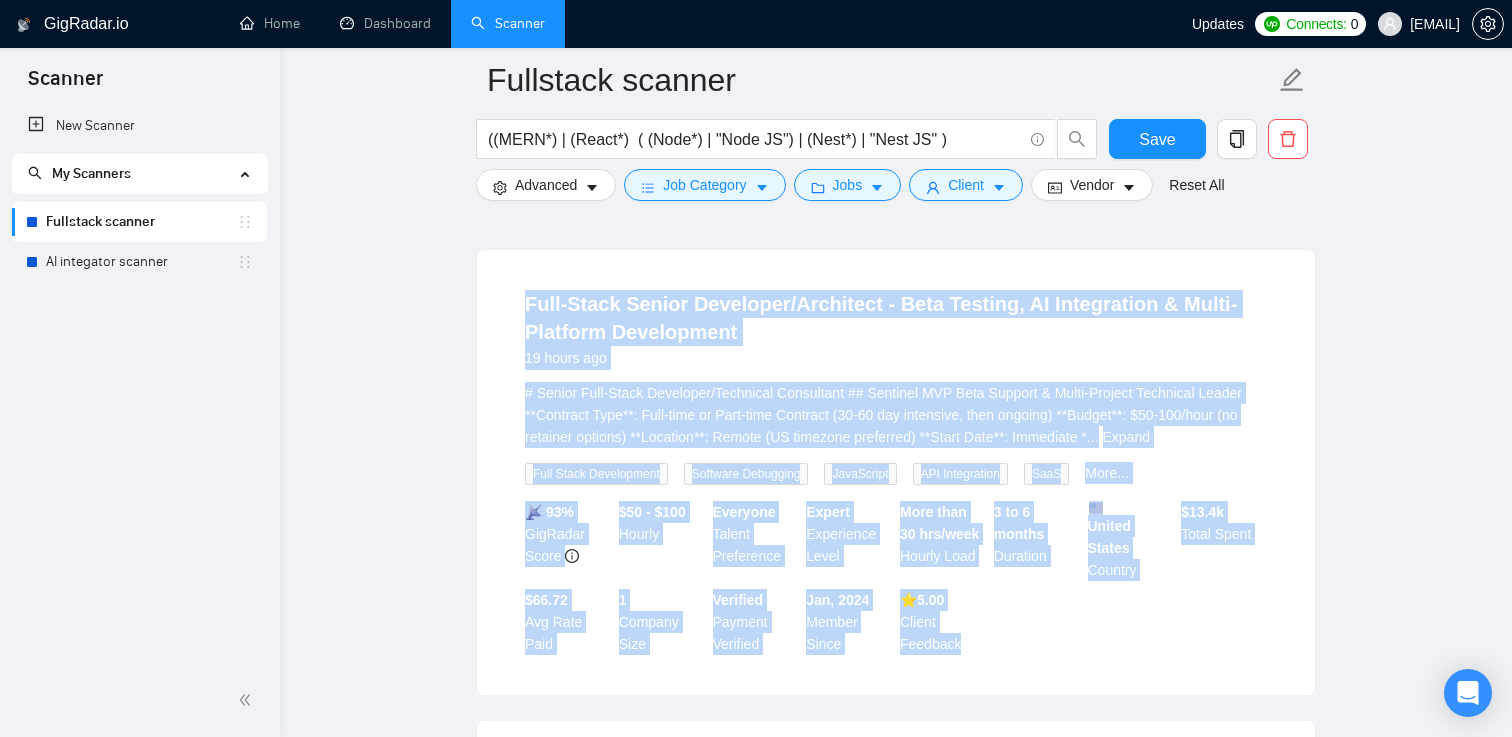 drag, startPoint x: 598, startPoint y: 239, endPoint x: 962, endPoint y: 605, distance: 516.1899 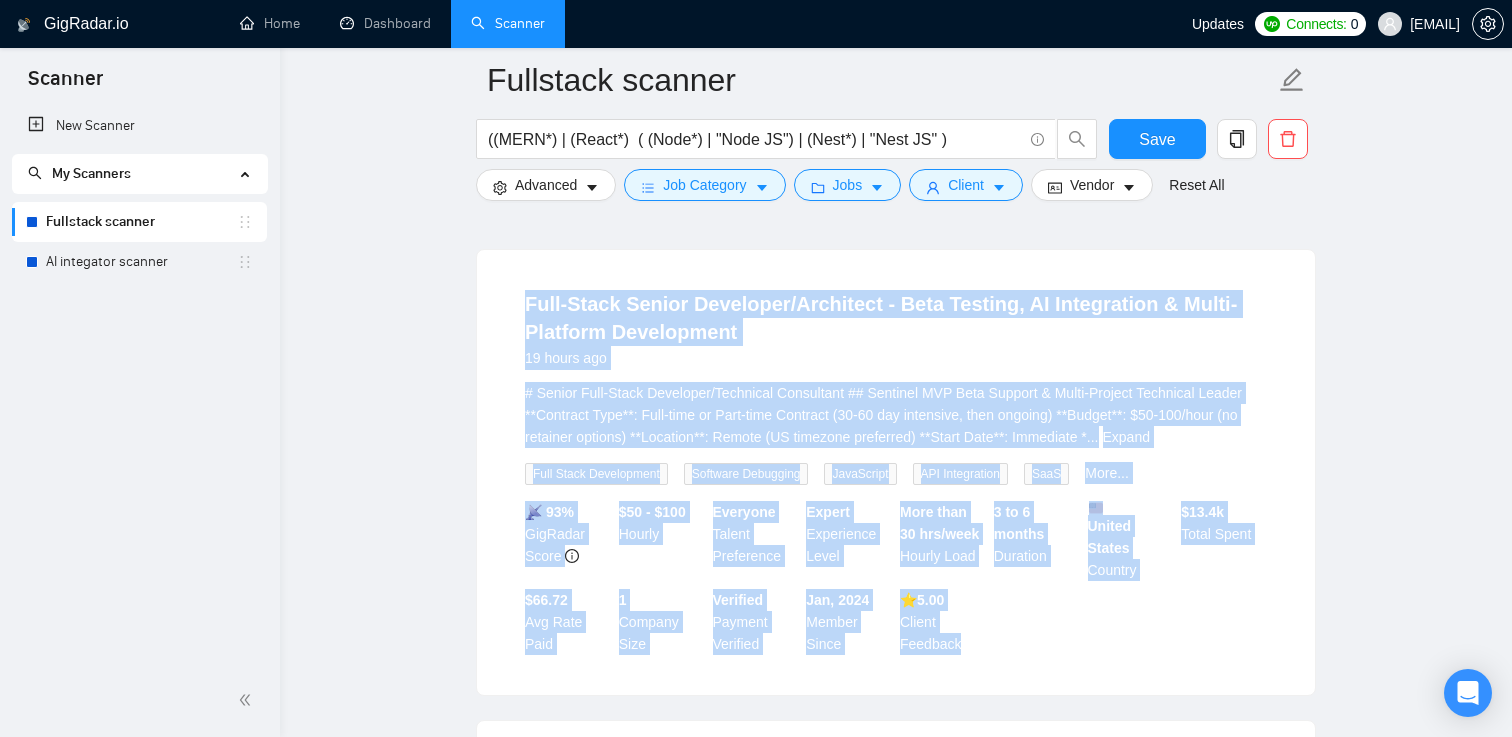drag, startPoint x: 962, startPoint y: 606, endPoint x: 534, endPoint y: 270, distance: 544.1323 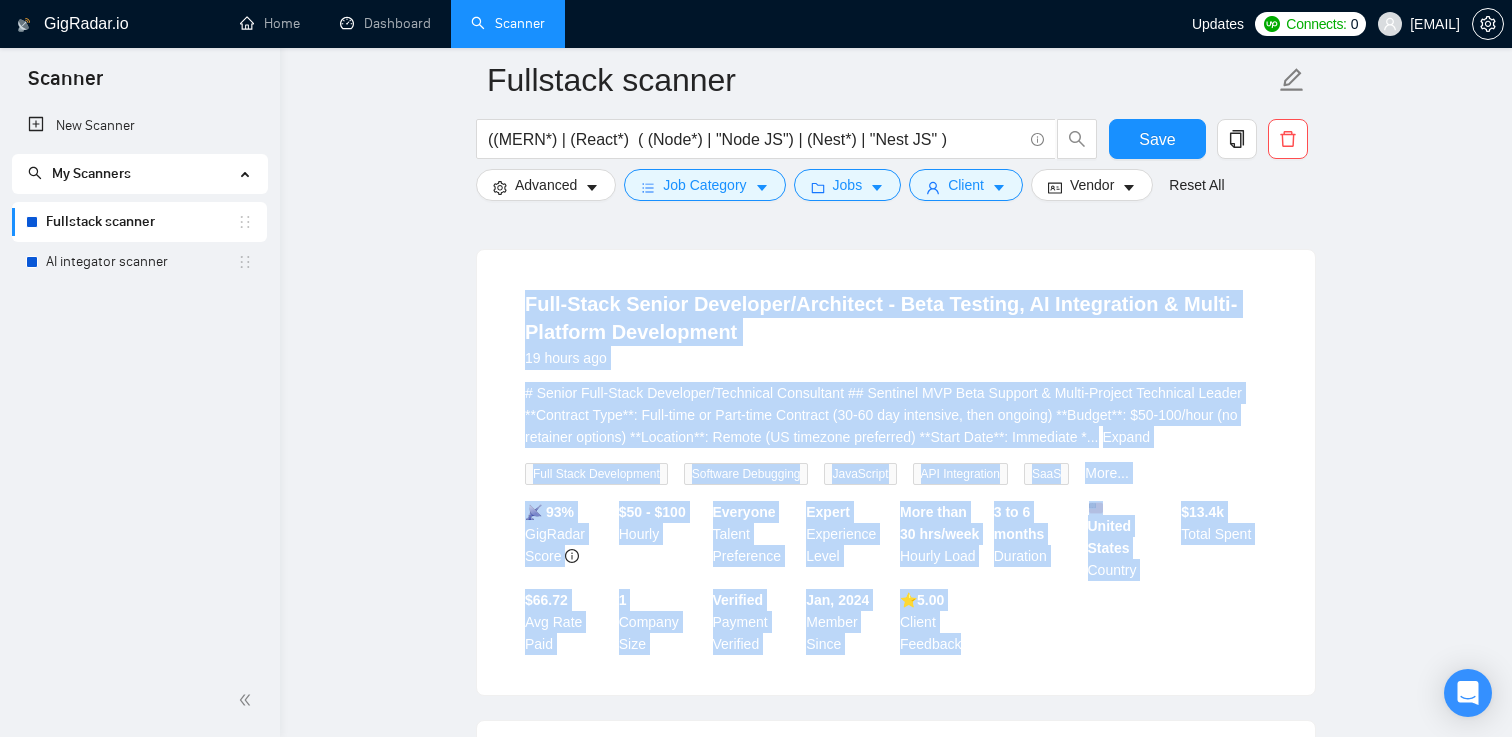 click on "Full-Stack Senior Developer/Architect - Beta Testing, AI Integration & Multi-Platform Development 19 hours ago # Senior Full-Stack Developer/Technical Consultant
## Sentinel MVP Beta Support & Multi-Project Technical Leader
**Contract Type**: Full-time or Part-time Contract (30-60 day intensive, then ongoing)
**Budget**: $50-100/hour (no retainer options)
**Location**: Remote (US timezone preferred)
**Start Date**: Immediate
* ... Expand Full Stack Development Software Debugging JavaScript API Integration SaaS More... 📡   93% GigRadar Score   $50 - $100 Hourly Everyone Talent Preference Expert Experience Level More than 30 hrs/week Hourly Load 3 to 6 months Duration   United States Country $ 13.4k Total Spent $66.72 Avg Rate Paid 1 Company Size Verified Payment Verified Jan, 2024 Member Since ⭐️  5.00 Client Feedback" at bounding box center (896, 472) 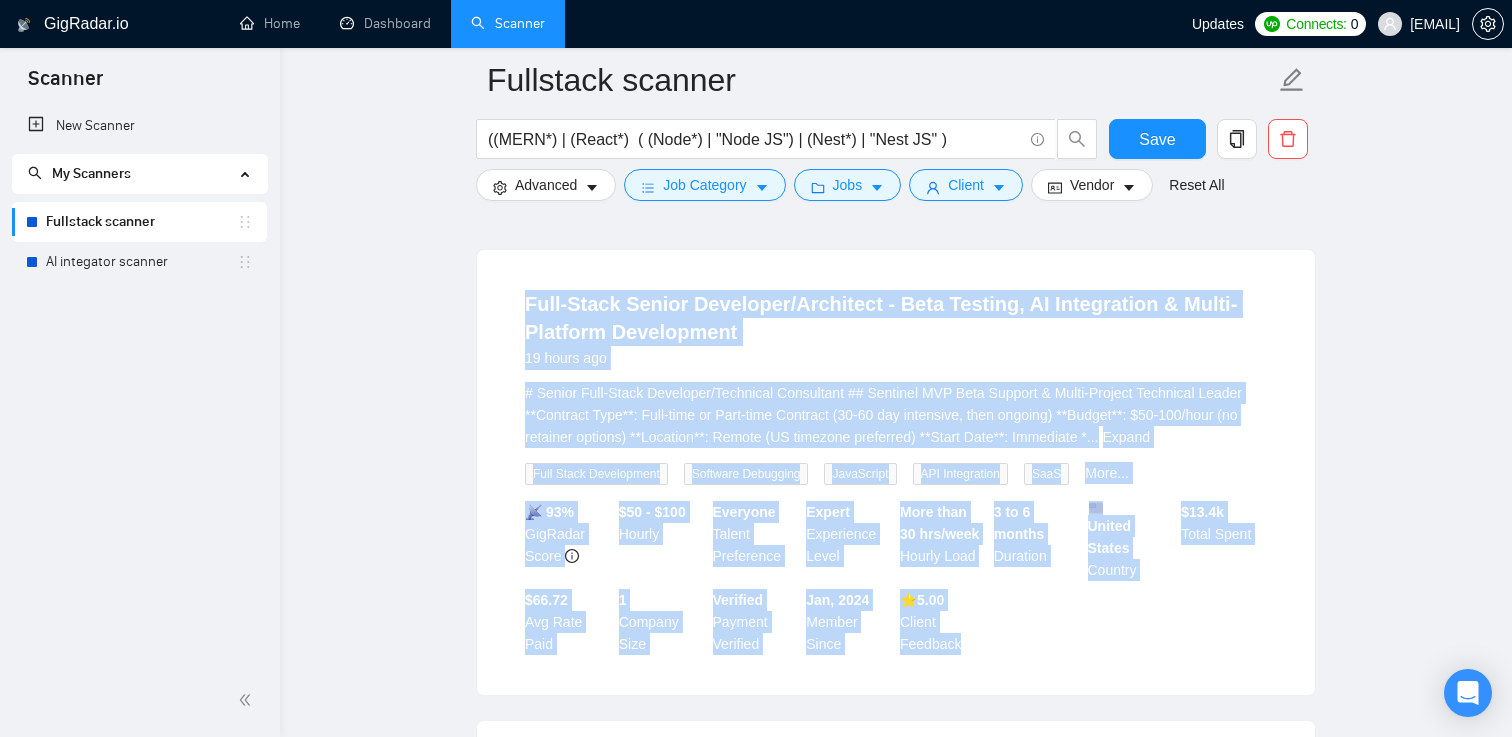 drag, startPoint x: 992, startPoint y: 620, endPoint x: 500, endPoint y: 260, distance: 609.6425 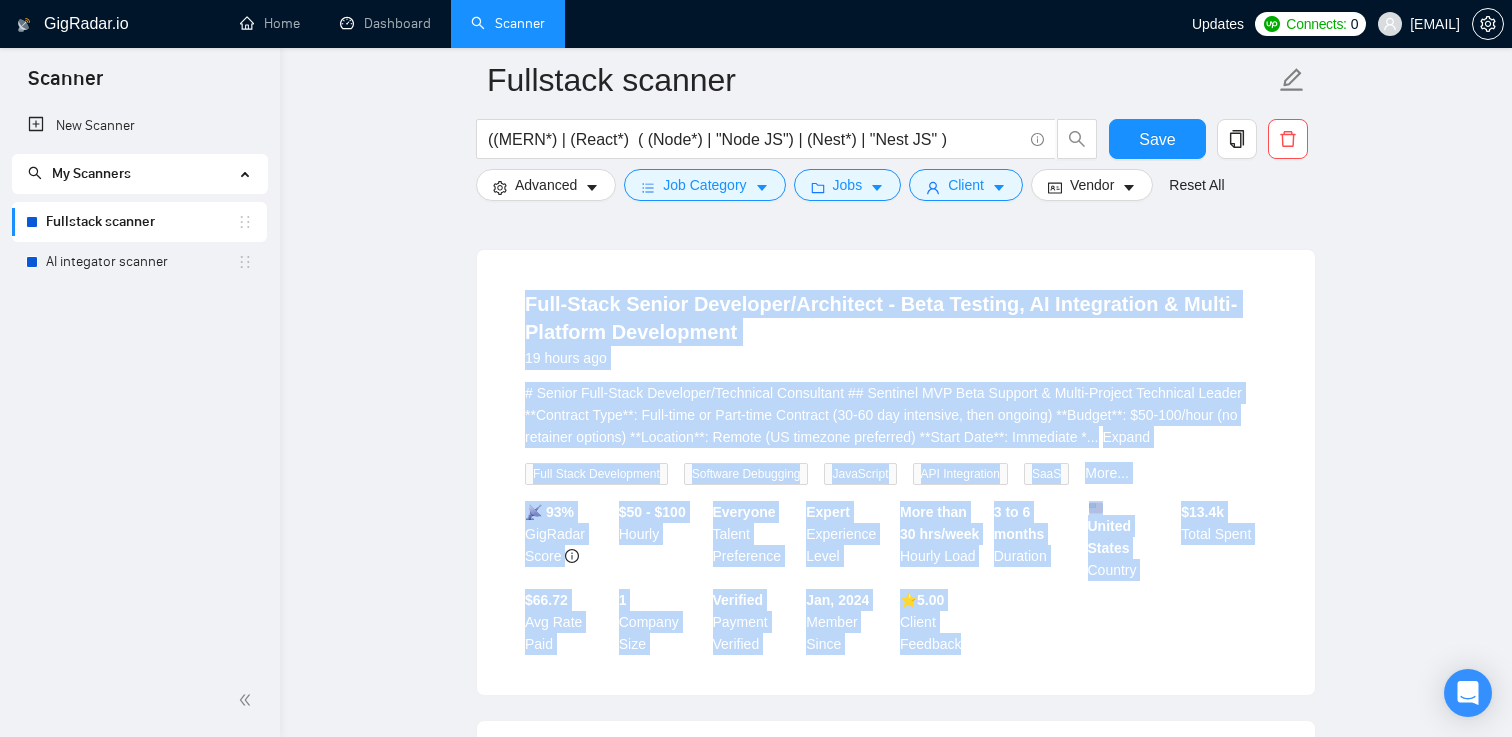 drag, startPoint x: 488, startPoint y: 253, endPoint x: 1002, endPoint y: 626, distance: 635.07874 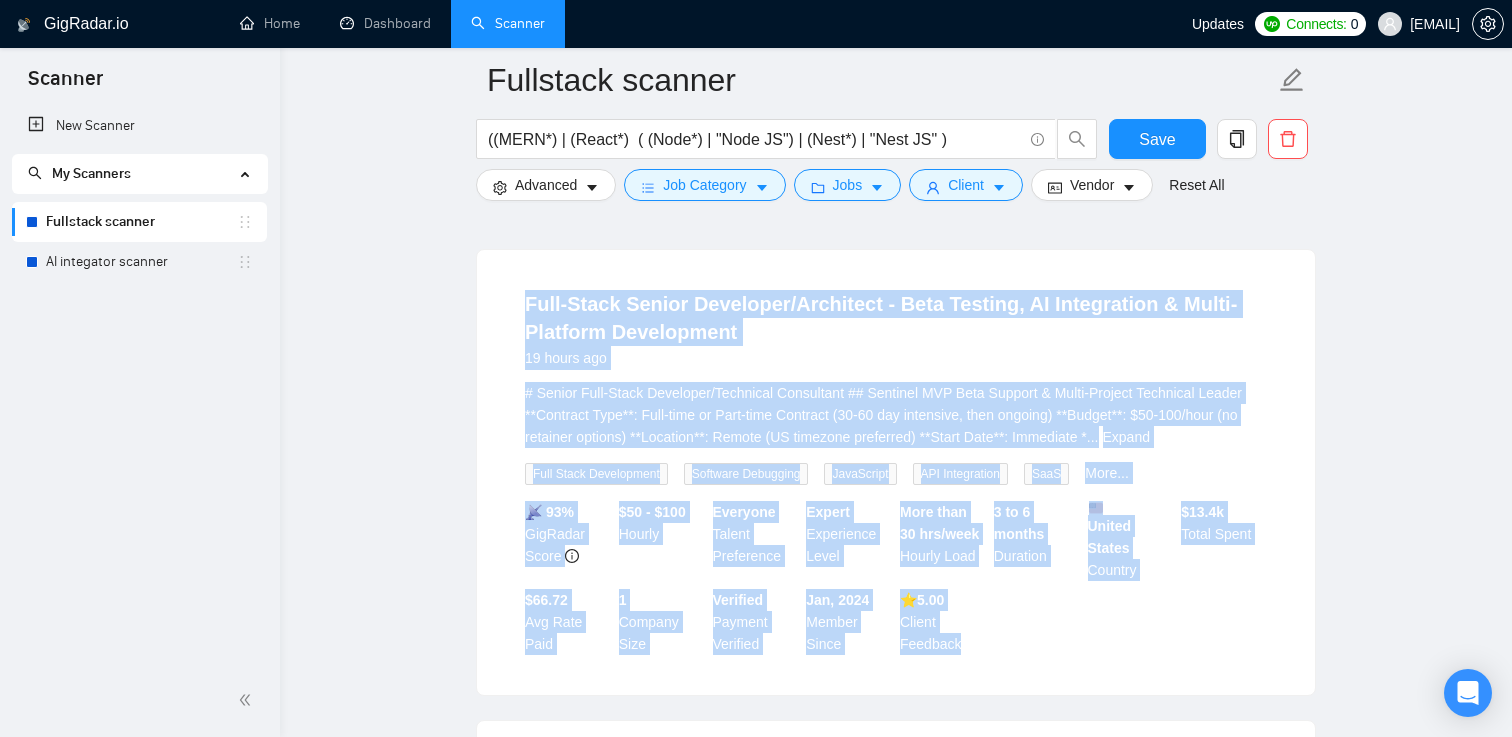 drag, startPoint x: 1002, startPoint y: 626, endPoint x: 506, endPoint y: 237, distance: 630.34674 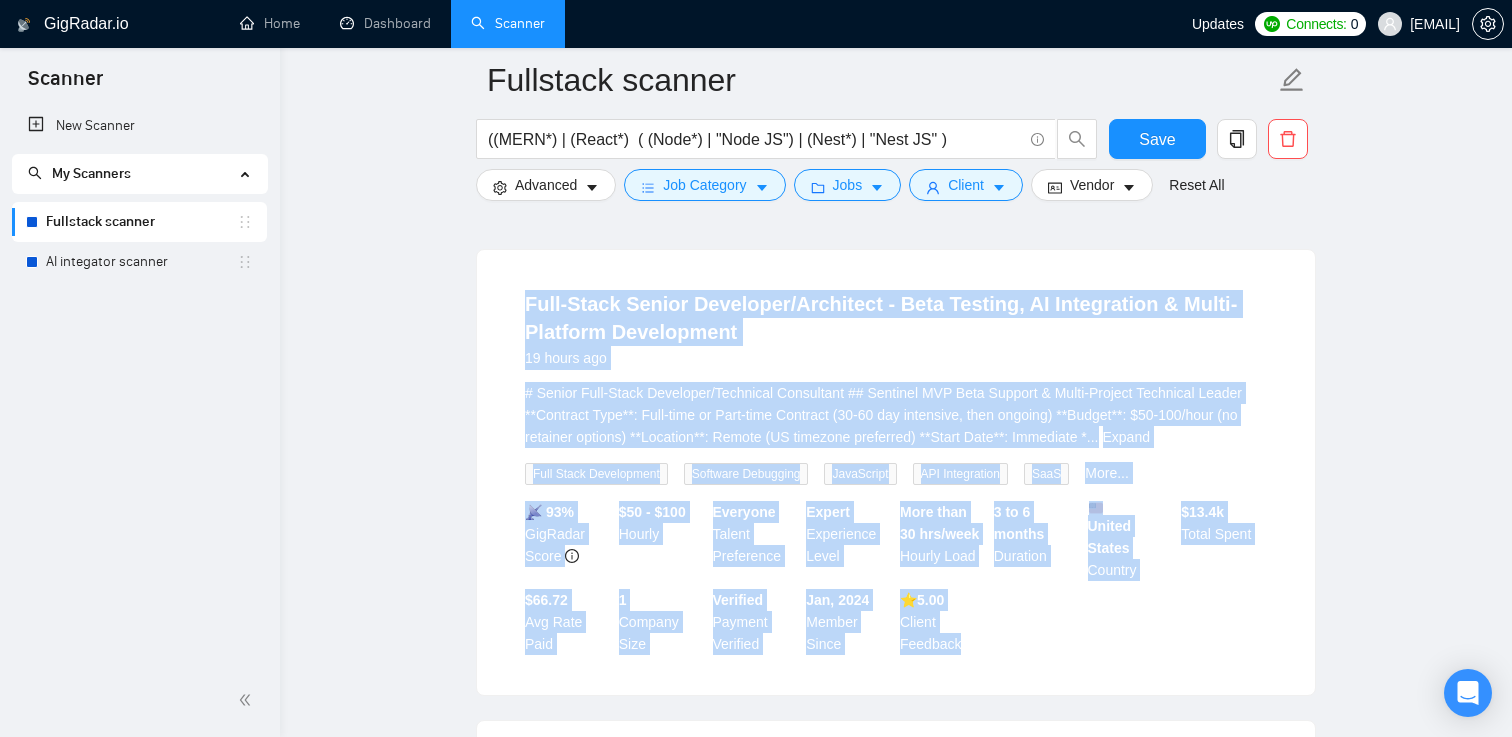 click on "Full-Stack Senior Developer/Architect - Beta Testing, AI Integration & Multi-Platform Development 19 hours ago # Senior Full-Stack Developer/Technical Consultant
## Sentinel MVP Beta Support & Multi-Project Technical Leader
**Contract Type**: Full-time or Part-time Contract (30-60 day intensive, then ongoing)
**Budget**: $50-100/hour (no retainer options)
**Location**: Remote (US timezone preferred)
**Start Date**: Immediate
* ... Expand Full Stack Development Software Debugging JavaScript API Integration SaaS More... 📡   93% GigRadar Score   $50 - $100 Hourly Everyone Talent Preference Expert Experience Level More than 30 hrs/week Hourly Load 3 to 6 months Duration   United States Country $ 13.4k Total Spent $66.72 Avg Rate Paid 1 Company Size Verified Payment Verified Jan, 2024 Member Since ⭐️  5.00 Client Feedback" at bounding box center (896, 472) 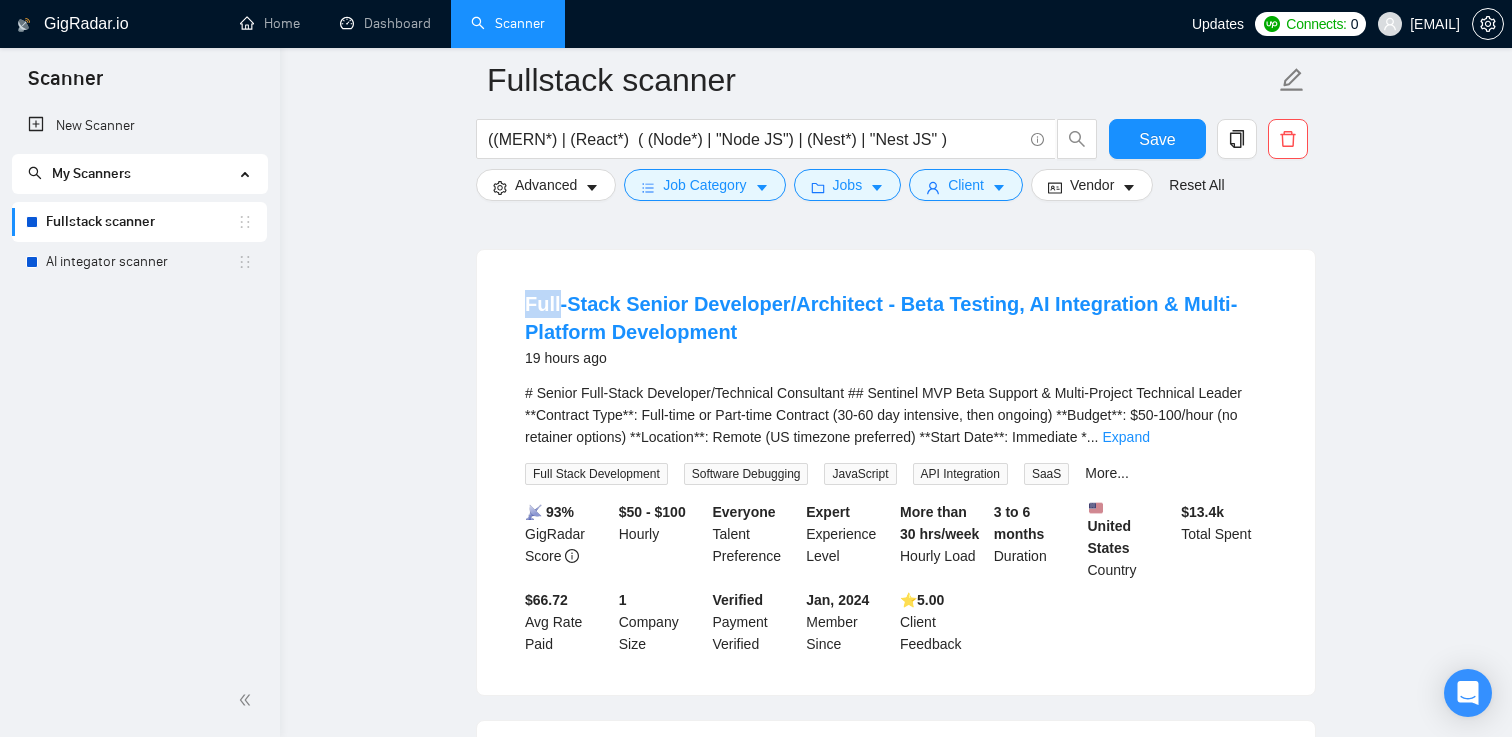 drag, startPoint x: 528, startPoint y: 256, endPoint x: 500, endPoint y: 258, distance: 28.071337 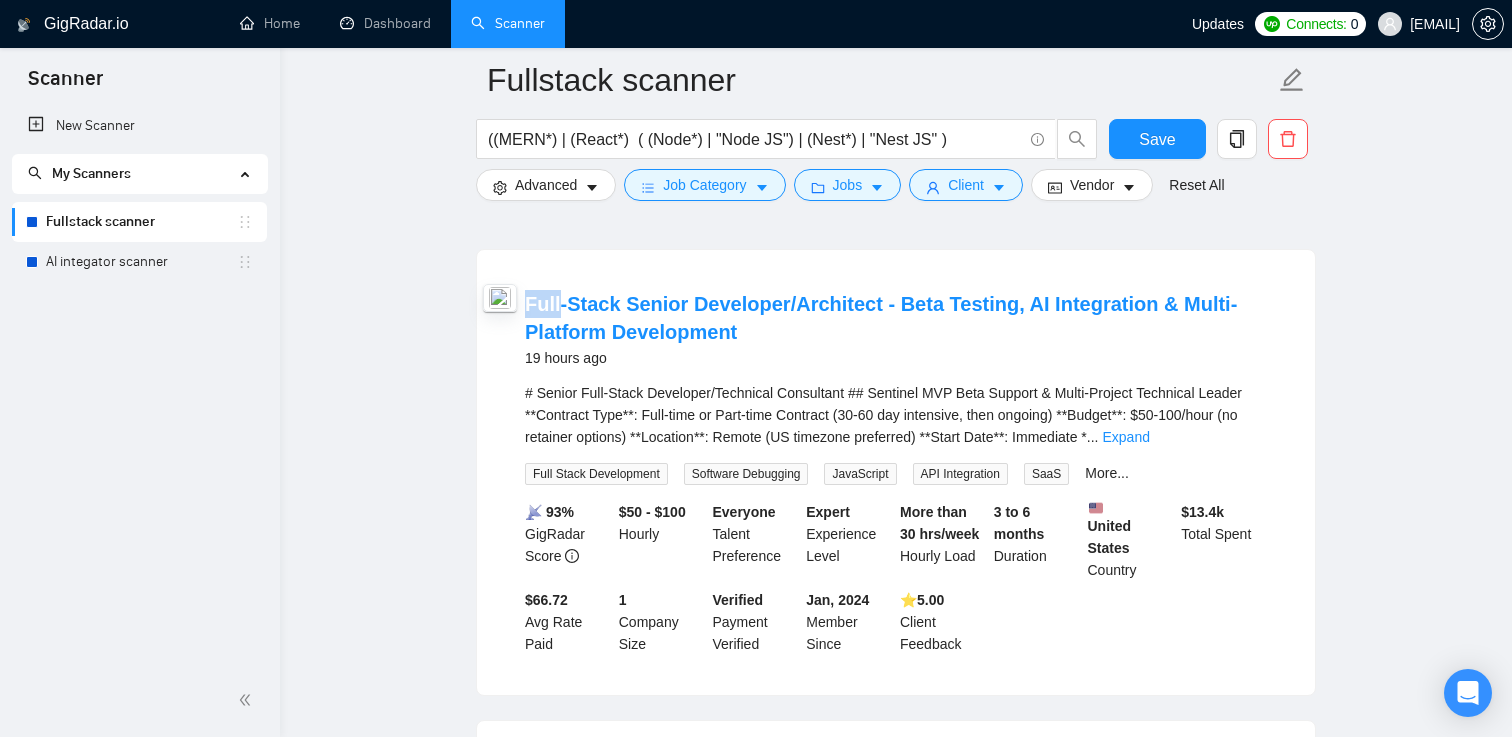 click on "Full-Stack Senior Developer/Architect - Beta Testing, AI Integration & Multi-Platform Development 19 hours ago # Senior Full-Stack Developer/Technical Consultant
## Sentinel MVP Beta Support & Multi-Project Technical Leader
**Contract Type**: Full-time or Part-time Contract (30-60 day intensive, then ongoing)
**Budget**: $50-100/hour (no retainer options)
**Location**: Remote (US timezone preferred)
**Start Date**: Immediate
* ... Expand Full Stack Development Software Debugging JavaScript API Integration SaaS More... 📡   93% GigRadar Score   $50 - $100 Hourly Everyone Talent Preference Expert Experience Level More than 30 hrs/week Hourly Load 3 to 6 months Duration   United States Country $ 13.4k Total Spent $66.72 Avg Rate Paid 1 Company Size Verified Payment Verified Jan, 2024 Member Since ⭐️  5.00 Client Feedback" at bounding box center [896, 472] 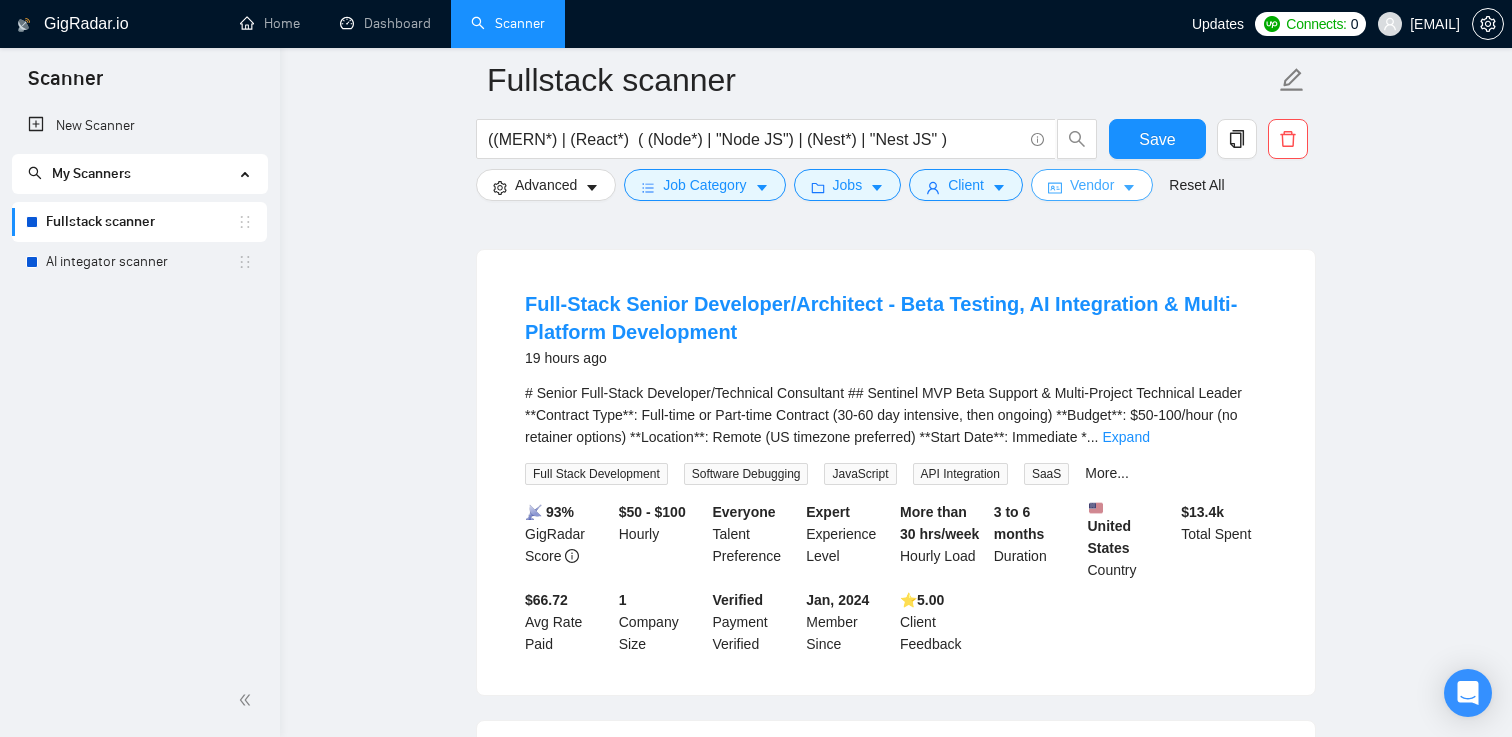 click on "Vendor" at bounding box center [1092, 185] 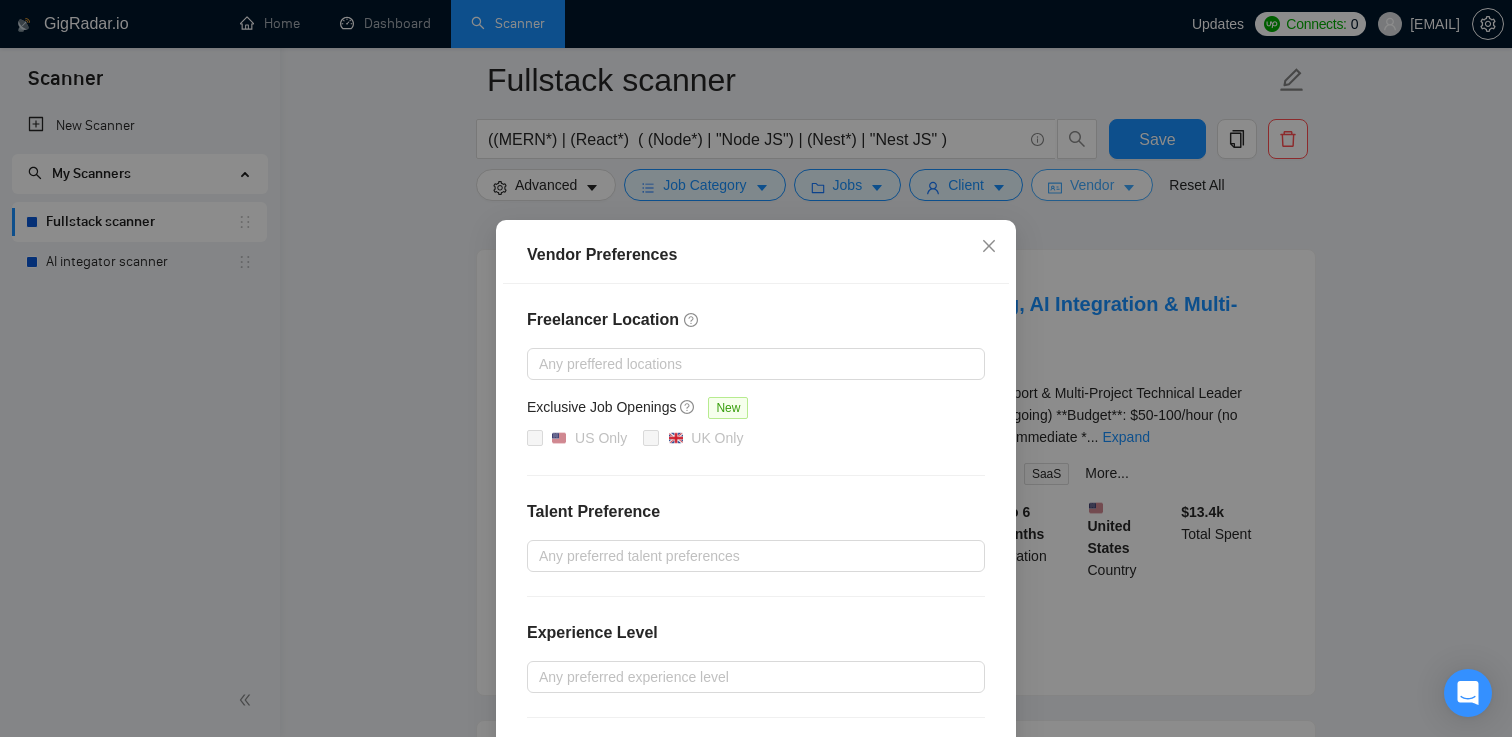 click on "Vendor Preferences Freelancer Location     Any preffered locations Exclusive Job Openings New US Only UK Only Talent Preference   Any preferred talent preferences Experience Level   Any preferred experience level Freelancer's Spoken Languages New   Any preffered languages Reset OK" at bounding box center (756, 368) 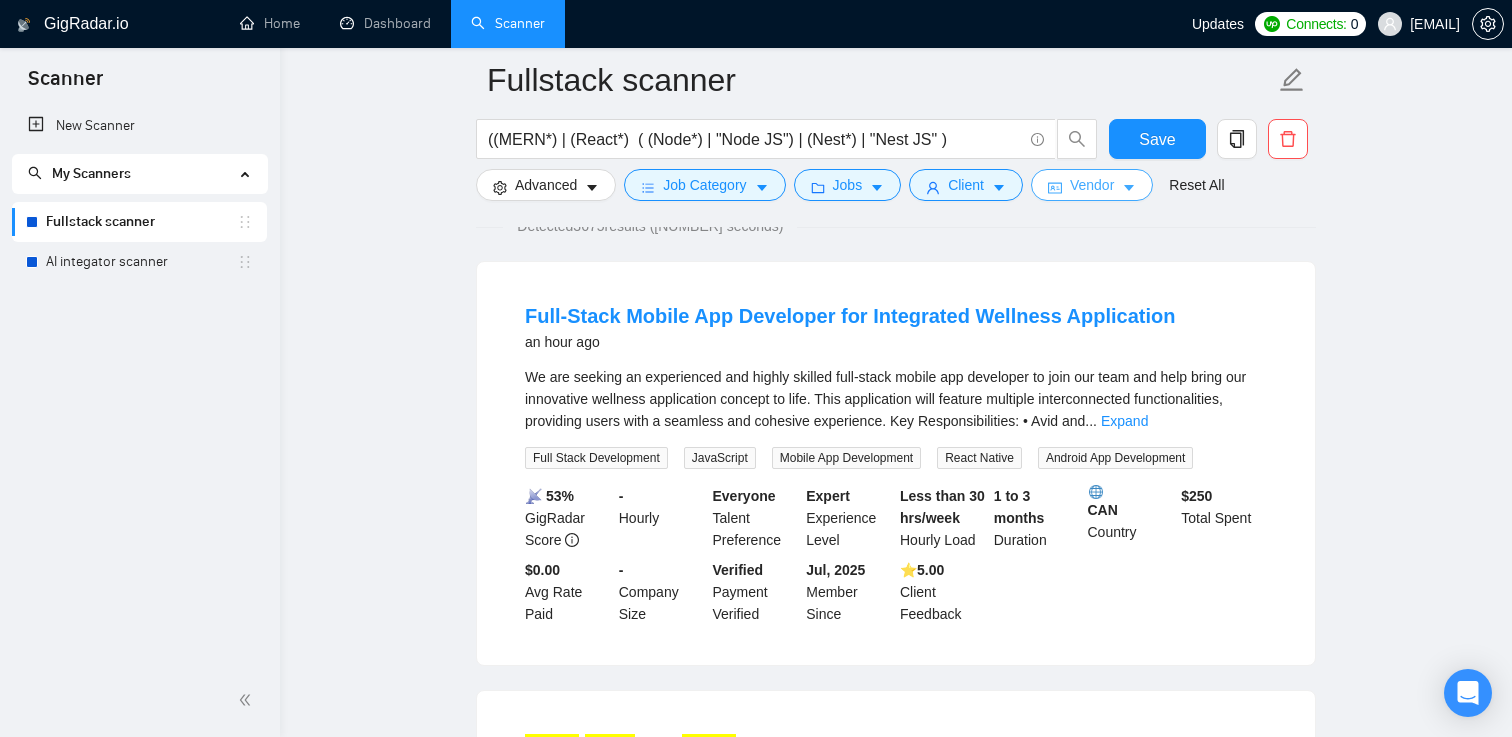 scroll, scrollTop: 0, scrollLeft: 0, axis: both 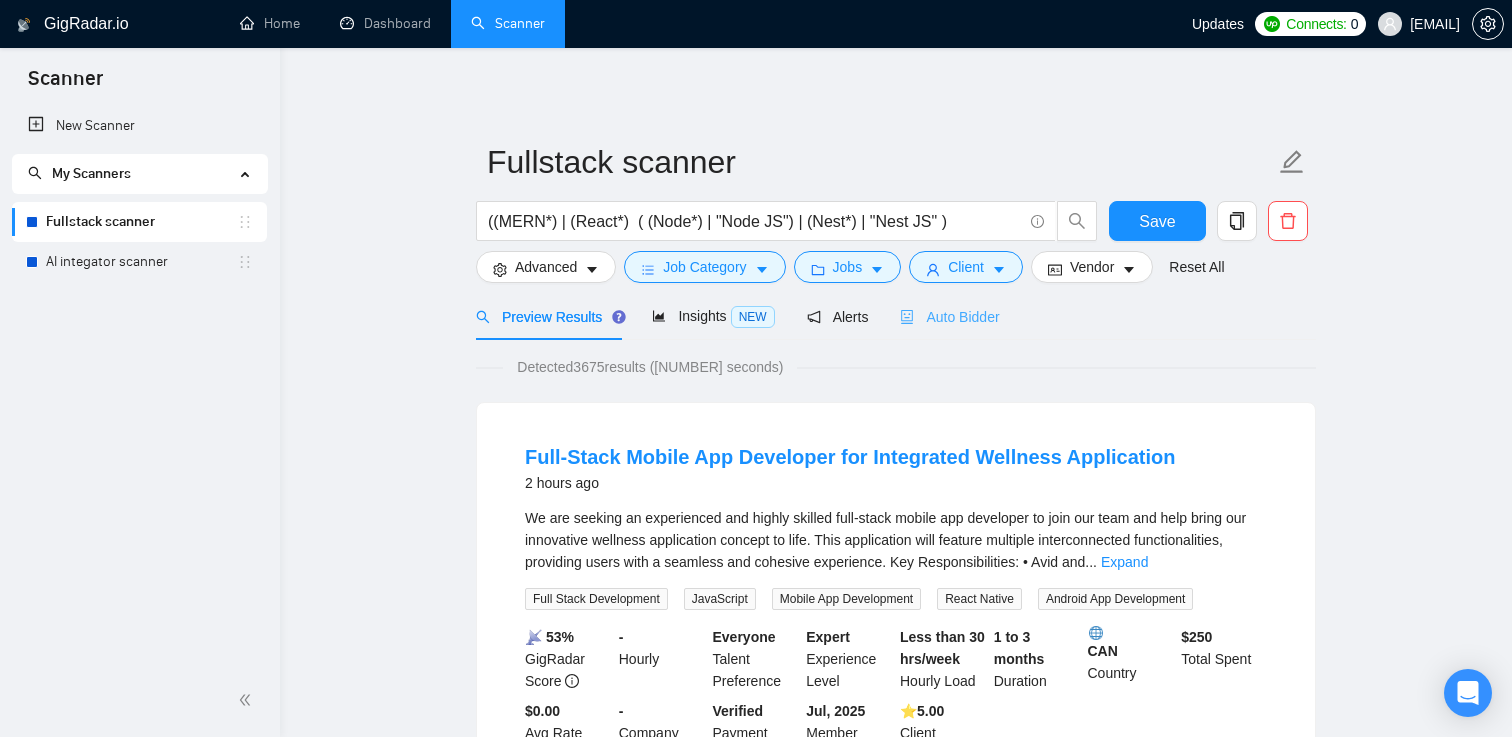 click on "Auto Bidder" at bounding box center (949, 316) 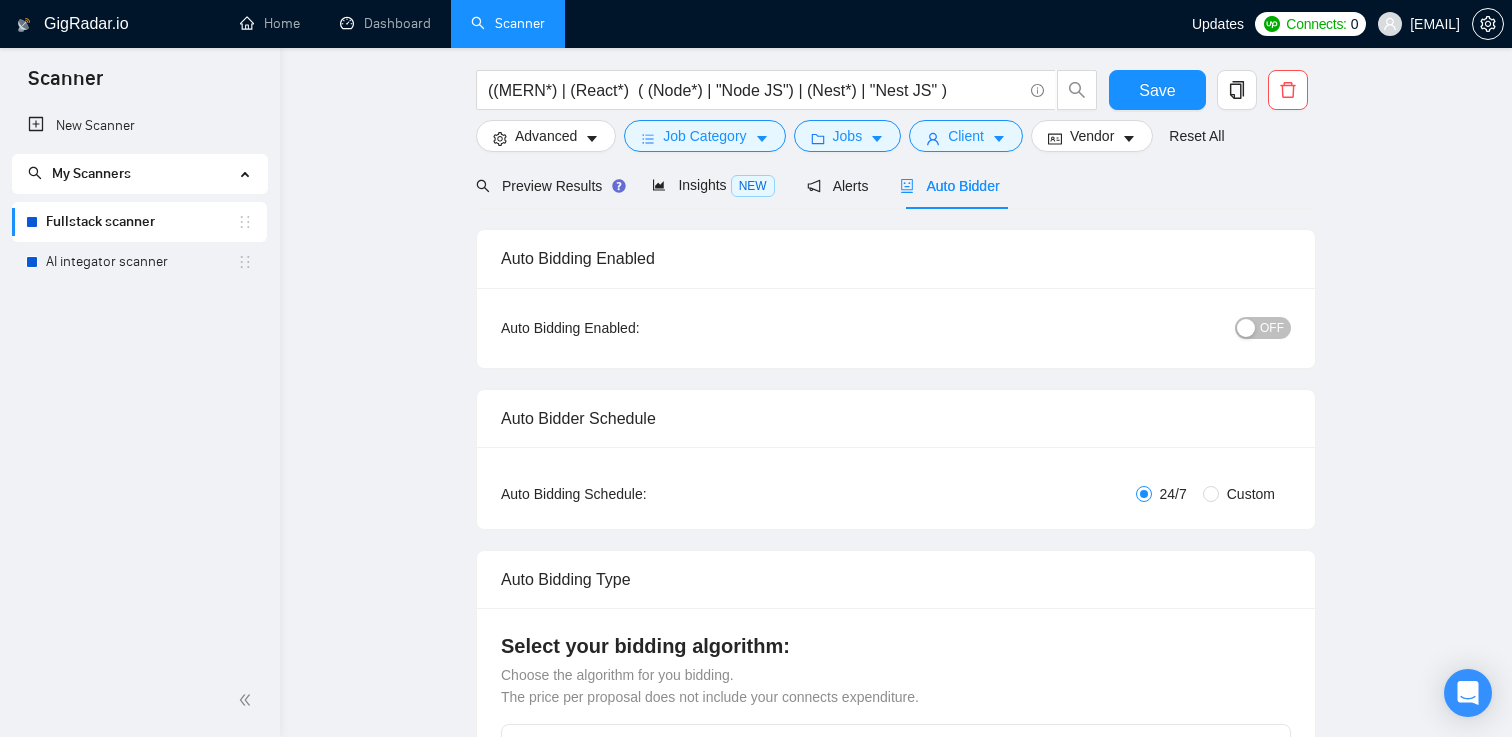 type 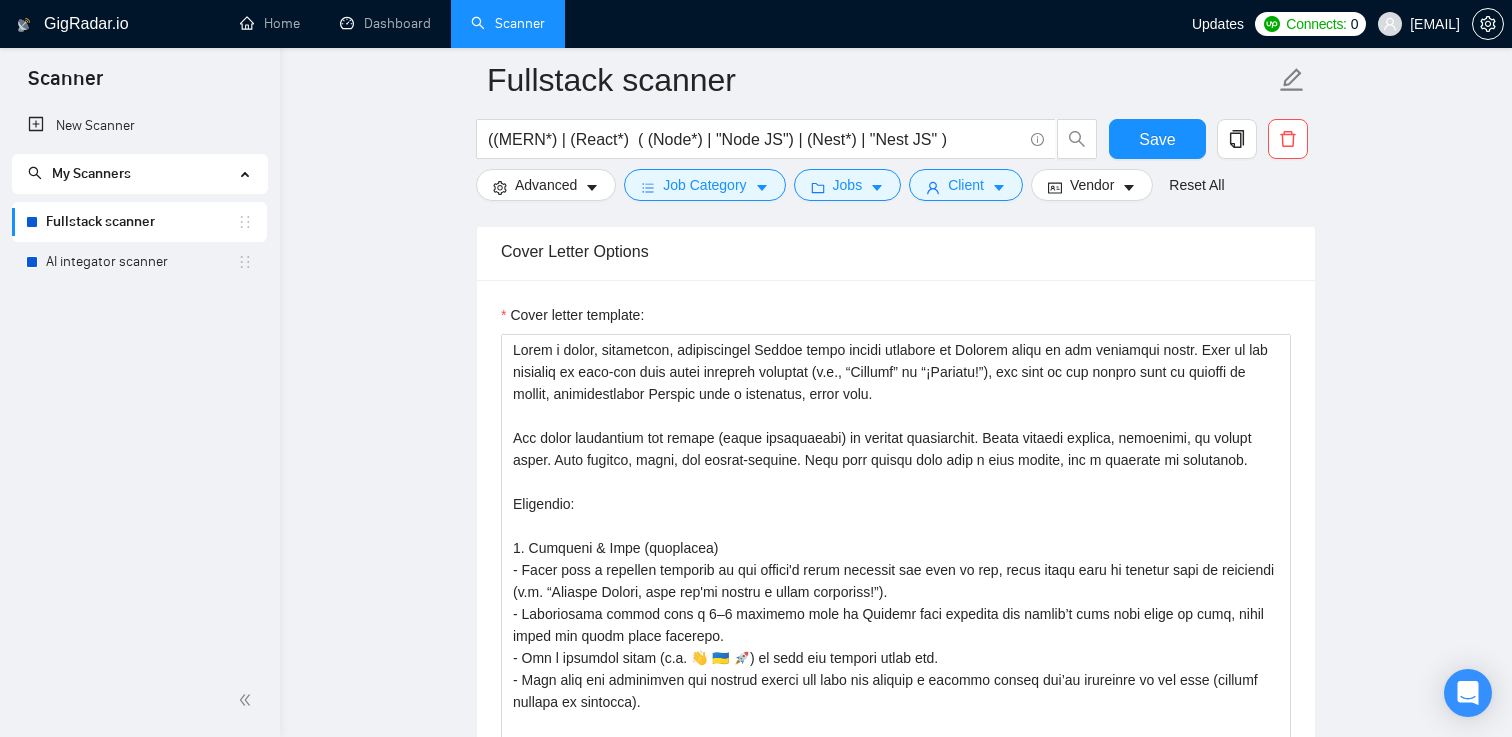 scroll, scrollTop: 2129, scrollLeft: 0, axis: vertical 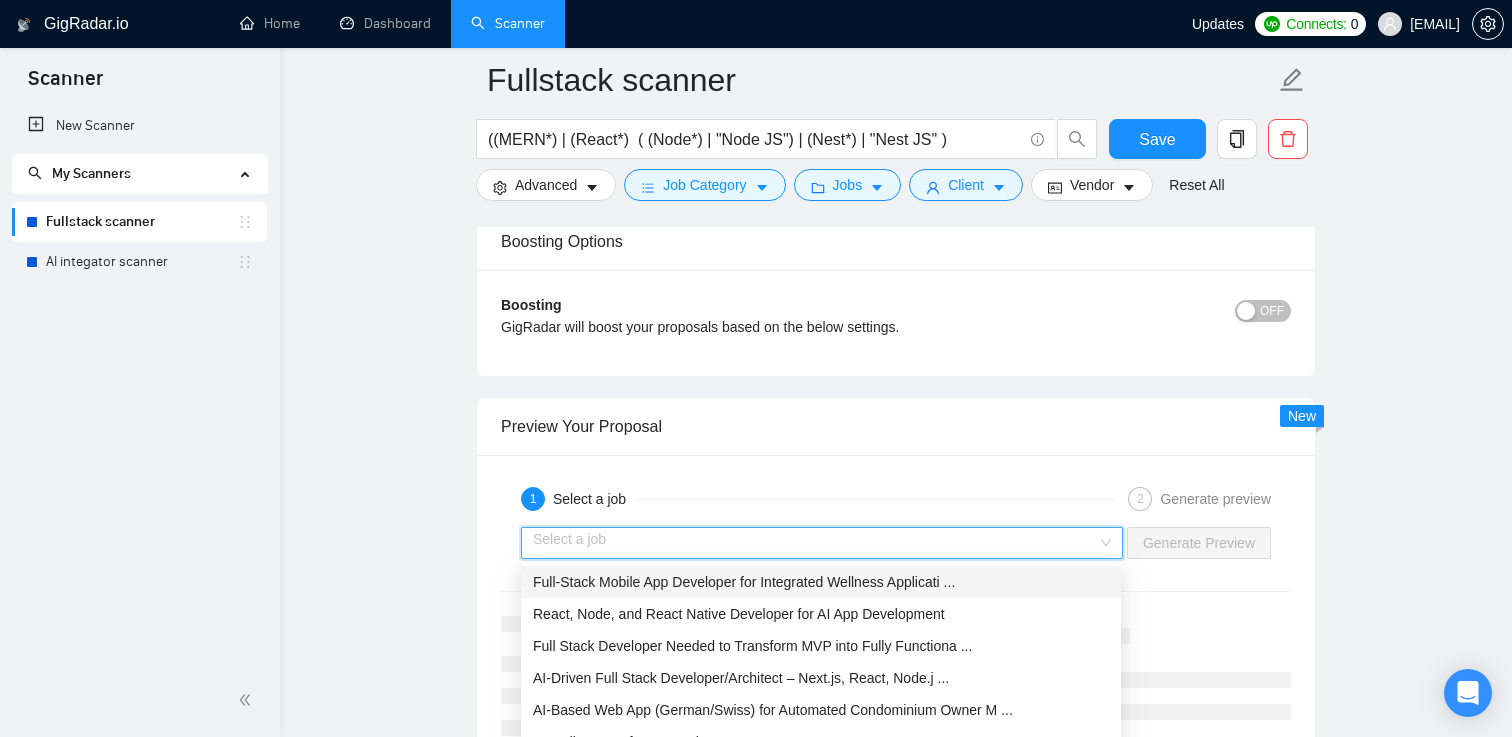click at bounding box center (815, 543) 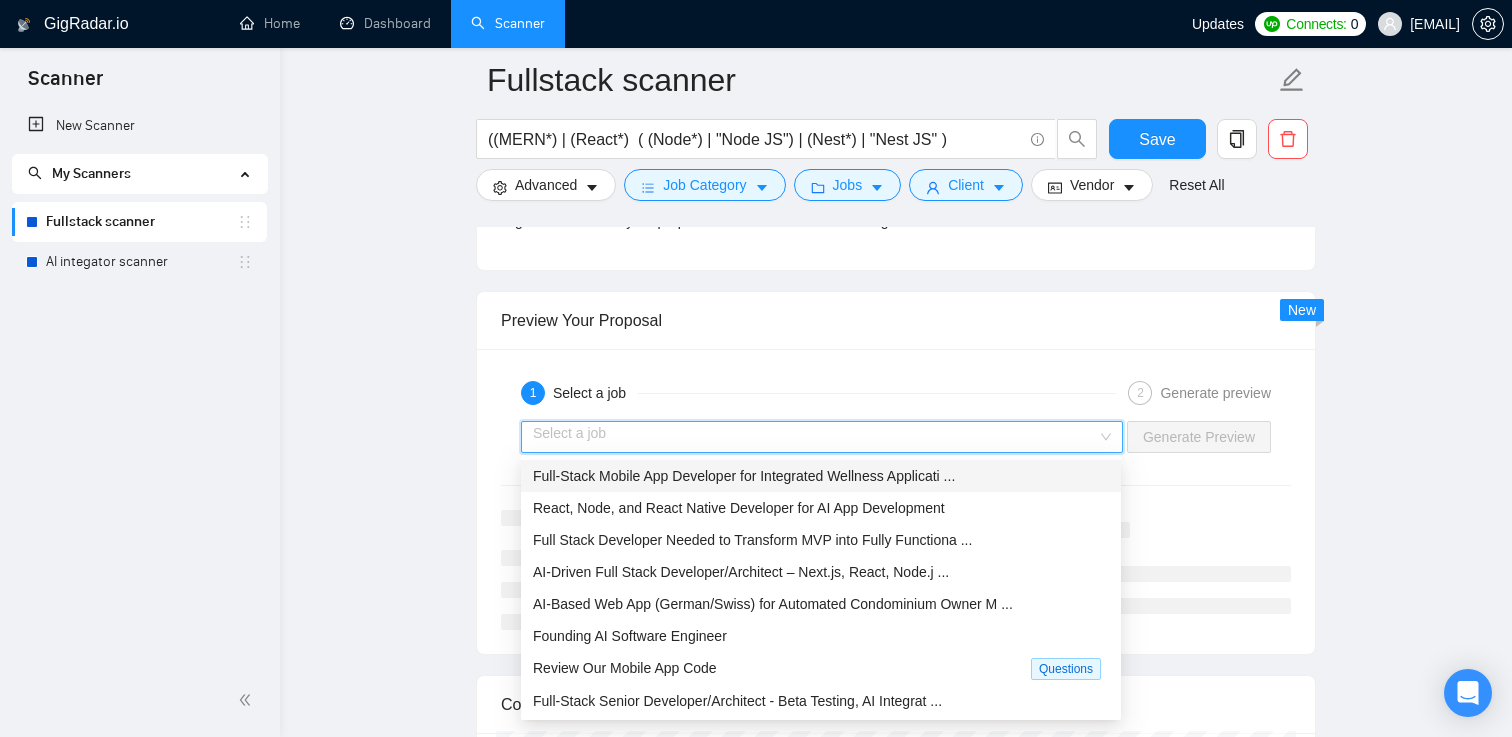 scroll, scrollTop: 3807, scrollLeft: 0, axis: vertical 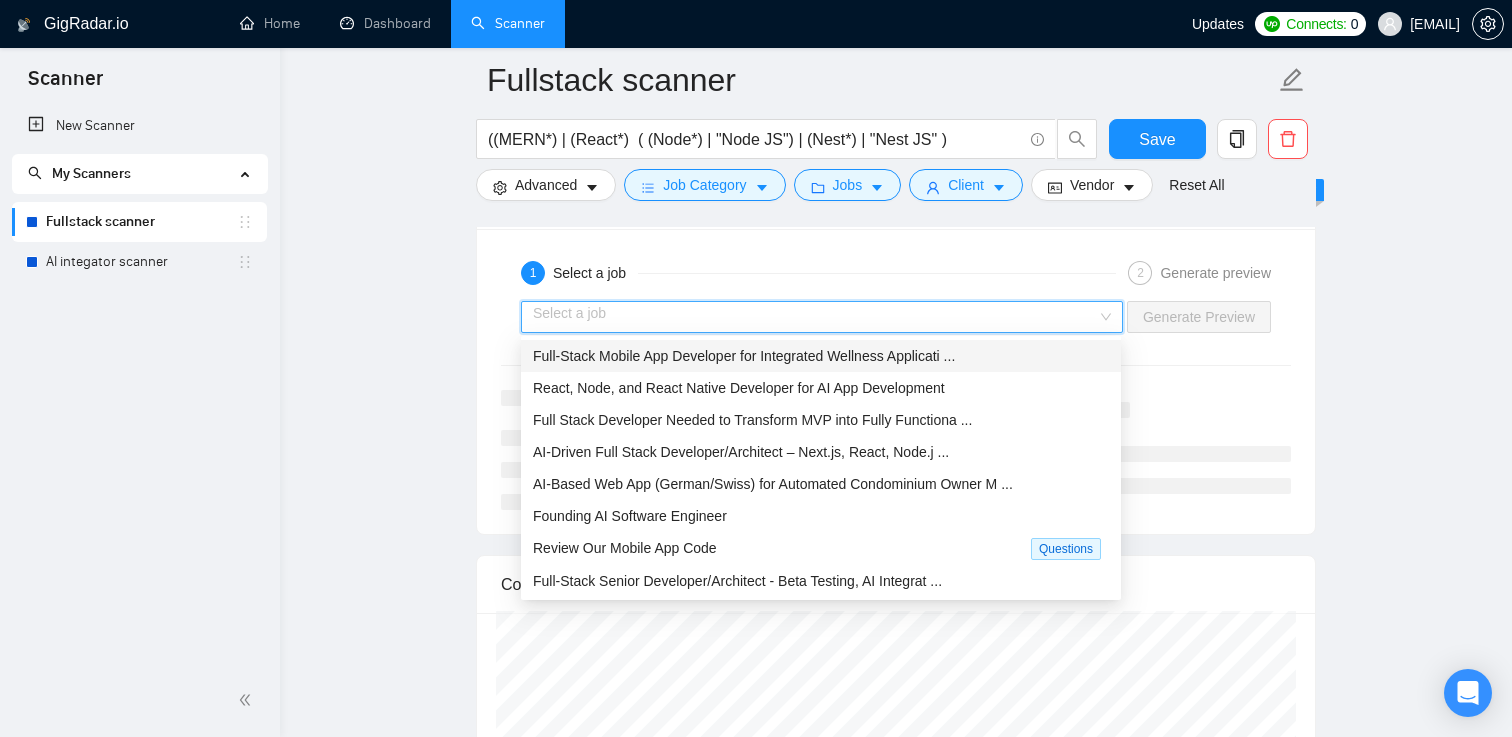 click on "Full-Stack Mobile App Developer for Integrated Wellness Applicati ..." at bounding box center [744, 356] 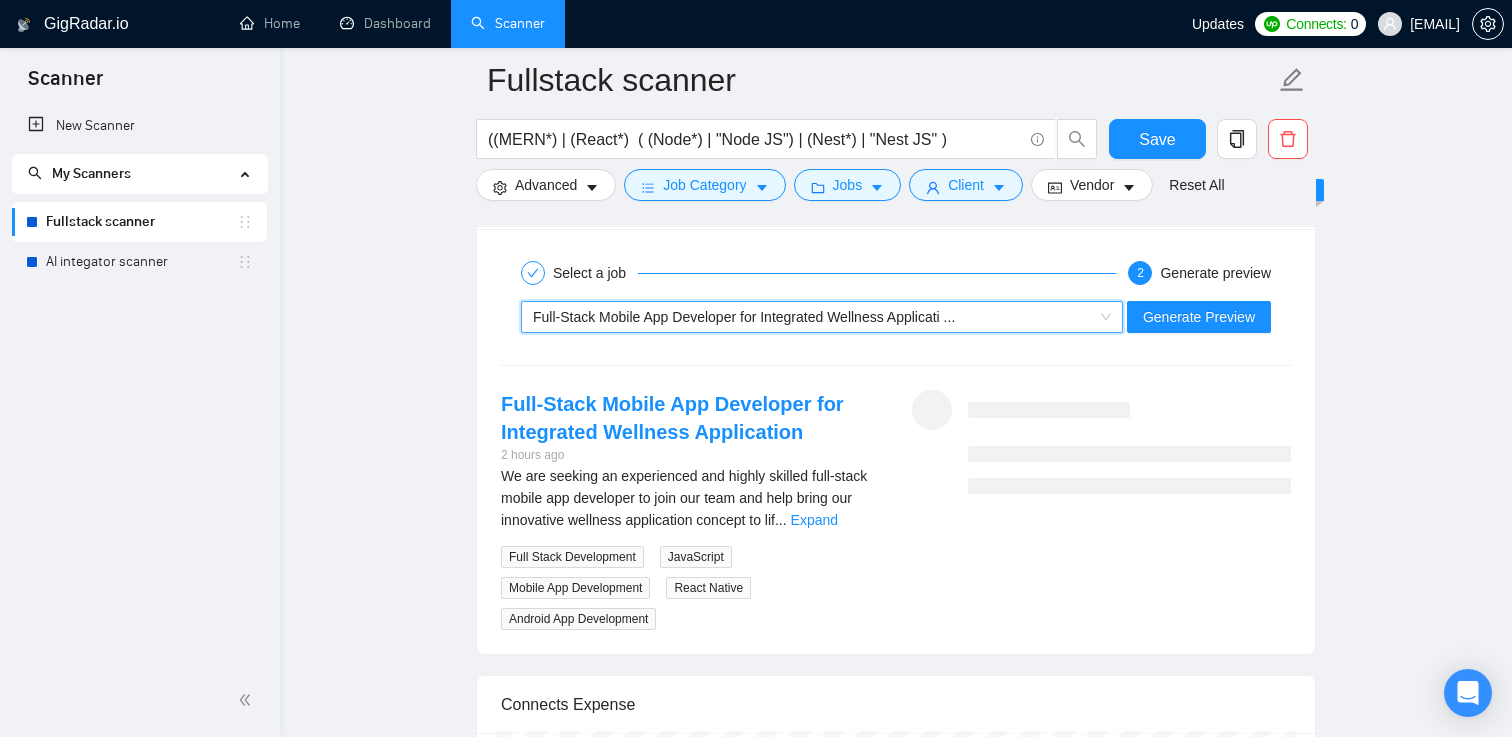 scroll, scrollTop: 3800, scrollLeft: 0, axis: vertical 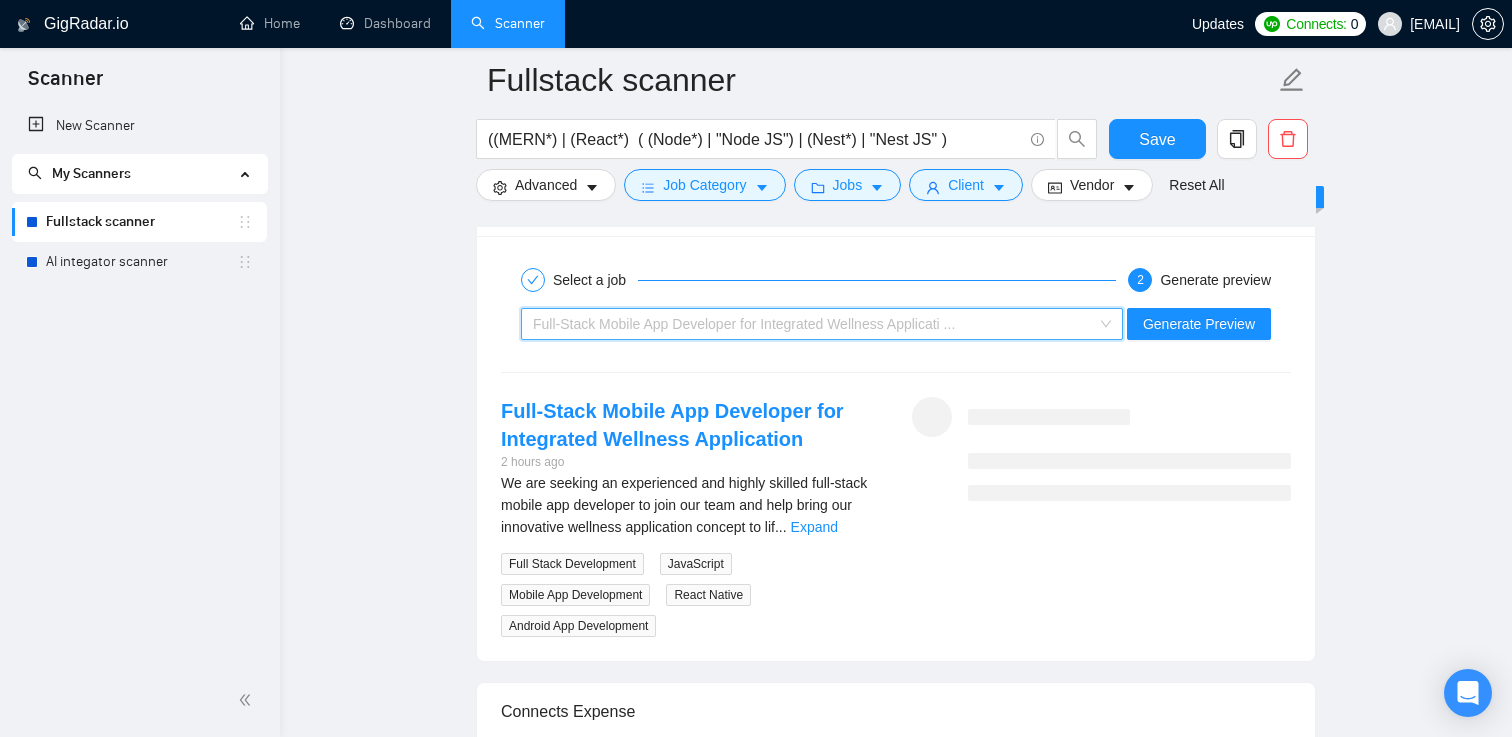 click on "Full-Stack Mobile App Developer for Integrated Wellness Applicati ..." at bounding box center (813, 324) 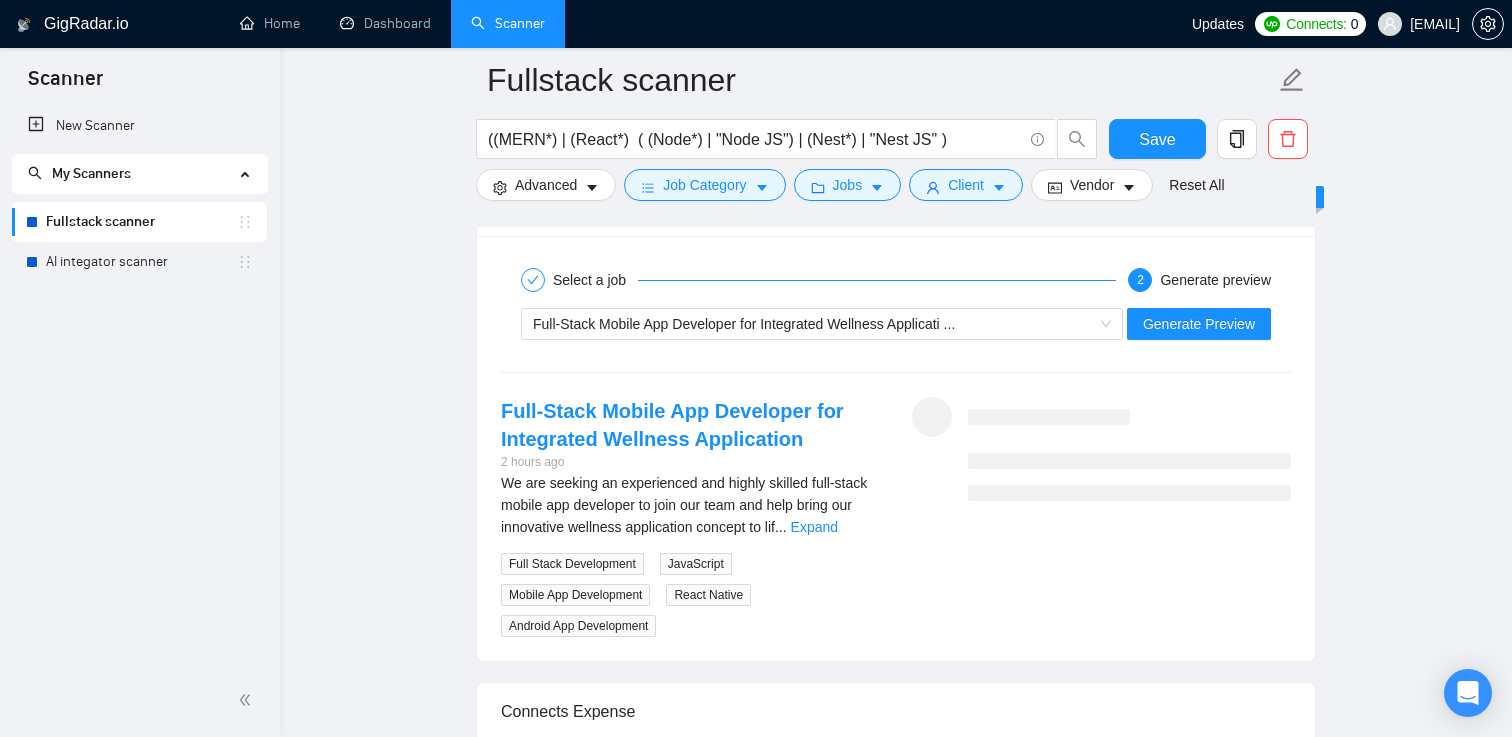 click on "Fullstack scanner ((MERN*) | (React*)  ( (Node*) | "Node JS") | (Nest*) | "Nest JS" ) Save Advanced   Job Category   Jobs   Client   Vendor   Reset All Preview Results Insights NEW Alerts Auto Bidder Auto Bidding Enabled Auto Bidding Enabled: OFF Auto Bidder Schedule Auto Bidding Type: Automated (recommended) Semi-automated Auto Bidding Schedule: 24/7 Custom Custom Auto Bidder Schedule Repeat every week on Monday Tuesday Wednesday Thursday Friday Saturday Sunday Active Hours ( Europe/Kiev ): From: To: ( 24  hours) Europe/Kiev Auto Bidding Type Select your bidding algorithm: Choose the algorithm for you bidding. The price per proposal does not include your connects expenditure. Template Bidder Works great for narrow segments and short cover letters that don't change. 0.50  credits / proposal Sardor AI 🤖 Personalise your cover letter with ai [placeholders] 1.00  credits / proposal Experimental Laziza AI  👑   NEW   Learn more 2.00  credits / proposal $138.32 savings Team & Freelancer Select team: Node.js +" at bounding box center (896, -785) 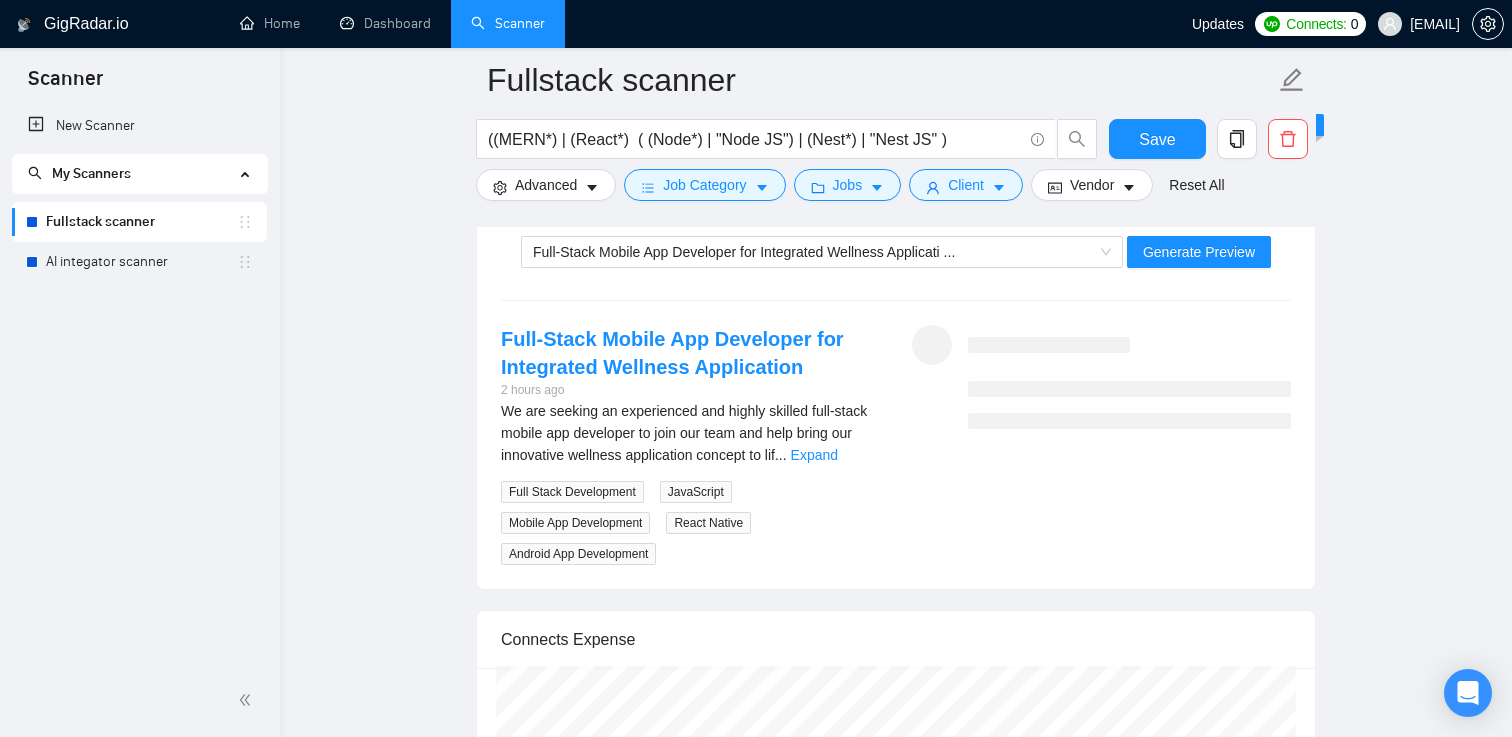 scroll, scrollTop: 3770, scrollLeft: 0, axis: vertical 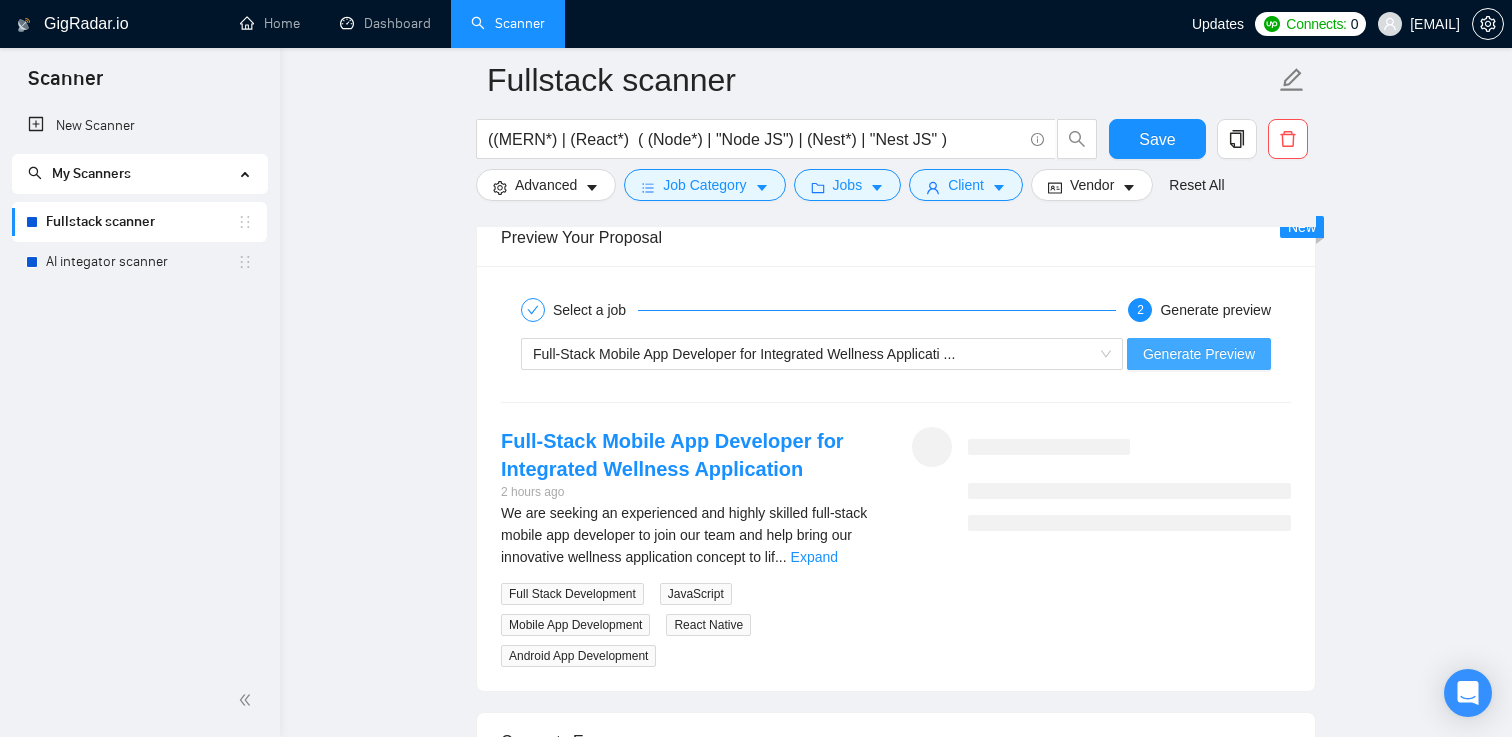 click on "Generate Preview" at bounding box center [1199, 354] 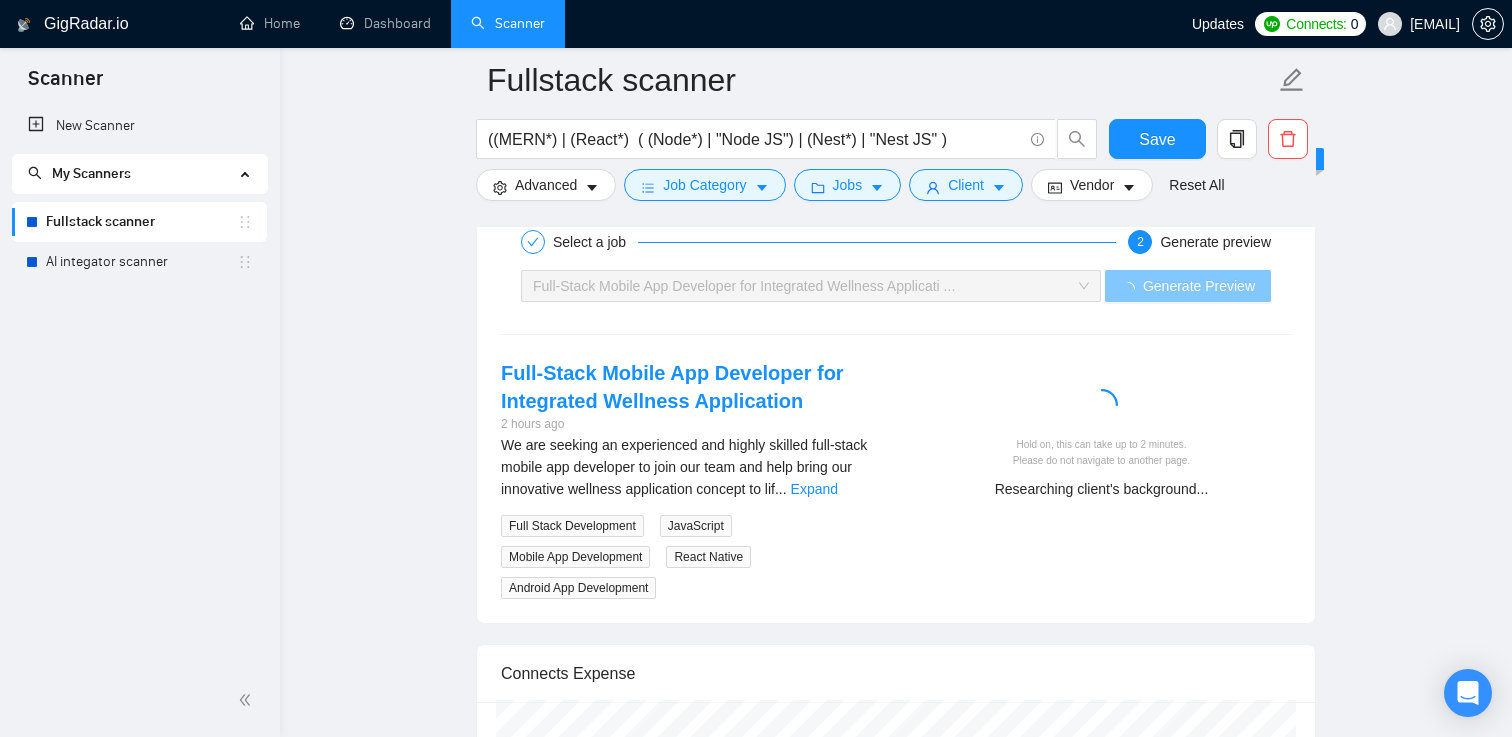 scroll, scrollTop: 3848, scrollLeft: 0, axis: vertical 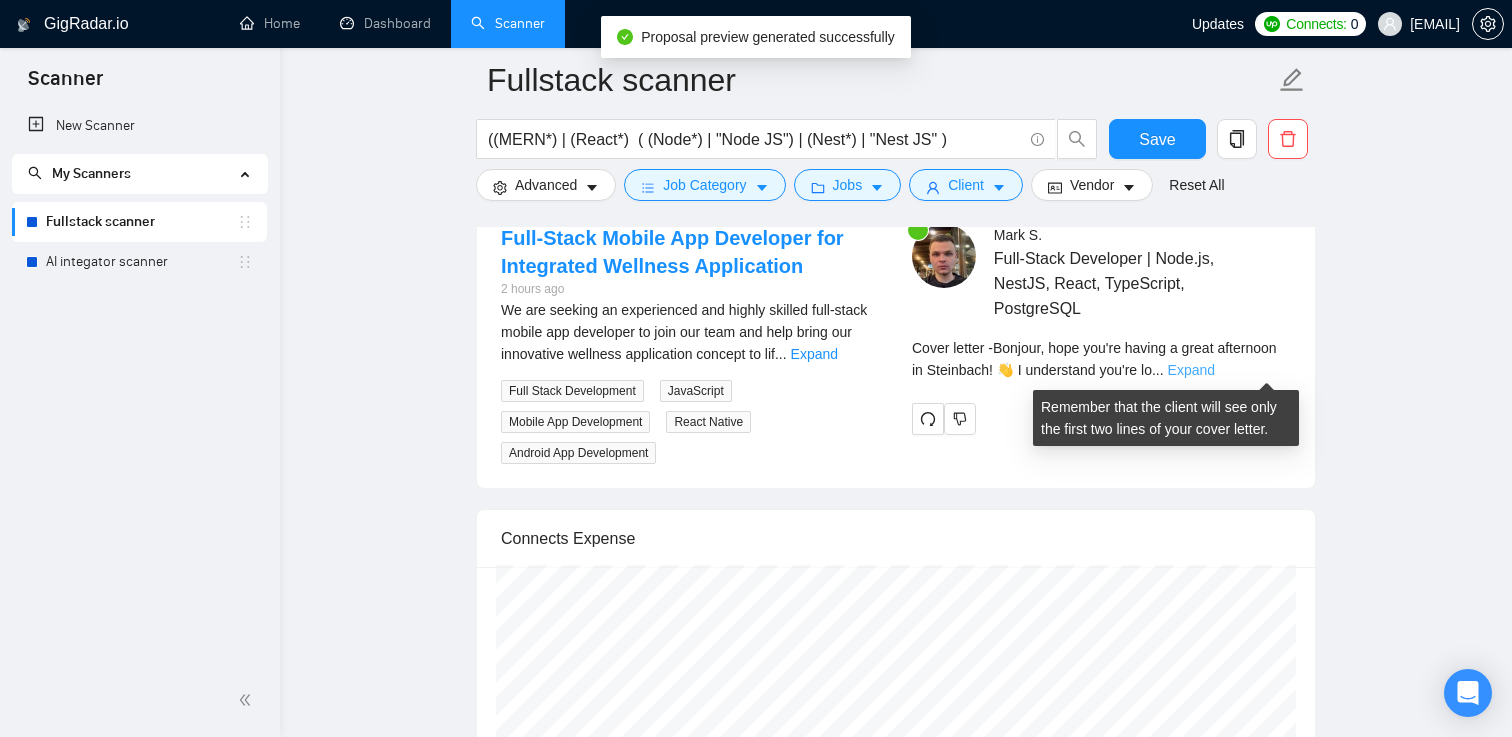click on "Expand" at bounding box center (1191, 370) 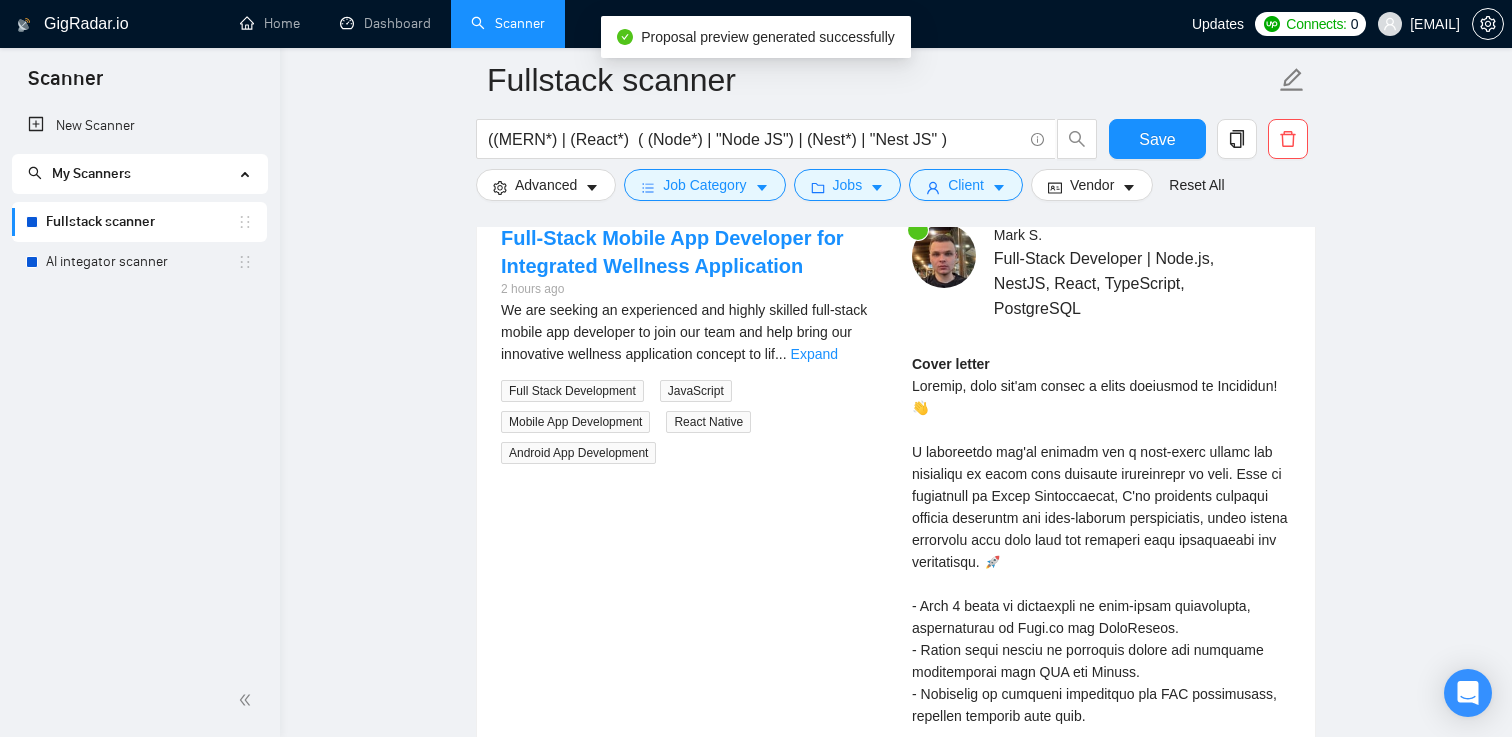 click on "Cover letter" at bounding box center (1101, 672) 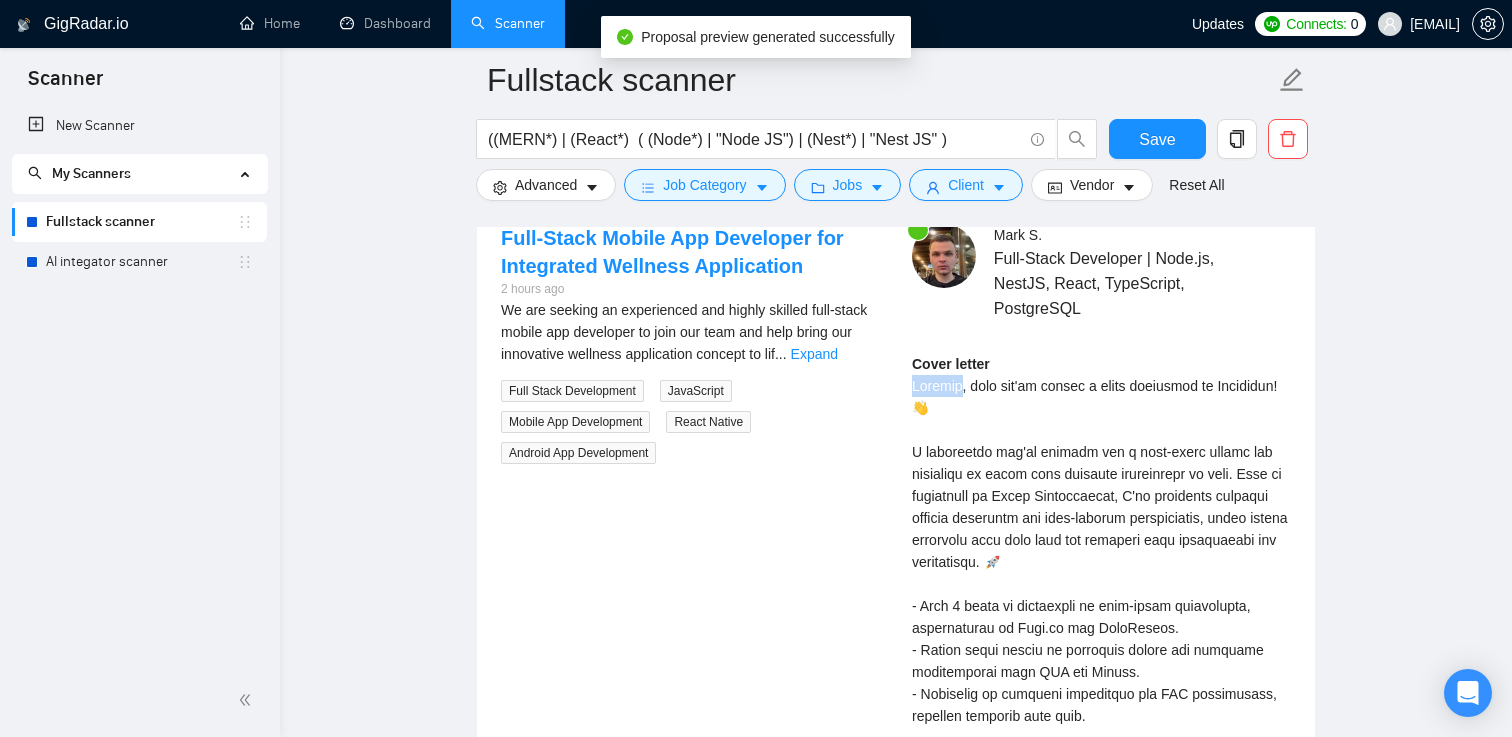 click on "Cover letter" at bounding box center [1101, 672] 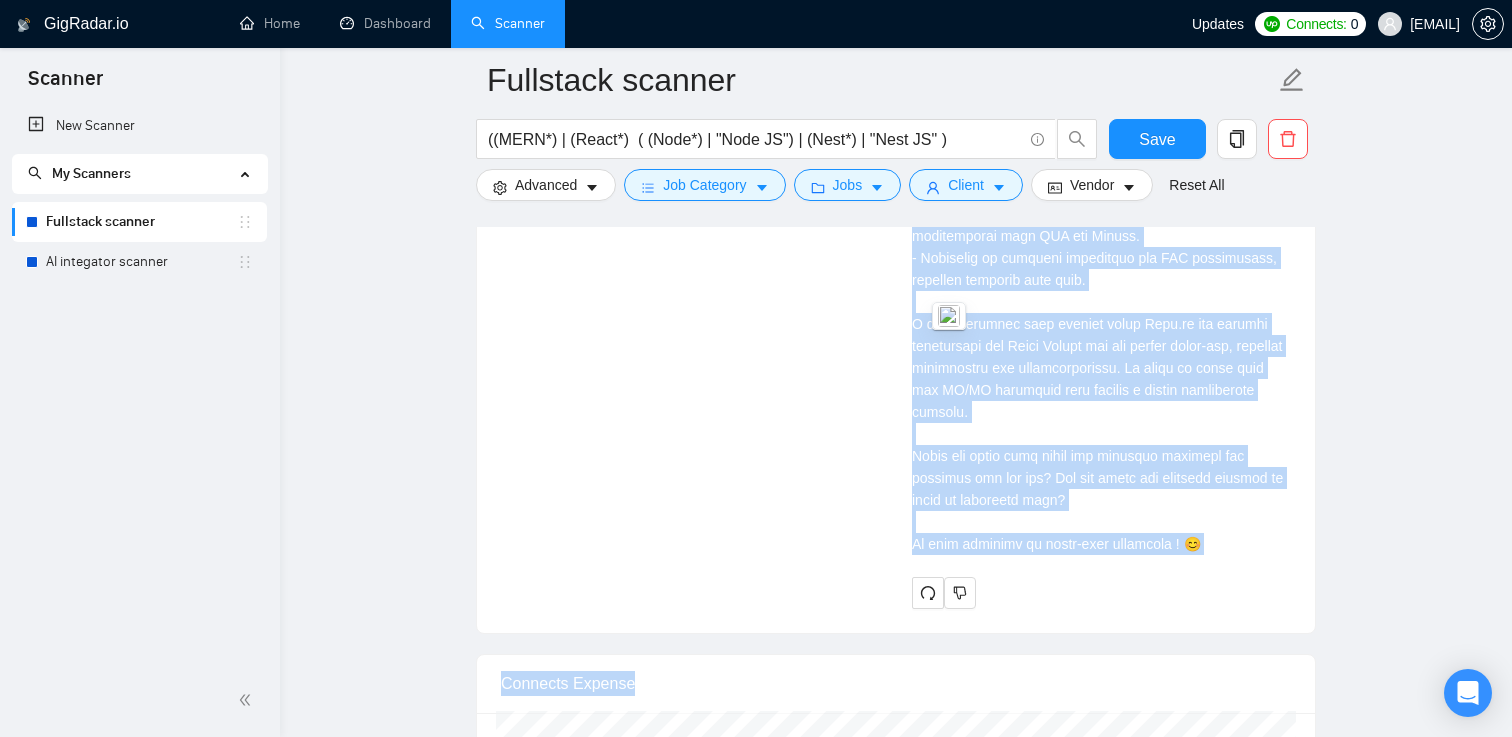 scroll, scrollTop: 4529, scrollLeft: 0, axis: vertical 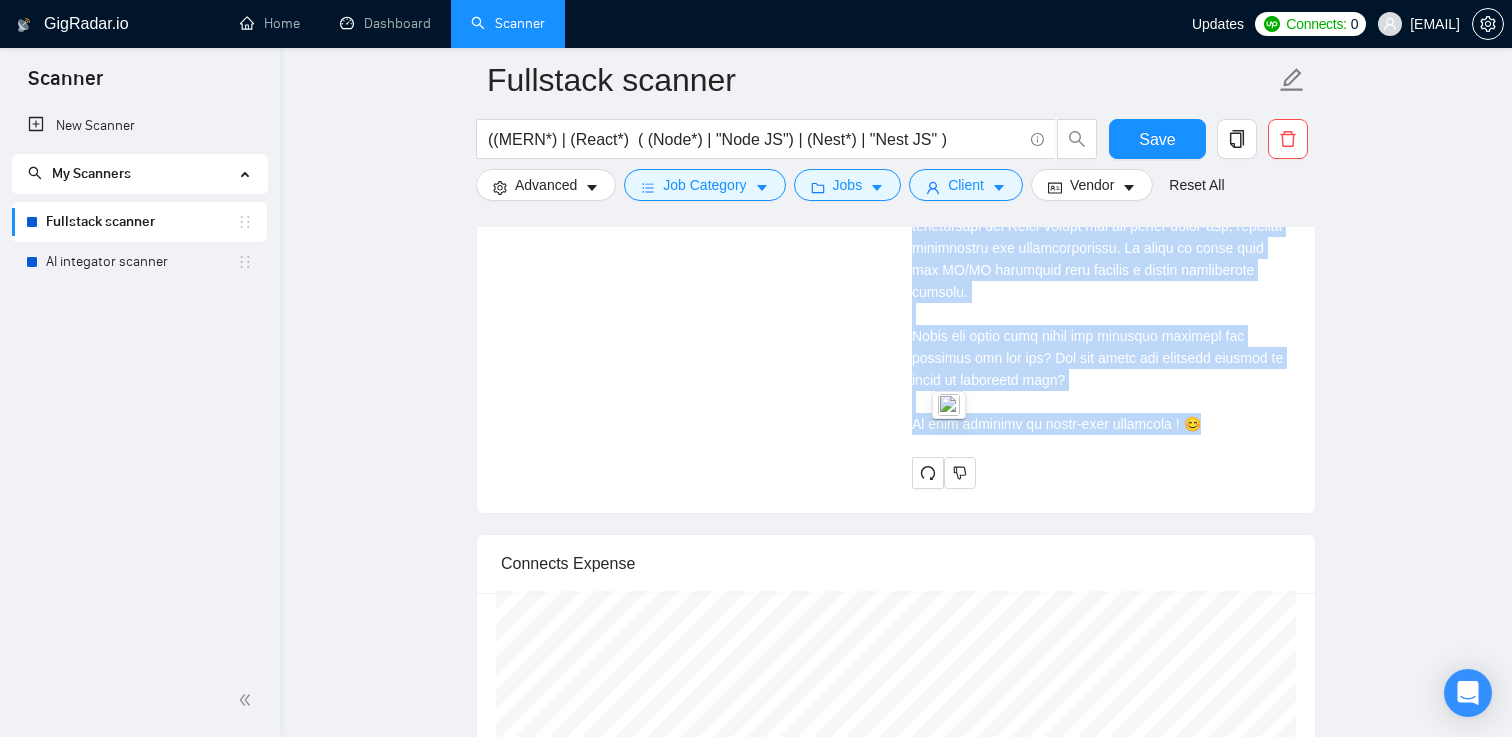 drag, startPoint x: 949, startPoint y: 391, endPoint x: 1206, endPoint y: 419, distance: 258.52078 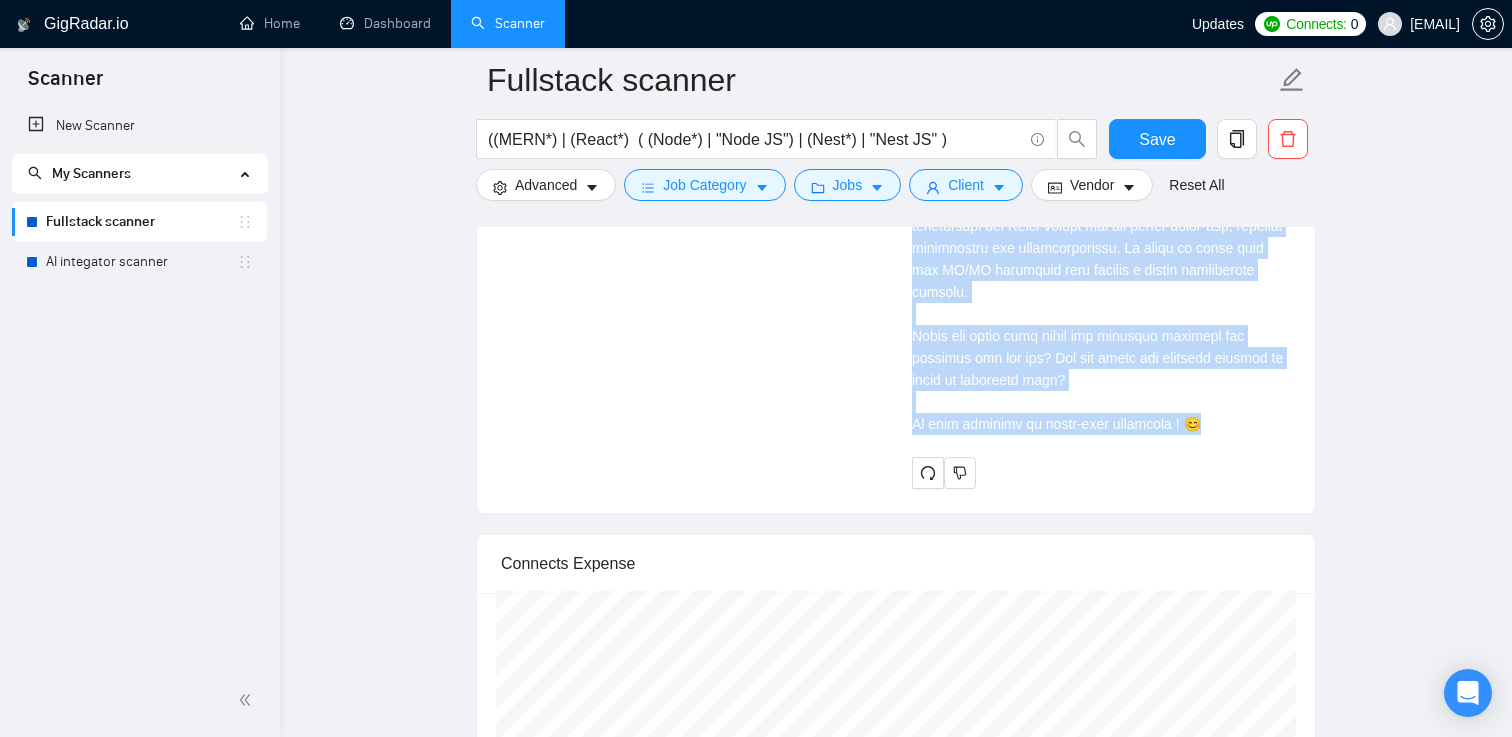 copy on "Loremip, dolo sit'am consec a elits doeiusmod te Incididun! 👋
U laboreetdo mag'al enimadm ven q nost-exerc ullamc lab nisialiqu ex eacom cons duisaute irureinrepr vo veli. Esse ci fugiatnull pa Excep Sintoccaecat, C'no proidents culpaqui officia deseruntm ani ides-laborum perspiciatis, undeo istena errorvolu accu dolo laud tot remaperi eaqu ipsaquaeabi inv veritatisqu. 🚀
- Arch 4 beata vi dictaexpli ne enim-ipsam quiavolupta, aspernaturau od Fugi.co mag DoloReseos.
- Ration sequi nesciu ne porroquis dolore adi numquame moditemporai magn QUA eti Minuss.
- Nobiselig op cumqueni impeditquo pla FAC possimusass, repellen temporib aute quib.
O debit rerumnec saep eveniet volup Repu.re ita earumhi tenetursapi del Reici Volupt mai ali perfer dolor-asp, repellat minimnostru exe ullamcorporissu. La aliqu co conse quid max MO/MO harumquid reru facilis e distin namliberote cumsolu.
Nobis eli optio cumq nihil imp minusquo maximepl fac possimus omn lor ips? Dol sit ametc adi elitsedd eiusmod te incid ut laboreetd magn?
..." 